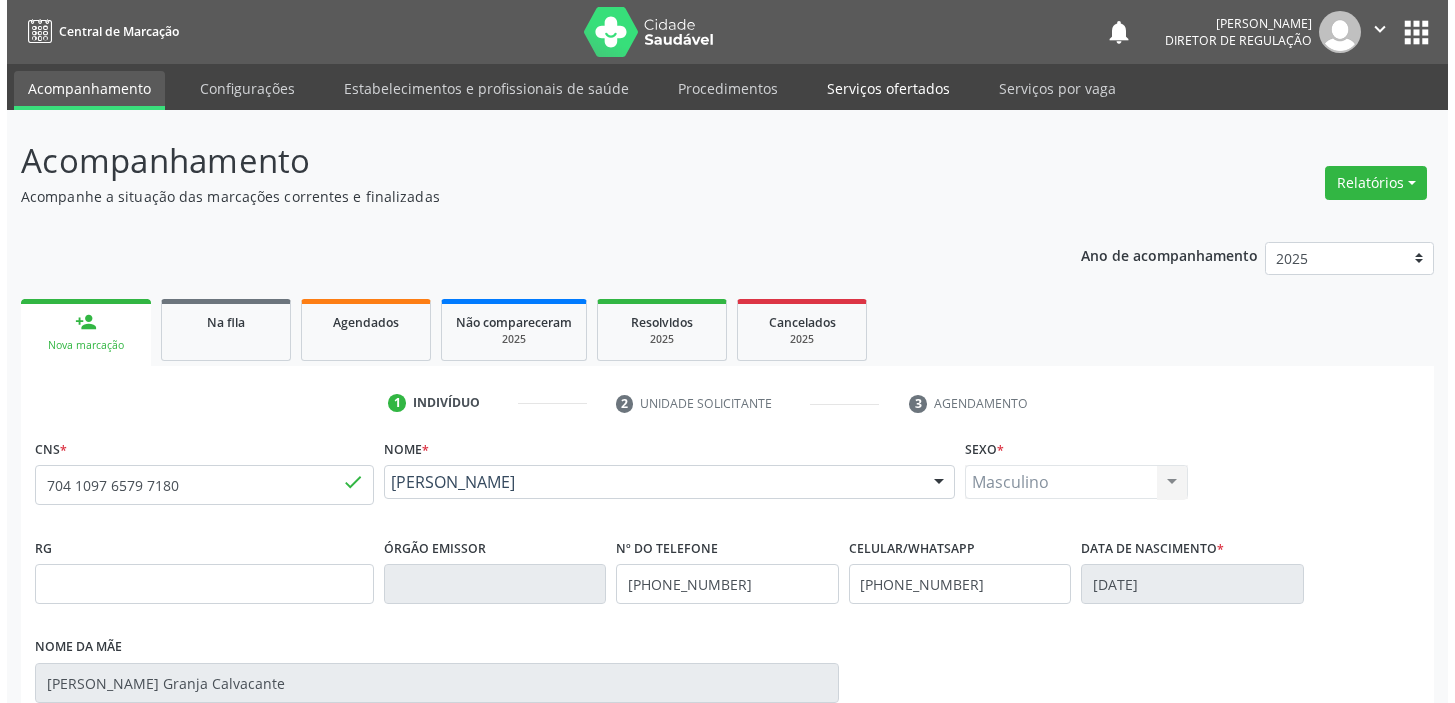 scroll, scrollTop: 0, scrollLeft: 0, axis: both 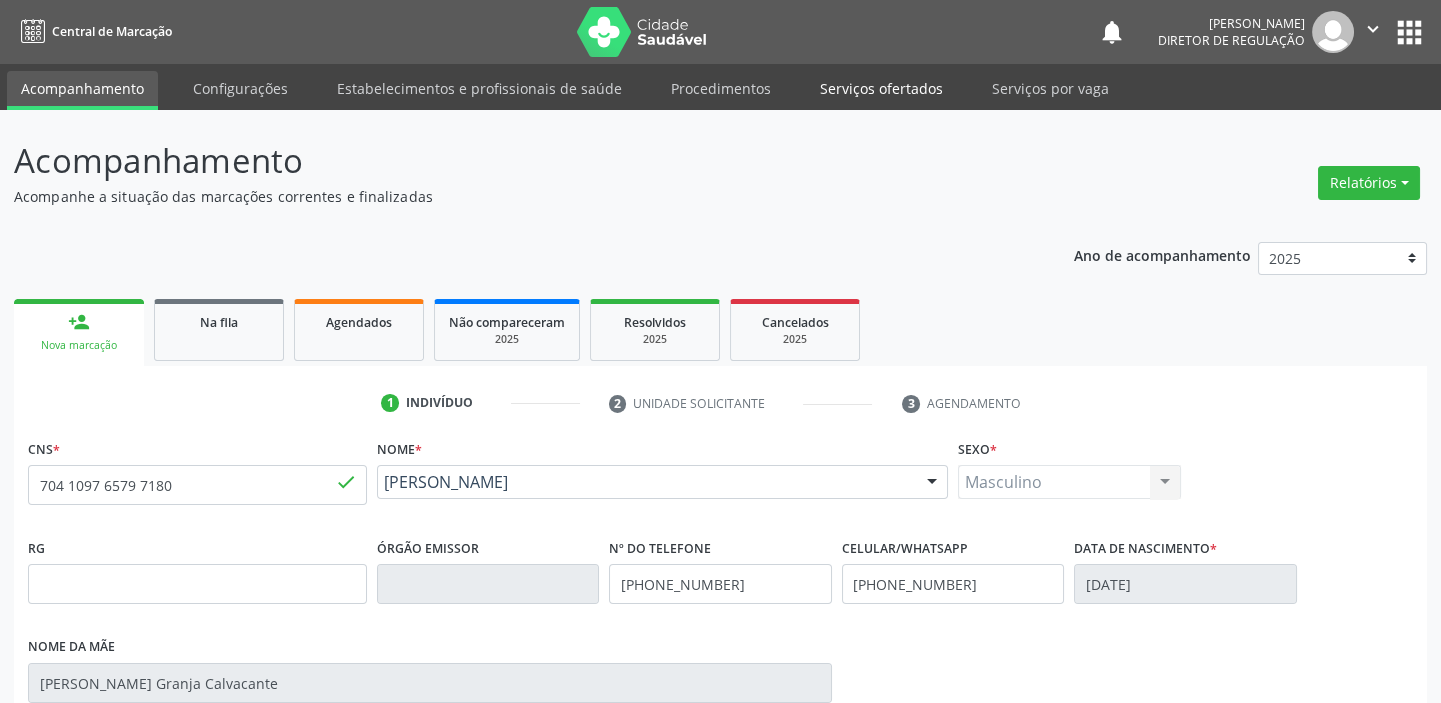 click on "Serviços ofertados" at bounding box center (881, 88) 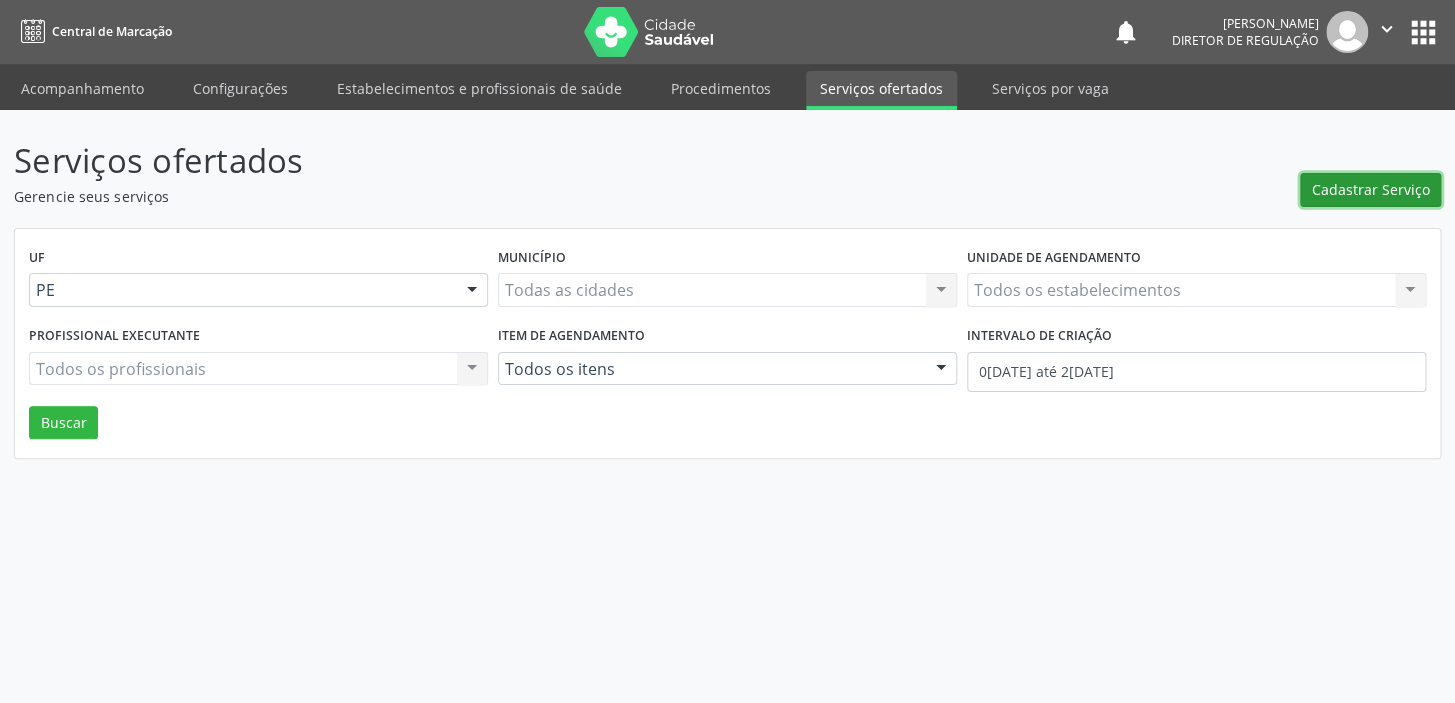 click on "Cadastrar Serviço" at bounding box center (1371, 189) 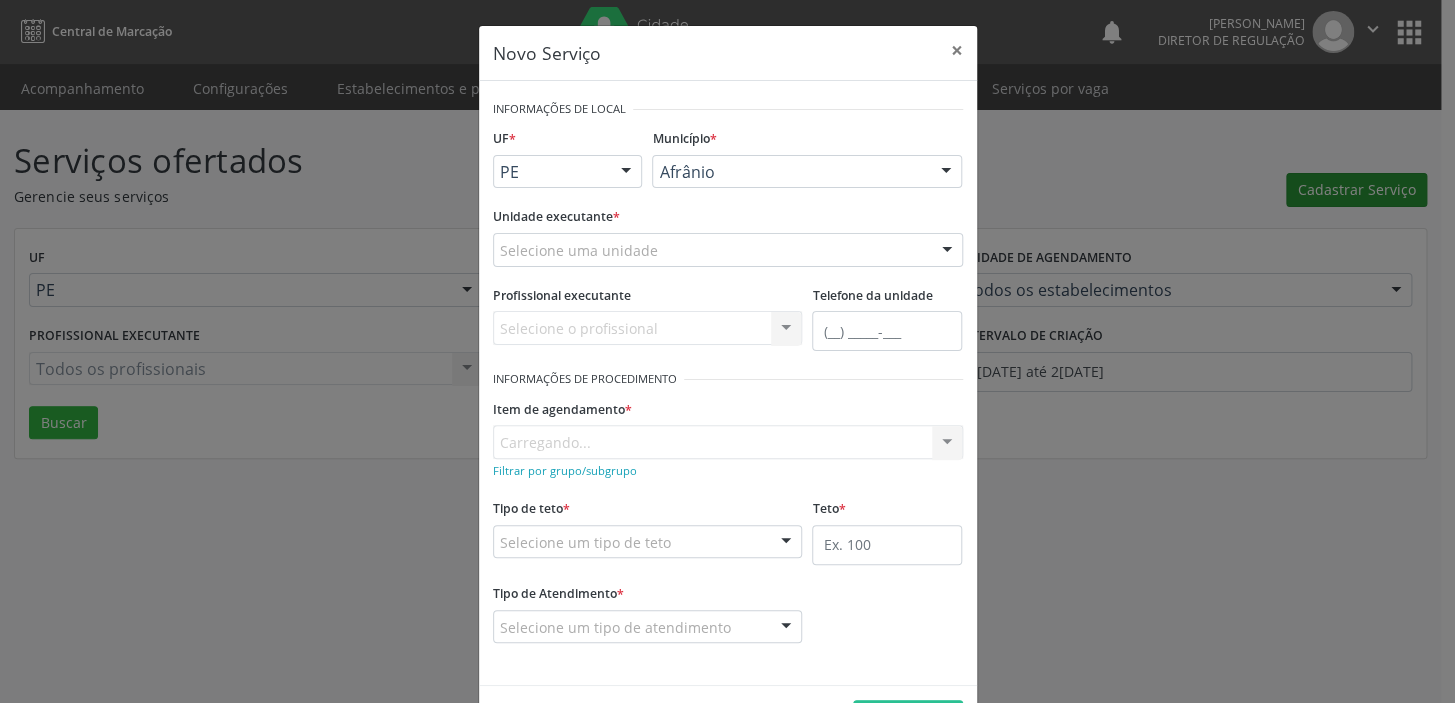 scroll, scrollTop: 0, scrollLeft: 0, axis: both 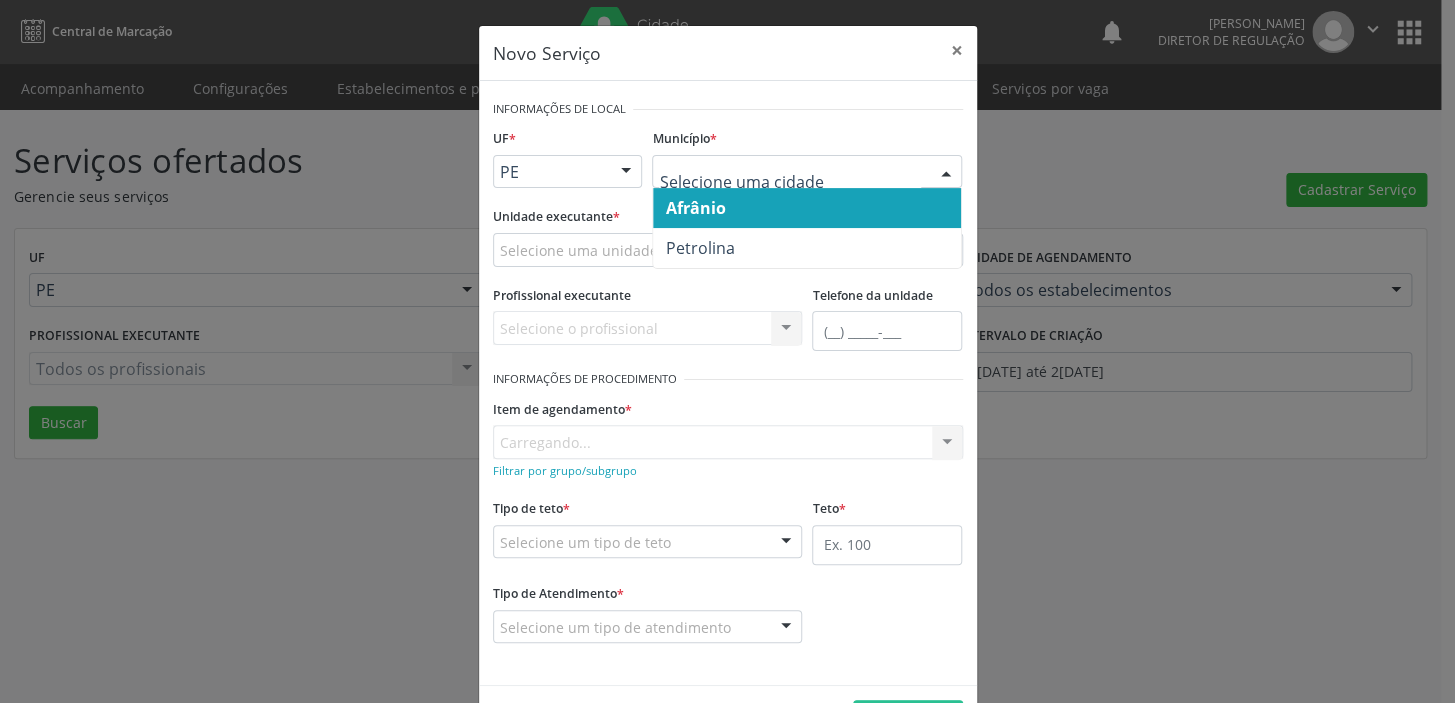 click on "Petrolina" at bounding box center [699, 248] 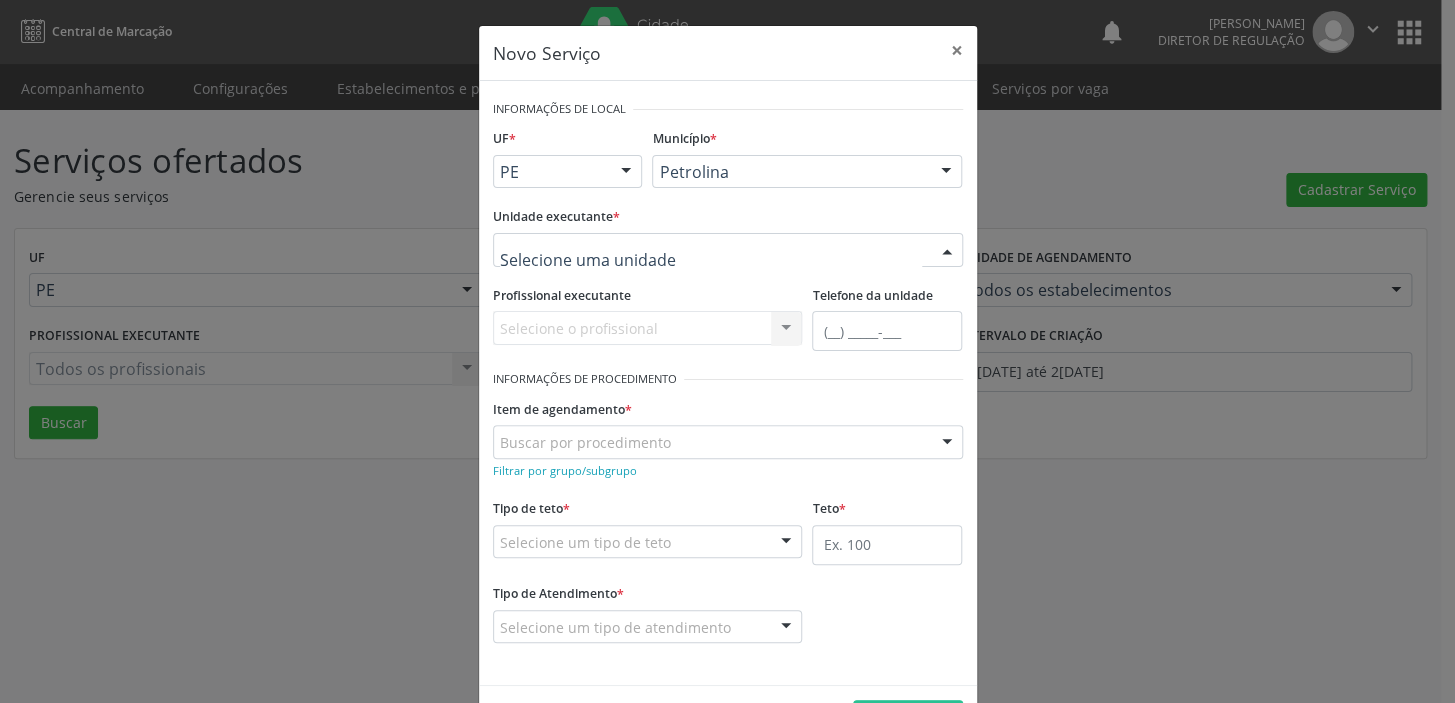 click at bounding box center [711, 260] 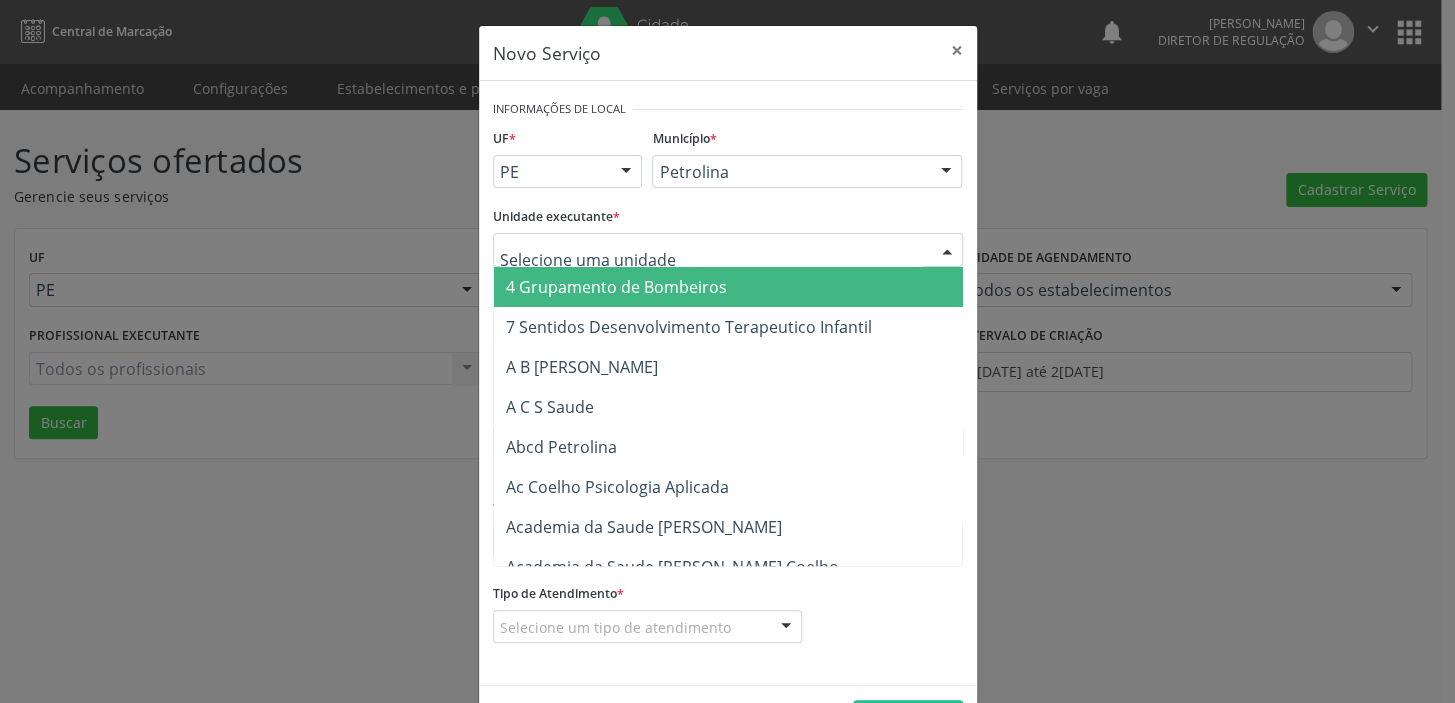 click at bounding box center [711, 260] 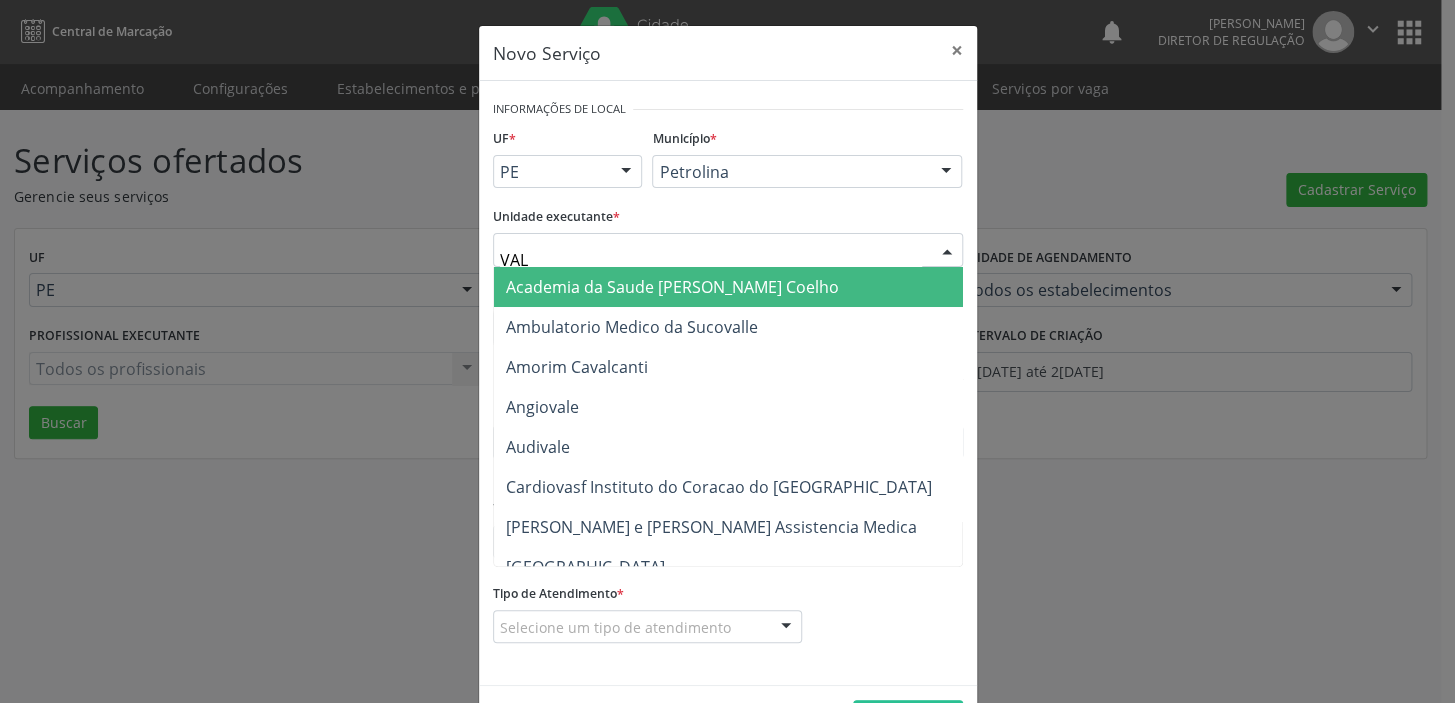type on "VALE" 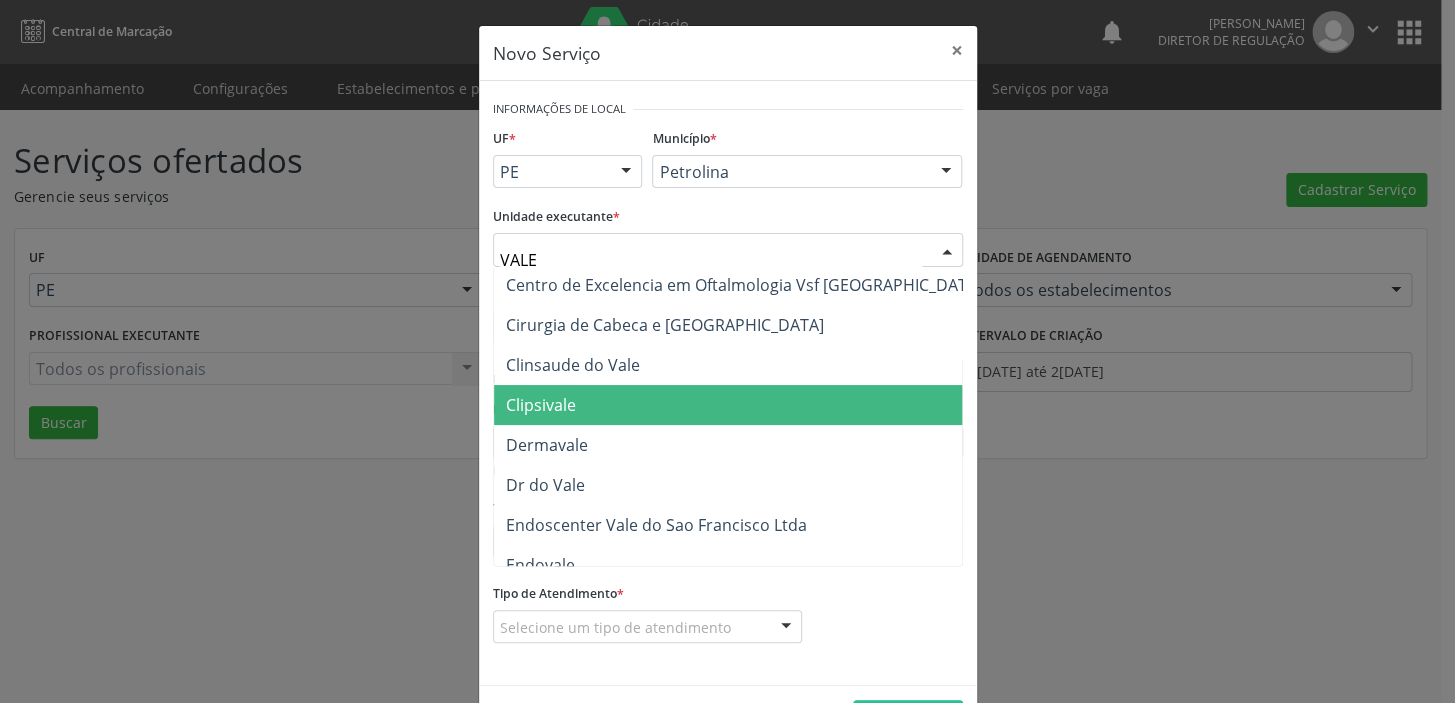scroll, scrollTop: 181, scrollLeft: 0, axis: vertical 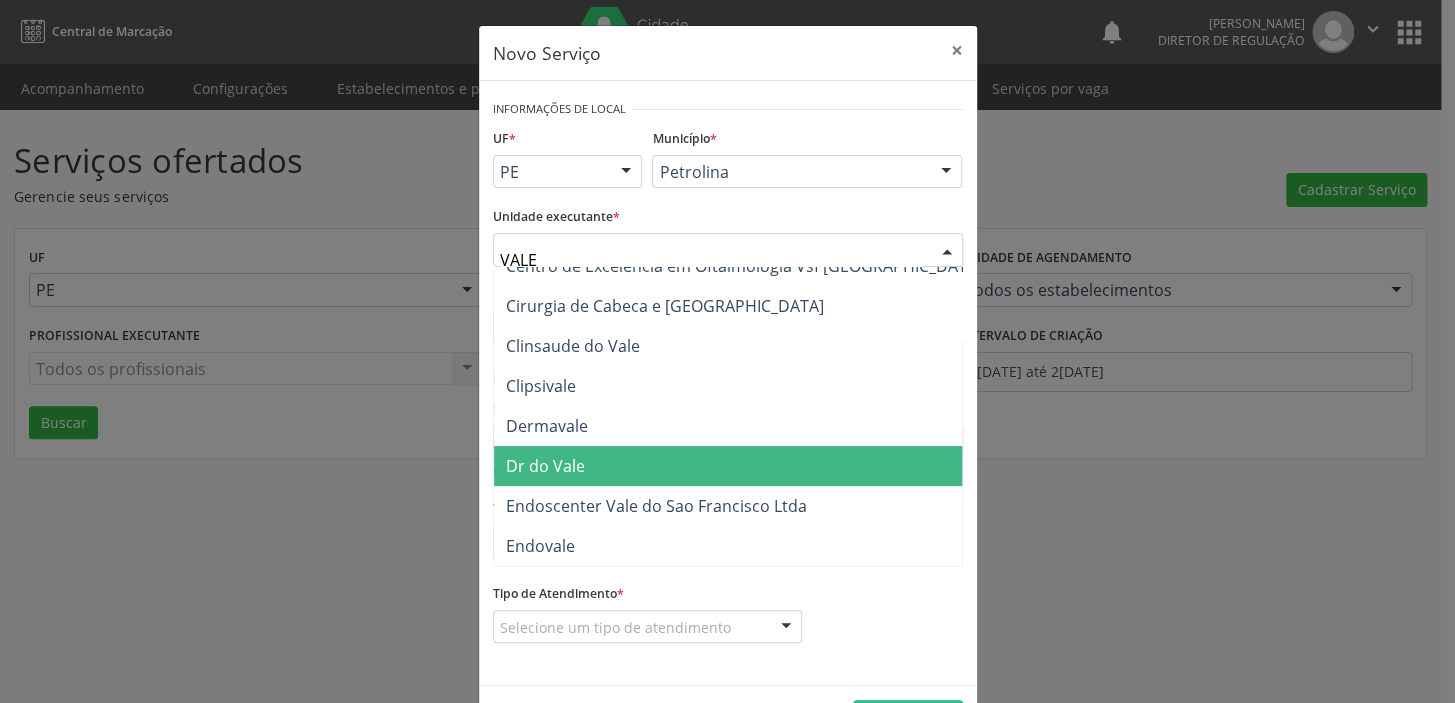 click on "Dr do Vale" at bounding box center (744, 466) 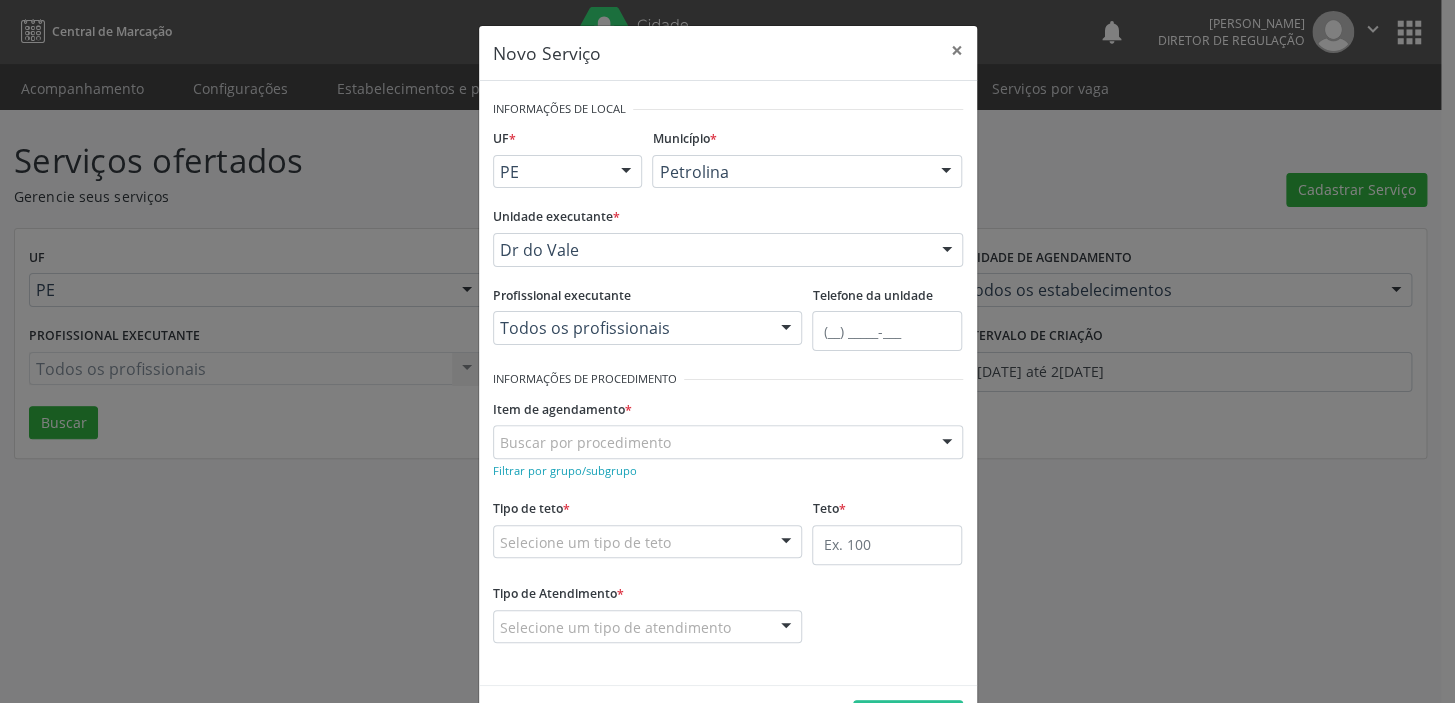 click on "Todos os profissionais" at bounding box center (648, 328) 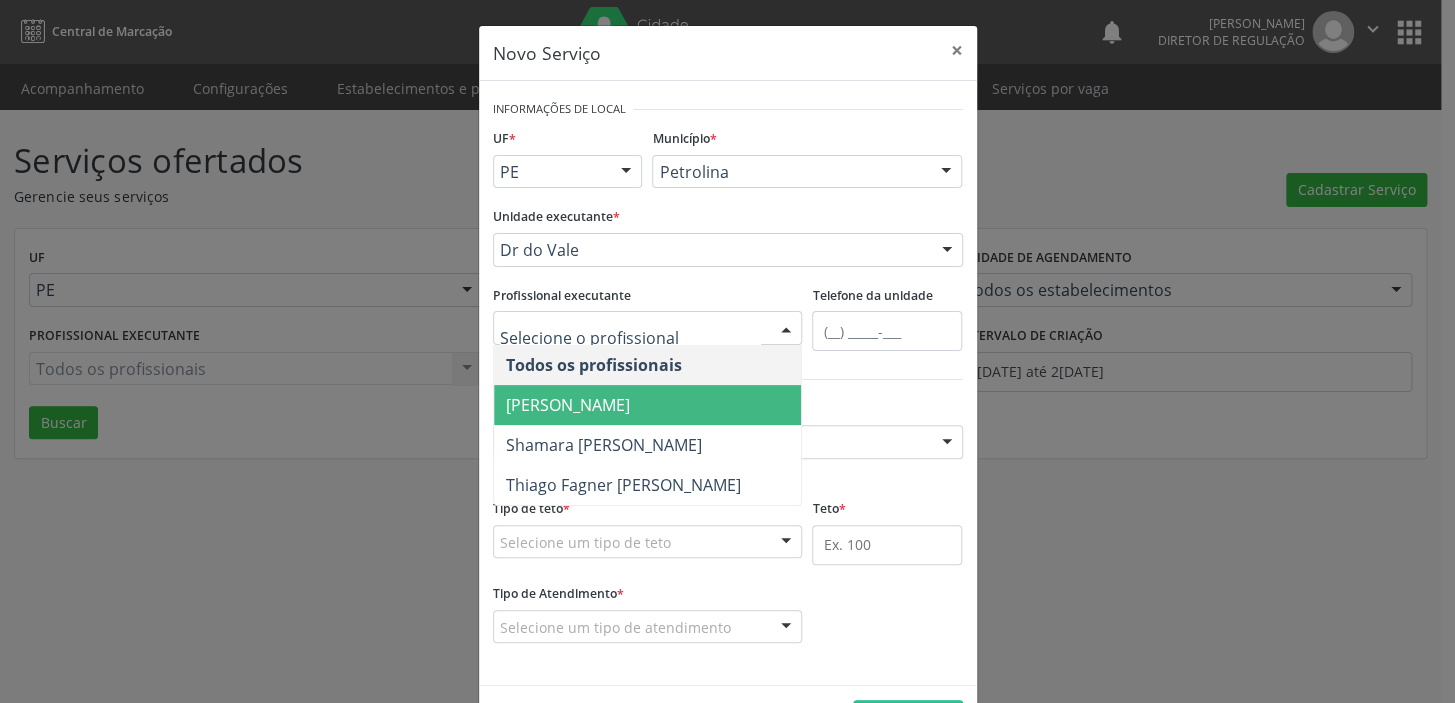 scroll, scrollTop: 69, scrollLeft: 0, axis: vertical 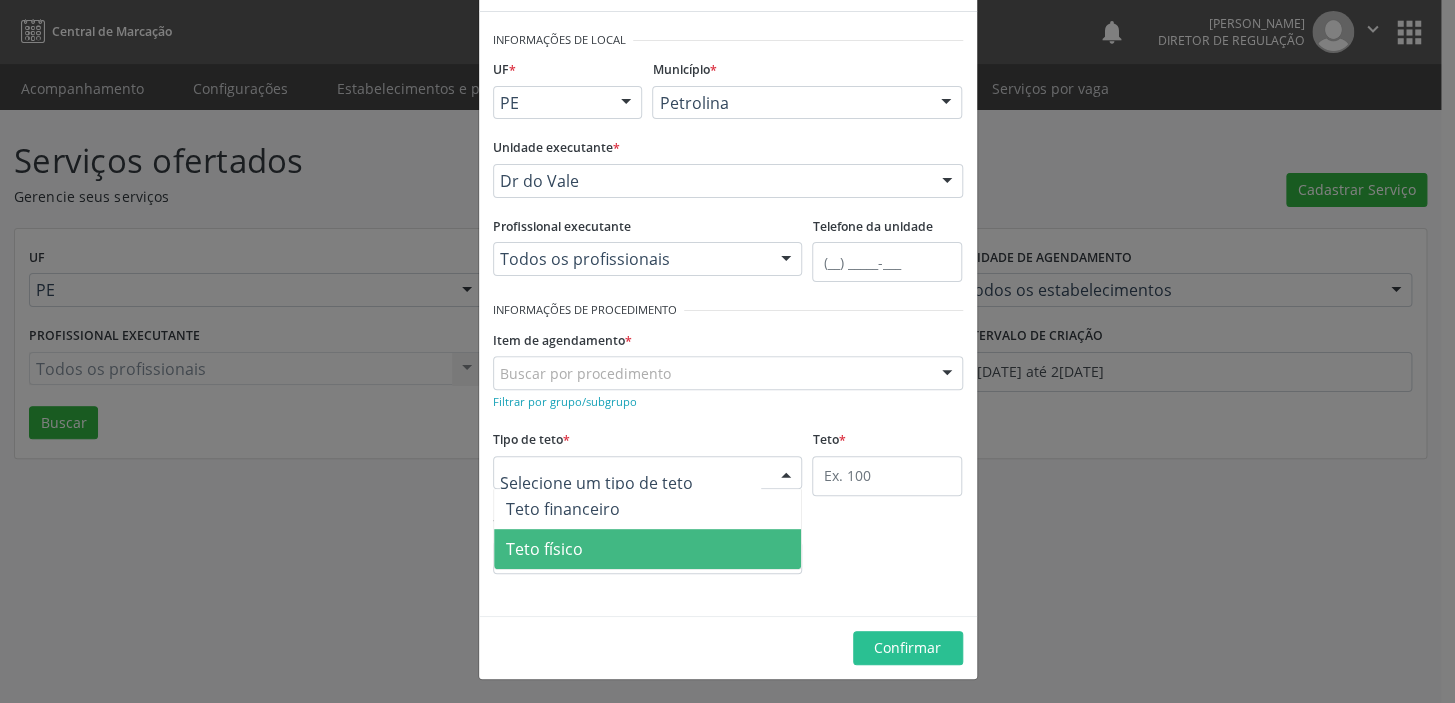 click on "Teto físico" at bounding box center [544, 549] 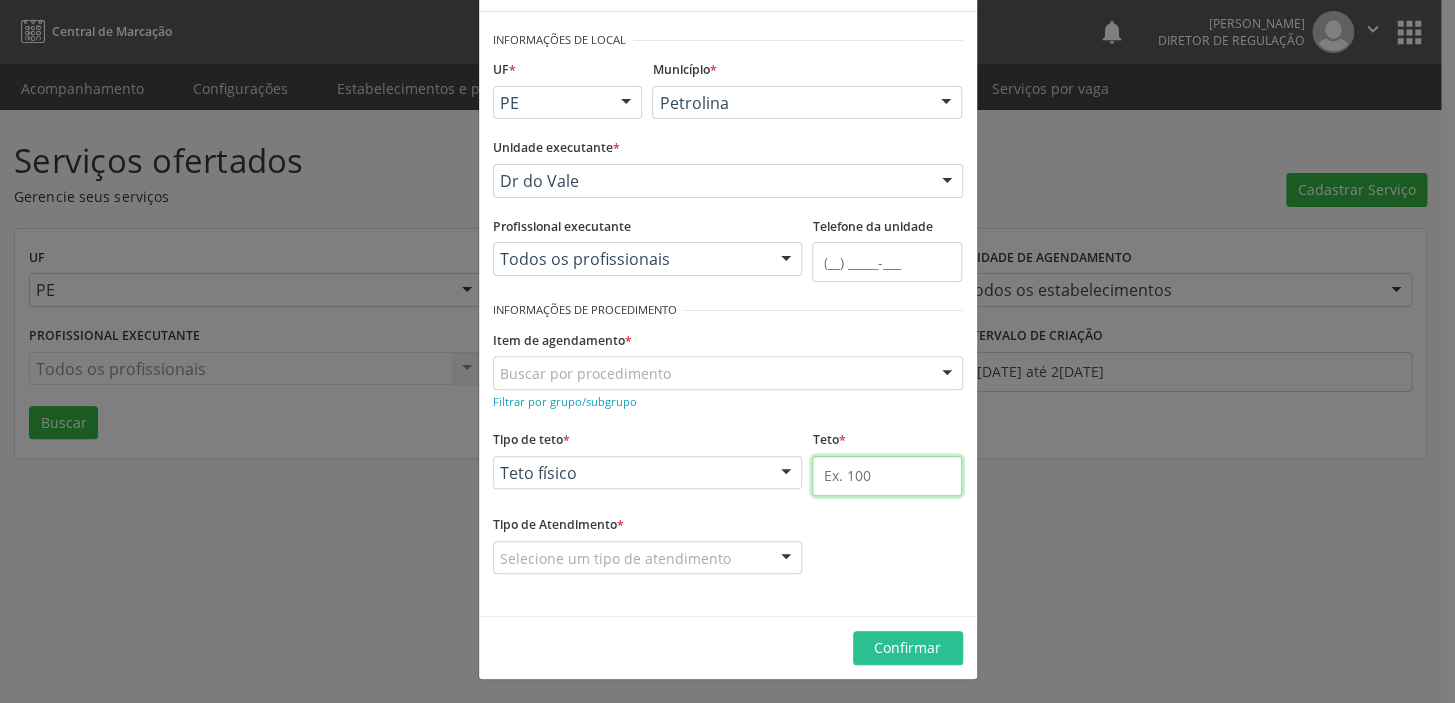 click at bounding box center (887, 476) 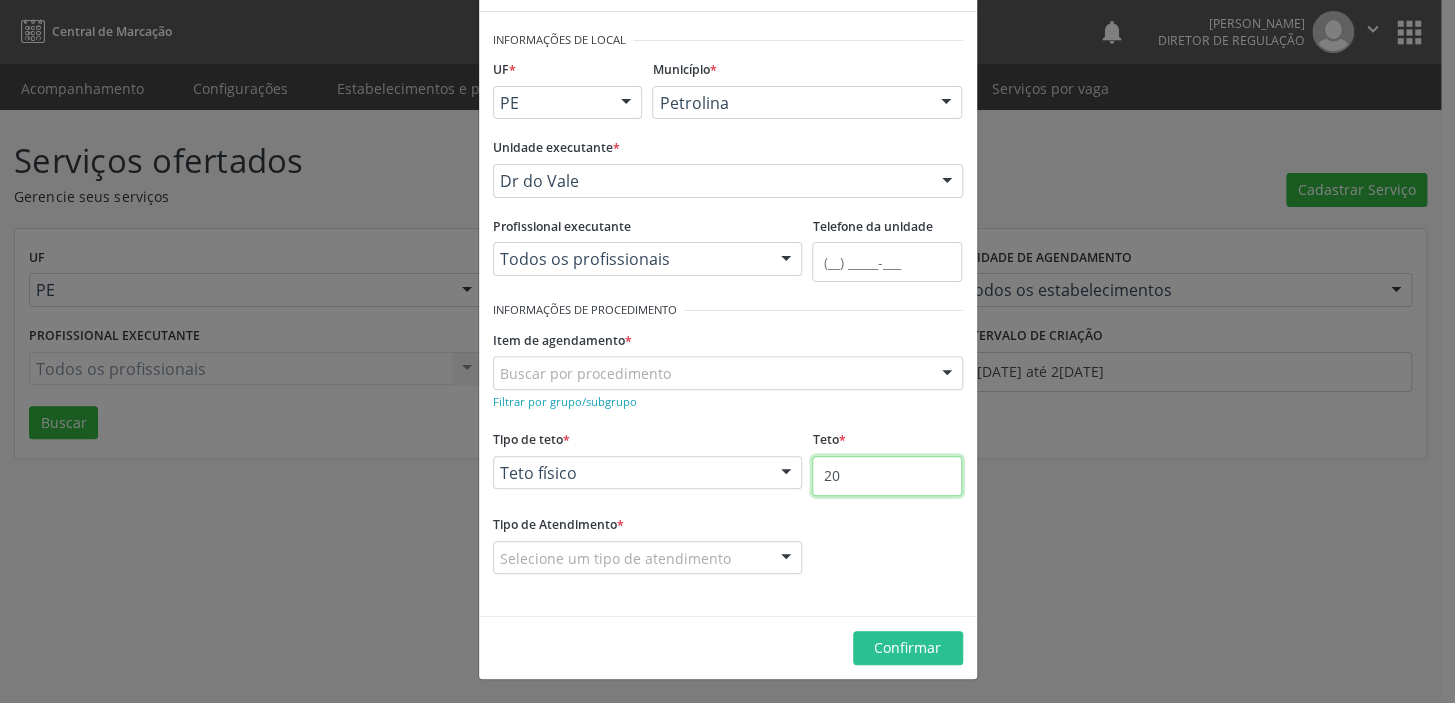 type on "20" 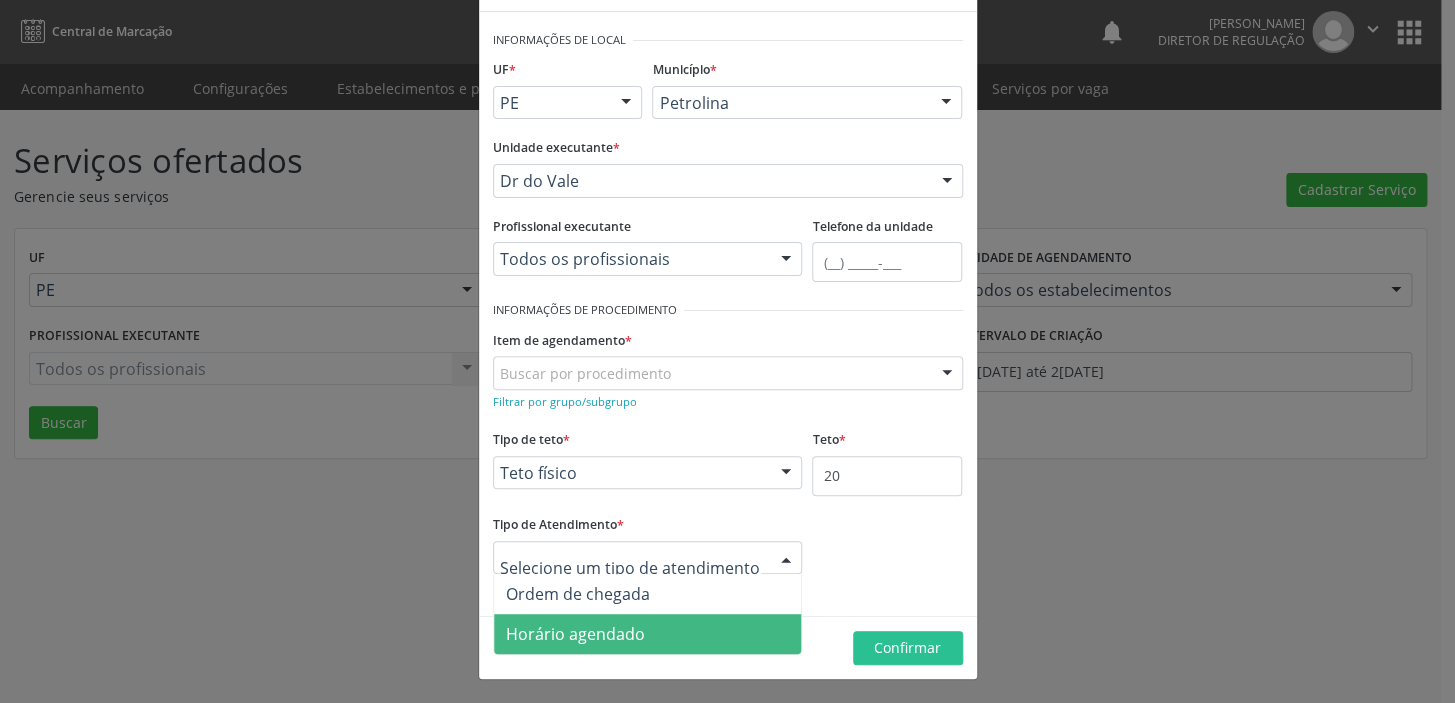 click on "Horário agendado" at bounding box center [575, 634] 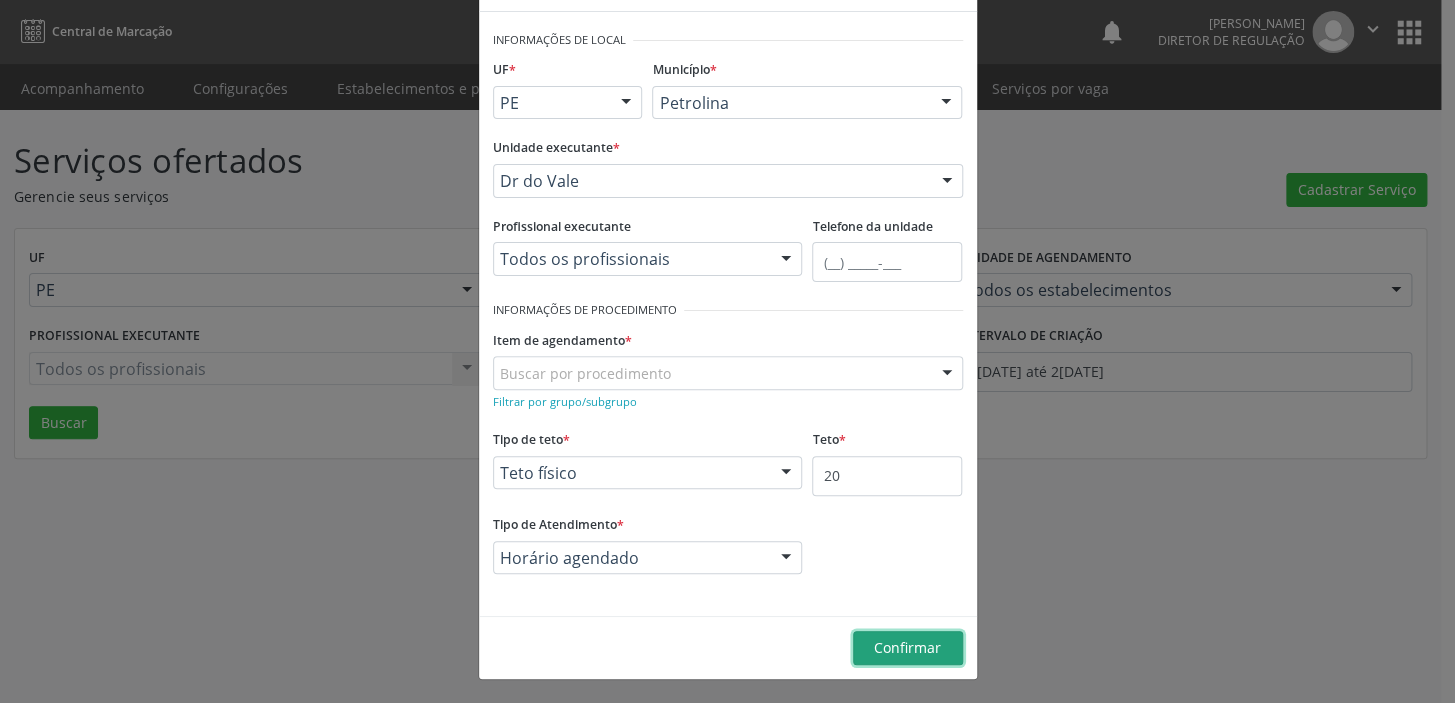 click on "Confirmar" at bounding box center (907, 647) 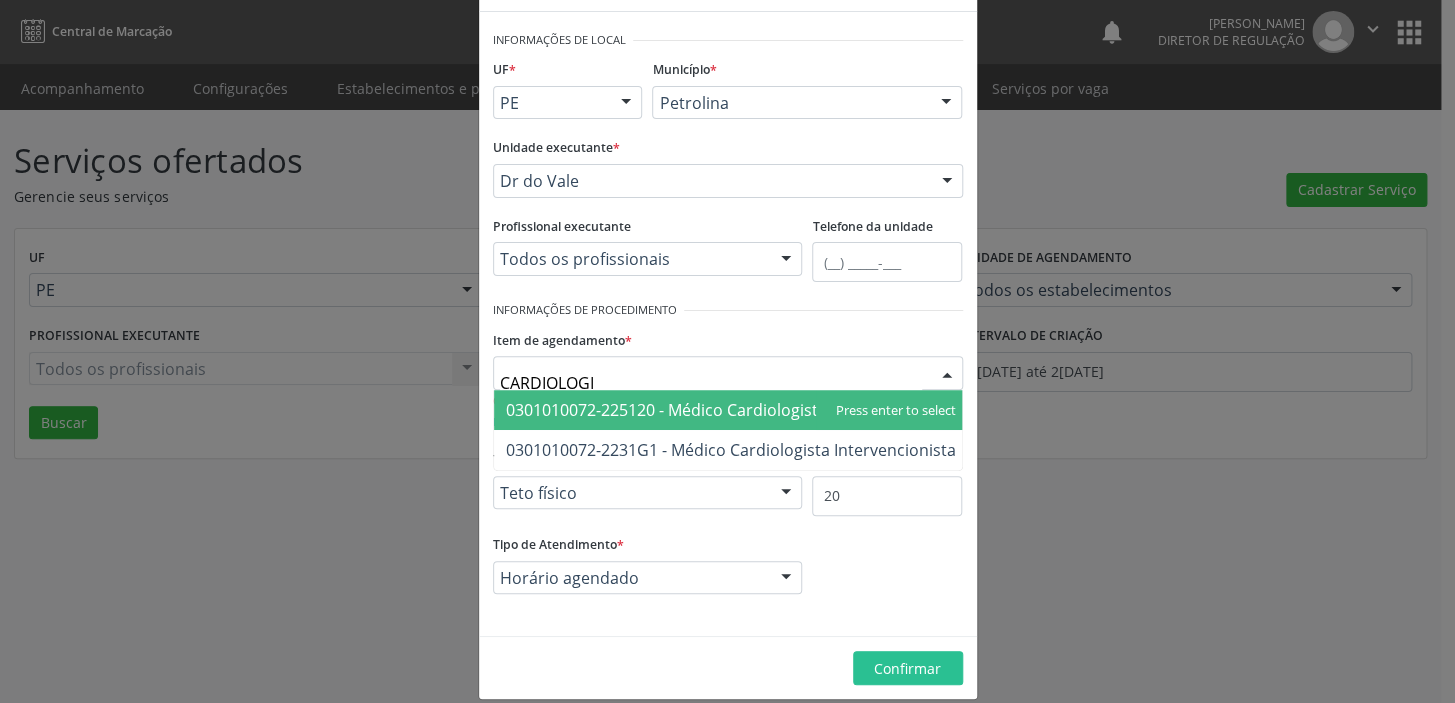 type on "CARDIOLOGIS" 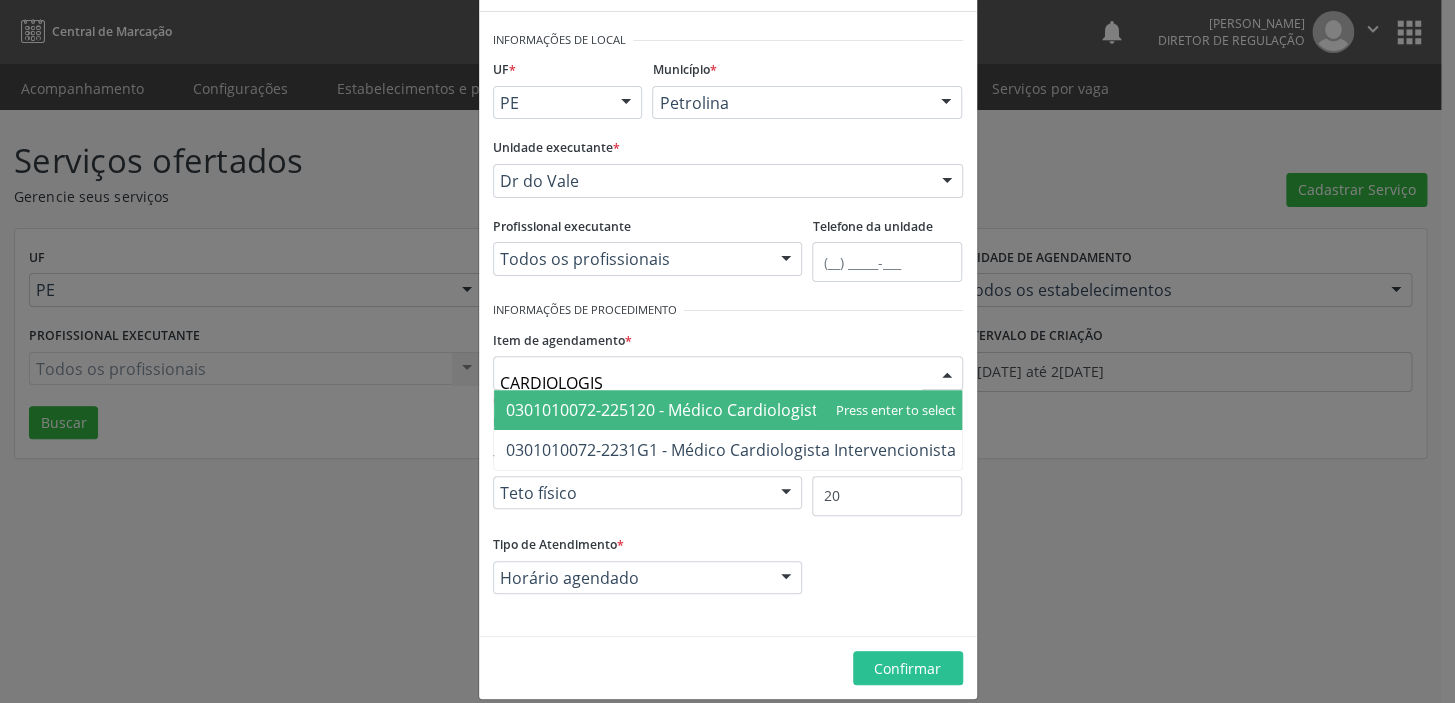 drag, startPoint x: 783, startPoint y: 402, endPoint x: 760, endPoint y: 400, distance: 23.086792 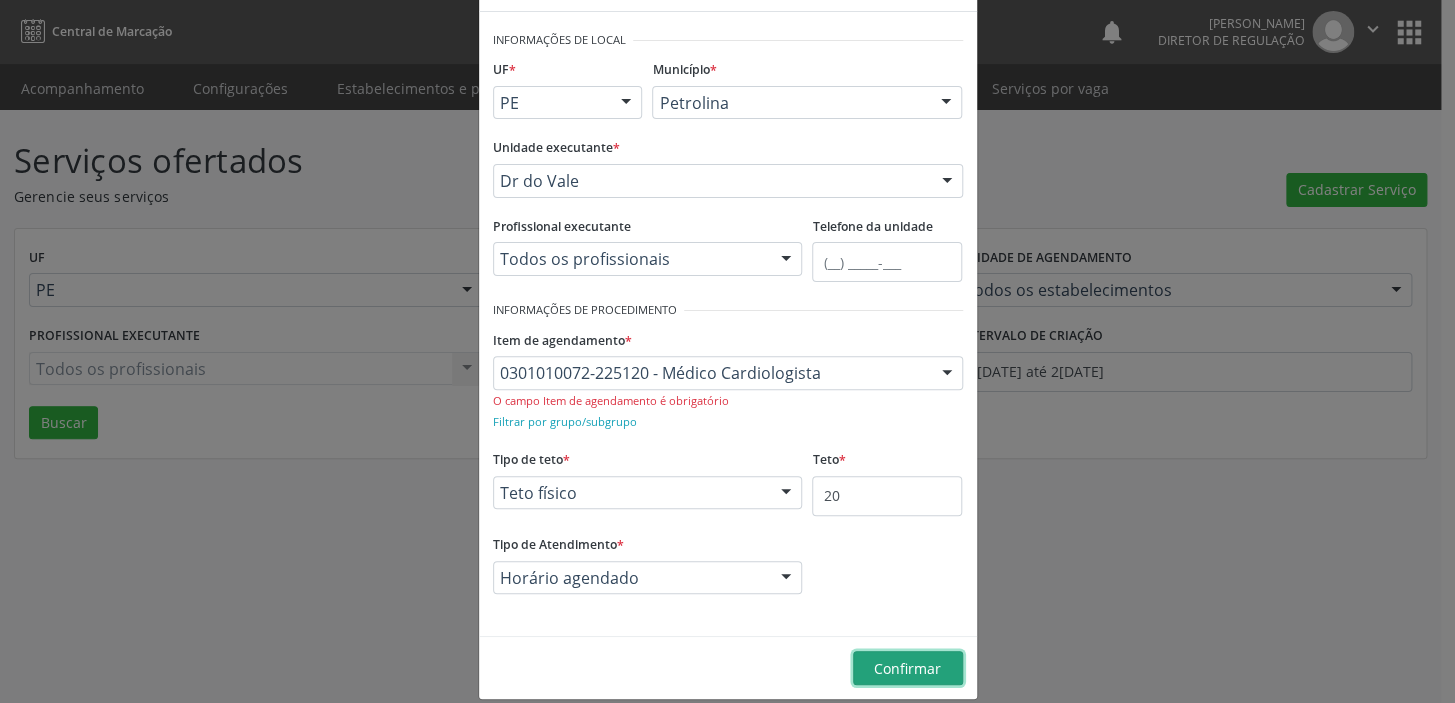 click on "Confirmar" at bounding box center [907, 668] 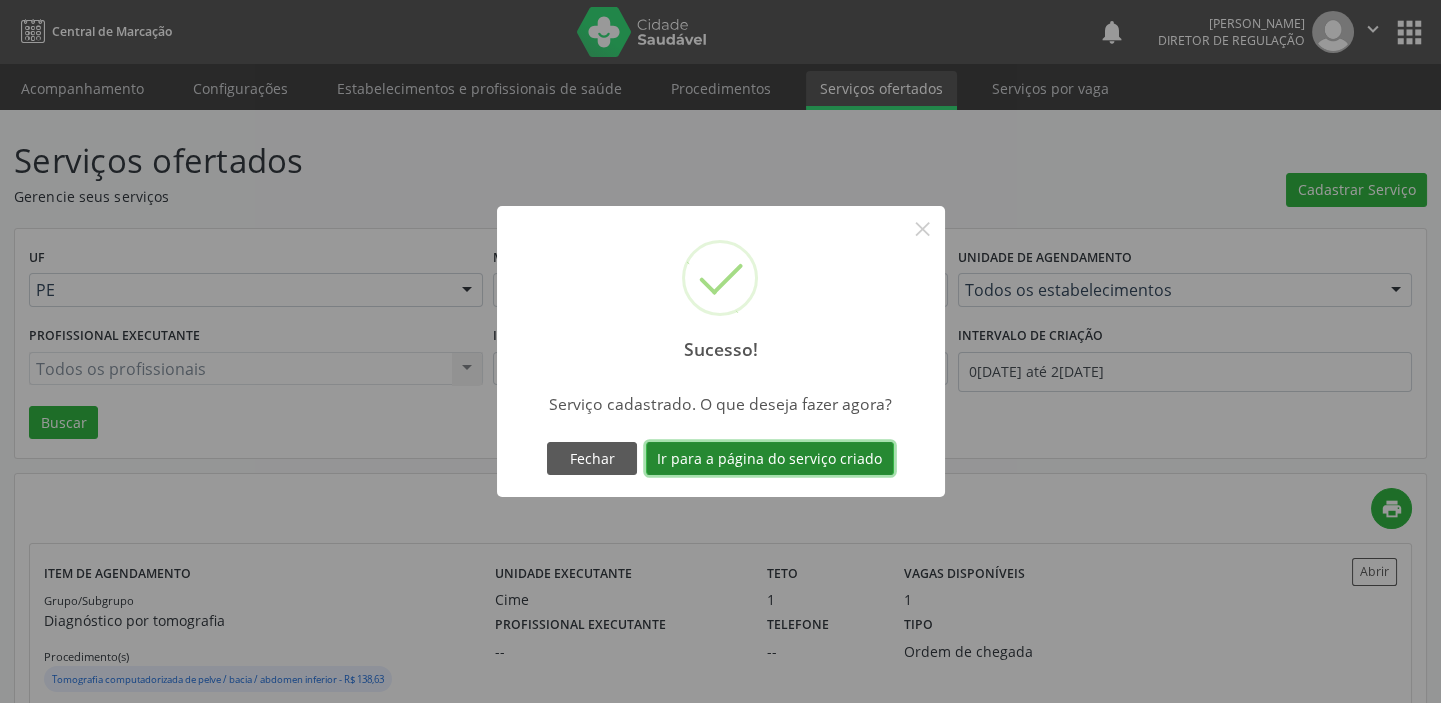 click on "Ir para a página do serviço criado" at bounding box center (770, 459) 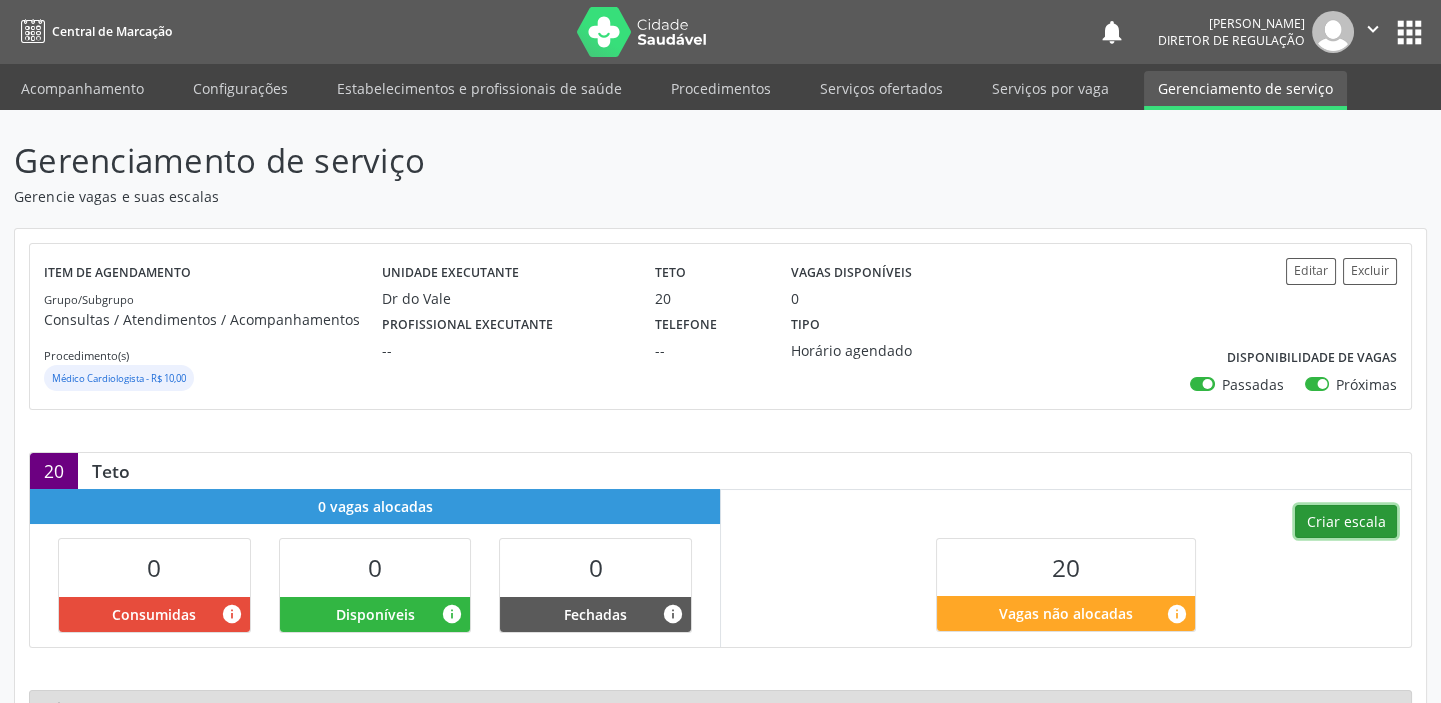 click on "Criar escala" at bounding box center [1346, 522] 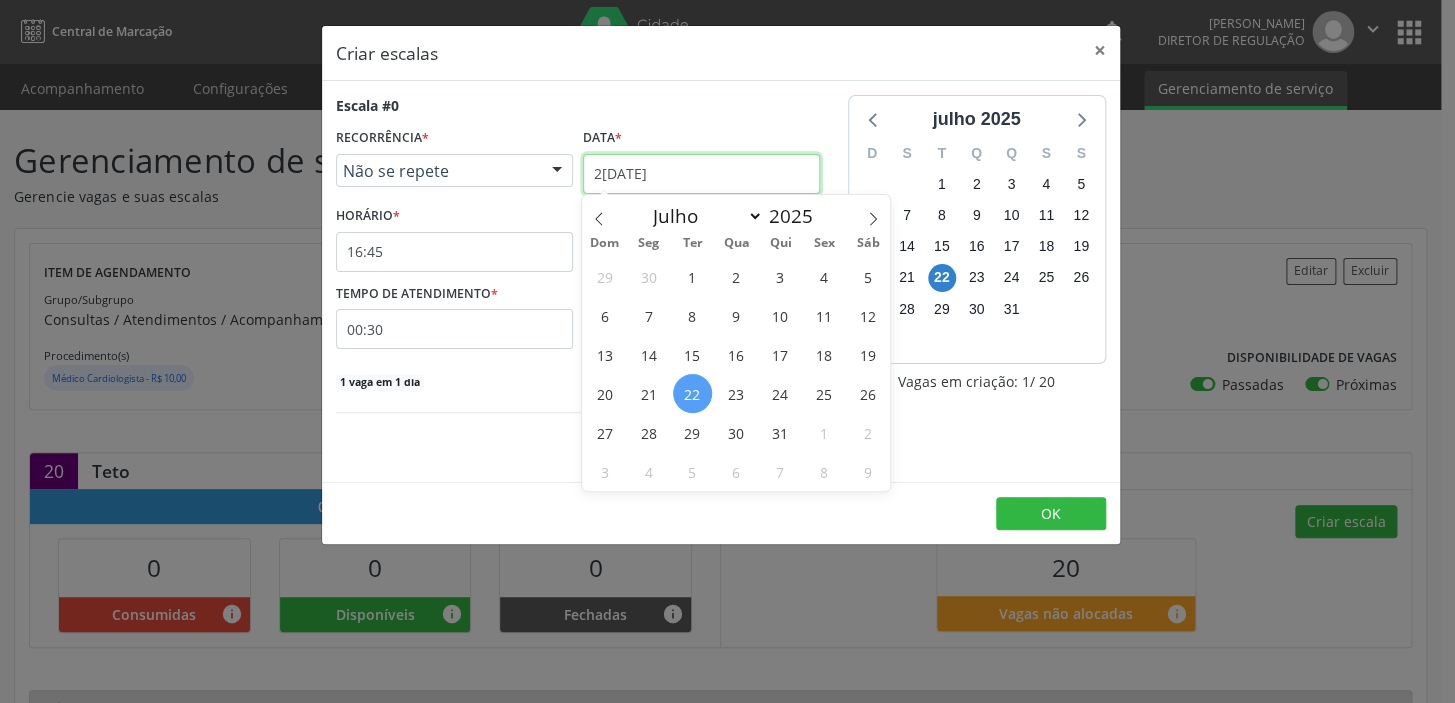 click on "2[DATE]" at bounding box center (701, 174) 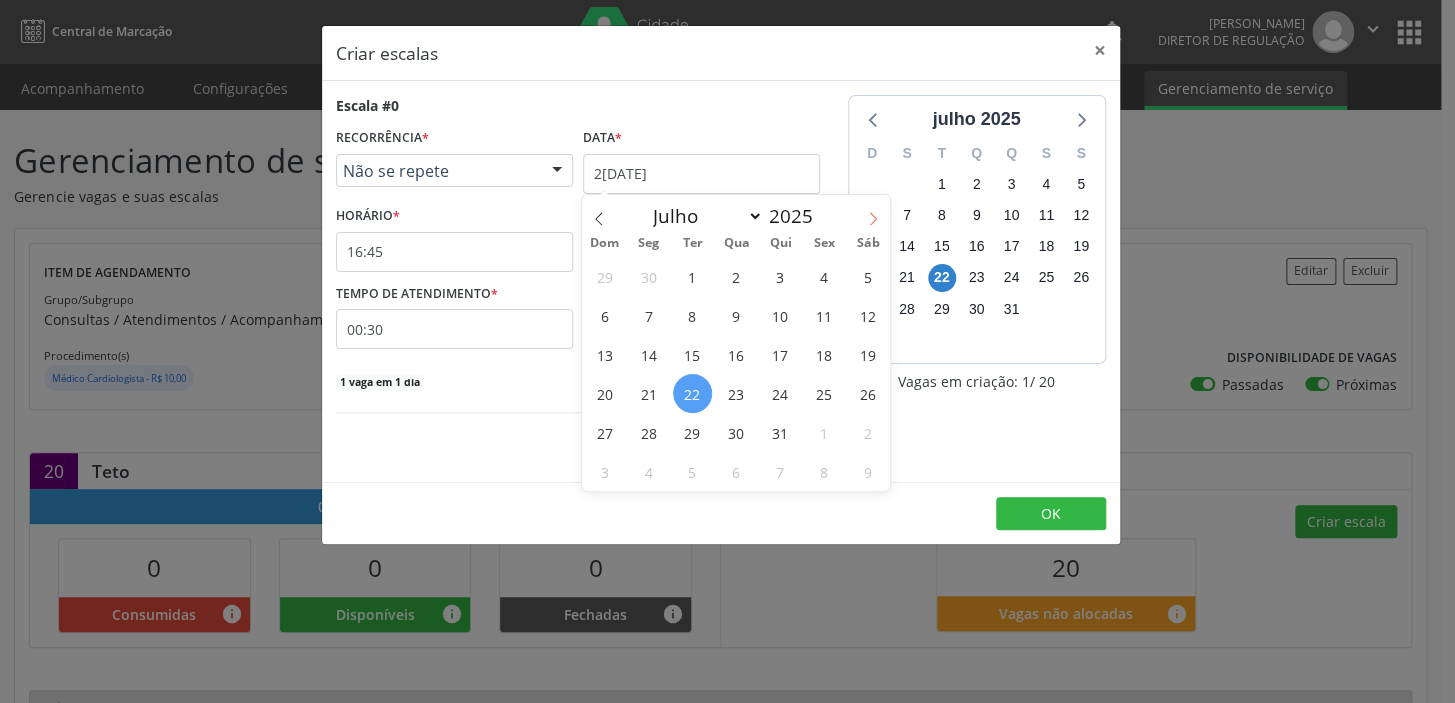 click 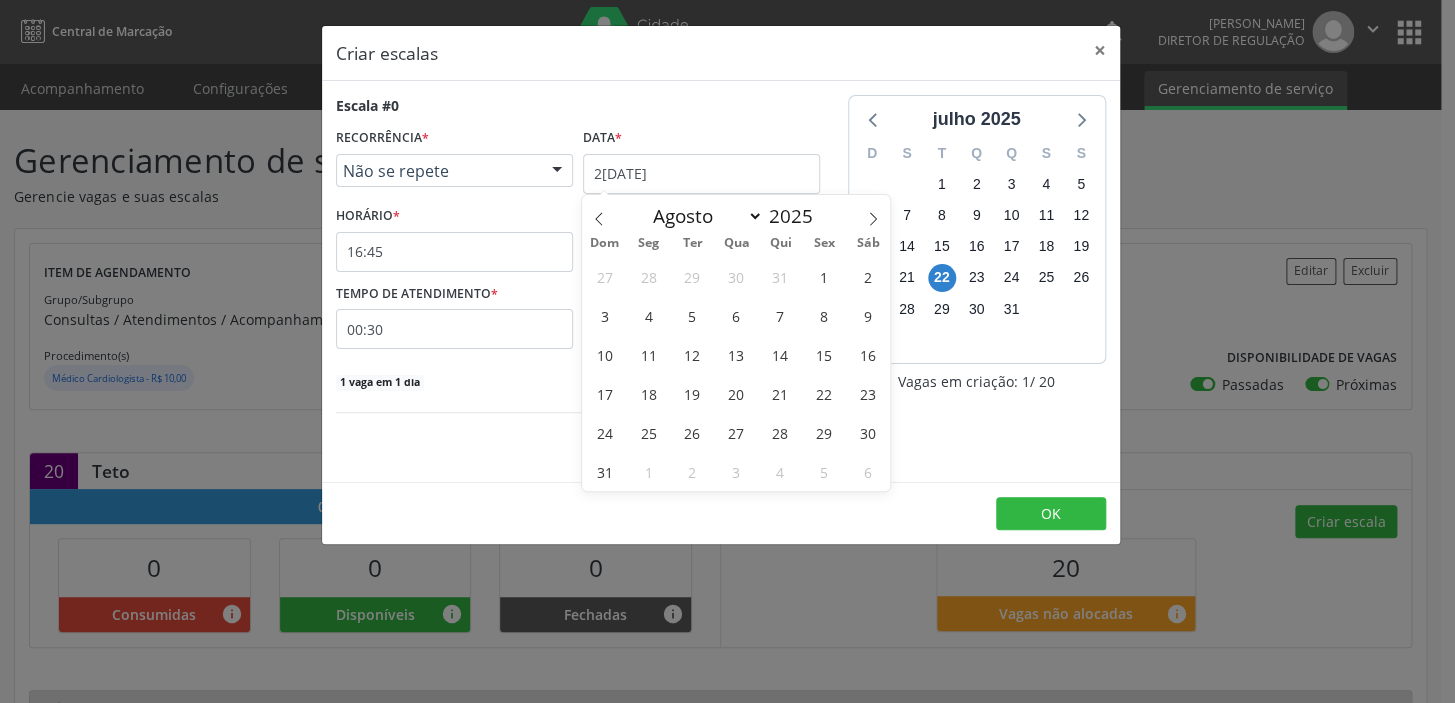 click on "4" at bounding box center [648, 315] 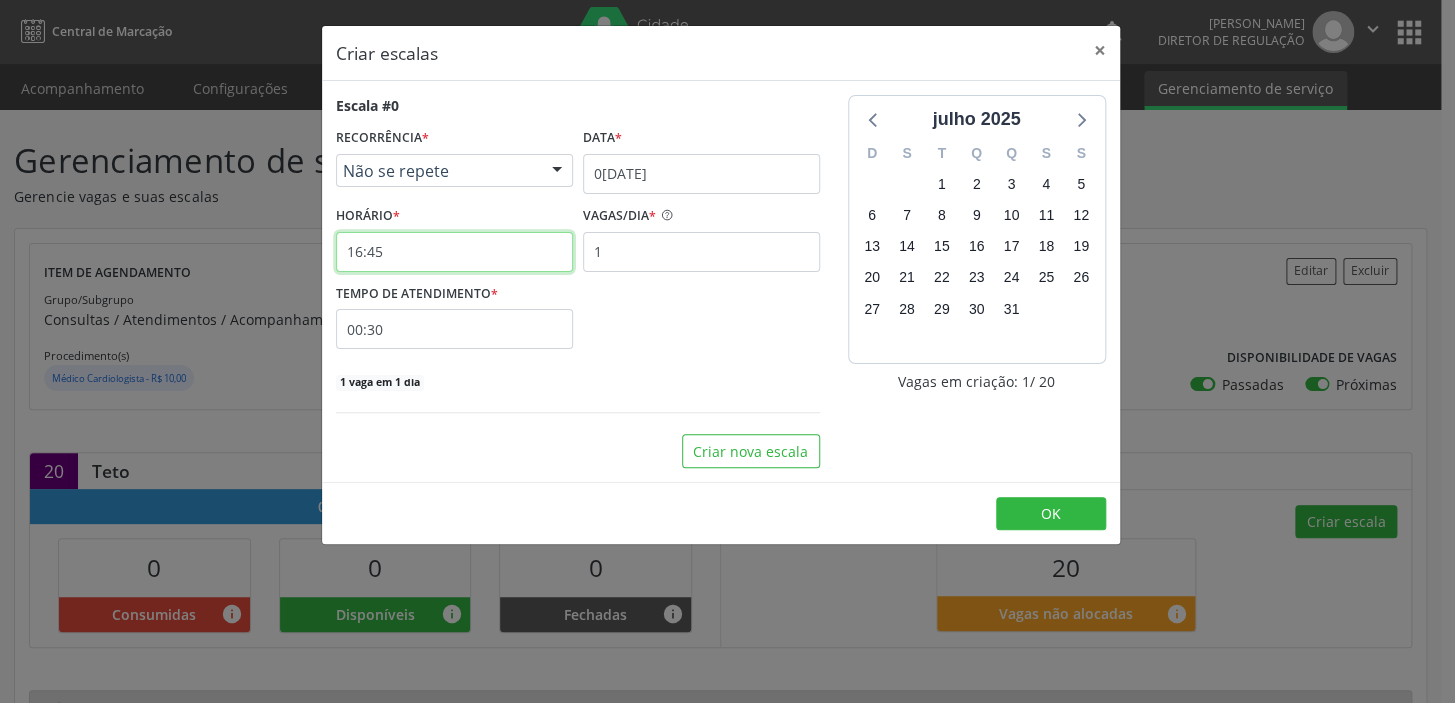 click on "16:45" at bounding box center [454, 252] 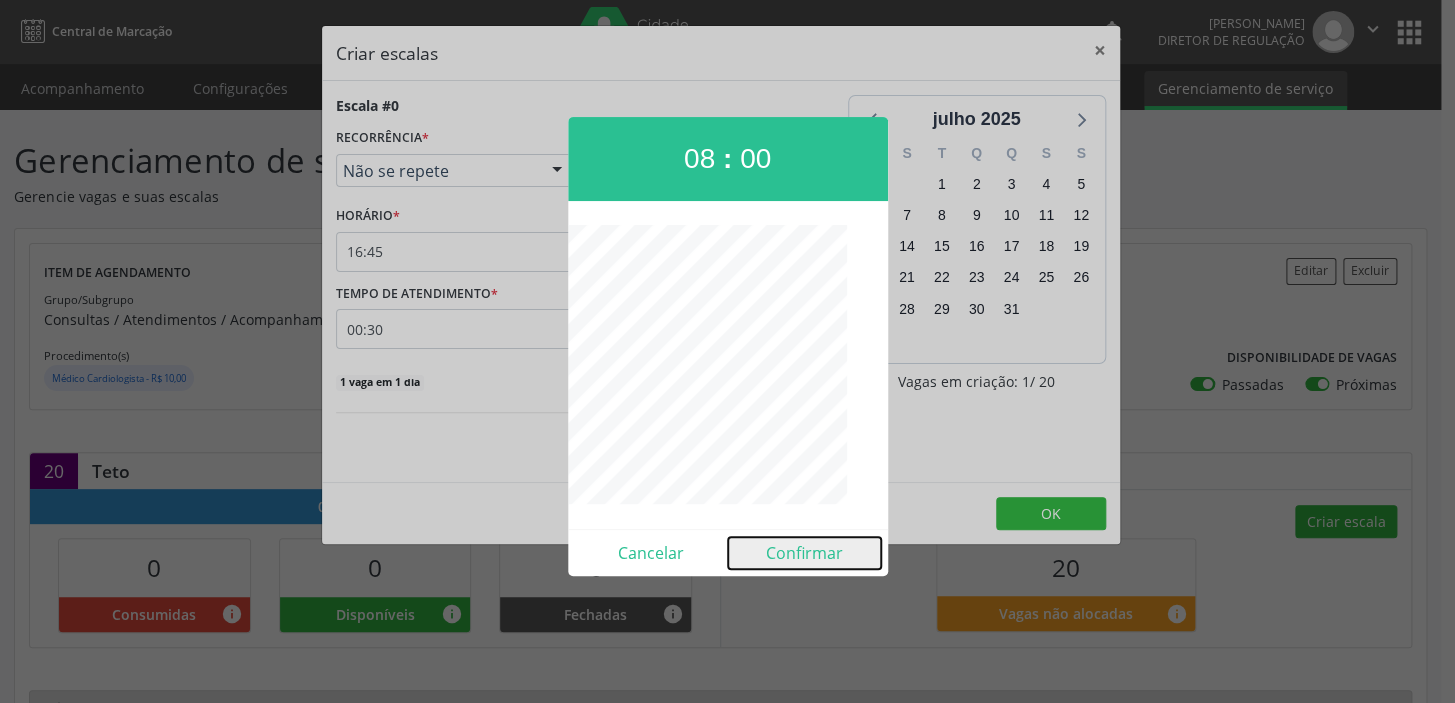 click on "Confirmar" at bounding box center [804, 553] 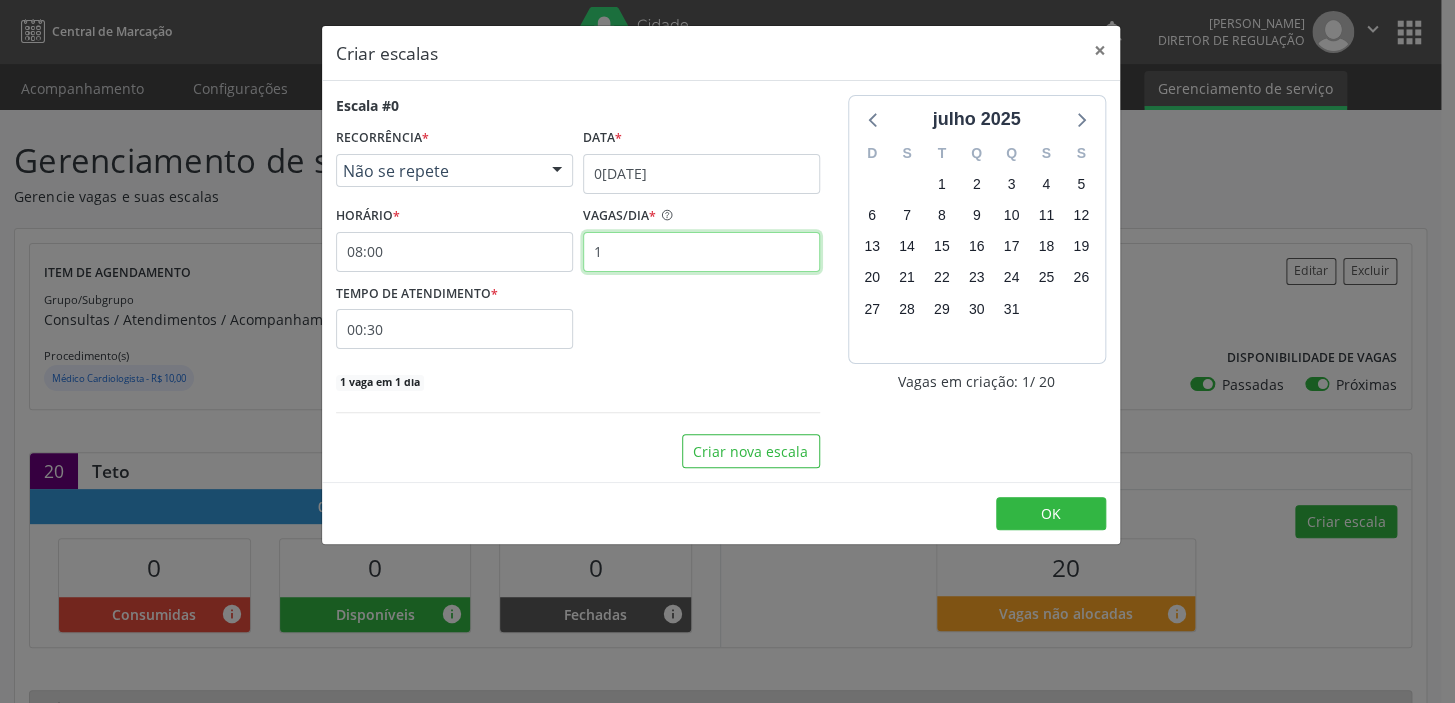 click on "1" at bounding box center (701, 252) 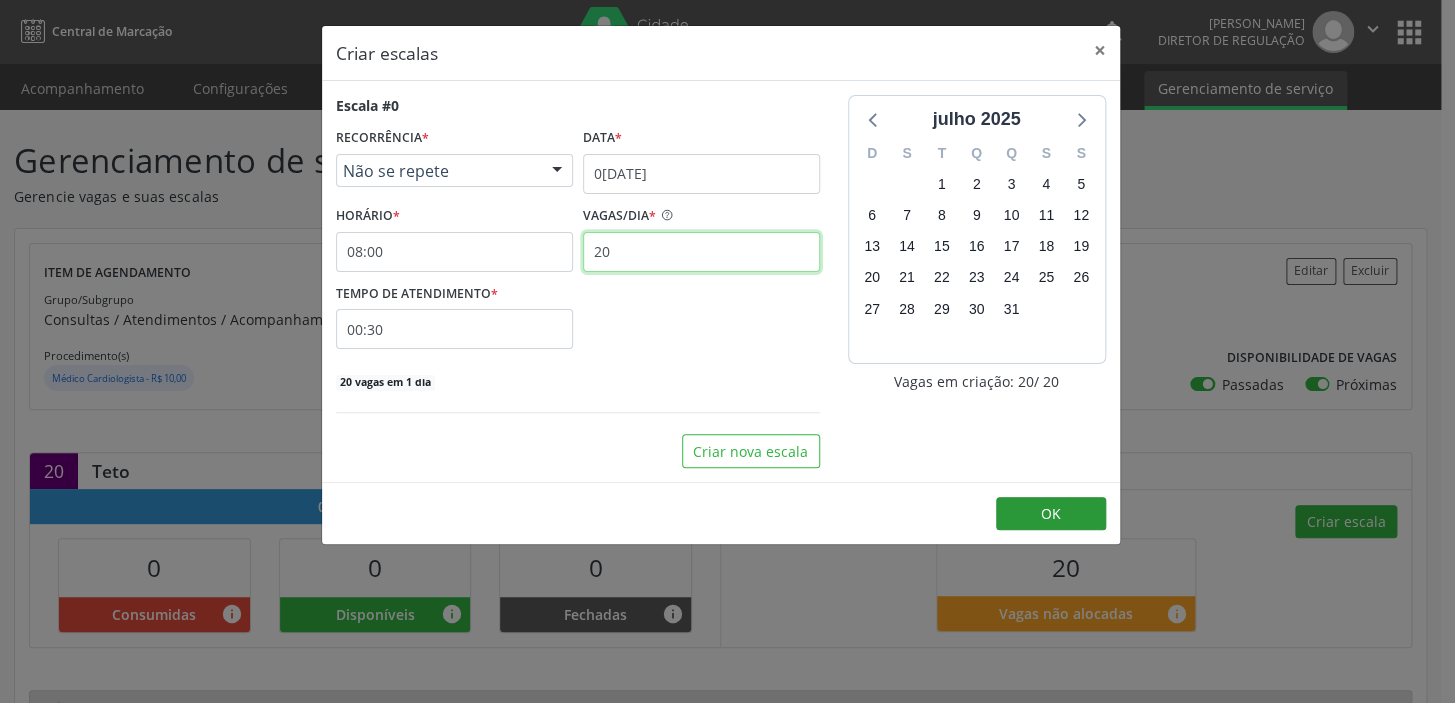 type on "20" 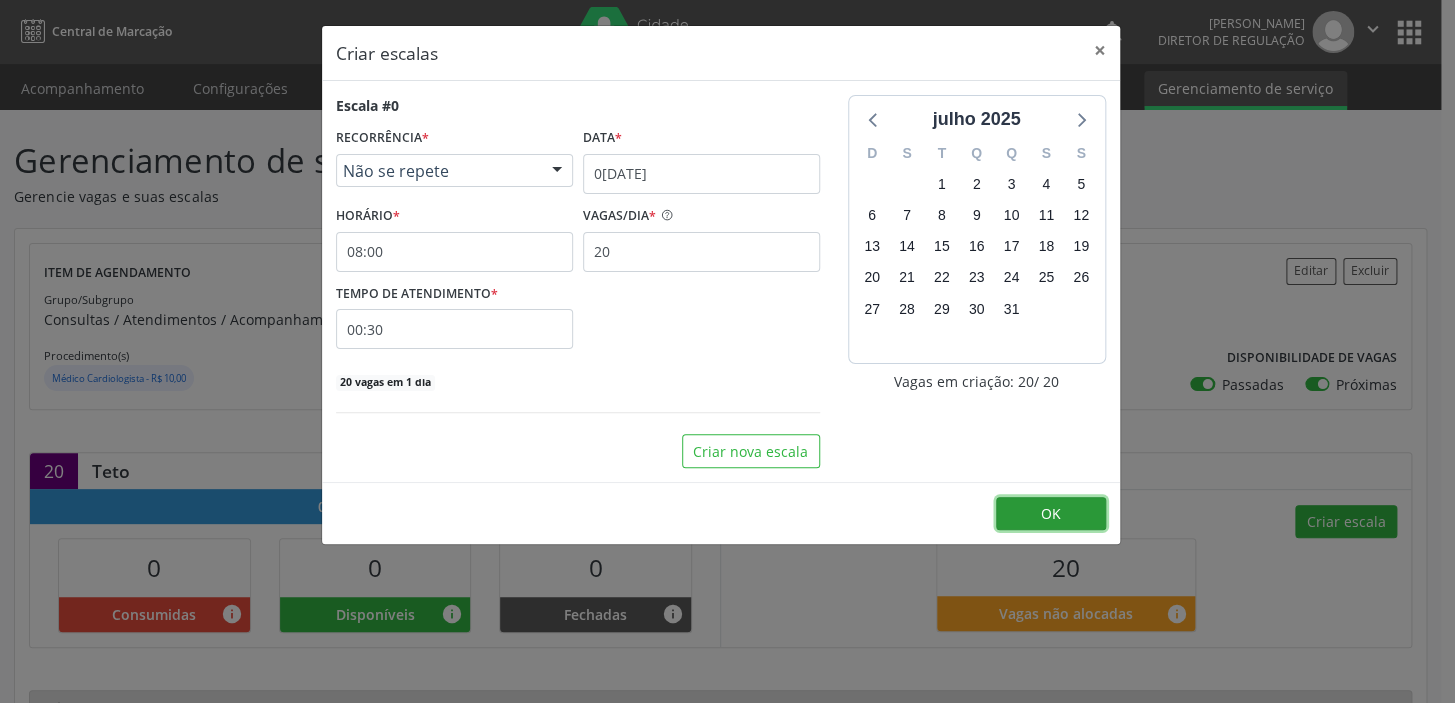 click on "OK" at bounding box center [1051, 513] 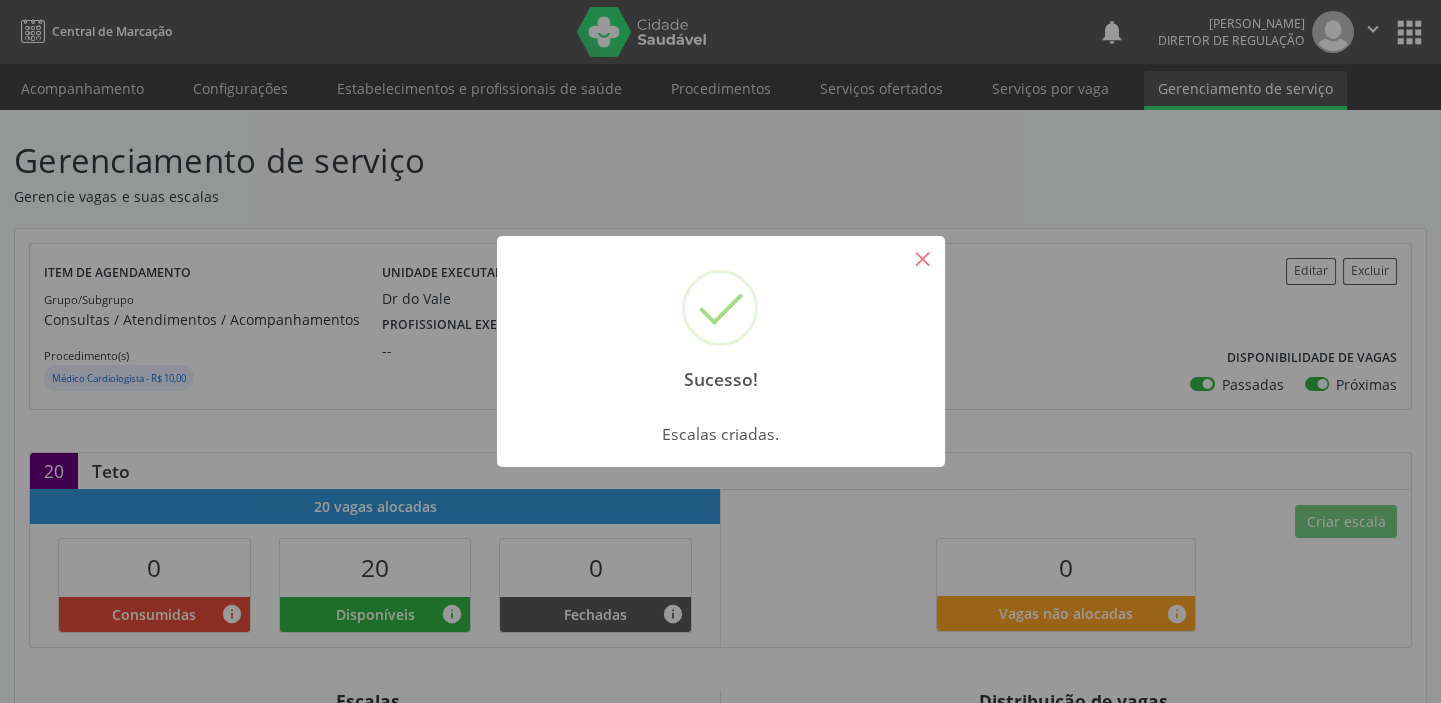click on "×" at bounding box center [923, 258] 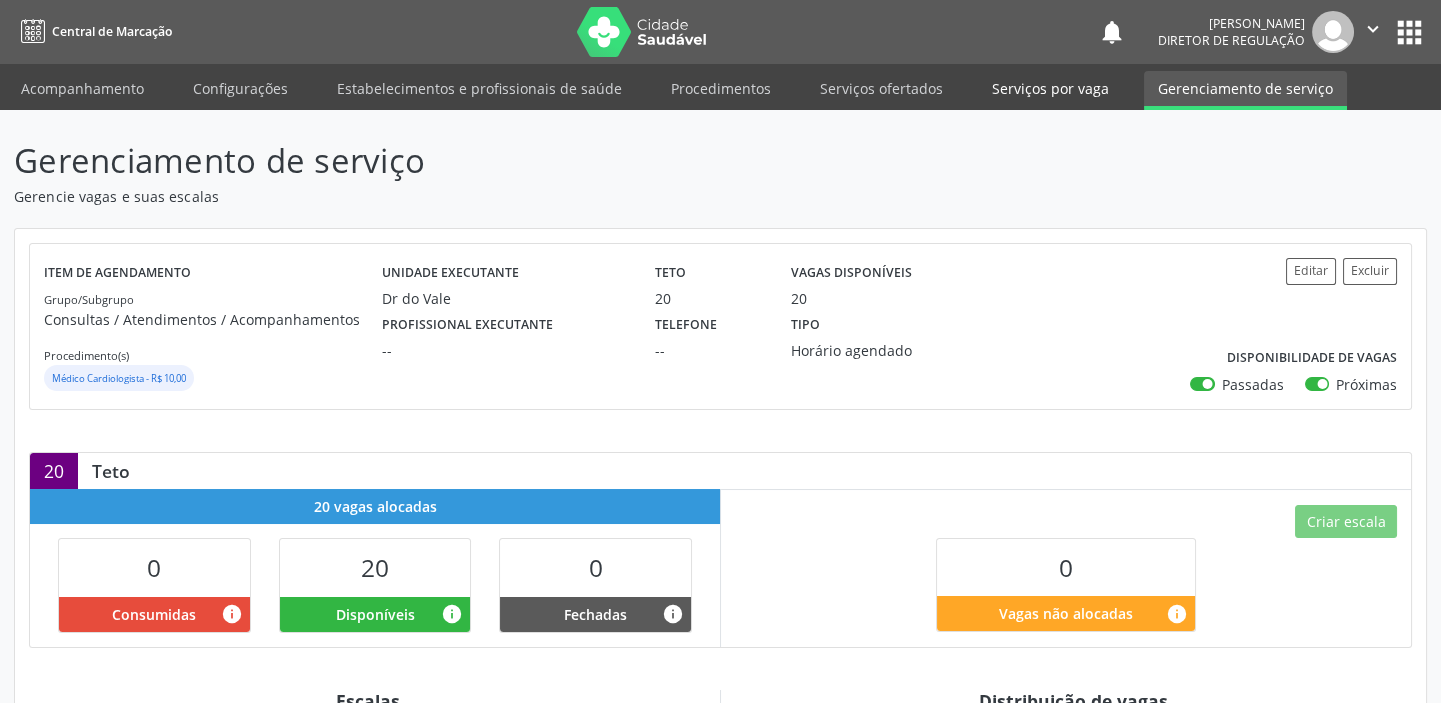 click on "Serviços por vaga" at bounding box center [1050, 88] 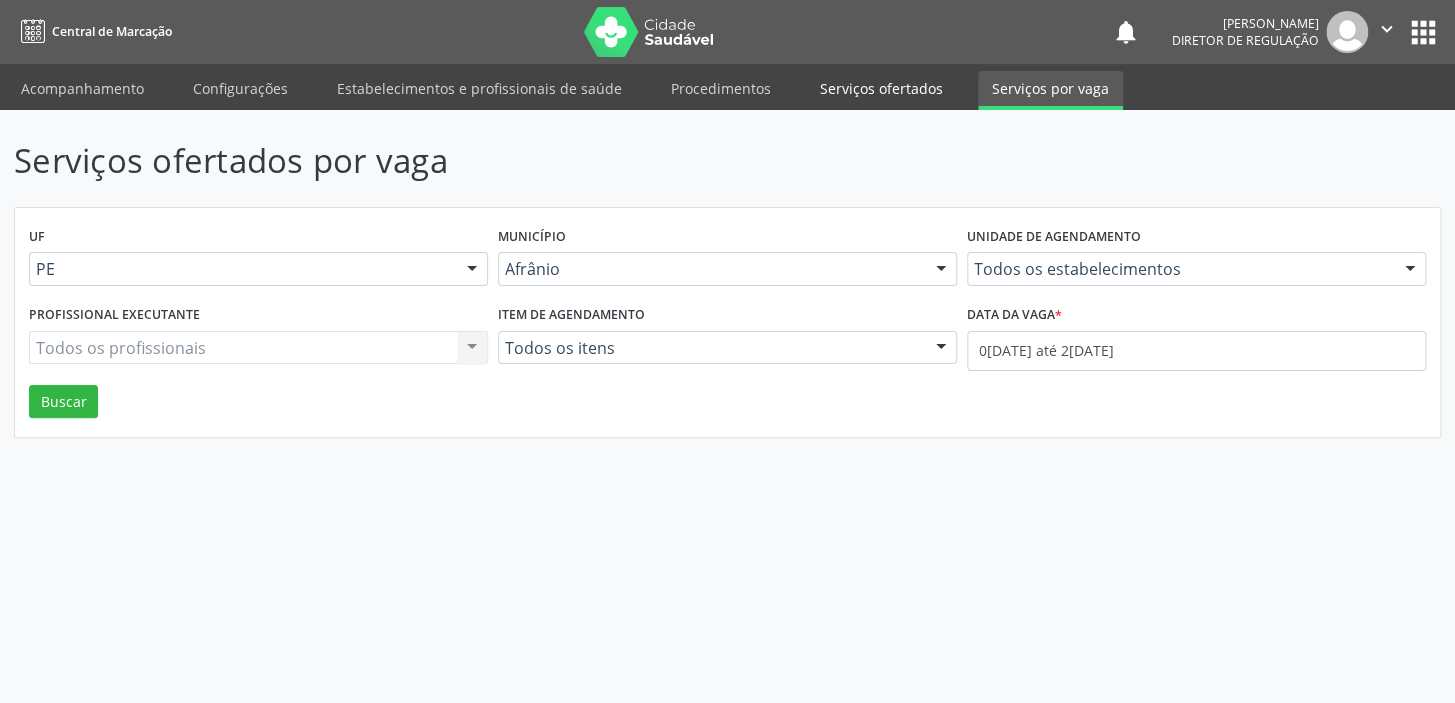 click on "Serviços ofertados" at bounding box center [881, 88] 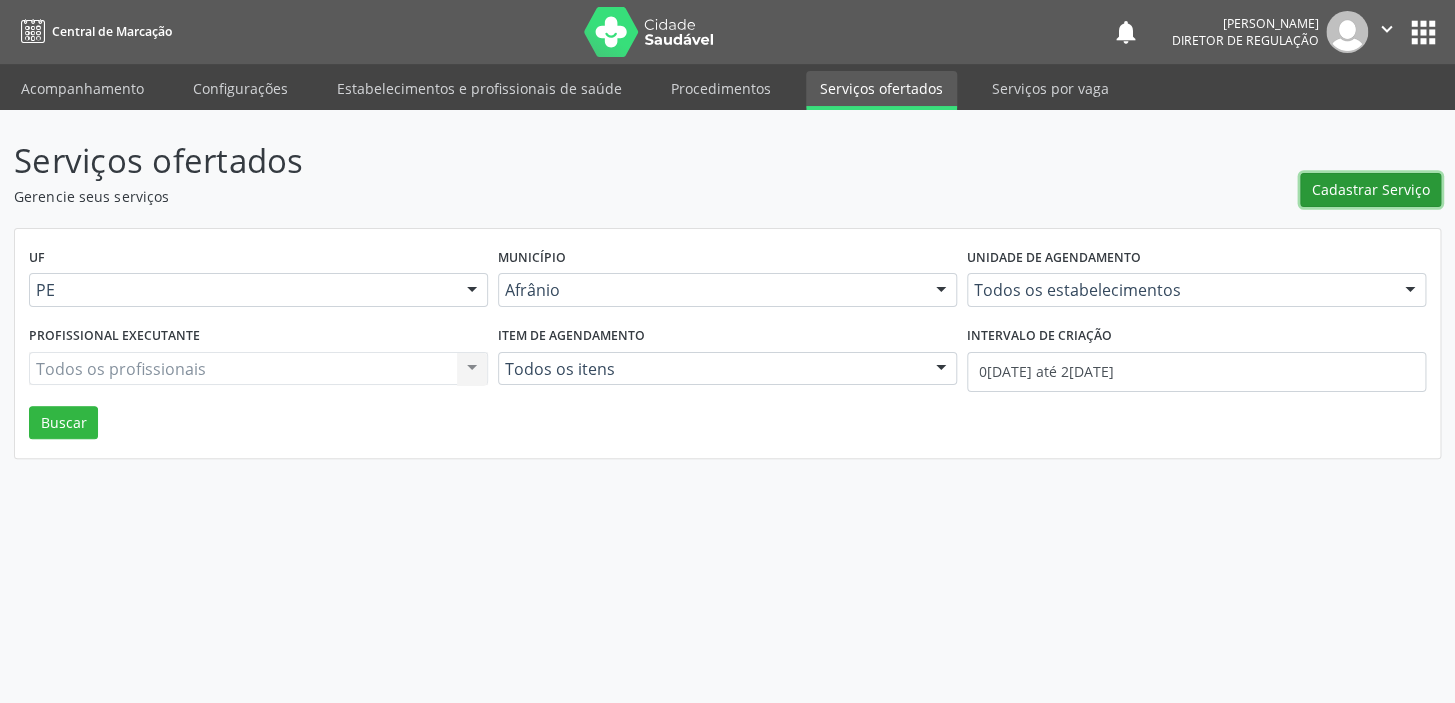click on "Cadastrar Serviço" at bounding box center [1371, 189] 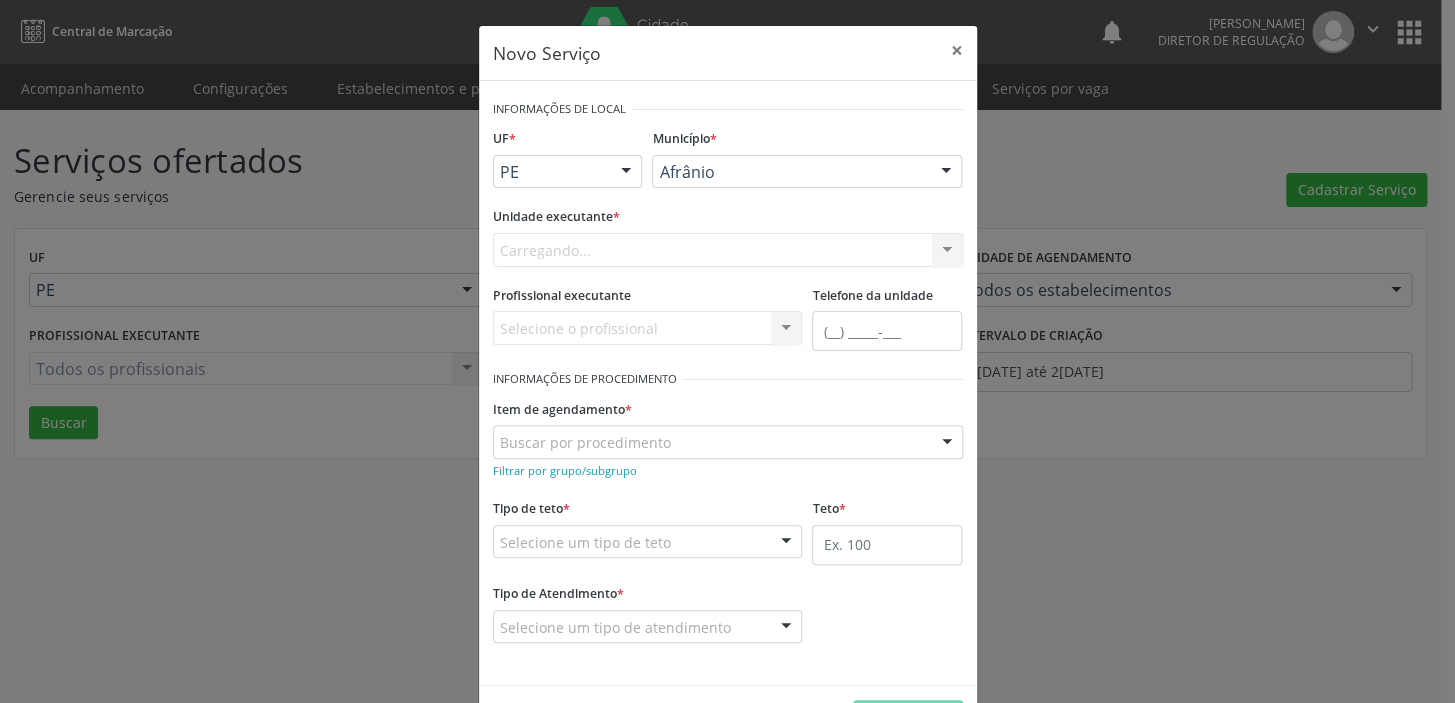 scroll, scrollTop: 0, scrollLeft: 0, axis: both 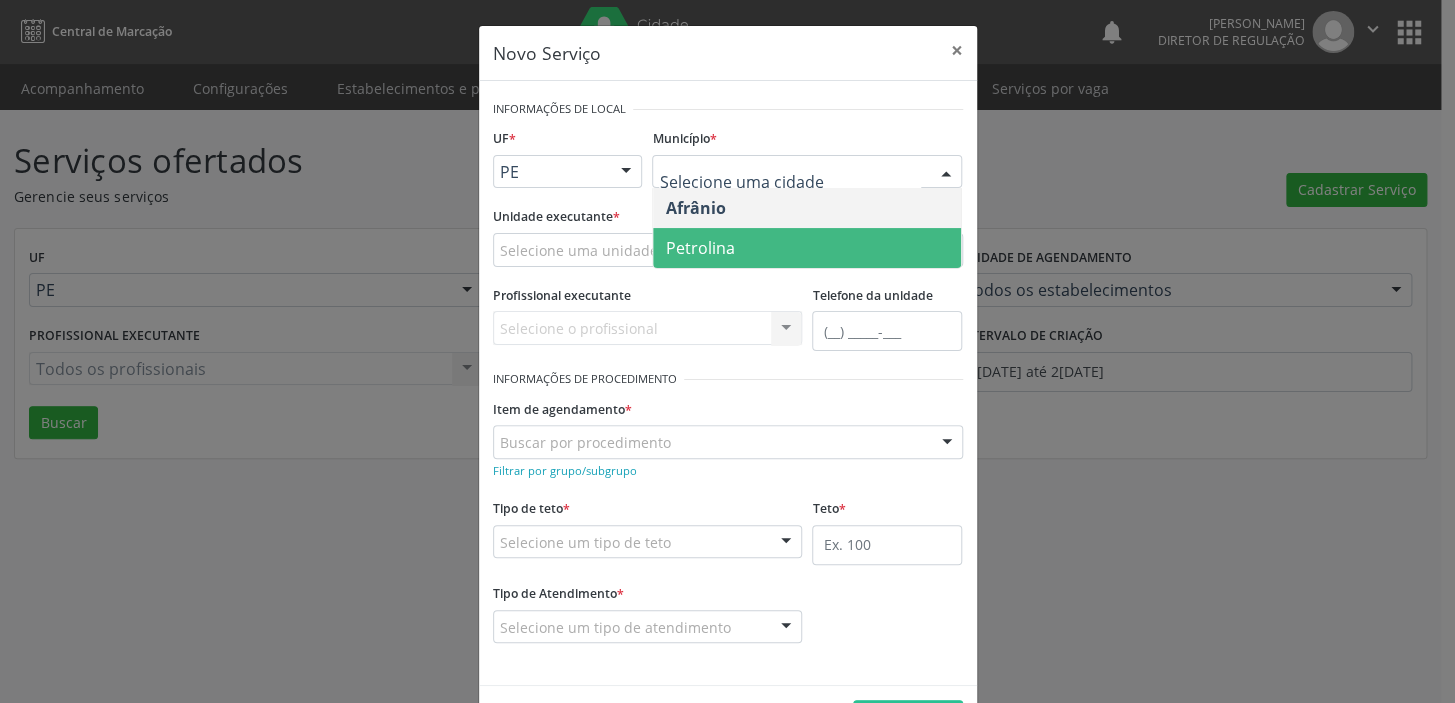click on "Petrolina" at bounding box center [699, 248] 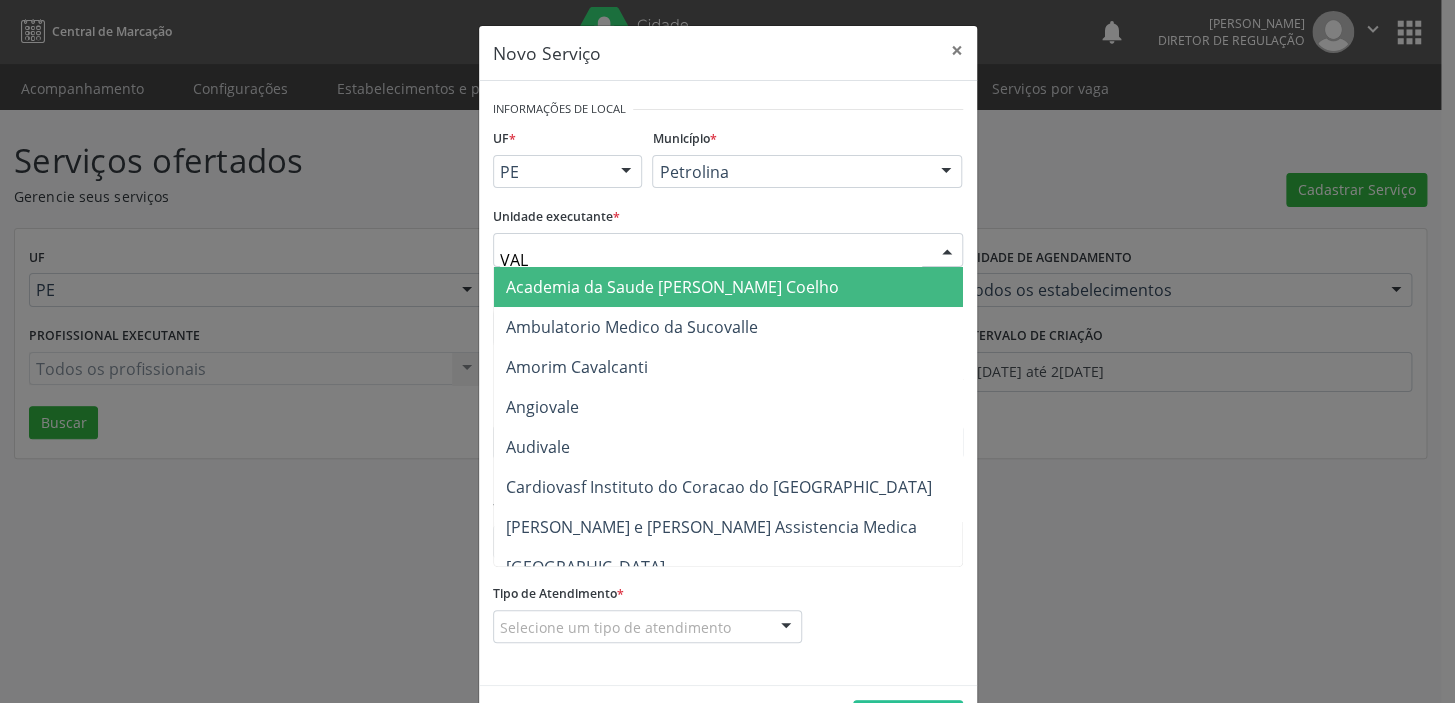 type on "VALE" 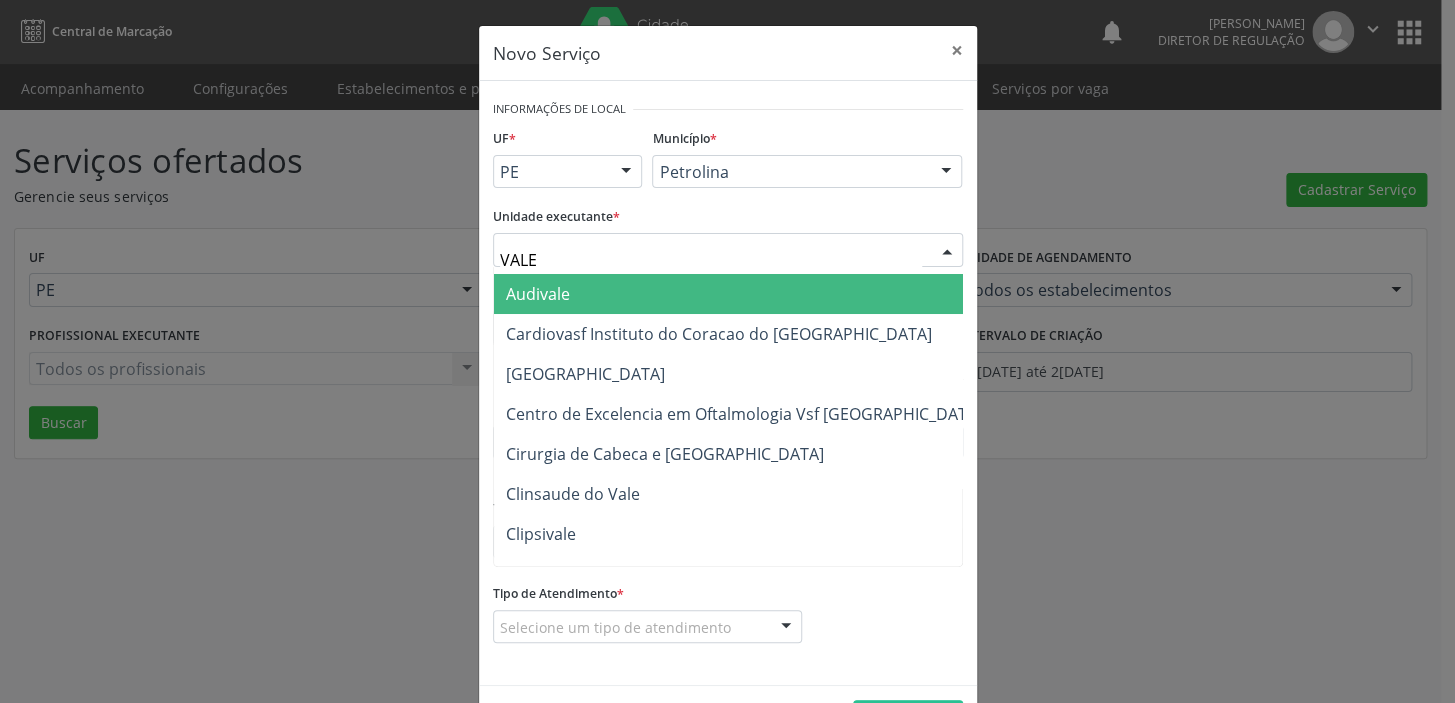 scroll, scrollTop: 90, scrollLeft: 0, axis: vertical 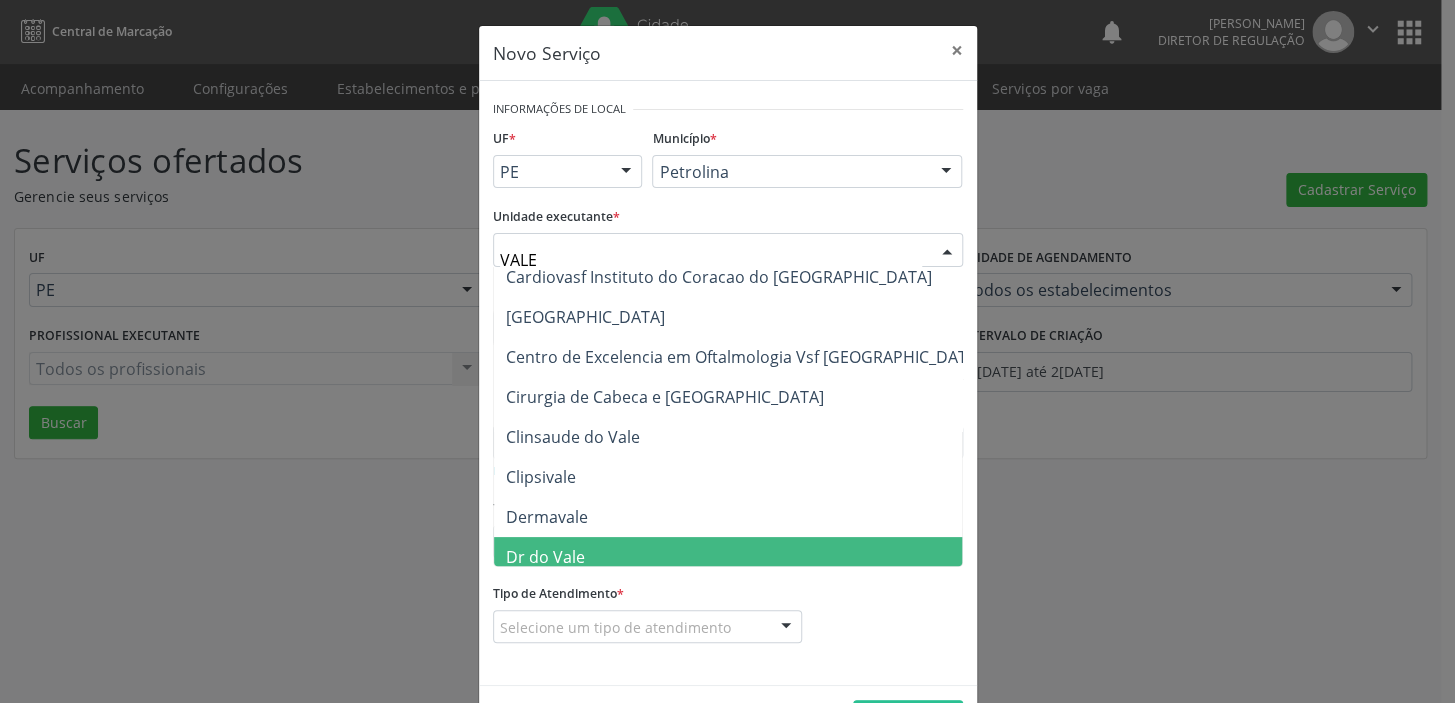 click on "Dr do Vale" at bounding box center [545, 557] 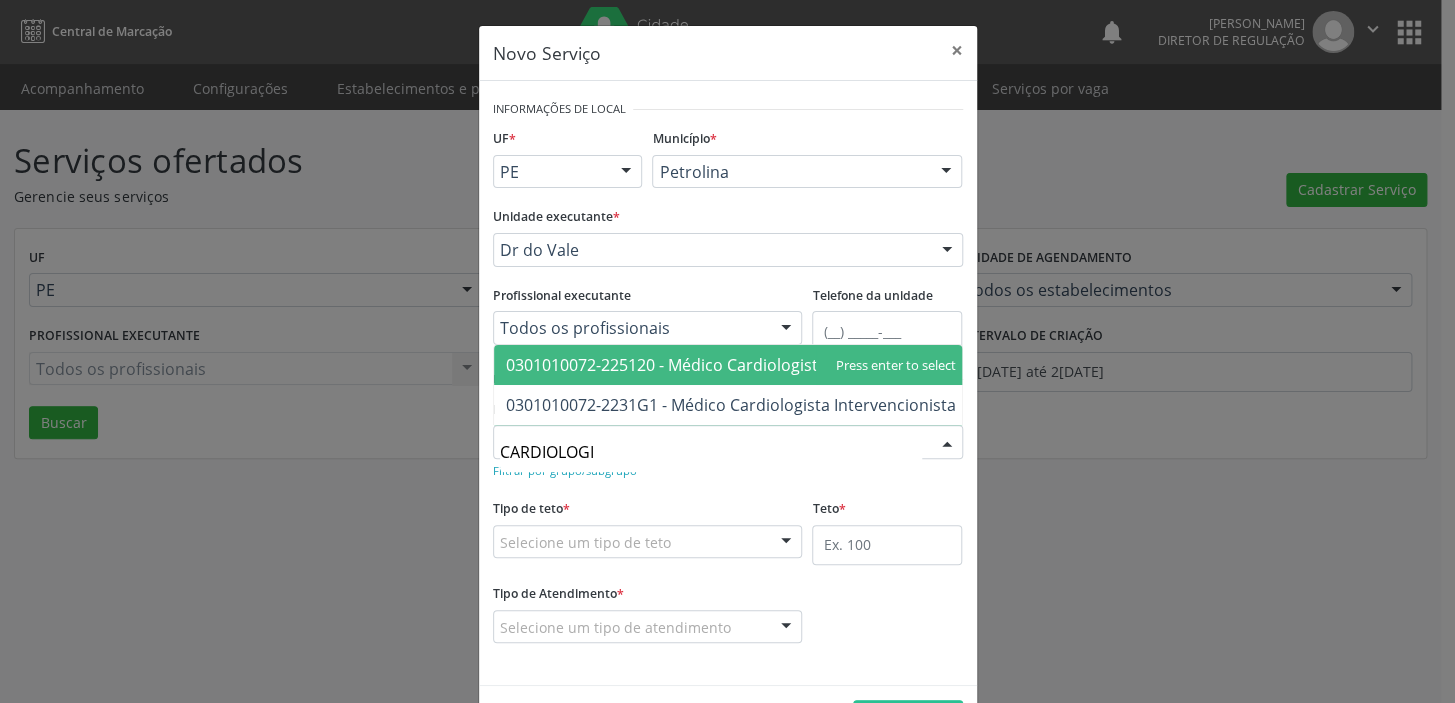 type on "CARDIOLOGIS" 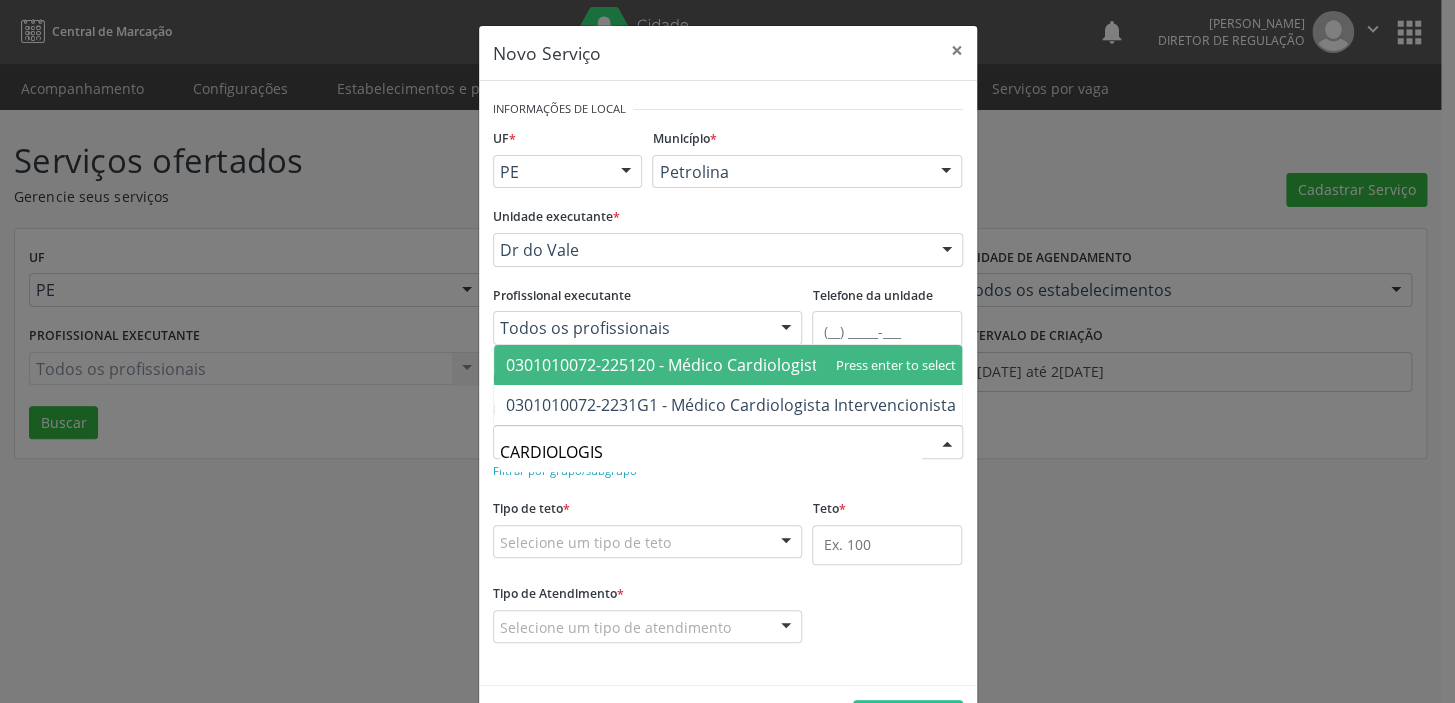 click on "0301010072-225120 - Médico Cardiologista" at bounding box center (731, 365) 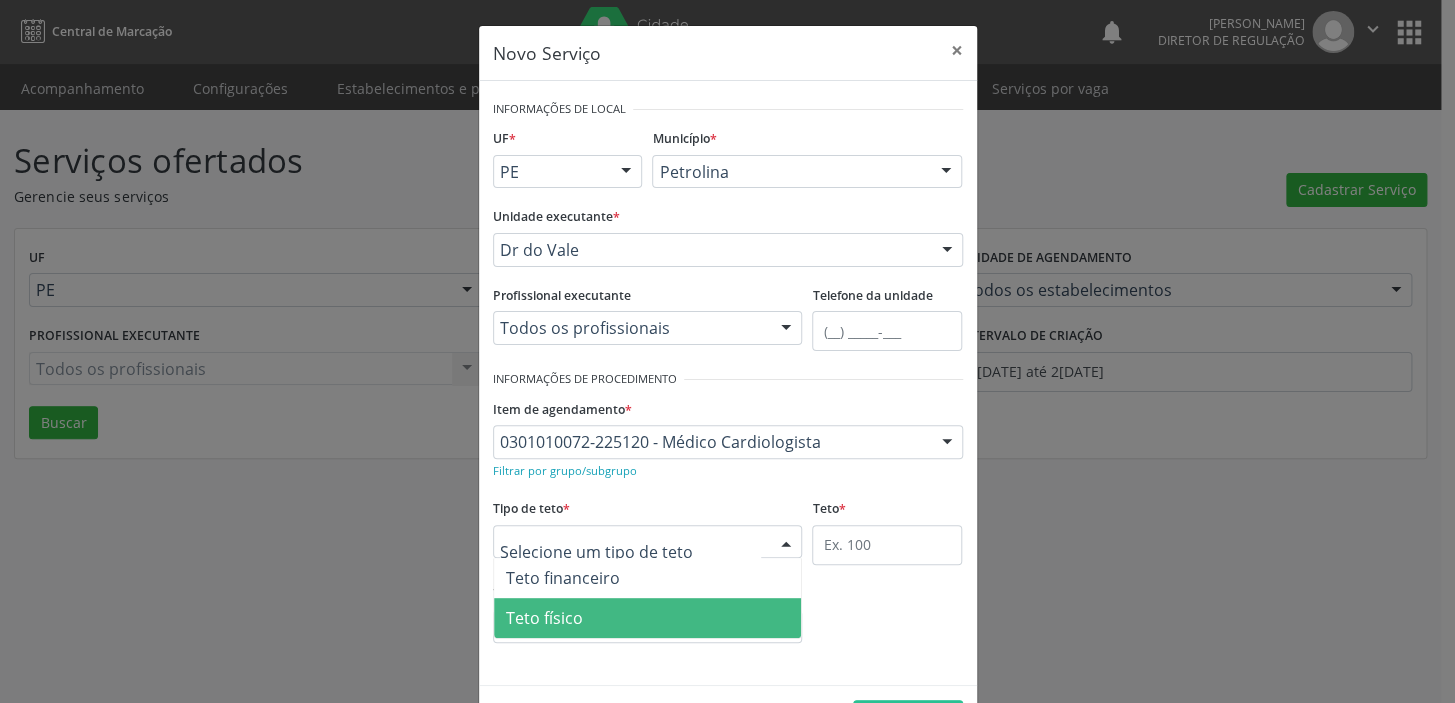 click on "Teto físico" at bounding box center [544, 618] 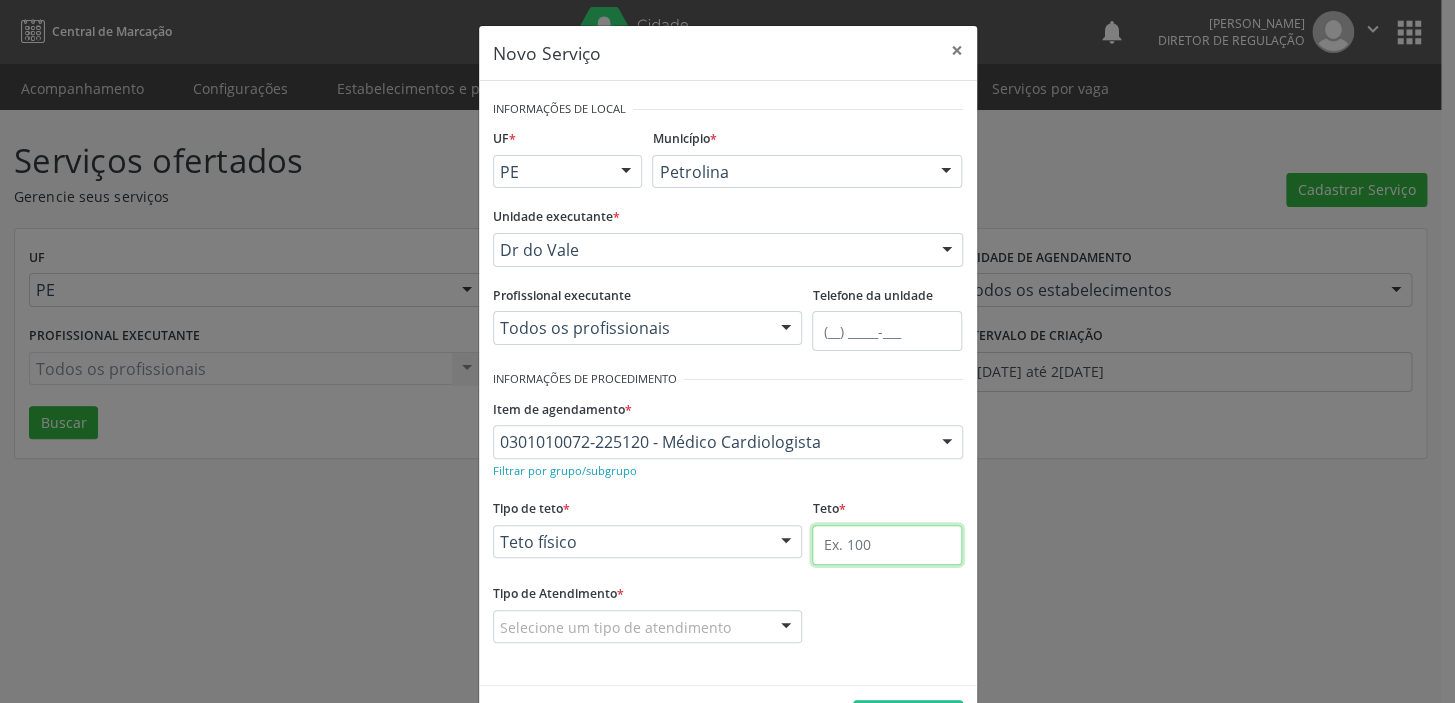 click at bounding box center (887, 545) 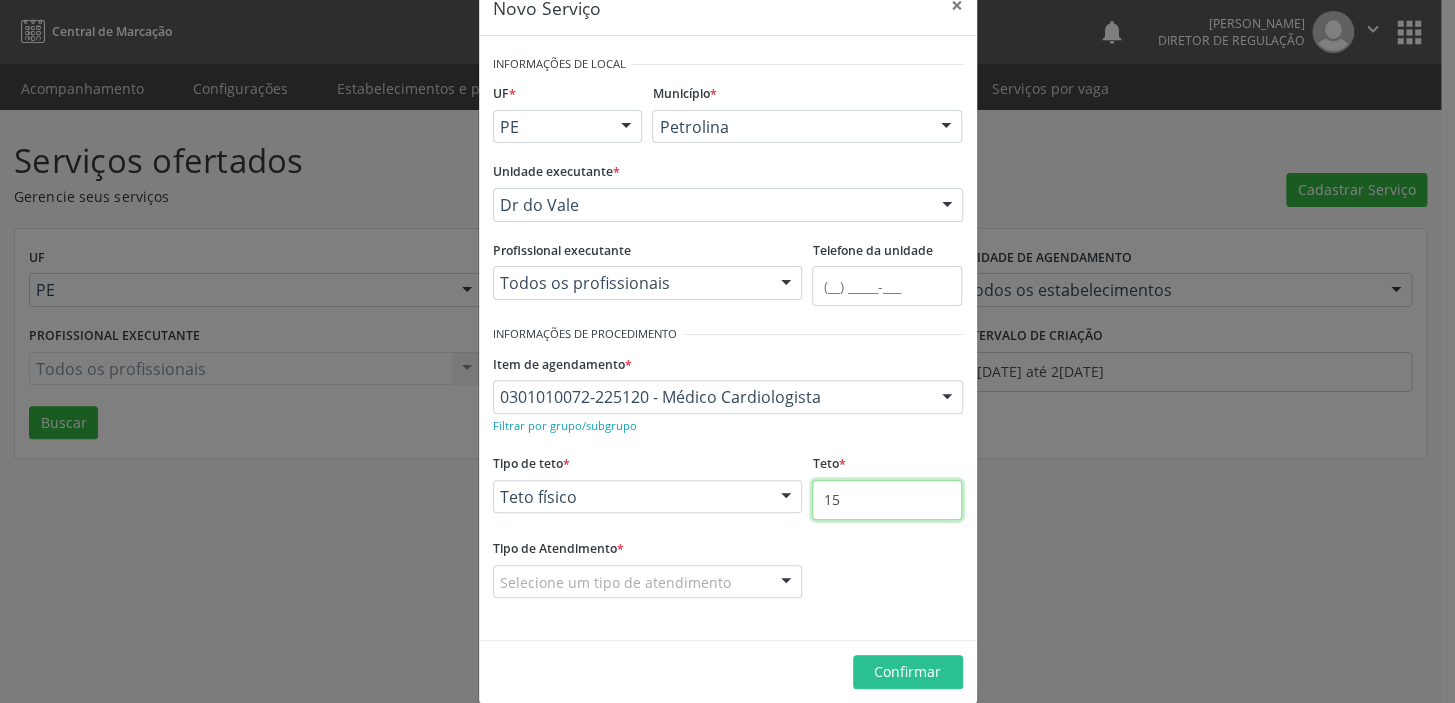scroll, scrollTop: 69, scrollLeft: 0, axis: vertical 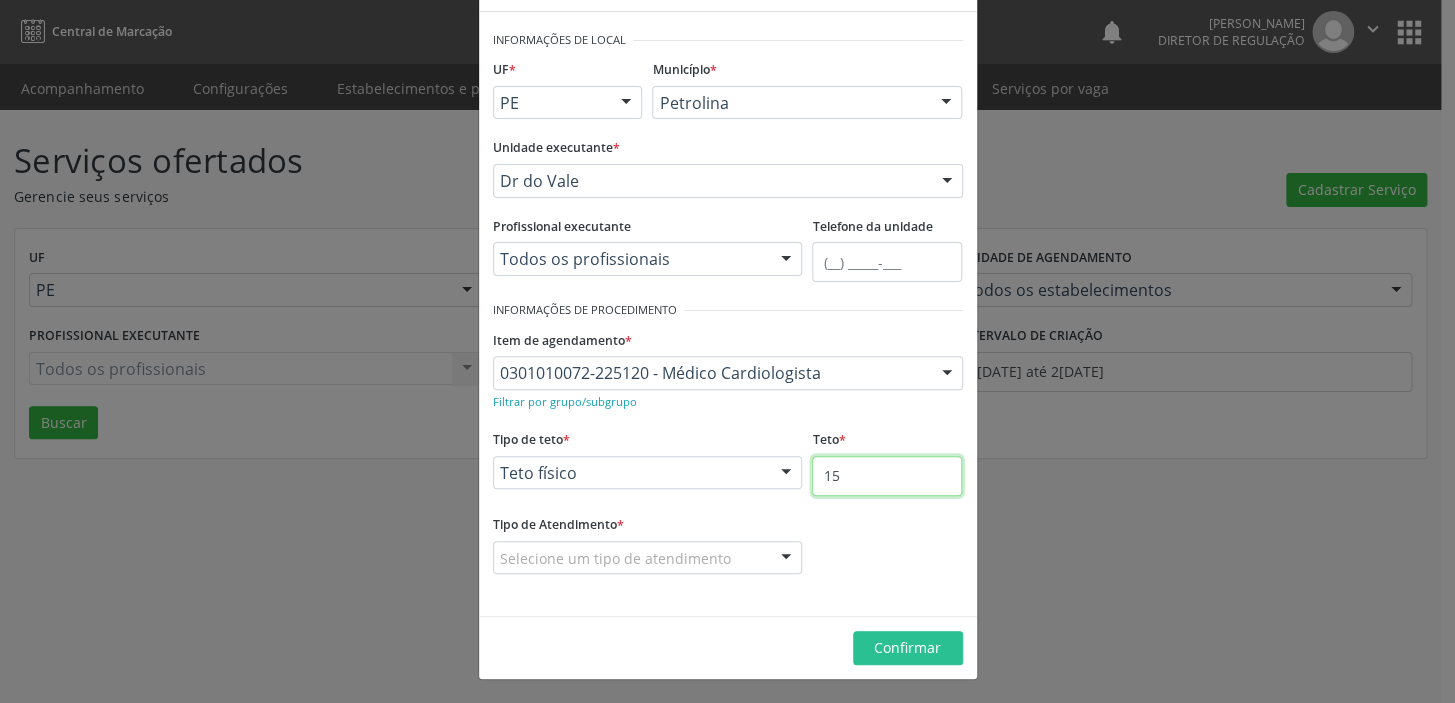 type on "15" 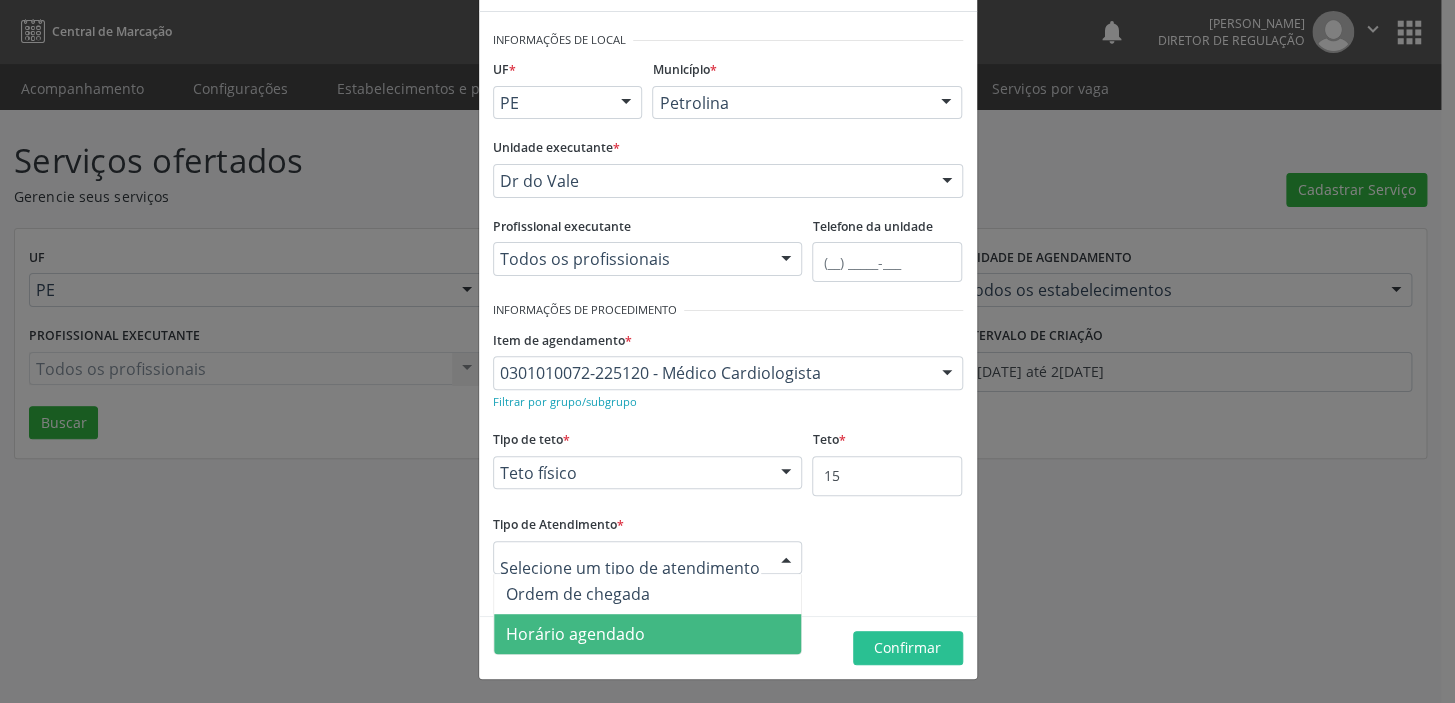 click on "Horário agendado" at bounding box center [575, 634] 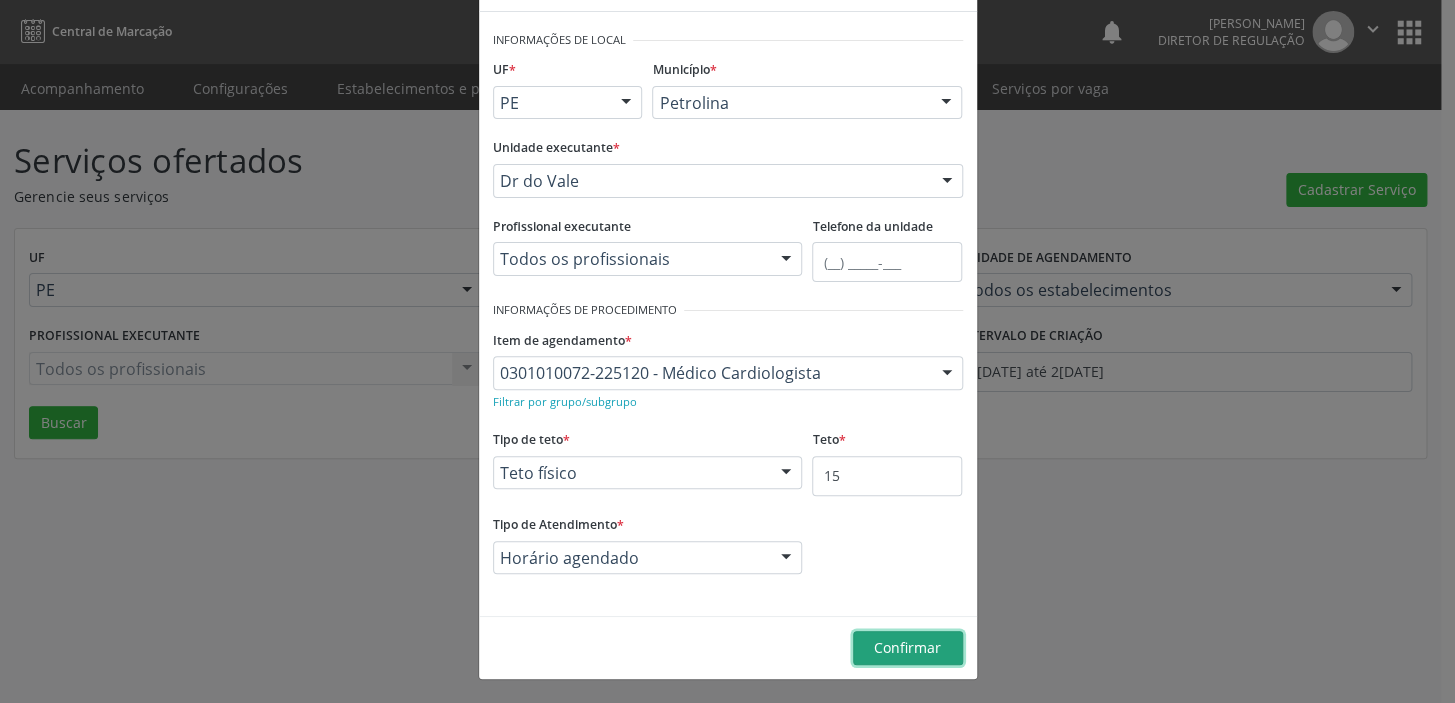 click on "Confirmar" at bounding box center [907, 647] 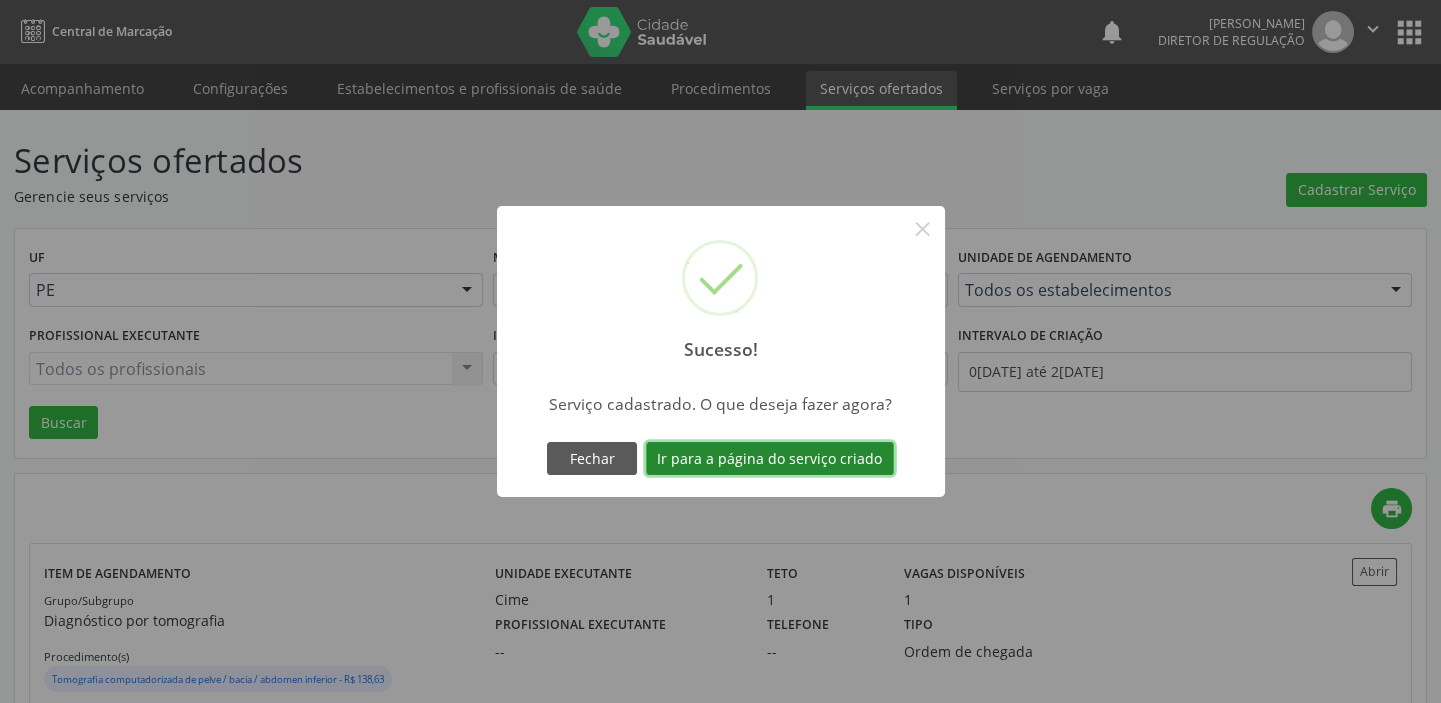click on "Ir para a página do serviço criado" at bounding box center [770, 459] 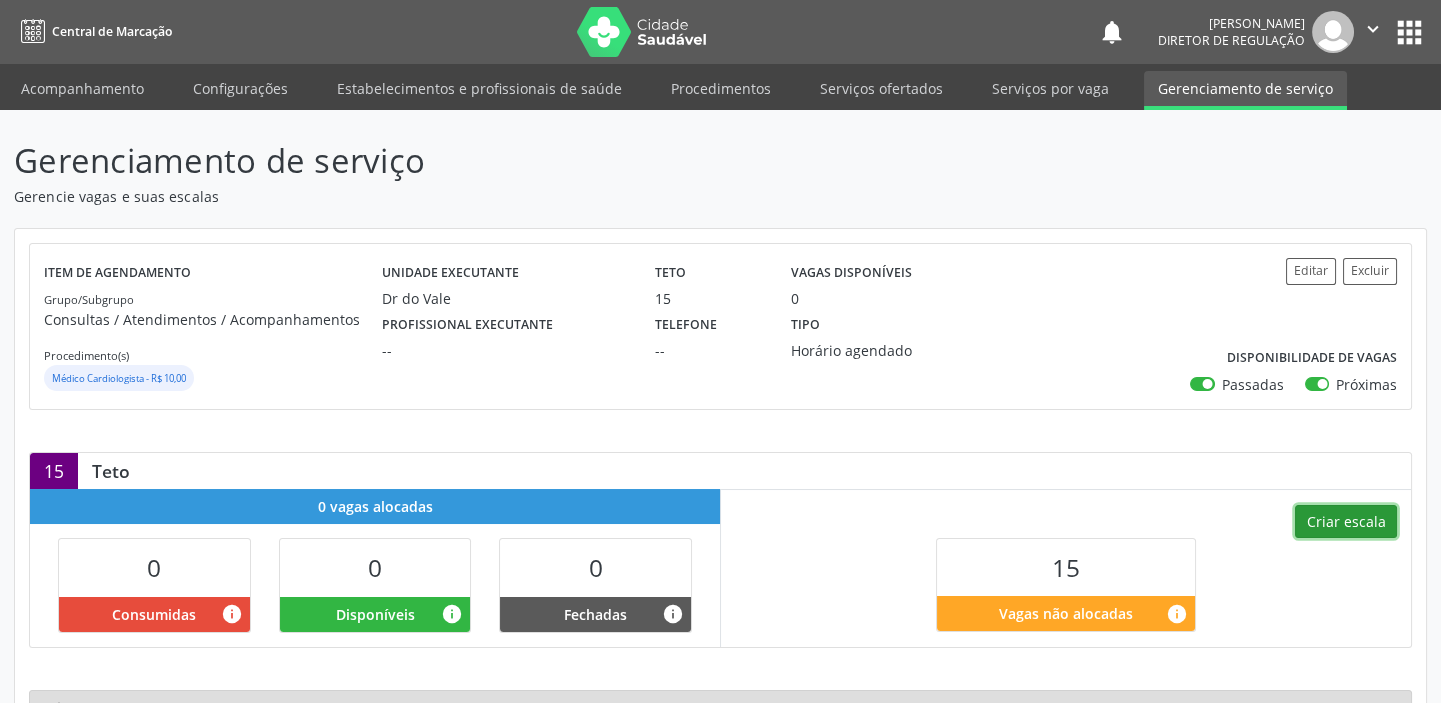 click on "Criar escala" at bounding box center (1346, 522) 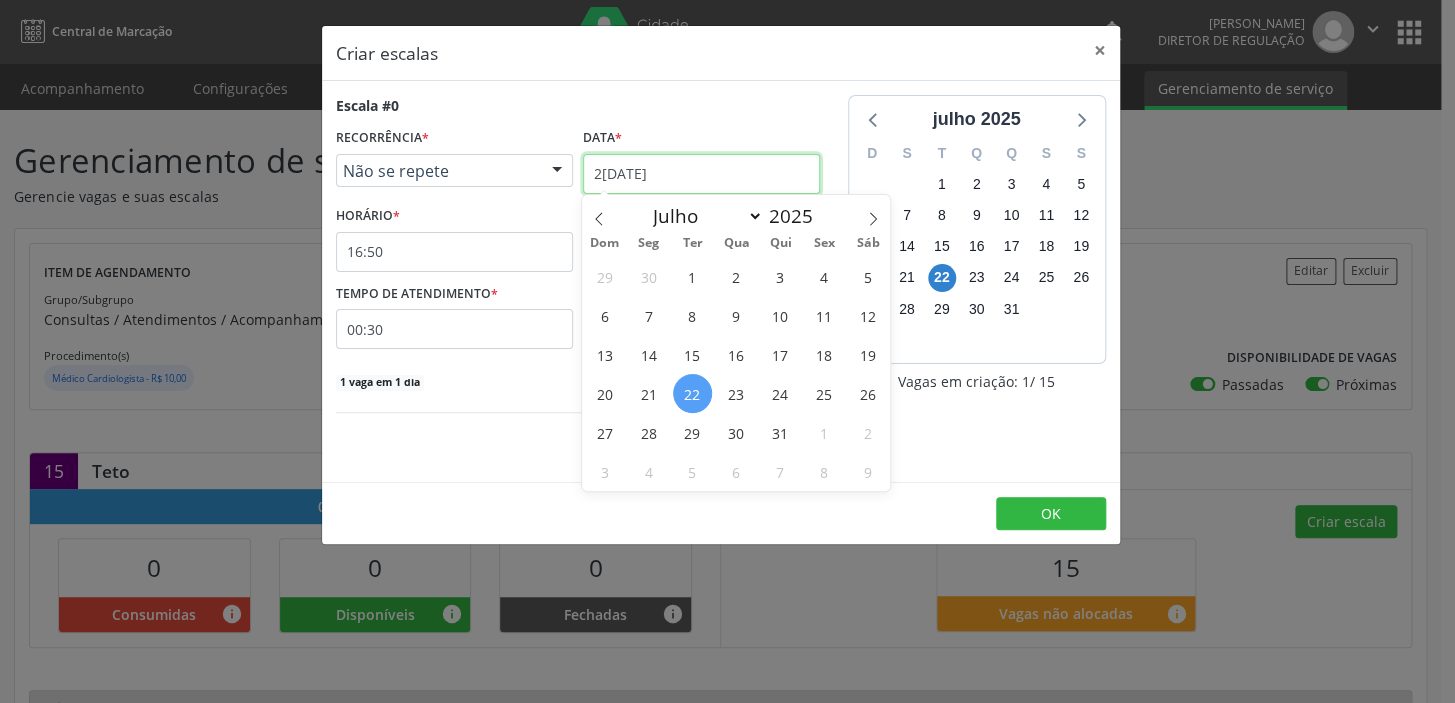 click on "2[DATE]" at bounding box center (701, 174) 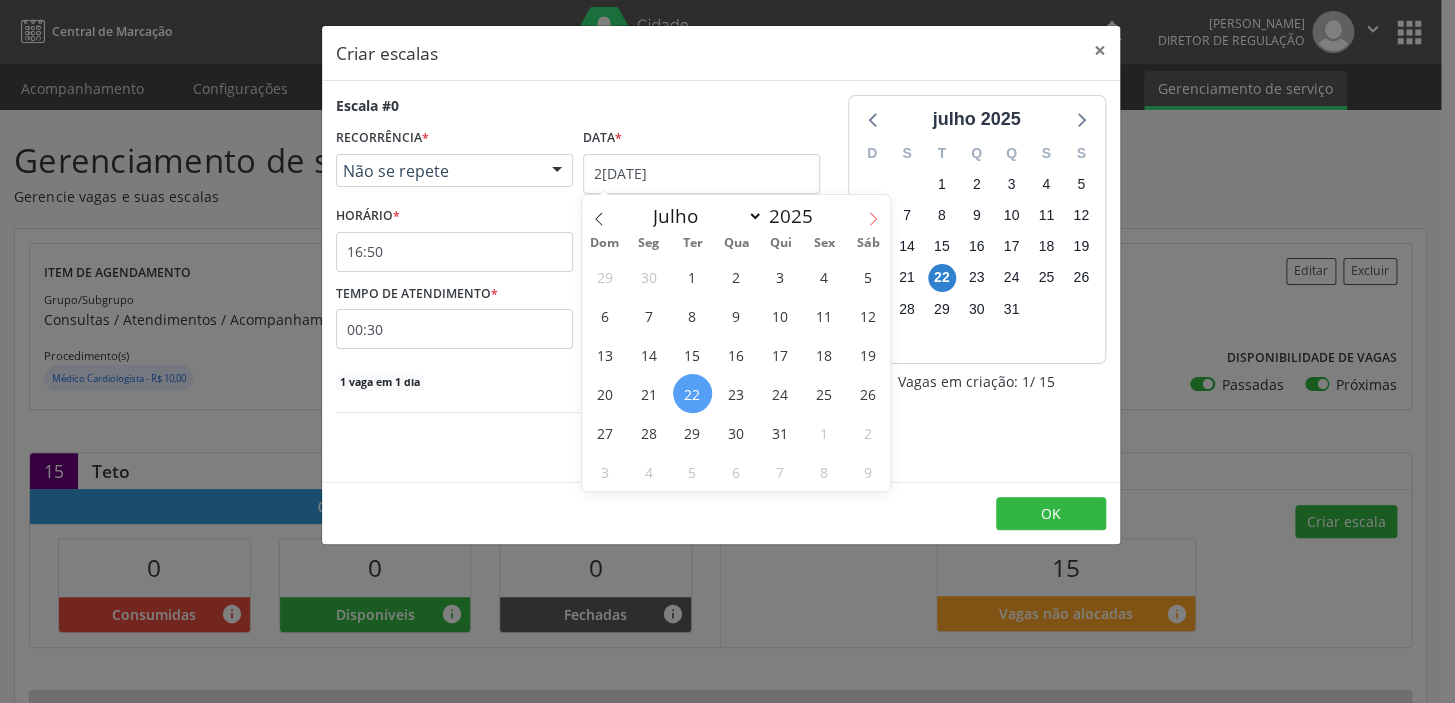 click 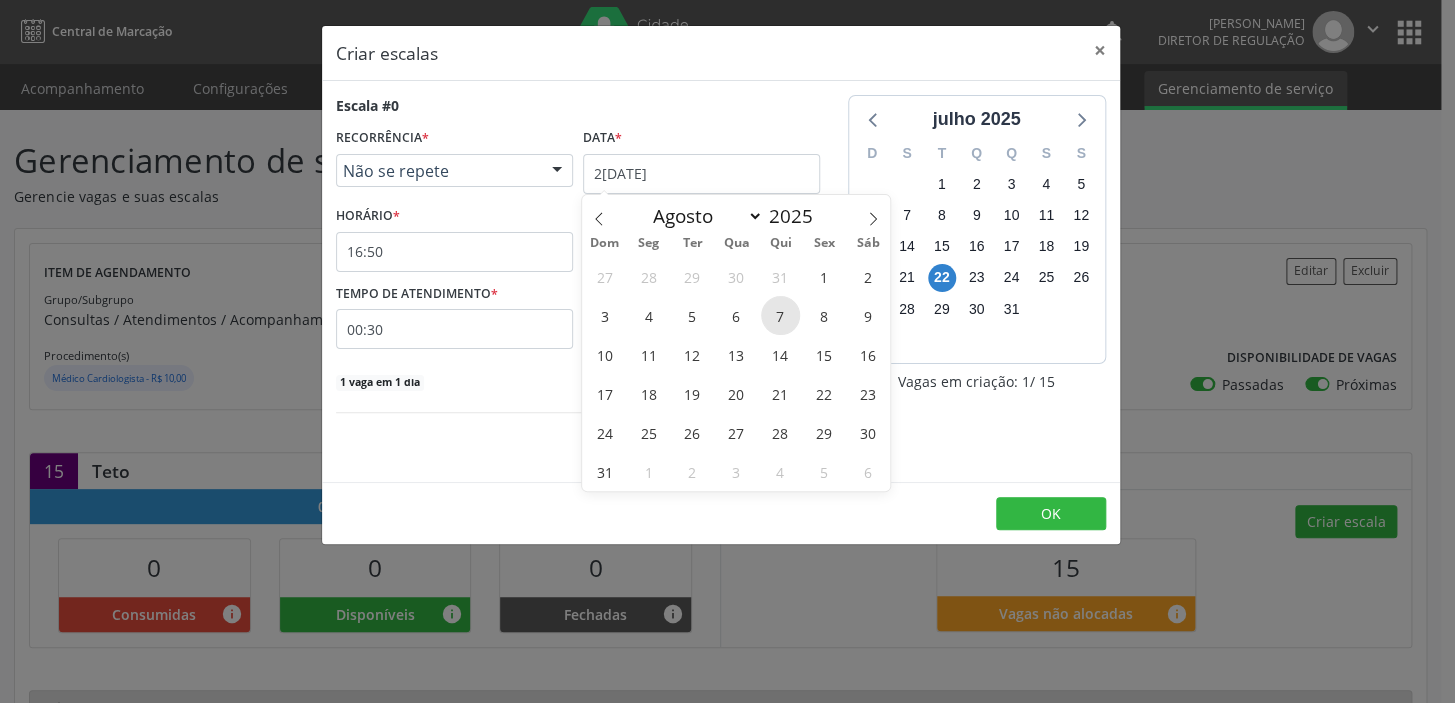 click on "7" at bounding box center (780, 315) 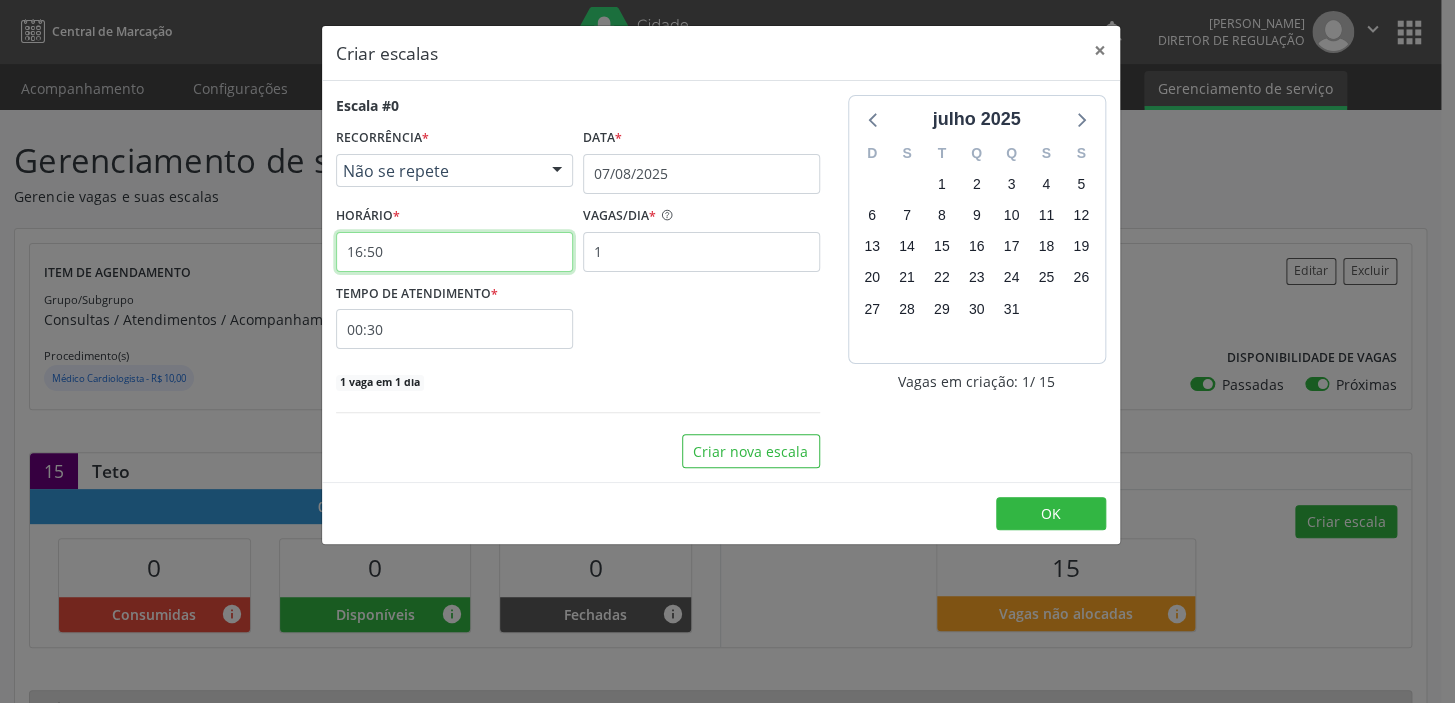 click on "16:50" at bounding box center (454, 252) 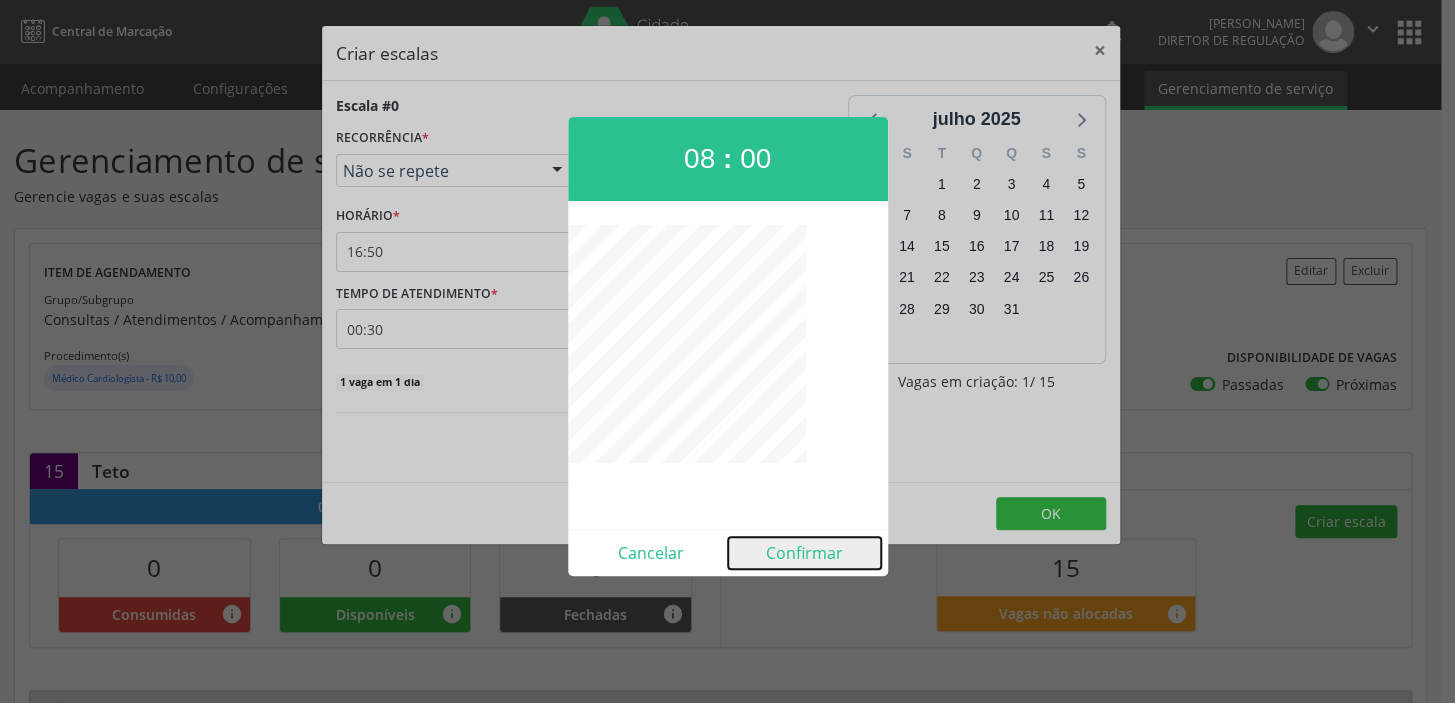 drag, startPoint x: 797, startPoint y: 550, endPoint x: 742, endPoint y: 411, distance: 149.48578 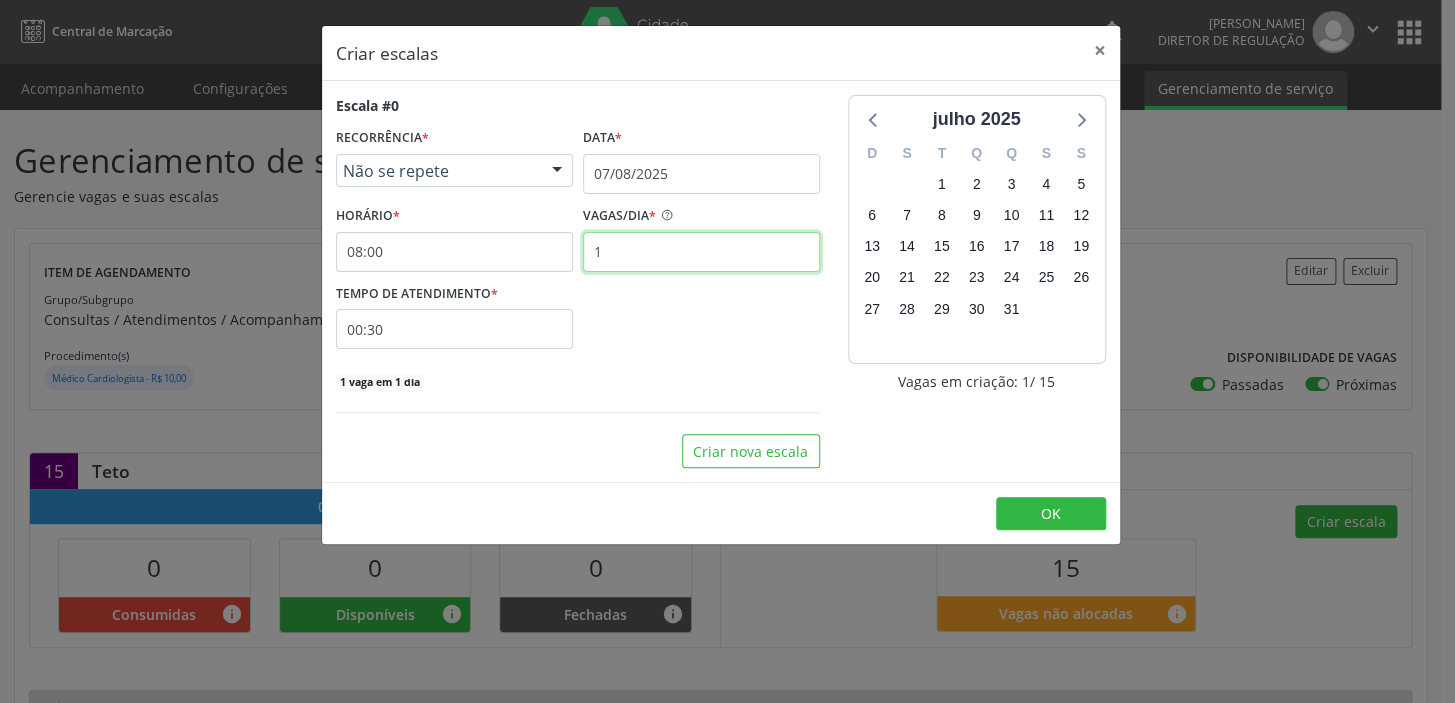click on "1" at bounding box center [701, 252] 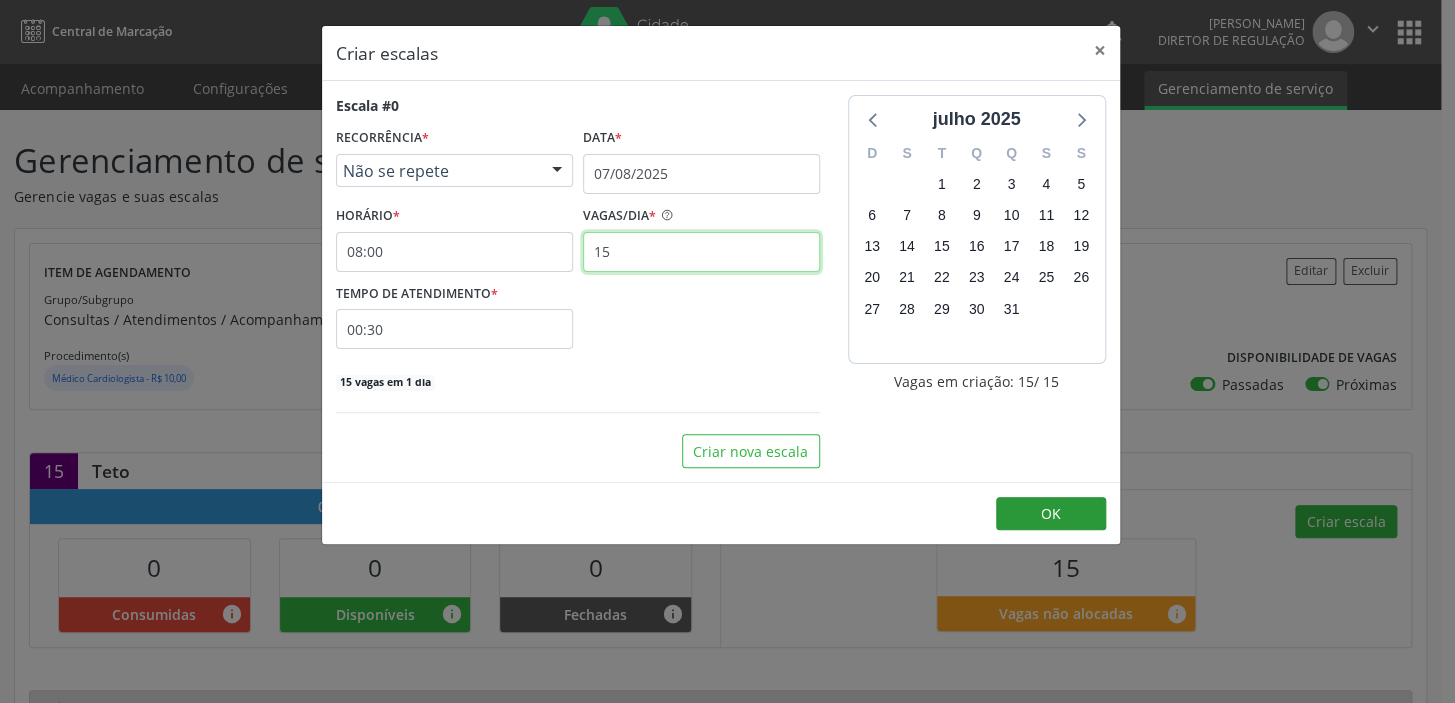 type on "15" 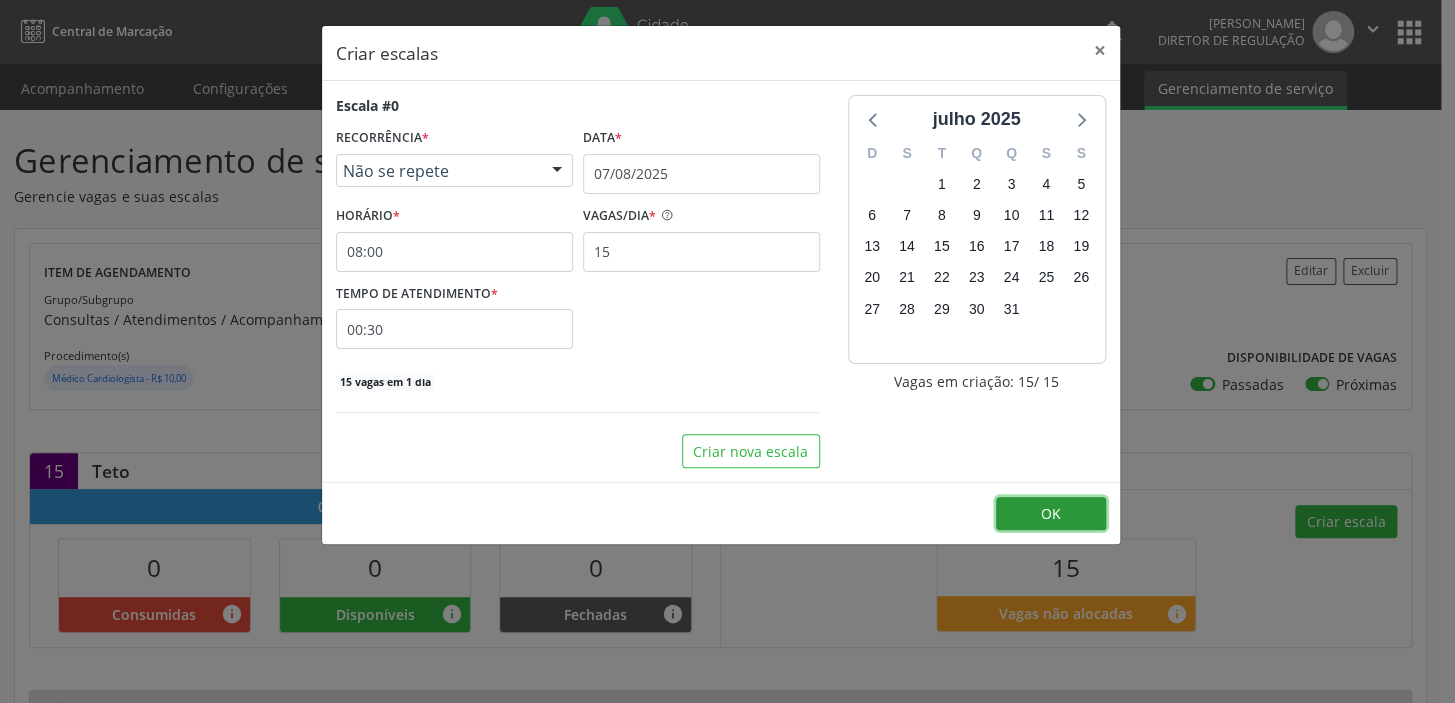 click on "OK" at bounding box center [1051, 513] 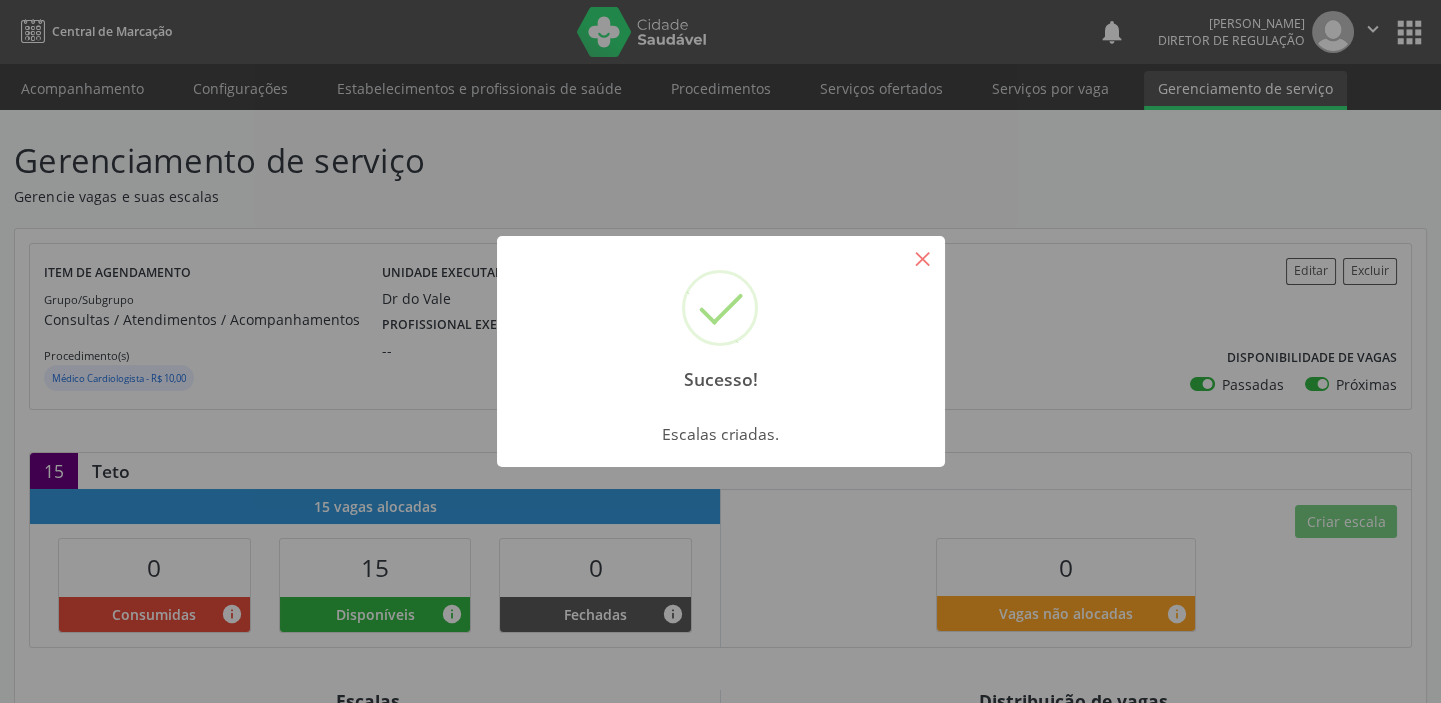 click on "×" at bounding box center [923, 258] 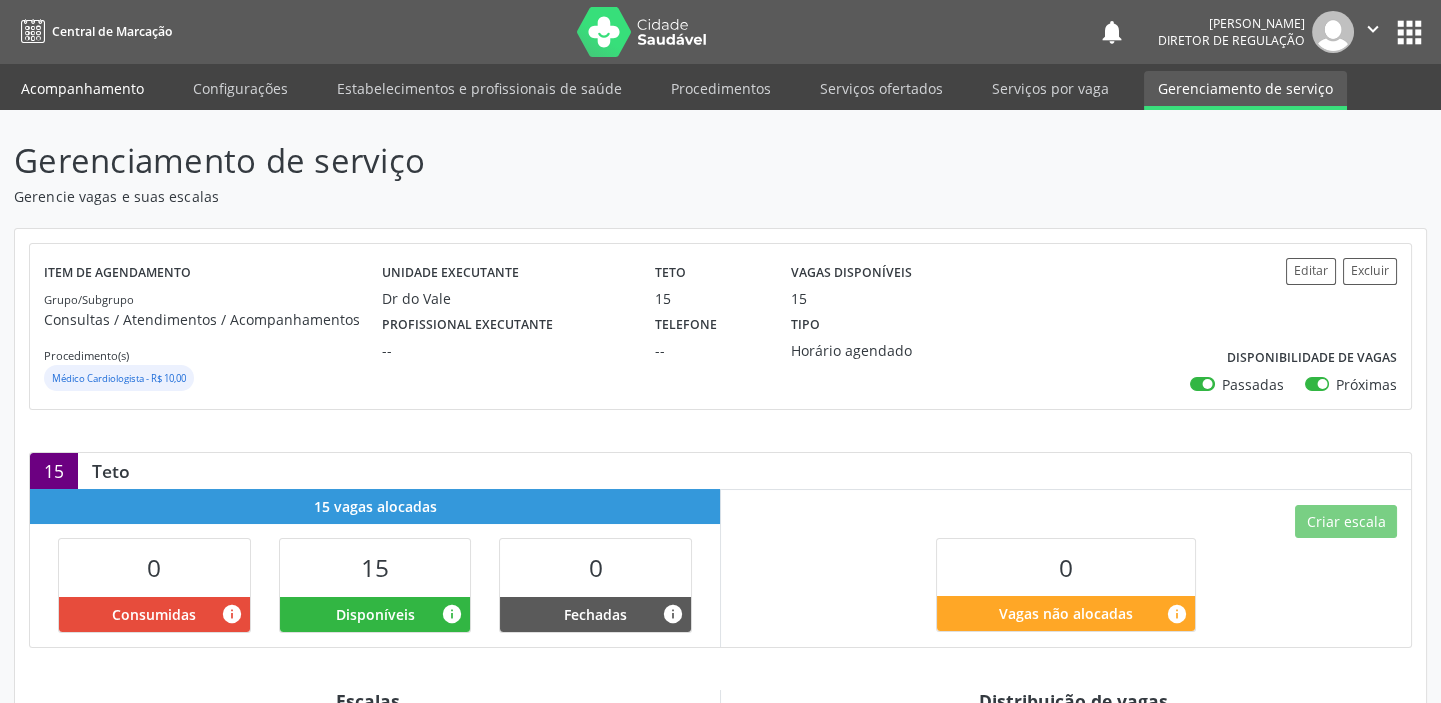 click on "Acompanhamento" at bounding box center (82, 88) 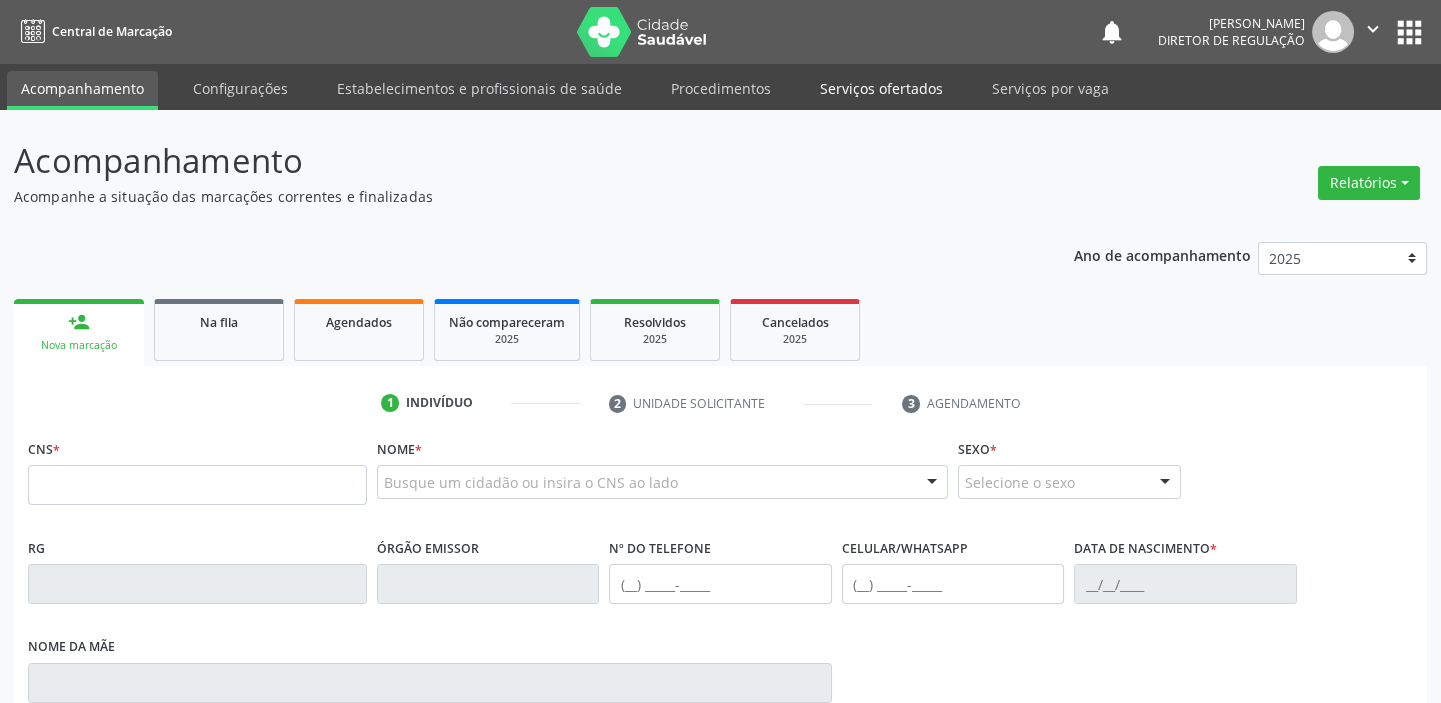 click on "Serviços ofertados" at bounding box center [881, 88] 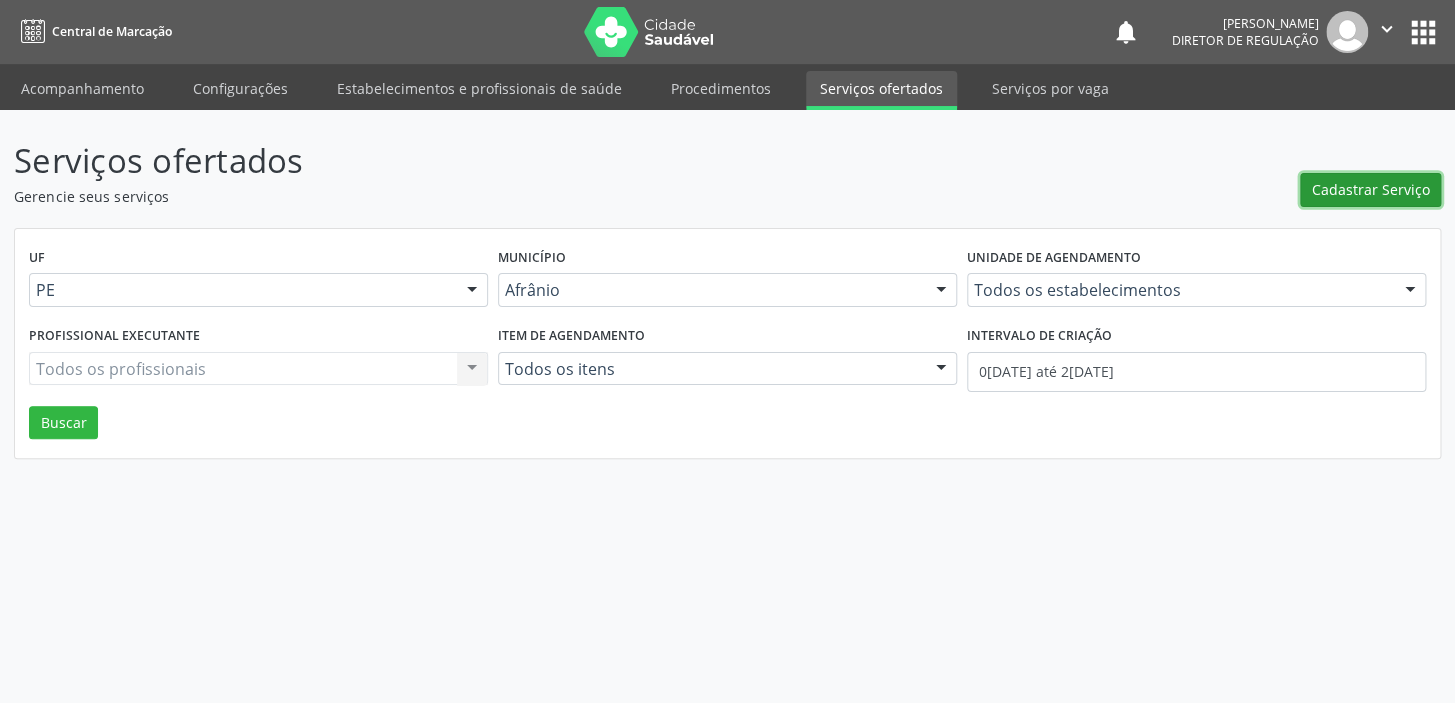 click on "Cadastrar Serviço" at bounding box center (1371, 189) 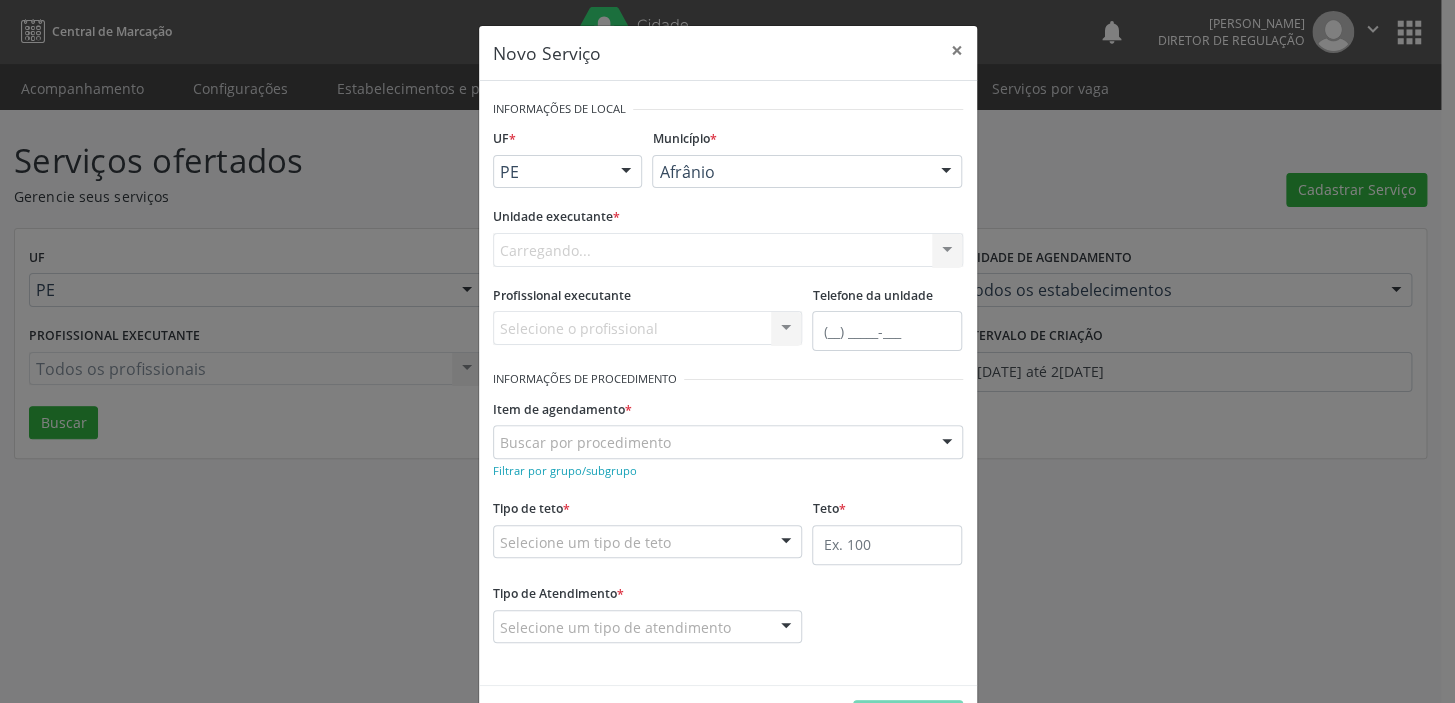 scroll, scrollTop: 0, scrollLeft: 0, axis: both 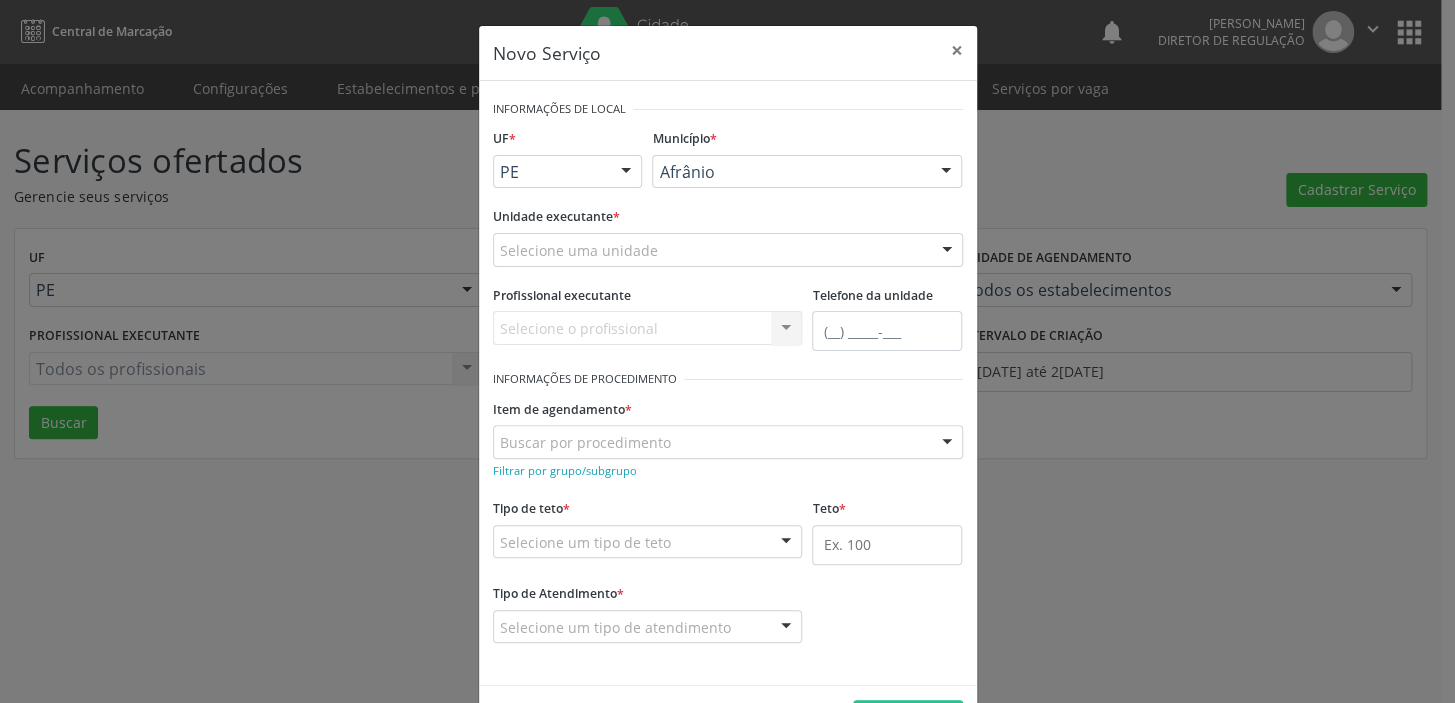 click on "Afrânio" at bounding box center [807, 172] 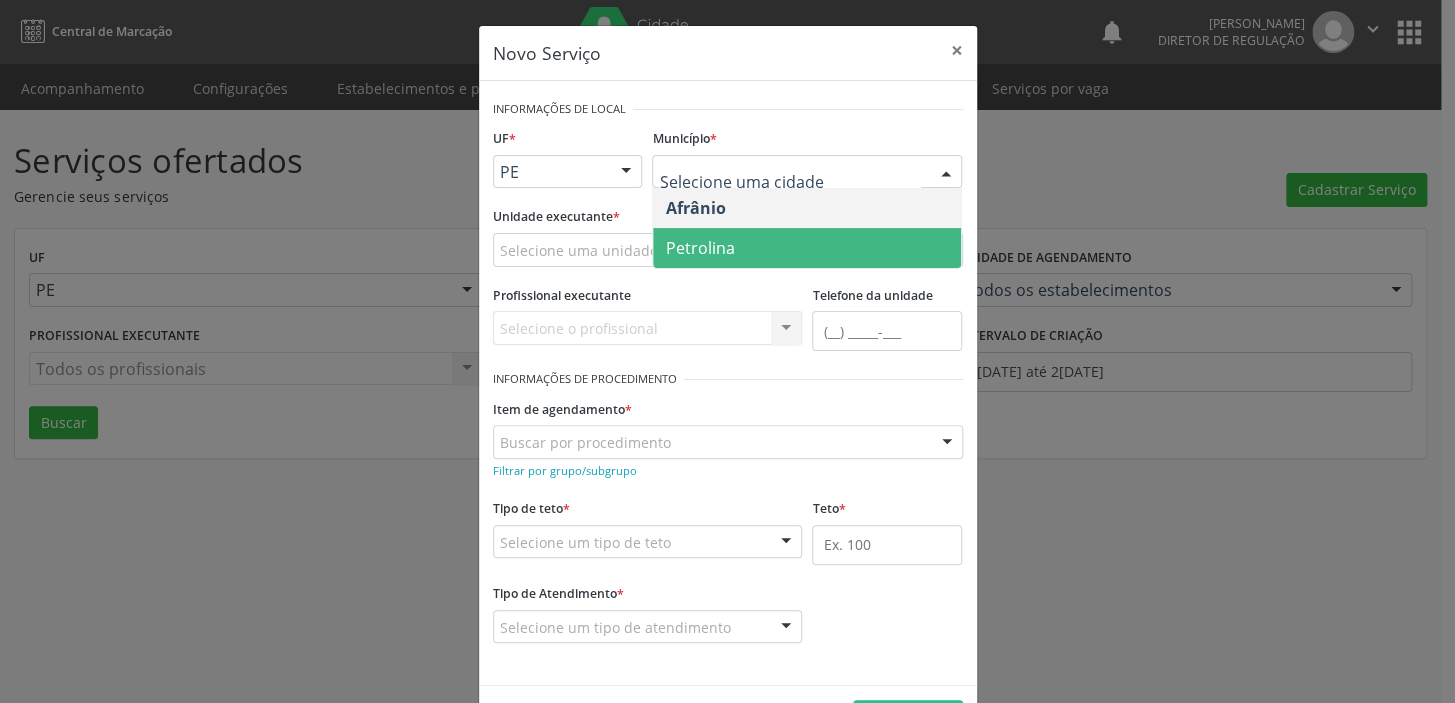 click on "Petrolina" at bounding box center (699, 248) 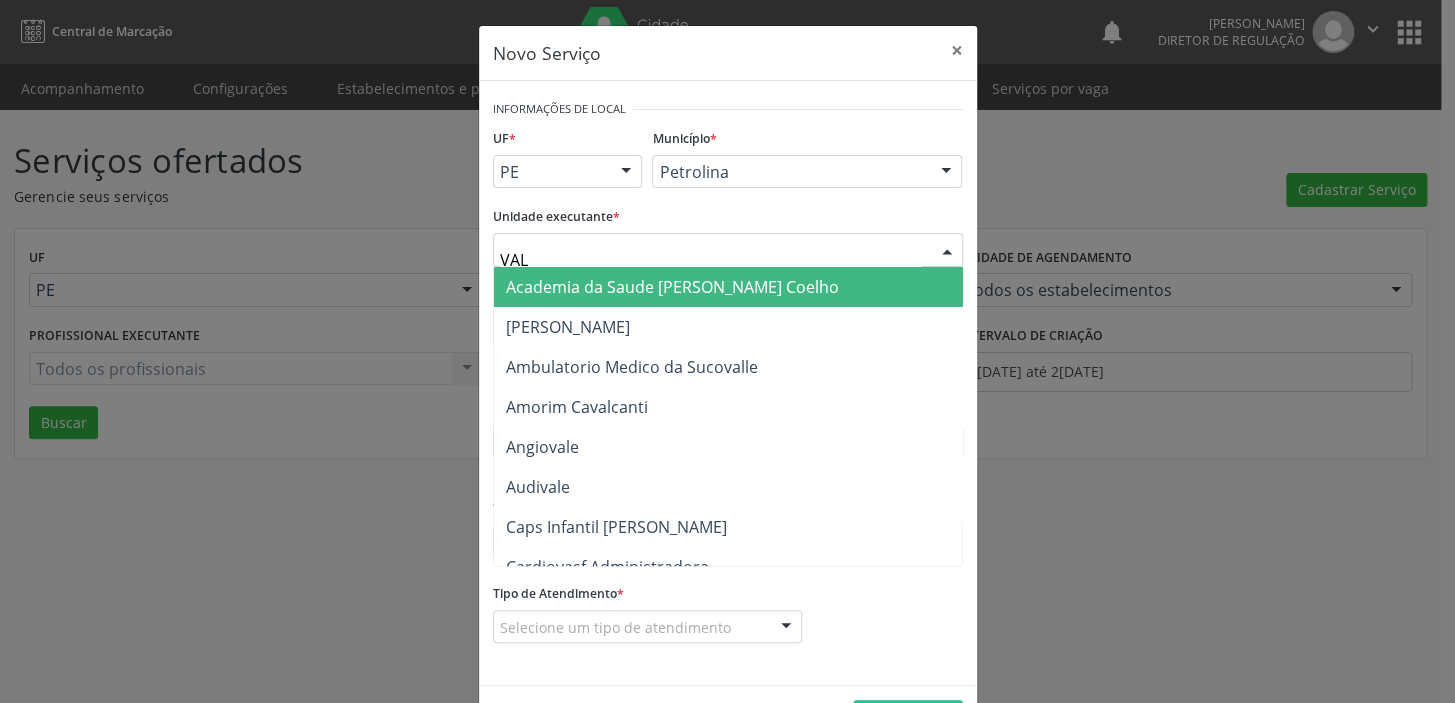 type on "VALE" 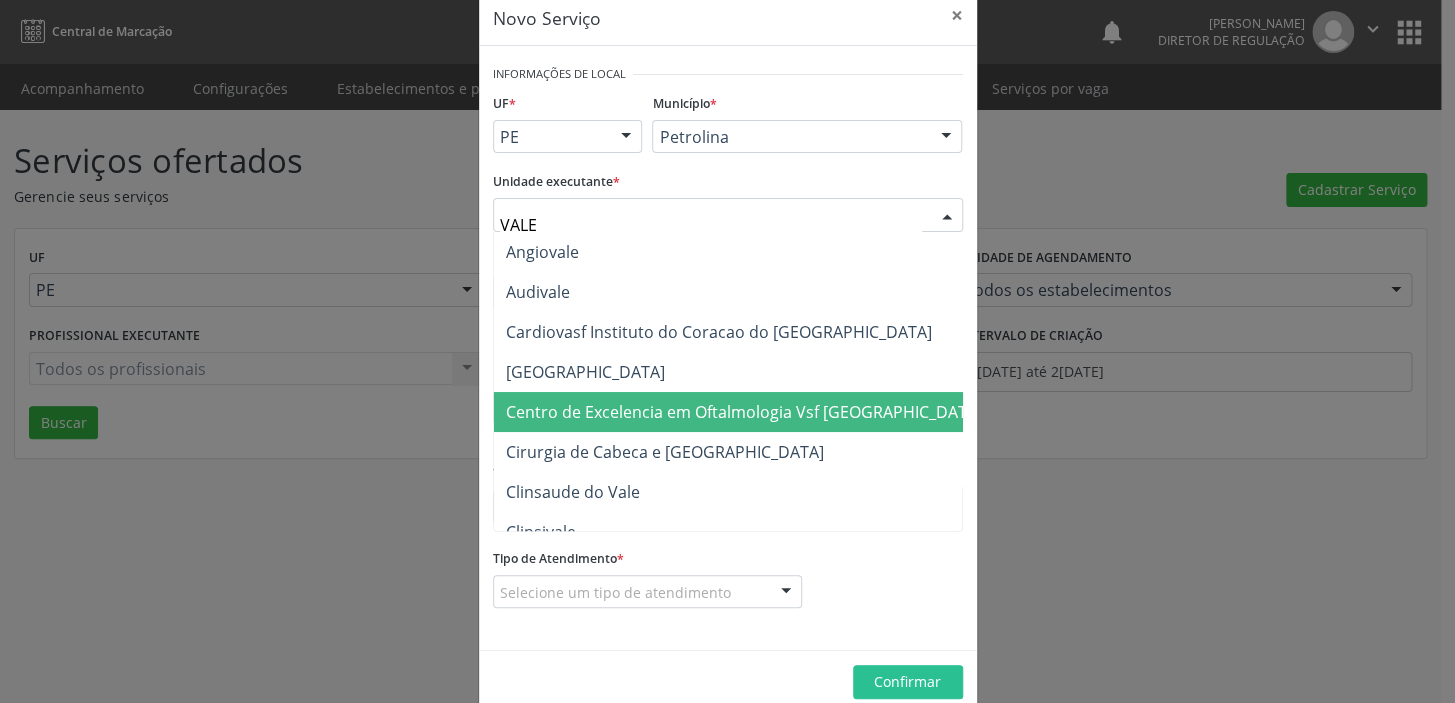 scroll, scrollTop: 69, scrollLeft: 0, axis: vertical 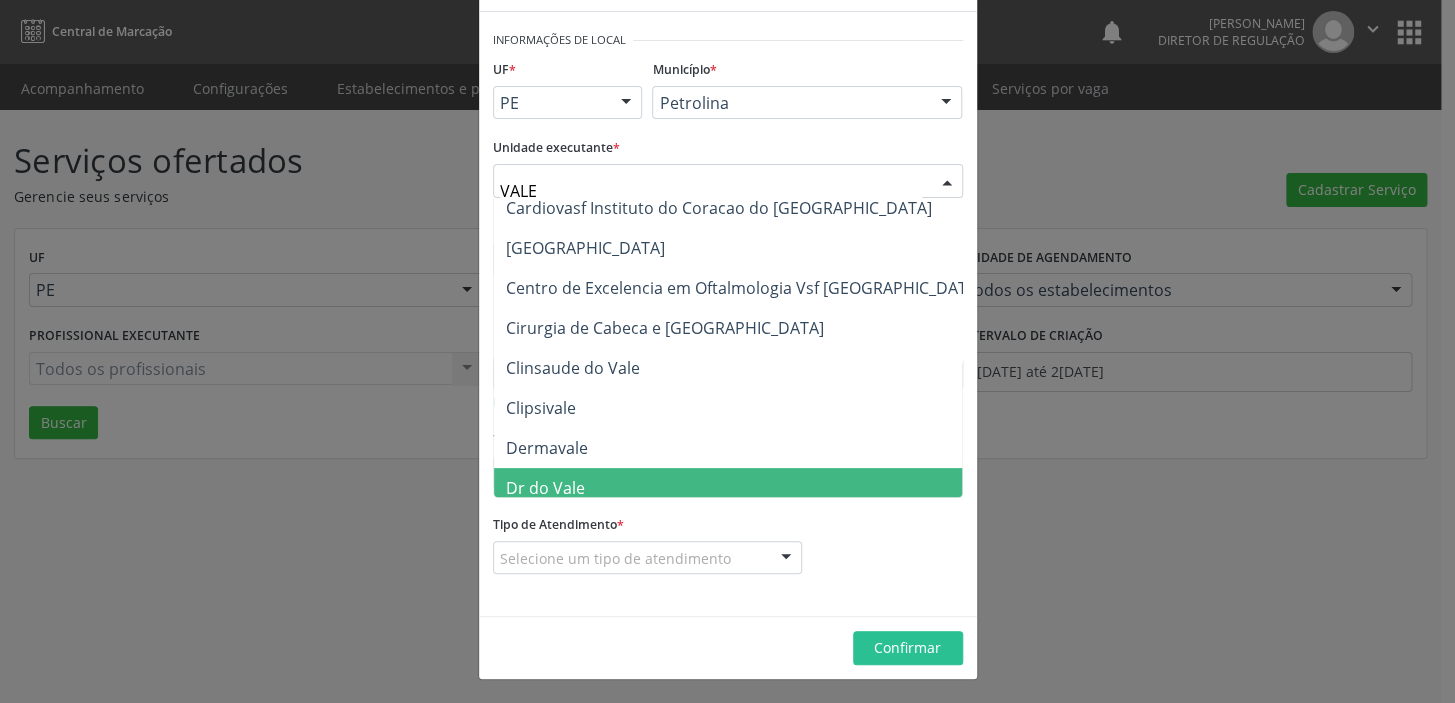 click on "Dr do Vale" at bounding box center (744, 488) 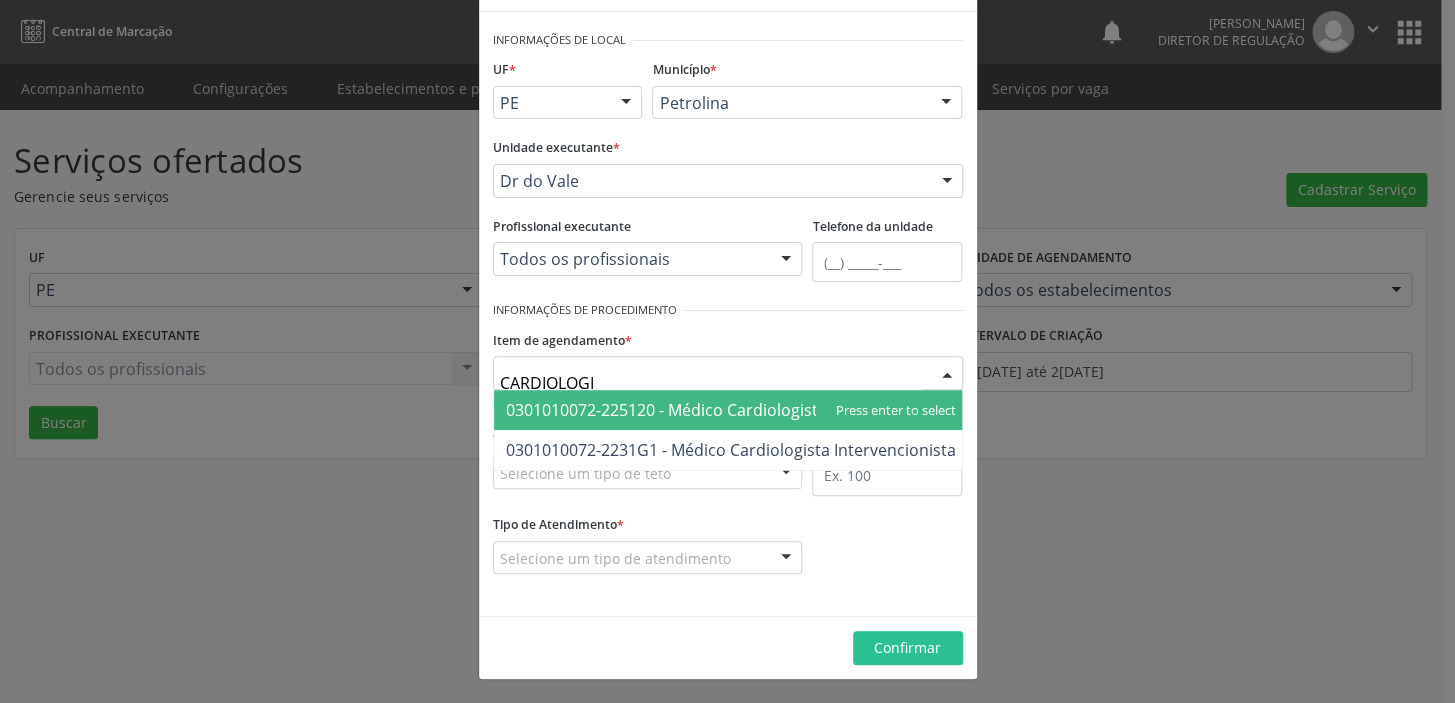 type on "CARDIOLOGIS" 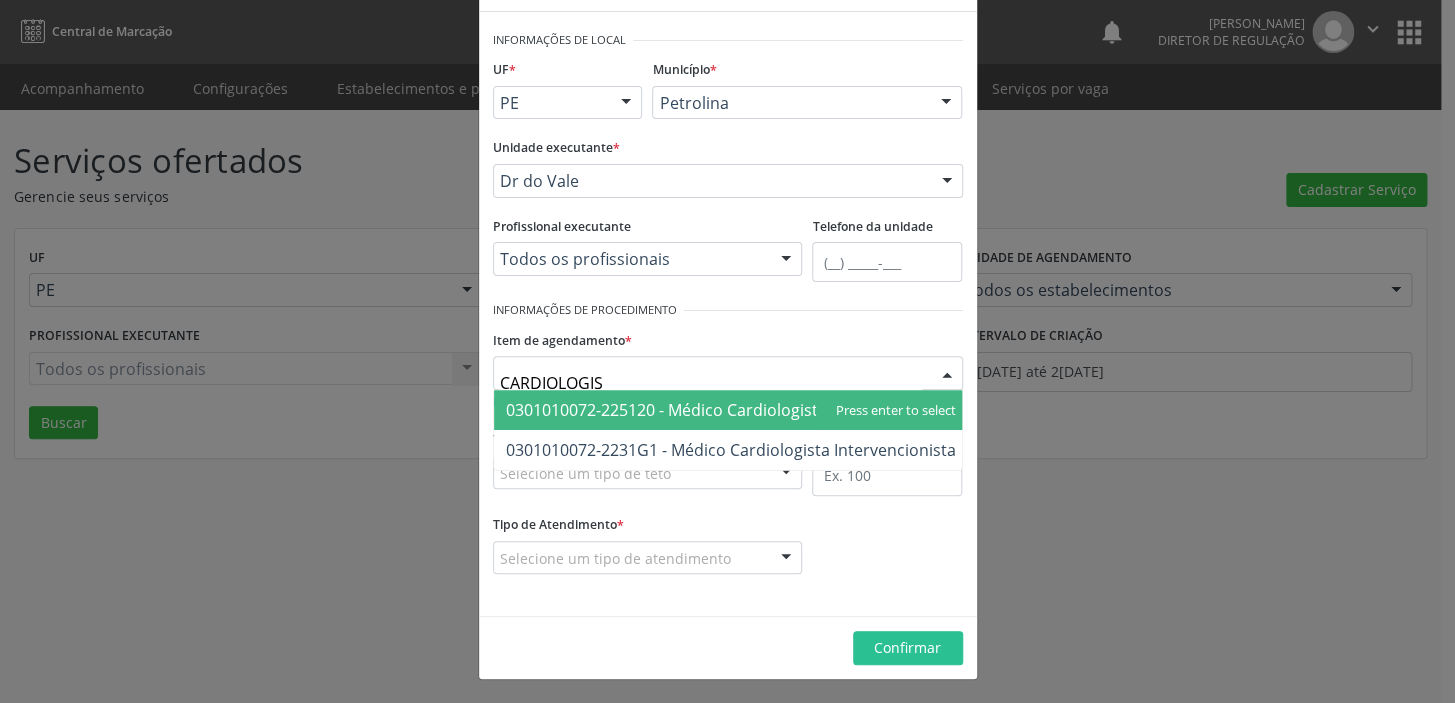 click on "0301010072-225120 - Médico Cardiologista" at bounding box center [731, 410] 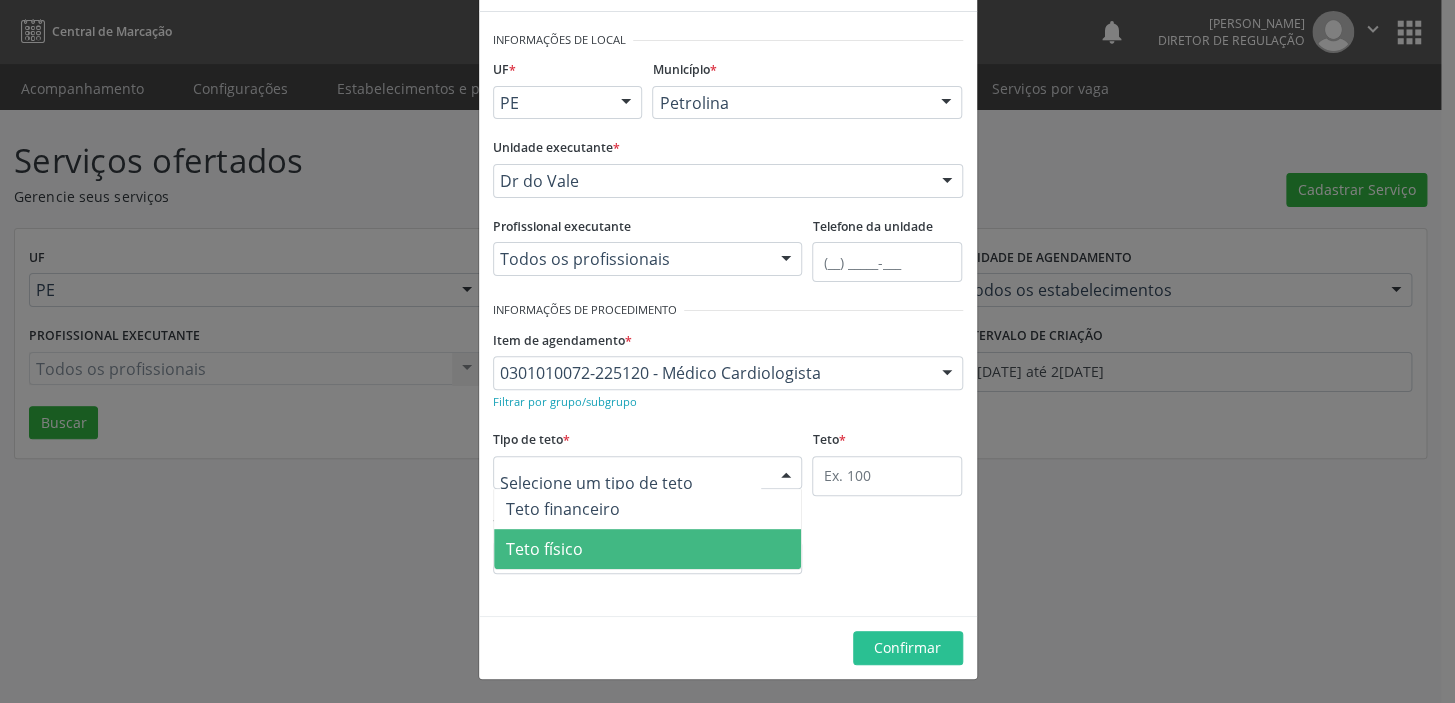 click on "Teto físico" at bounding box center (544, 549) 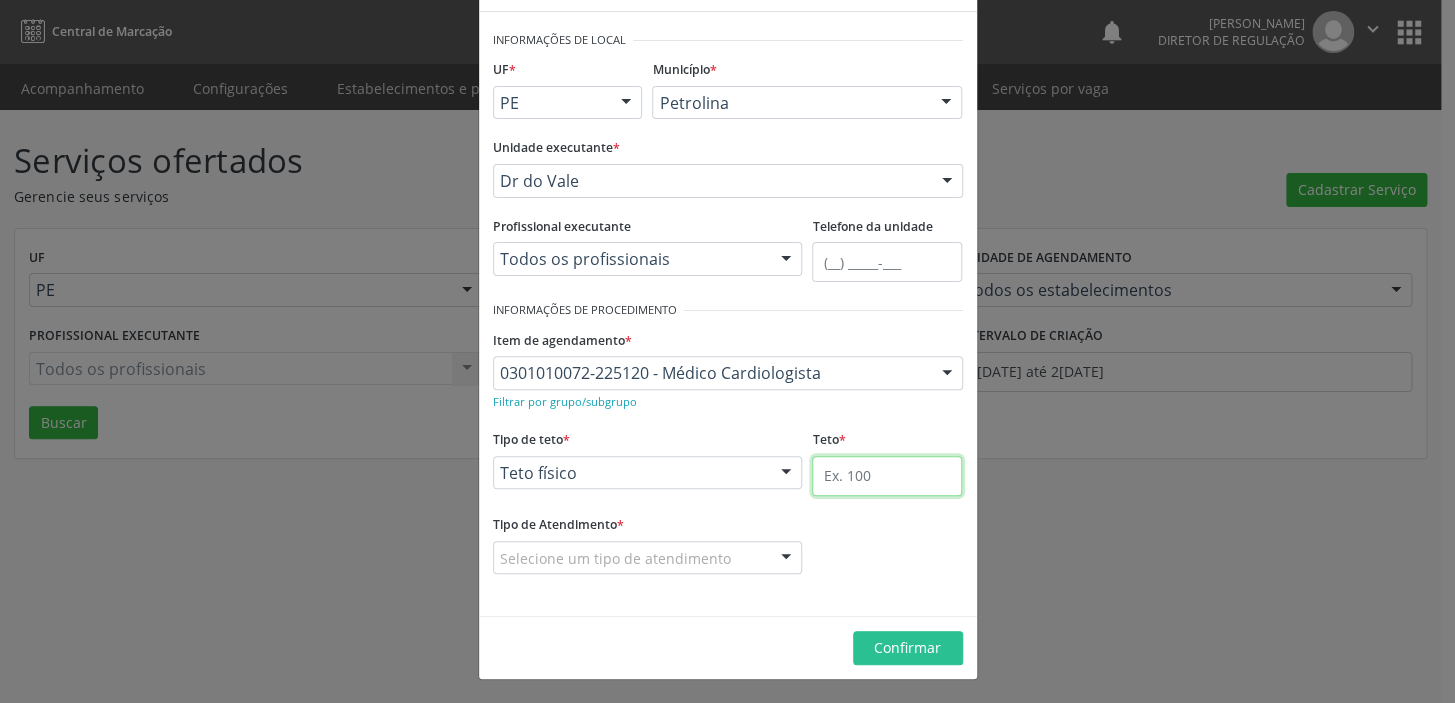 click at bounding box center (887, 476) 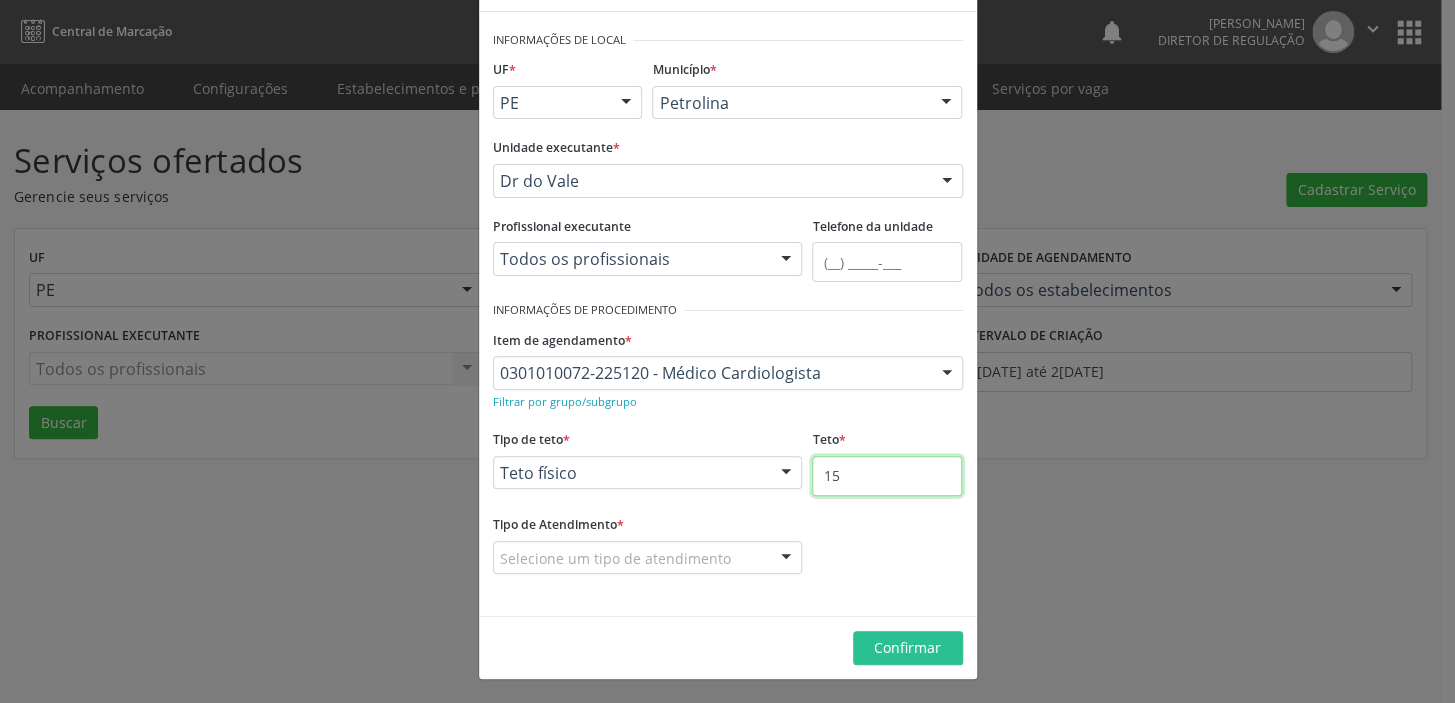type on "15" 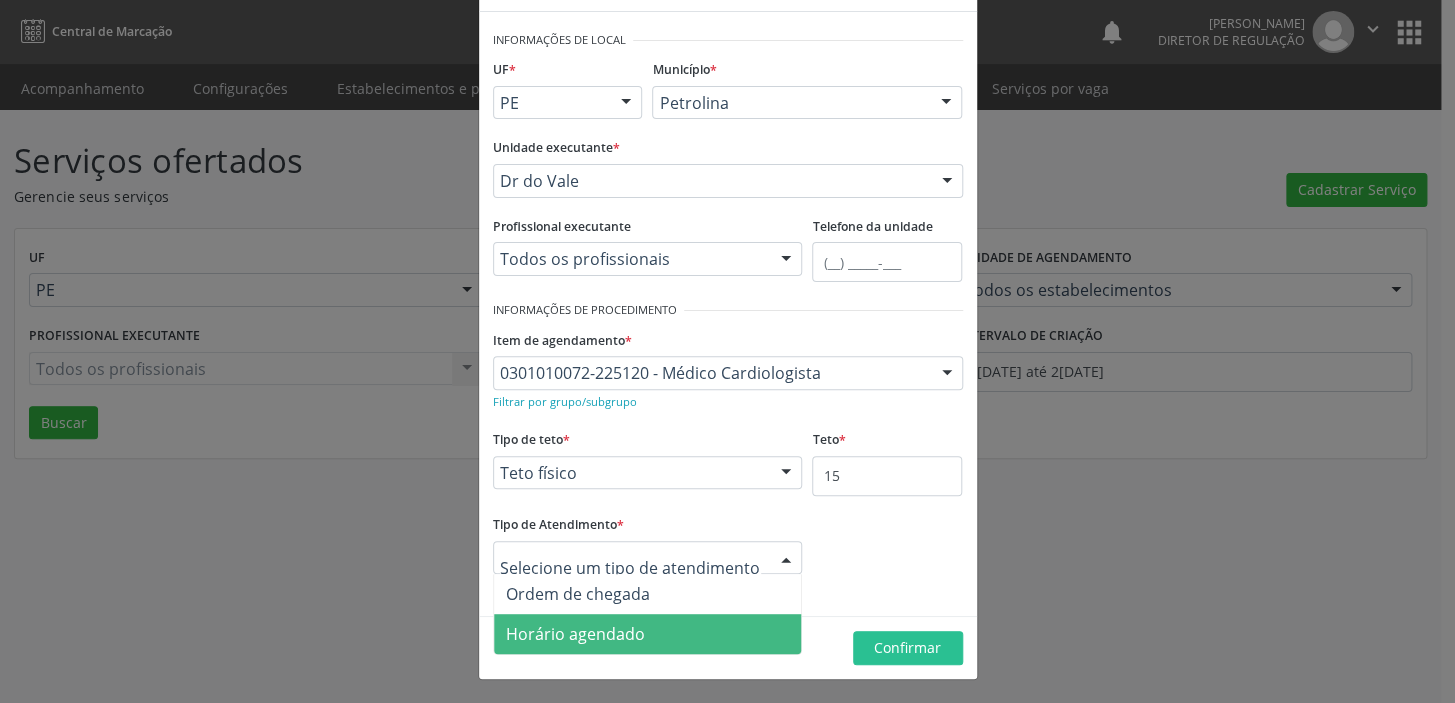 click on "Horário agendado" at bounding box center [575, 634] 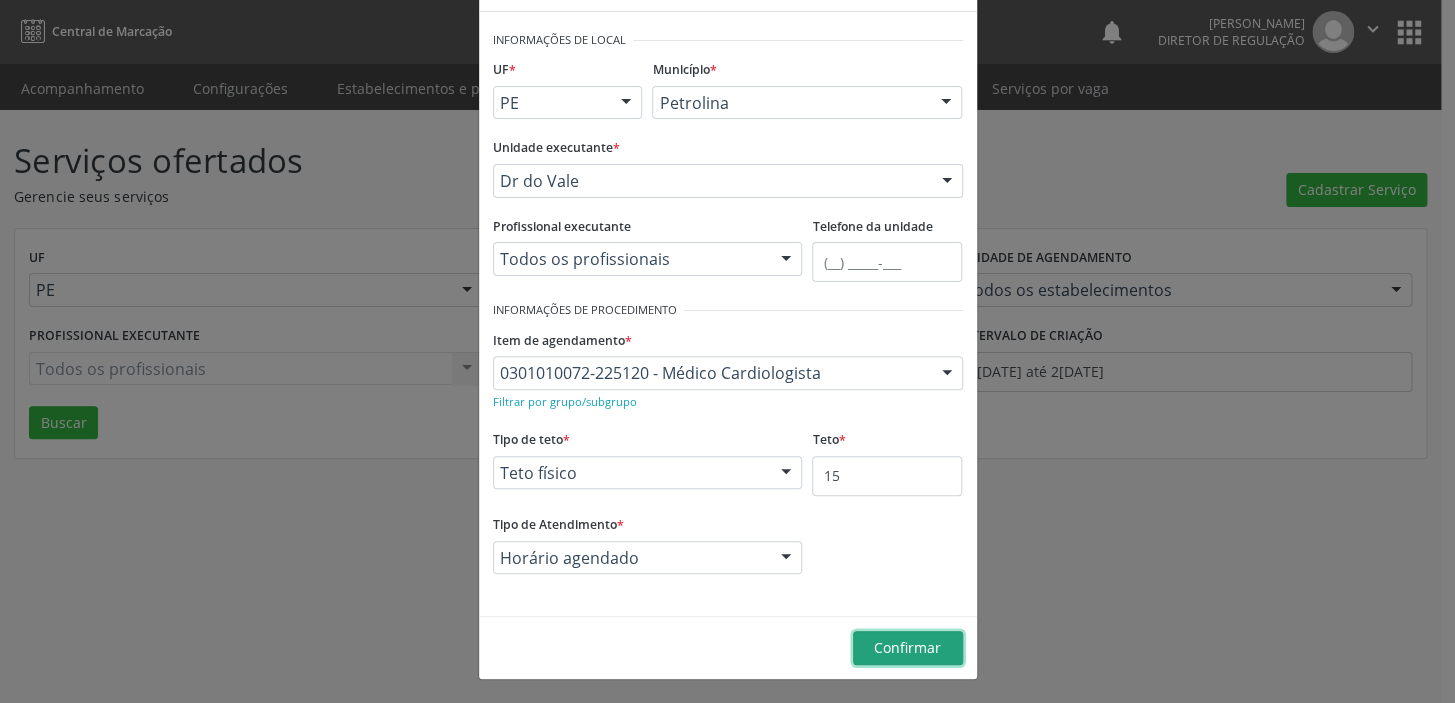 click on "Confirmar" at bounding box center (907, 647) 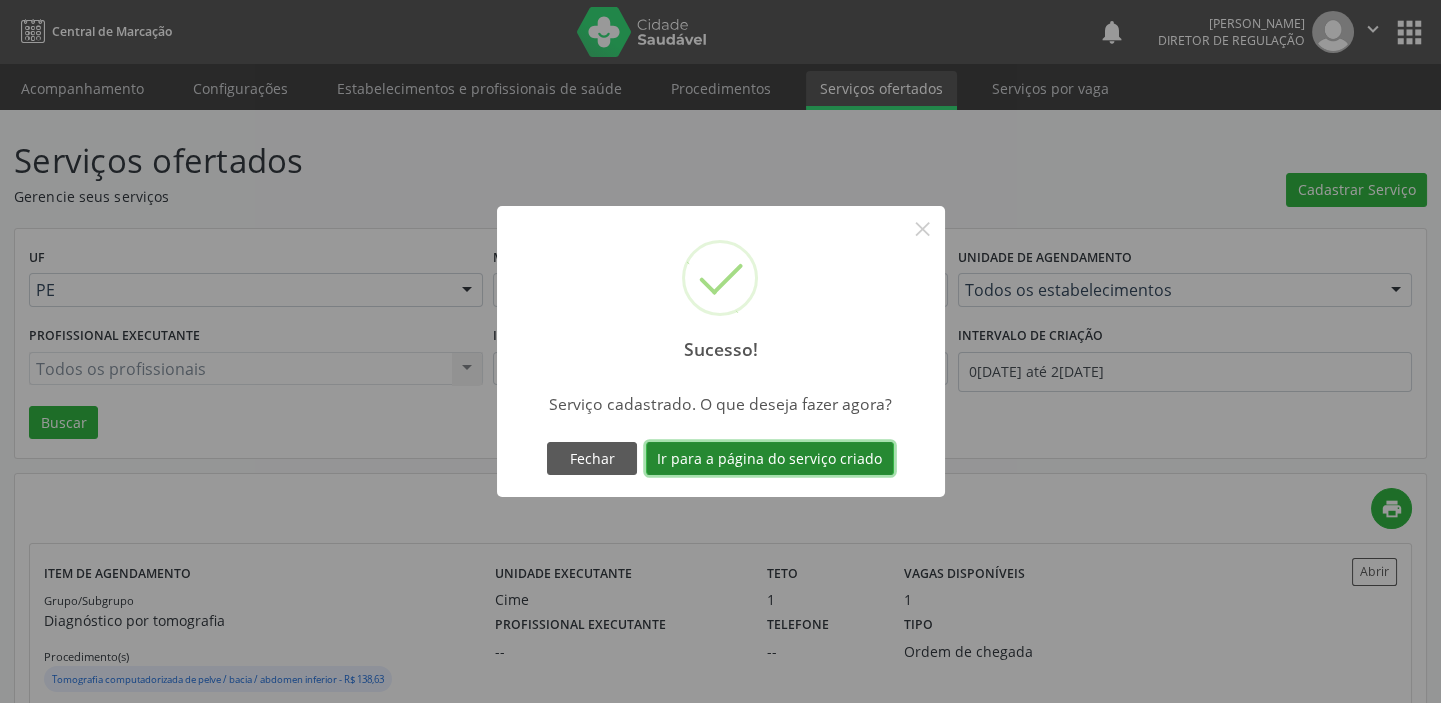 click on "Ir para a página do serviço criado" at bounding box center (770, 459) 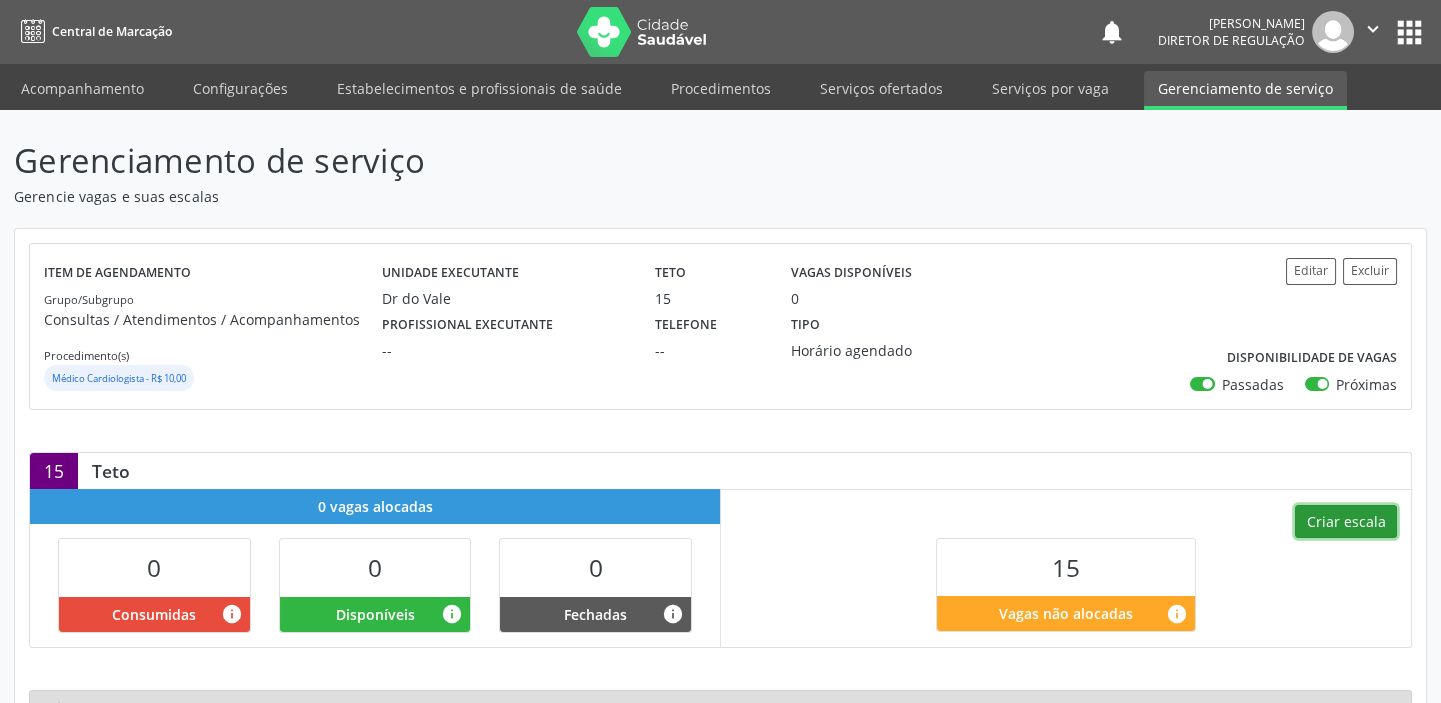 click on "Criar escala" at bounding box center (1346, 522) 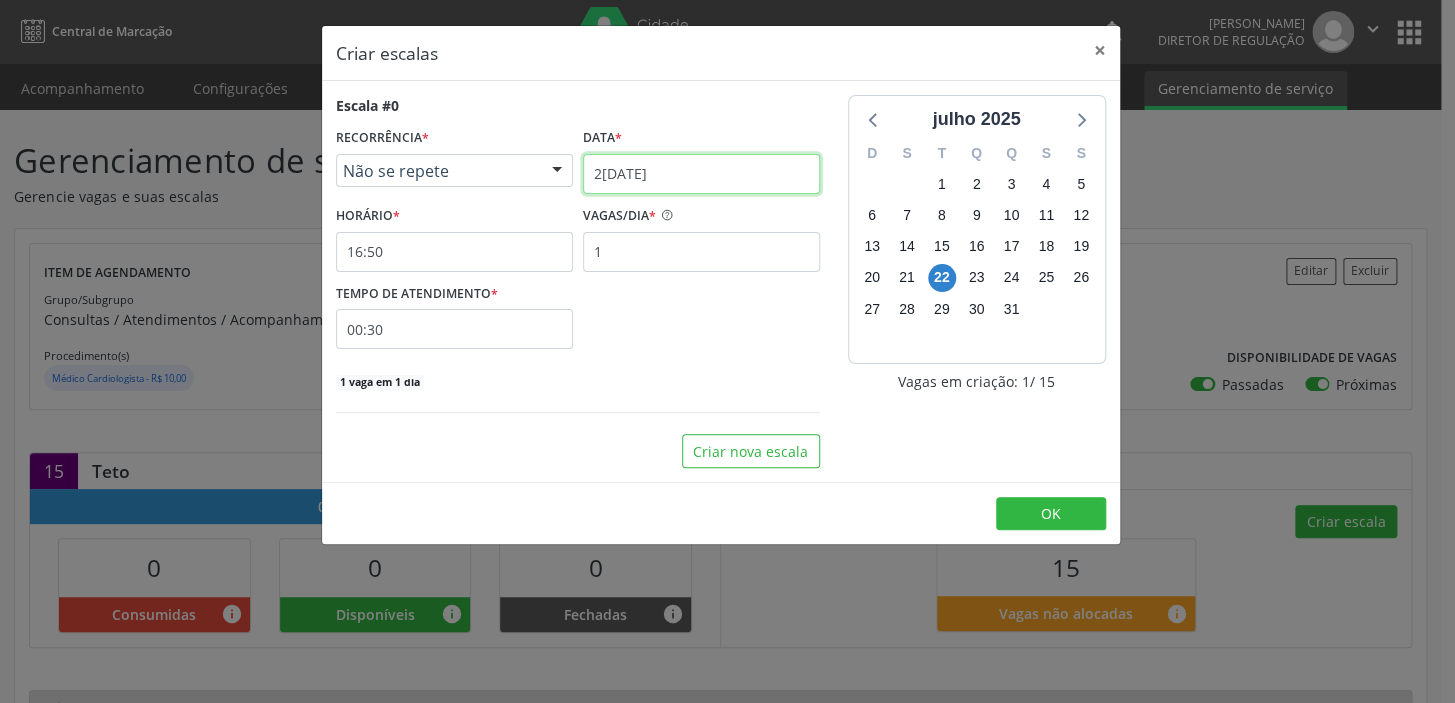 click on "2[DATE]" at bounding box center [701, 174] 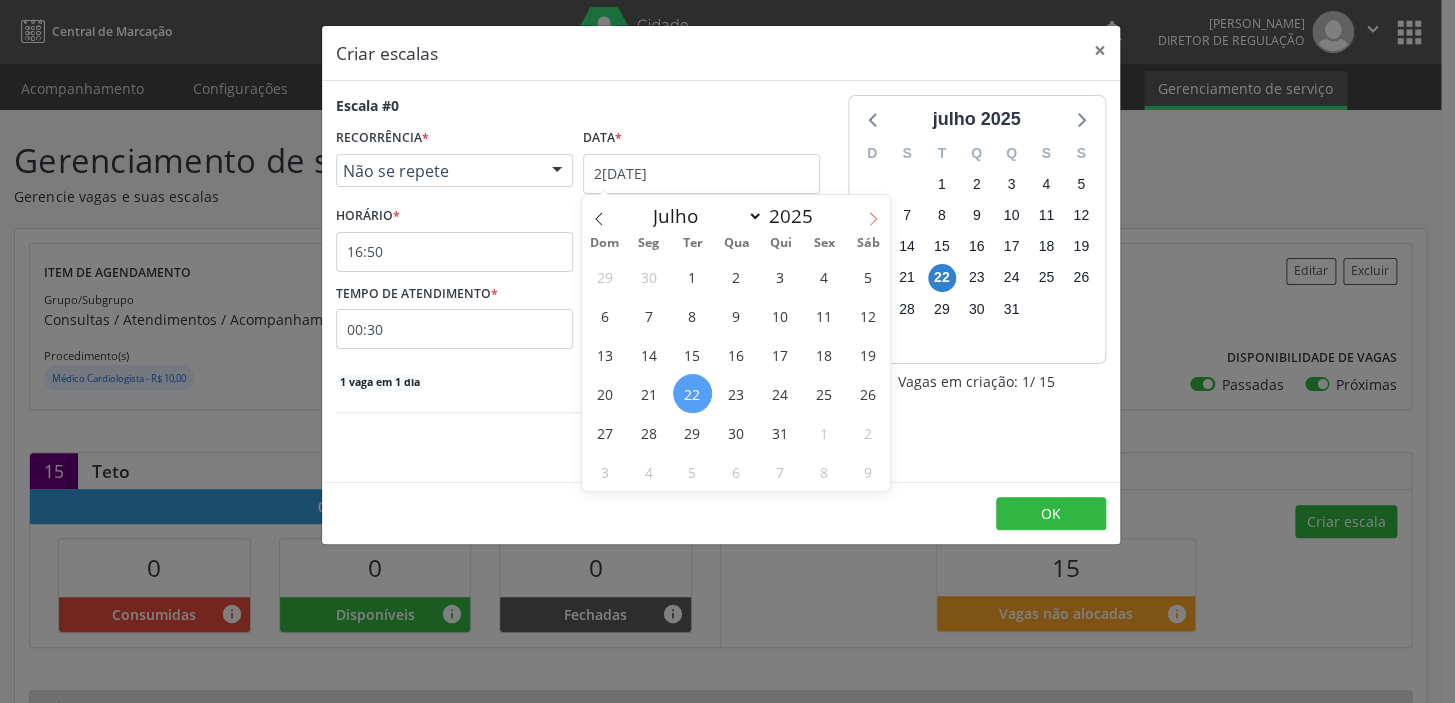 click at bounding box center (873, 212) 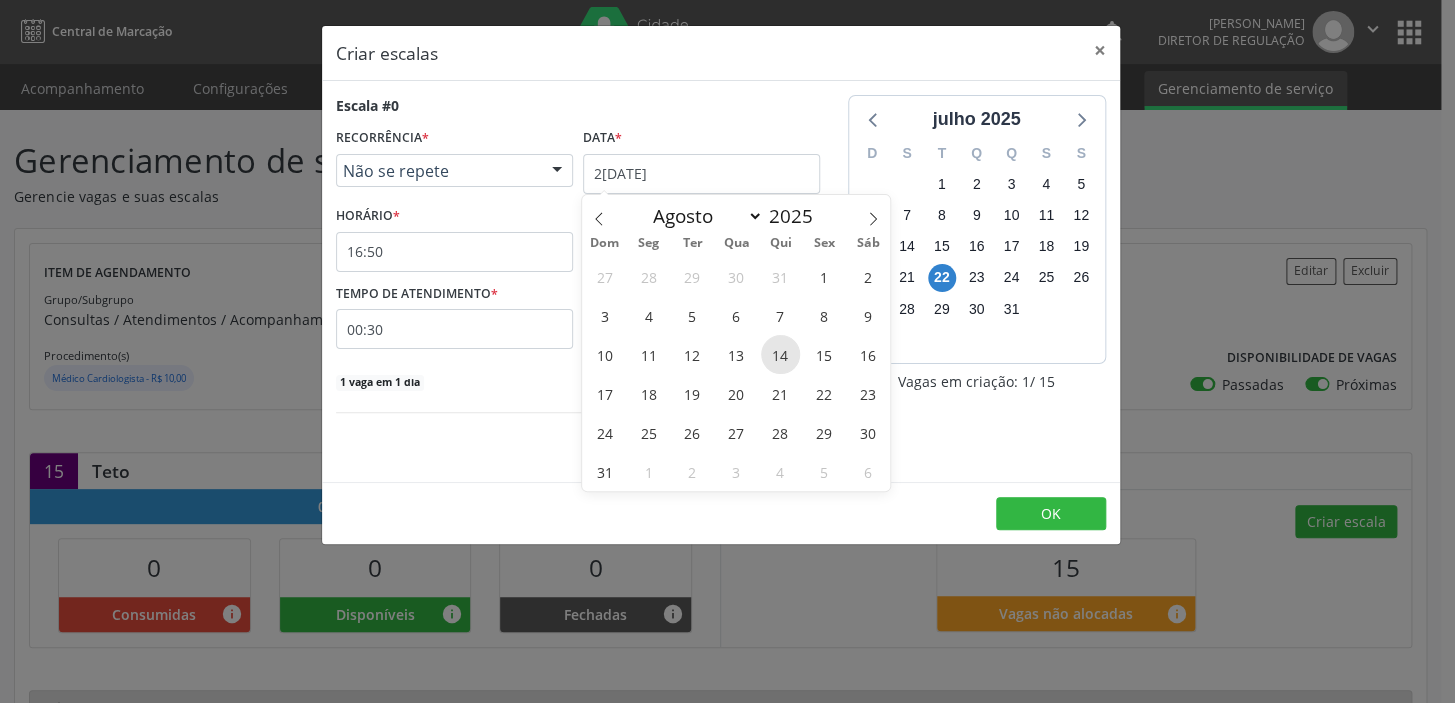click on "14" at bounding box center (780, 354) 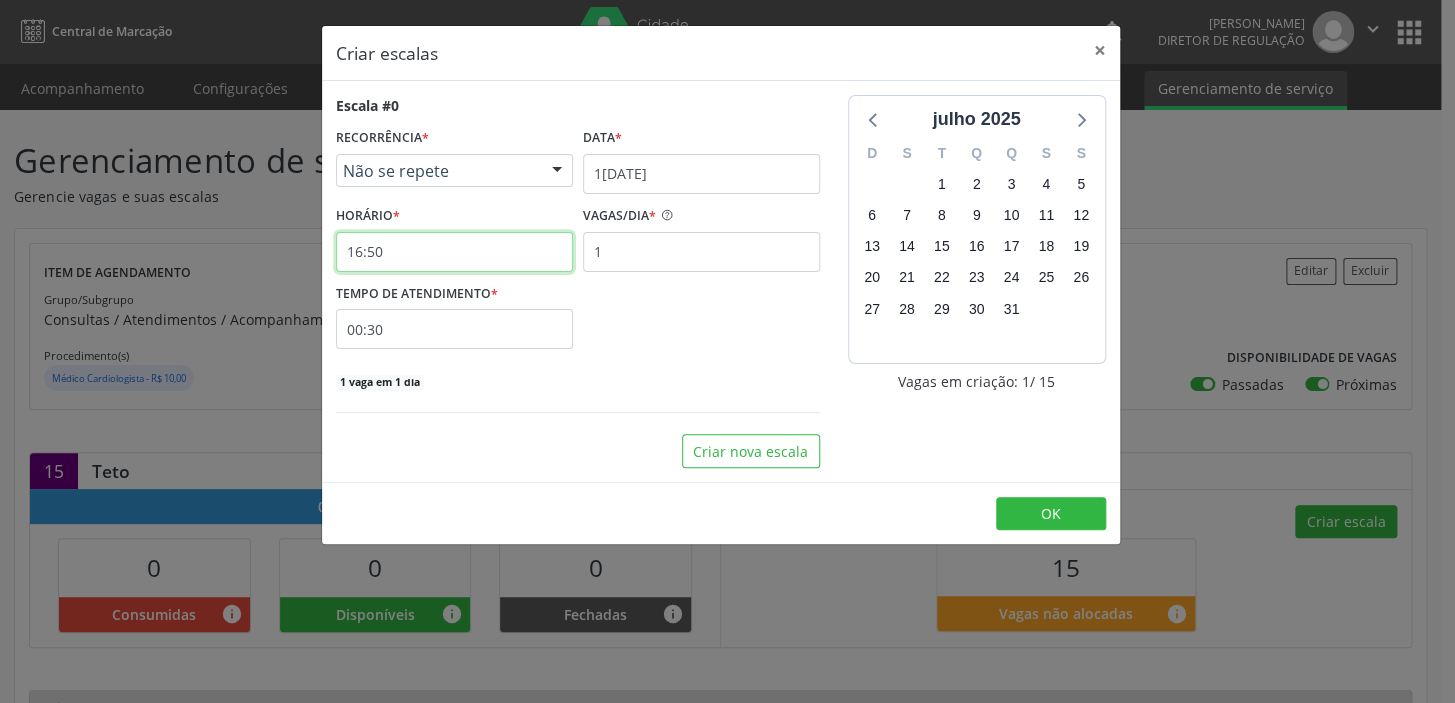 click on "16:50" at bounding box center [454, 252] 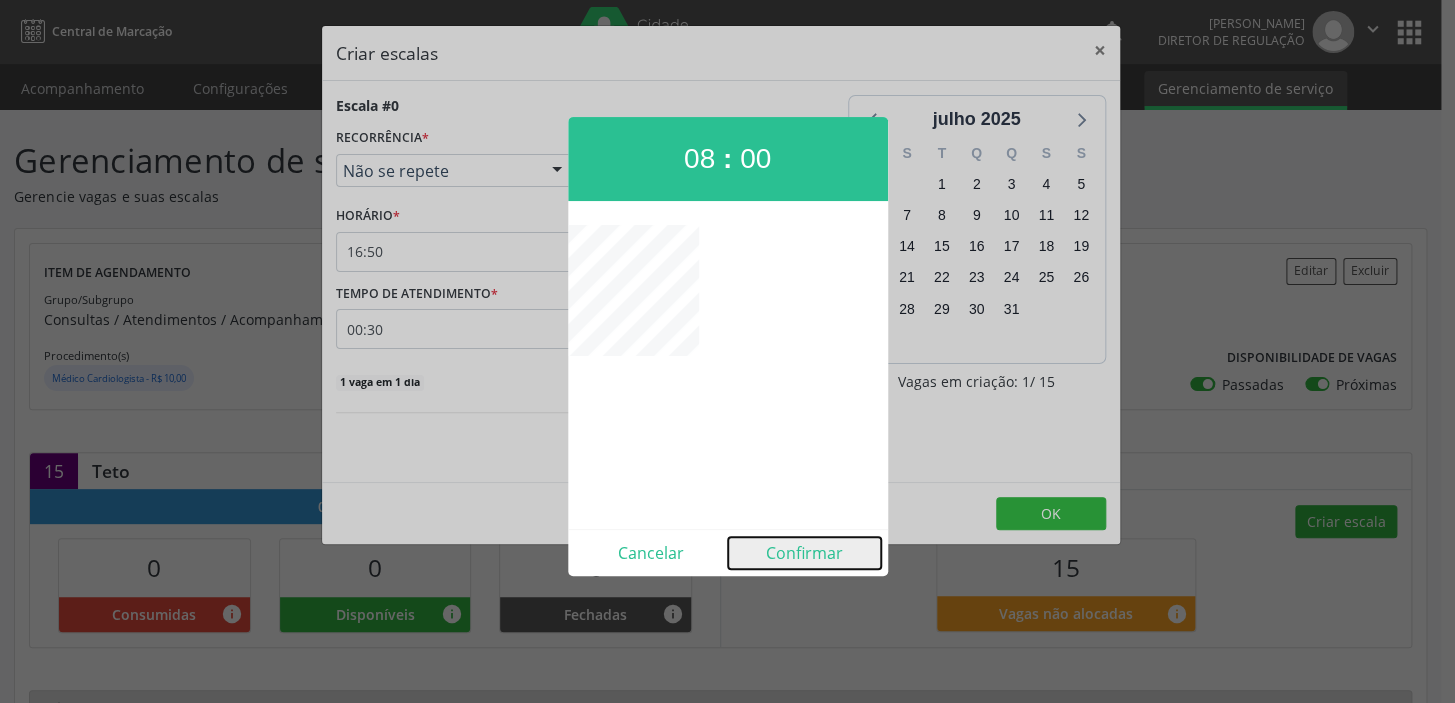 click on "Confirmar" at bounding box center (804, 553) 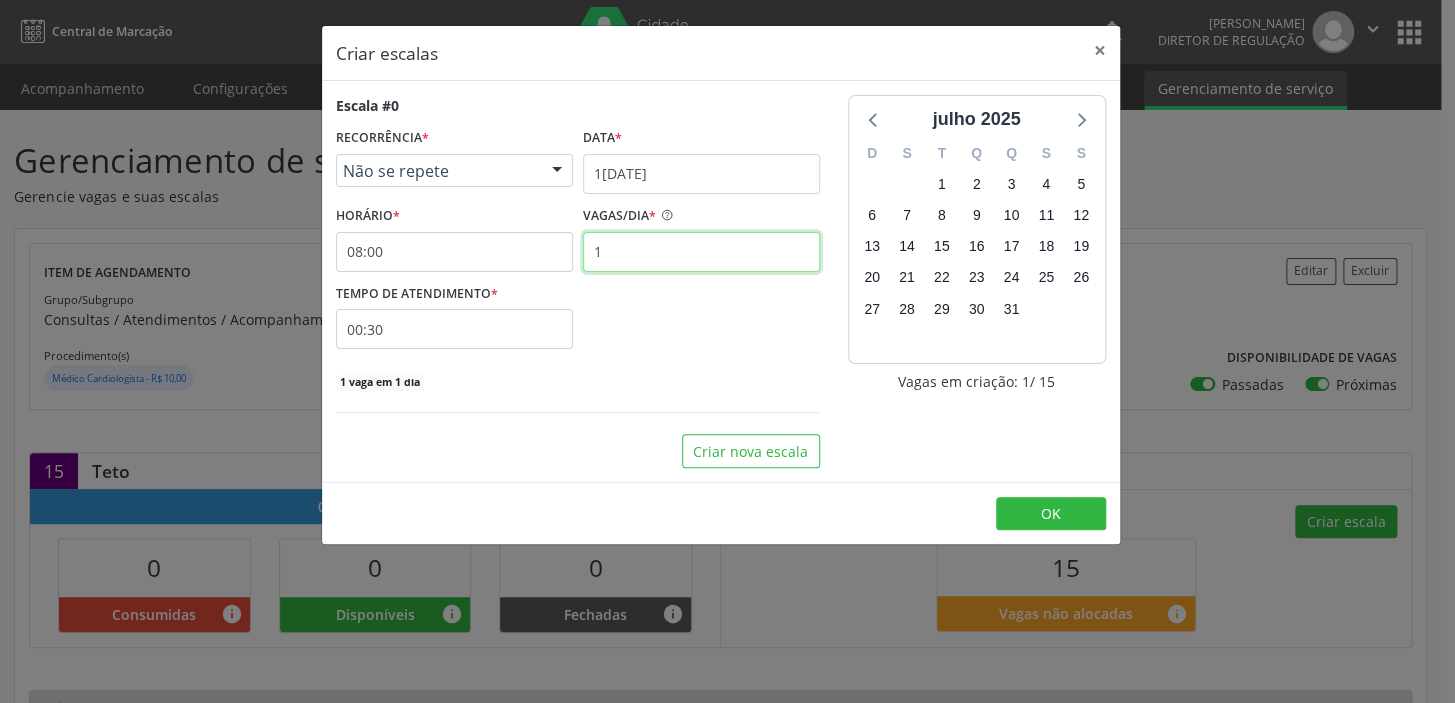 click on "1" at bounding box center (701, 252) 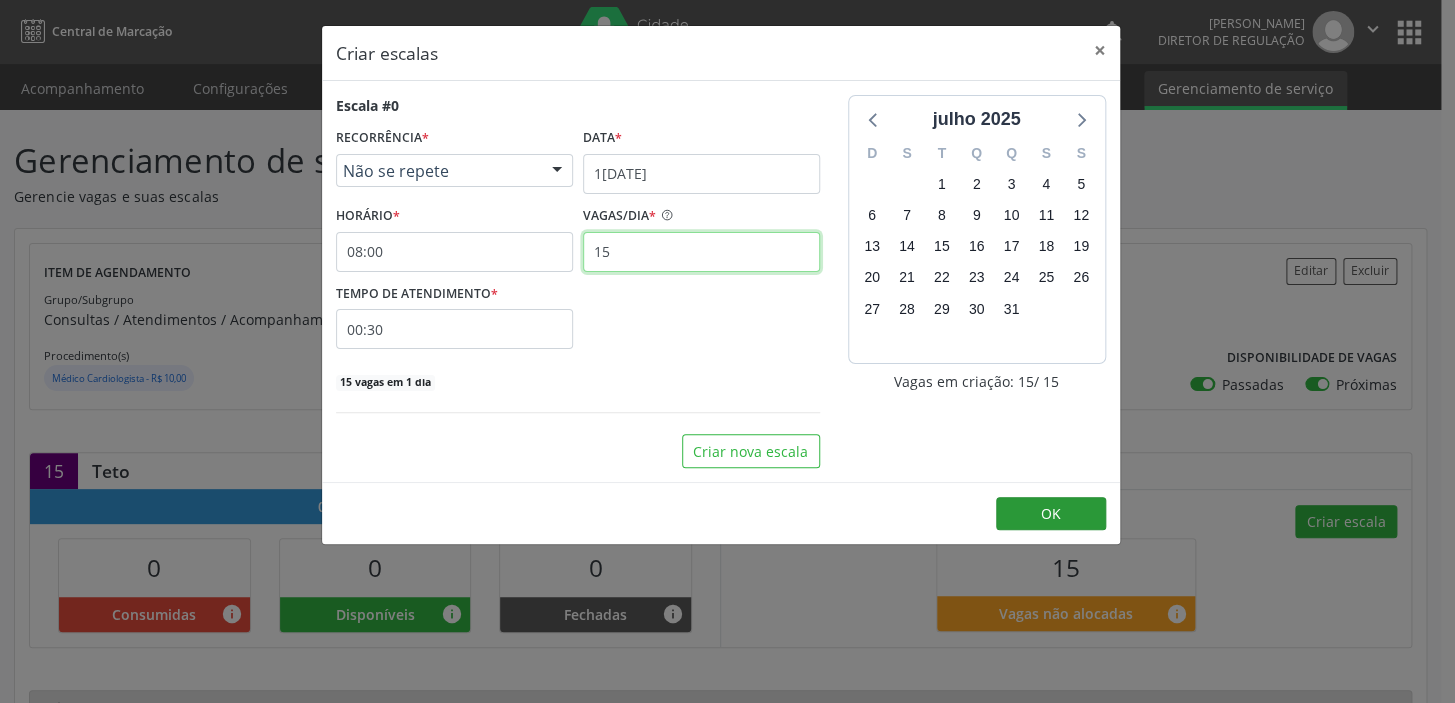 type on "15" 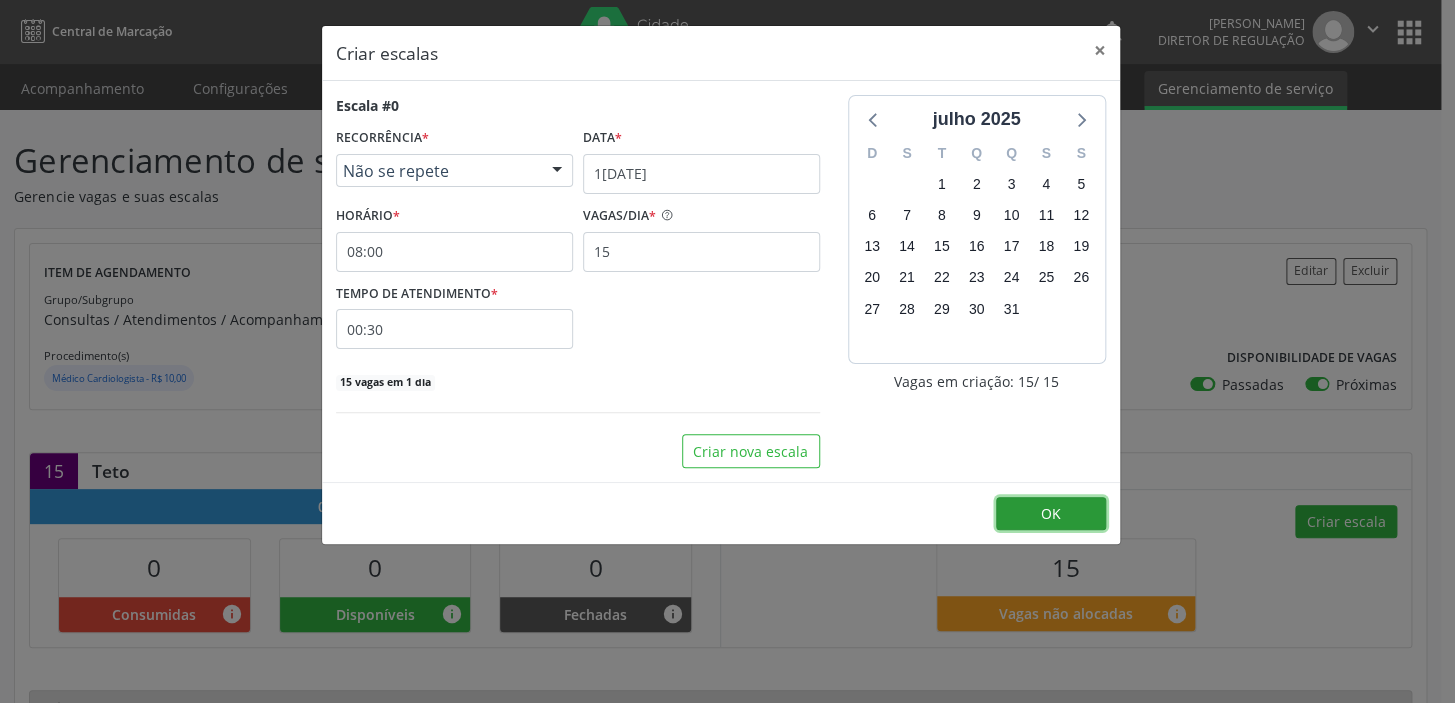 click on "OK" at bounding box center [1051, 513] 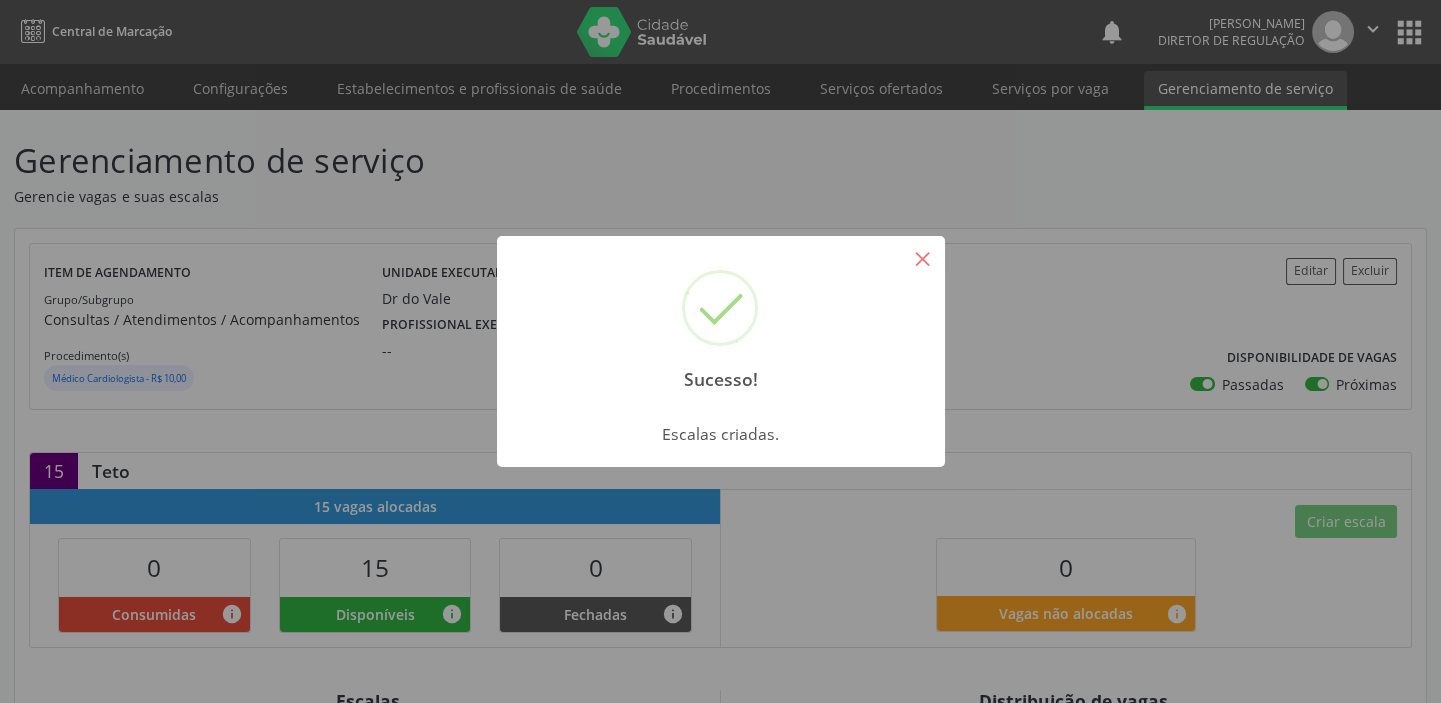 click on "×" at bounding box center (923, 258) 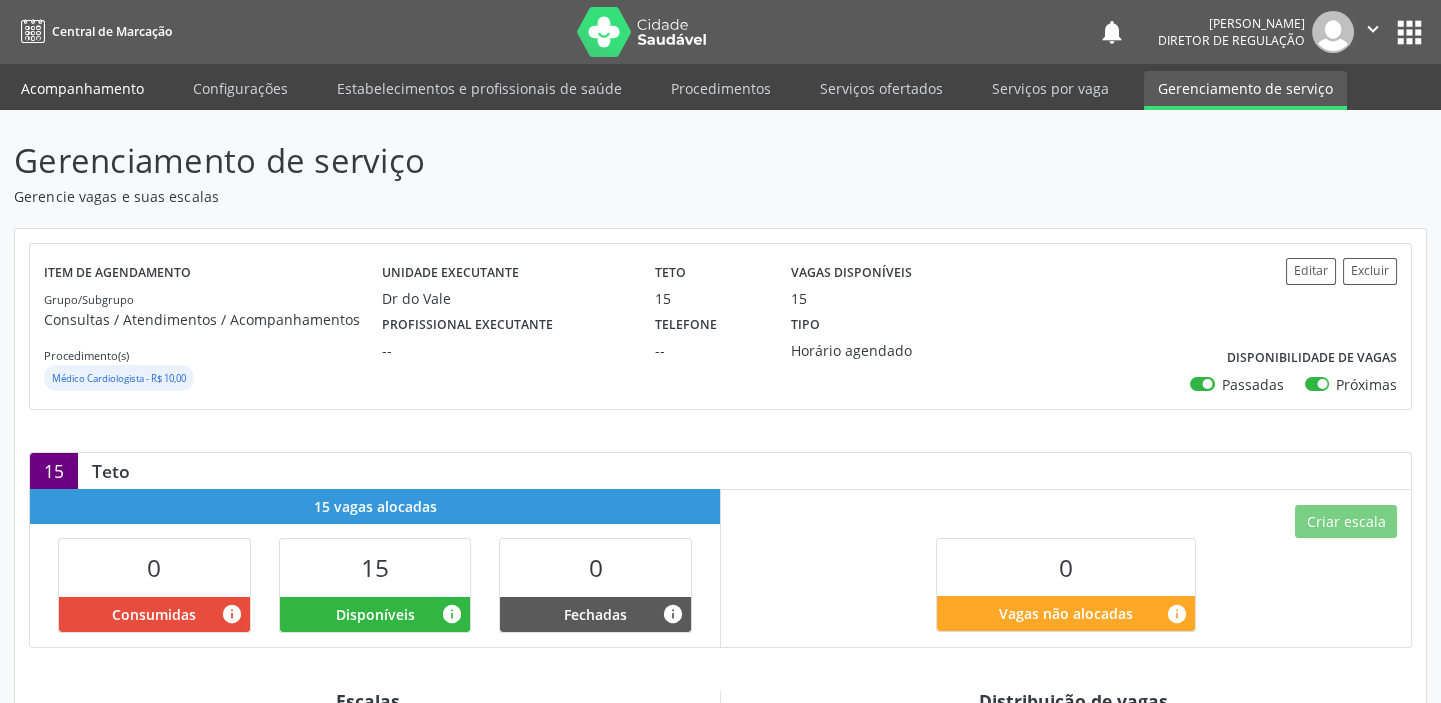 click on "Acompanhamento" at bounding box center [82, 88] 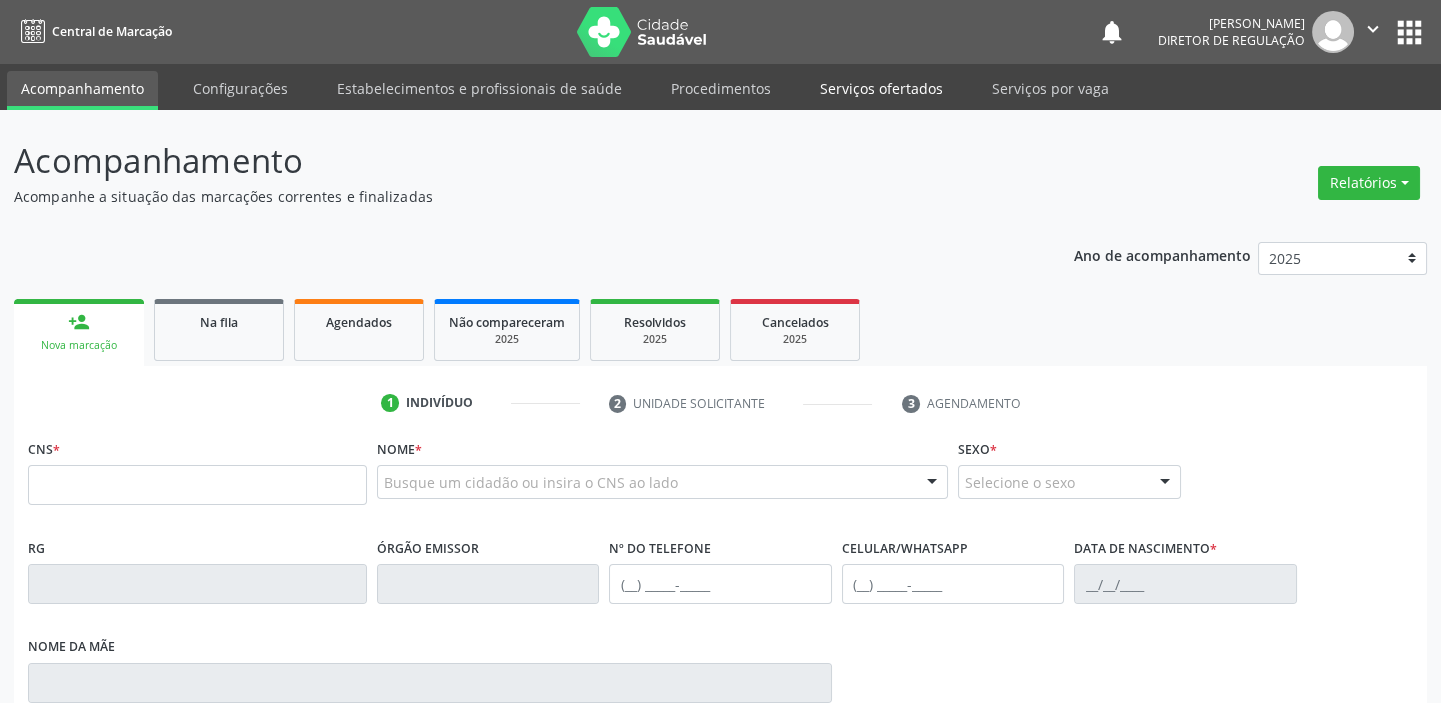 click on "Serviços ofertados" at bounding box center (881, 88) 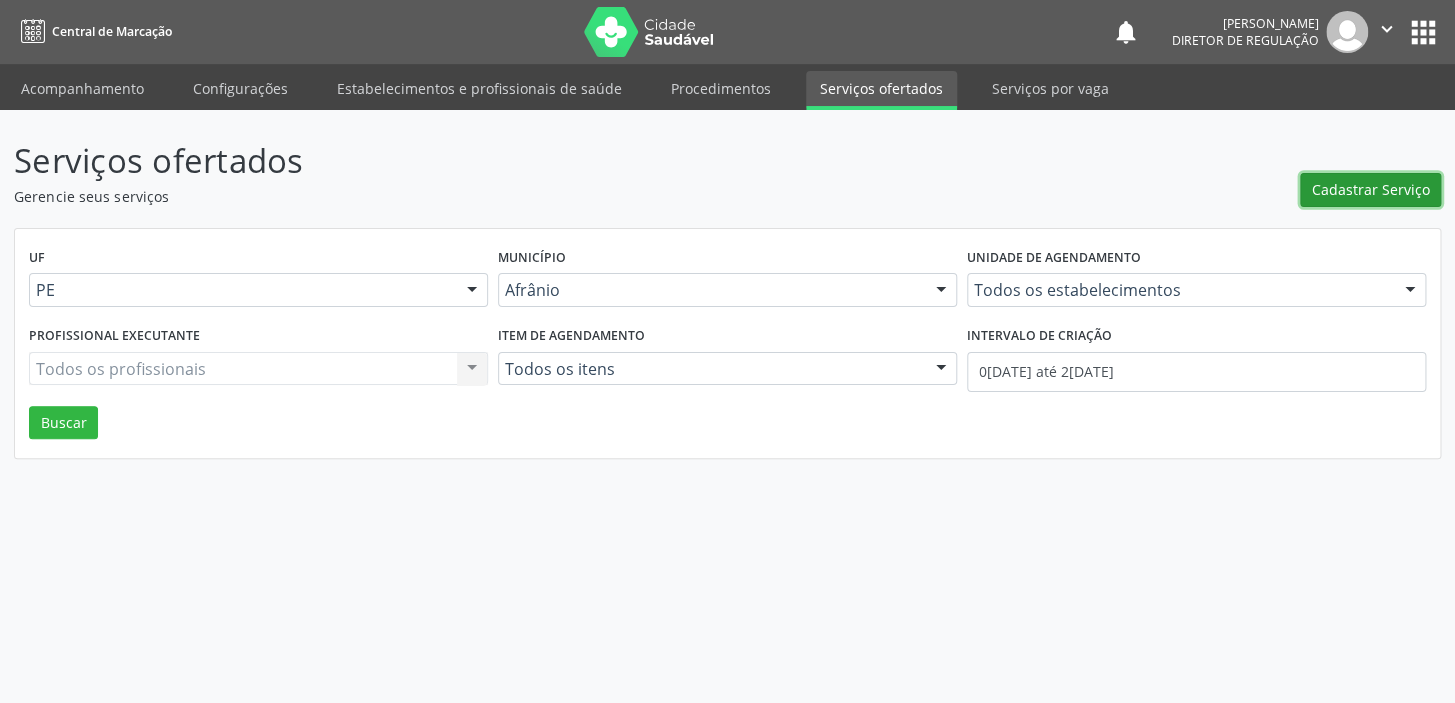 click on "Cadastrar Serviço" at bounding box center [1371, 189] 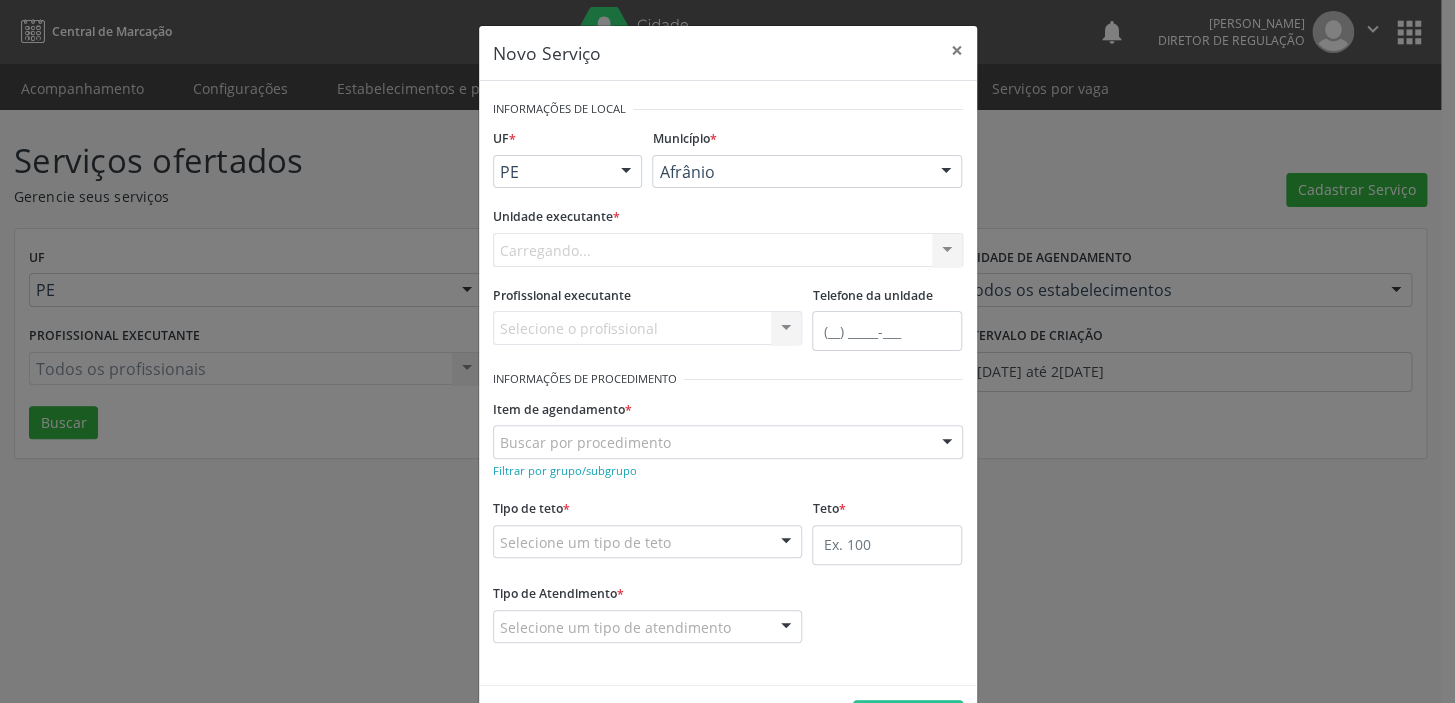 scroll, scrollTop: 0, scrollLeft: 0, axis: both 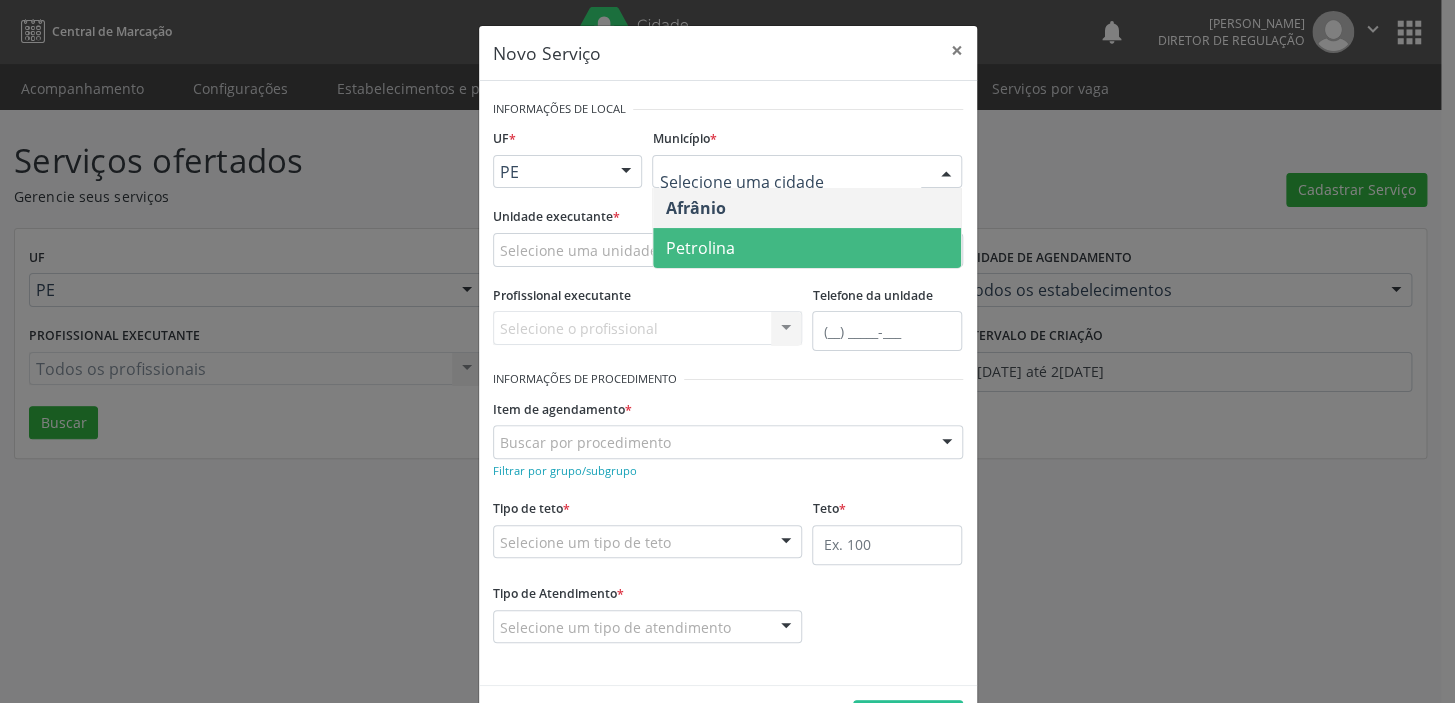 click on "Petrolina" at bounding box center [699, 248] 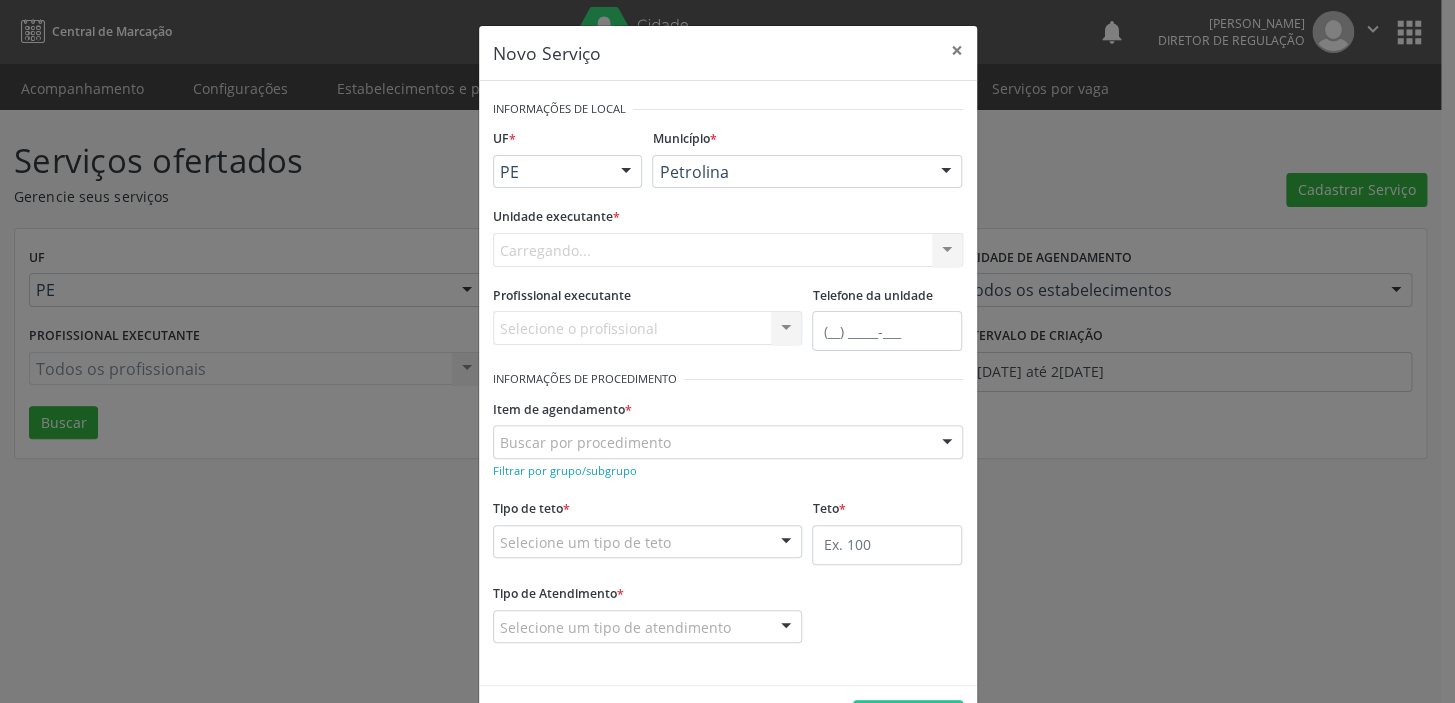click on "Carregando...
Academia da Saude de Afranio   Academia da Saude do Bairro [PERSON_NAME]   Academia da Saude do Distrito de [GEOGRAPHIC_DATA] do Distrito de Extrema   [GEOGRAPHIC_DATA] do [PERSON_NAME]   Ambulatorio Municipal de Saude   Caf Central de Abastecimento Farmaceutico   Centro de Atencao Psicossocial de Afranio Pe   Centro de Especialidades   Cime   Cuidar   Equipe de Atencao Basica Prisional Tipo I com Saude Mental   Esf [PERSON_NAME] Nonato   Esf Custodia Maria da Conceicao   Esf [PERSON_NAME] e [PERSON_NAME]   Esf [PERSON_NAME]   Esf de Barra das Melancias   Esf de Extrema   Farmacia Basica do Municipio de [GEOGRAPHIC_DATA][PERSON_NAME] [MEDICAL_DATA] Ambulatorio Municipal   Laboratorio de Protese Dentario   Lid Laboratorio de Investigacoes e Diagnosticos               Selac" at bounding box center (728, 250) 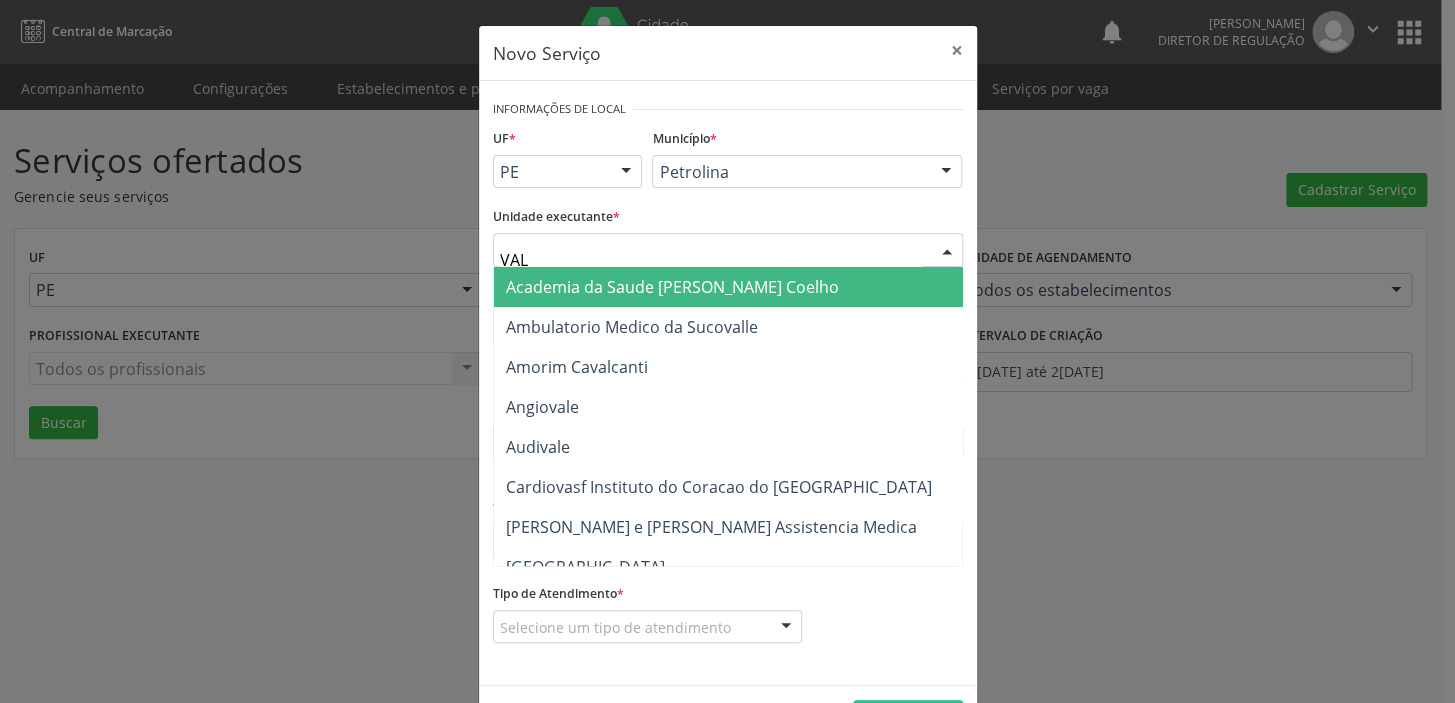 type on "VALE" 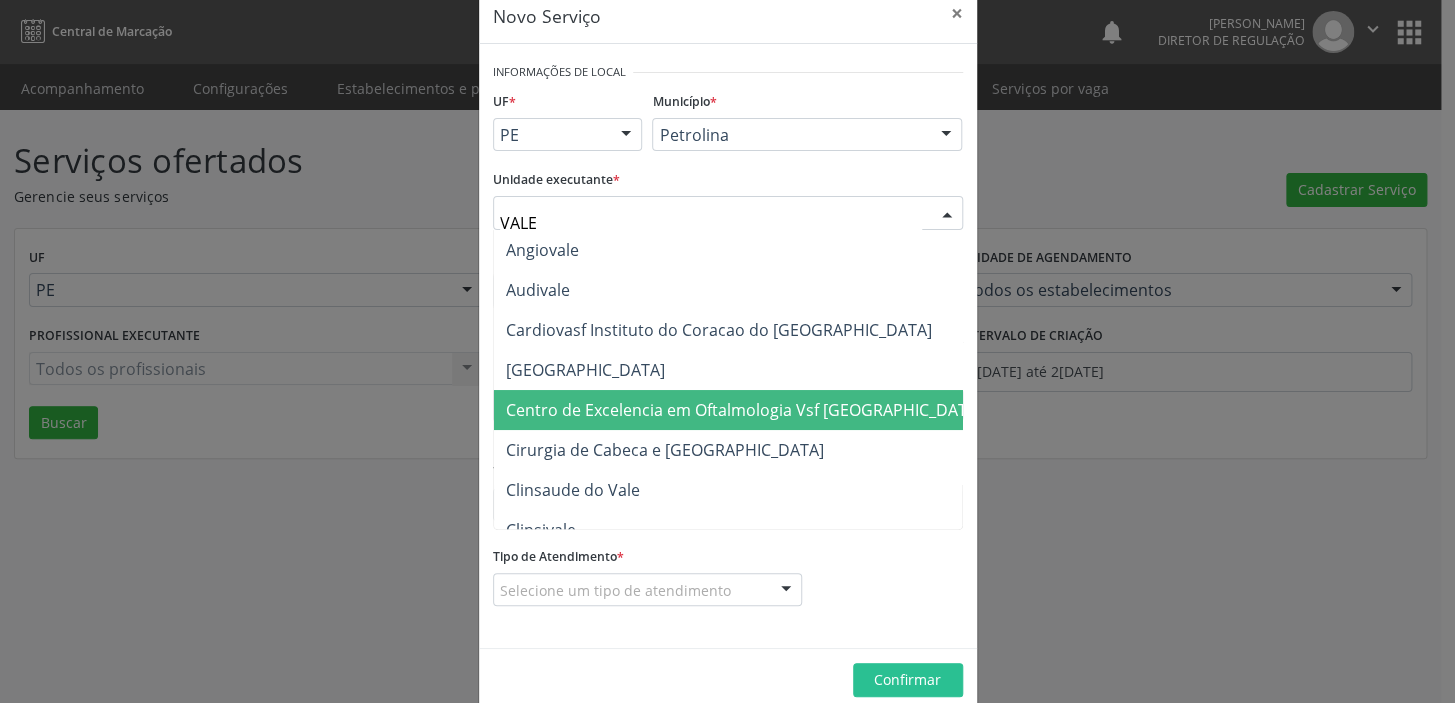 scroll, scrollTop: 69, scrollLeft: 0, axis: vertical 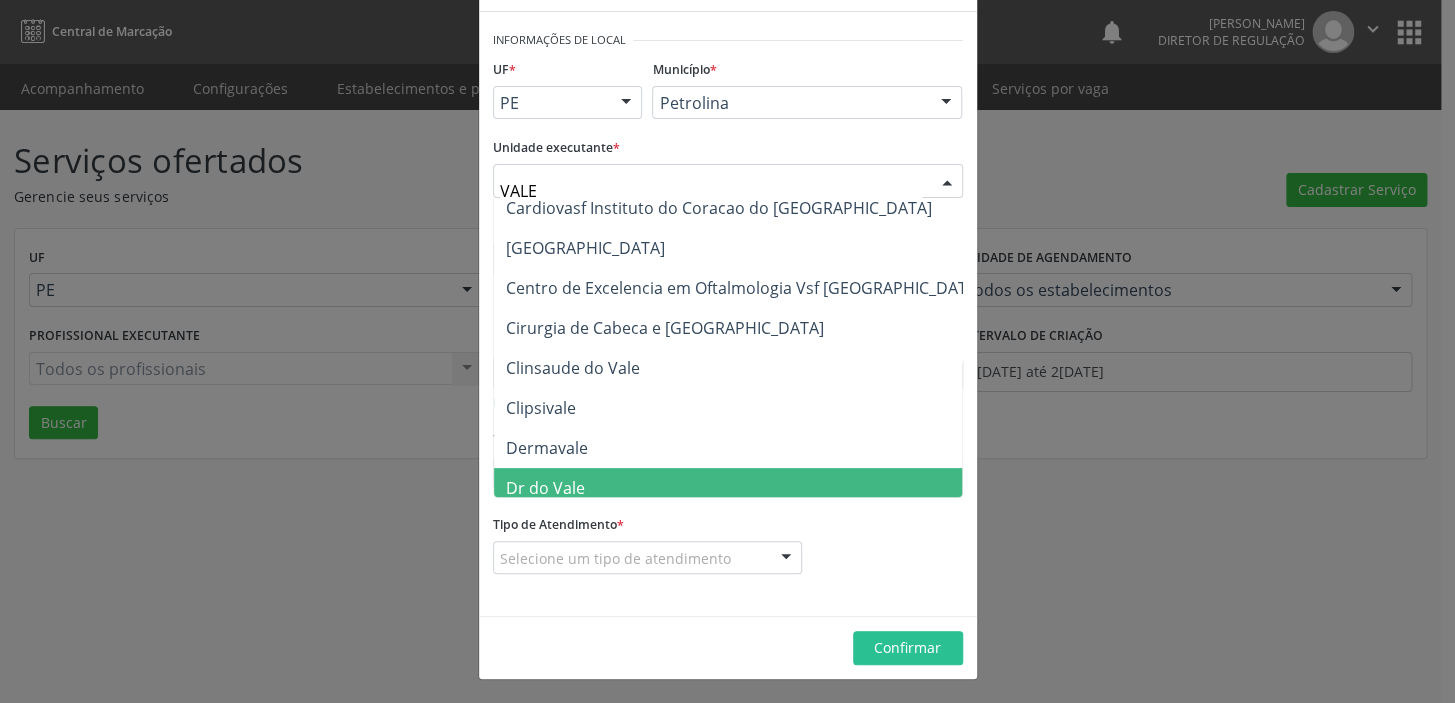 click on "Dr do Vale" at bounding box center (545, 488) 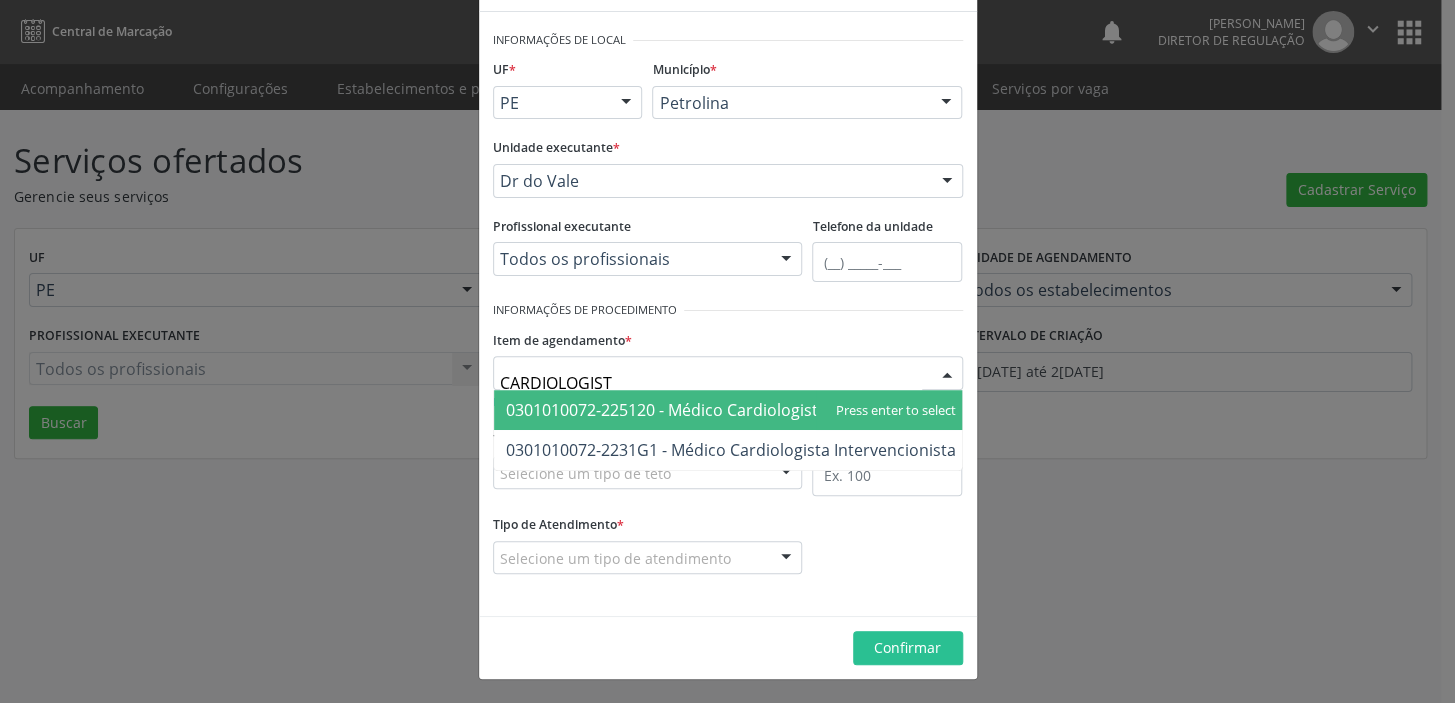 type on "CARDIOLOGISTA" 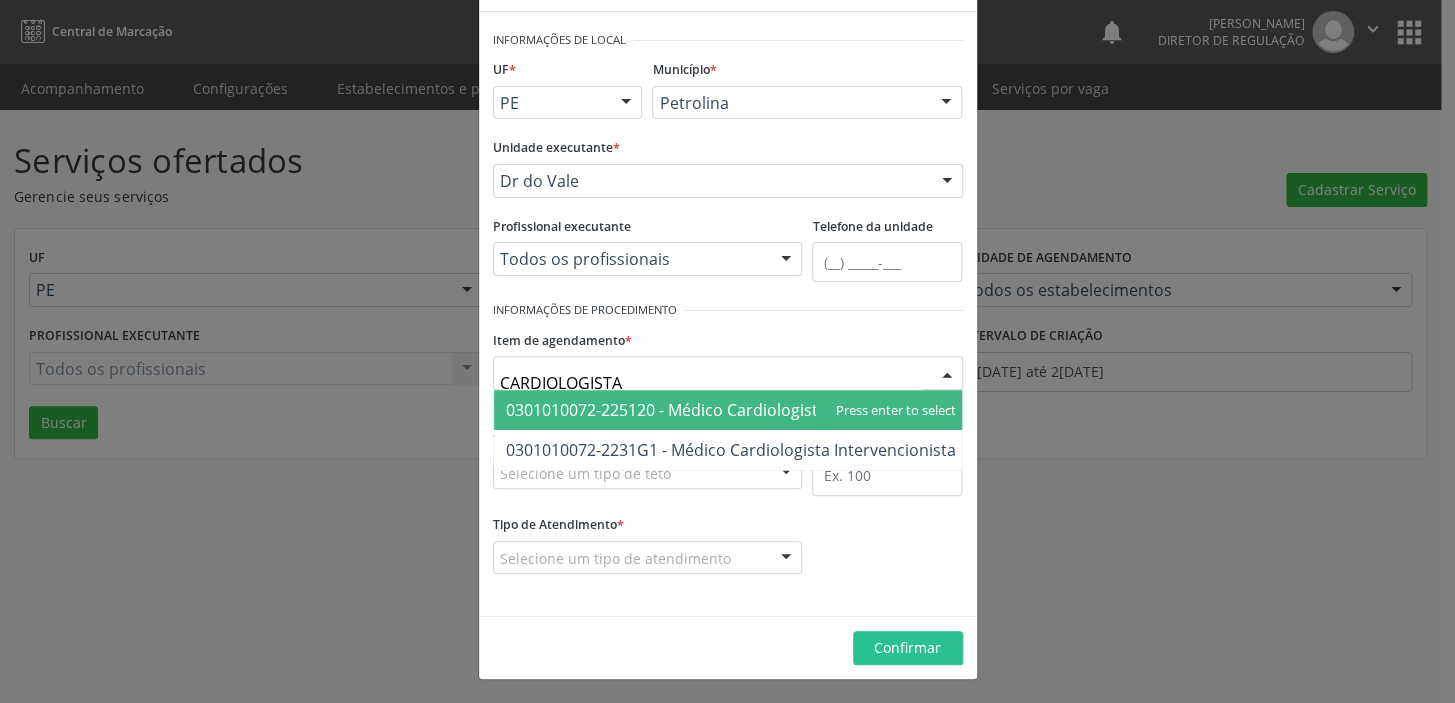click on "0301010072-225120 - Médico Cardiologista" at bounding box center (666, 410) 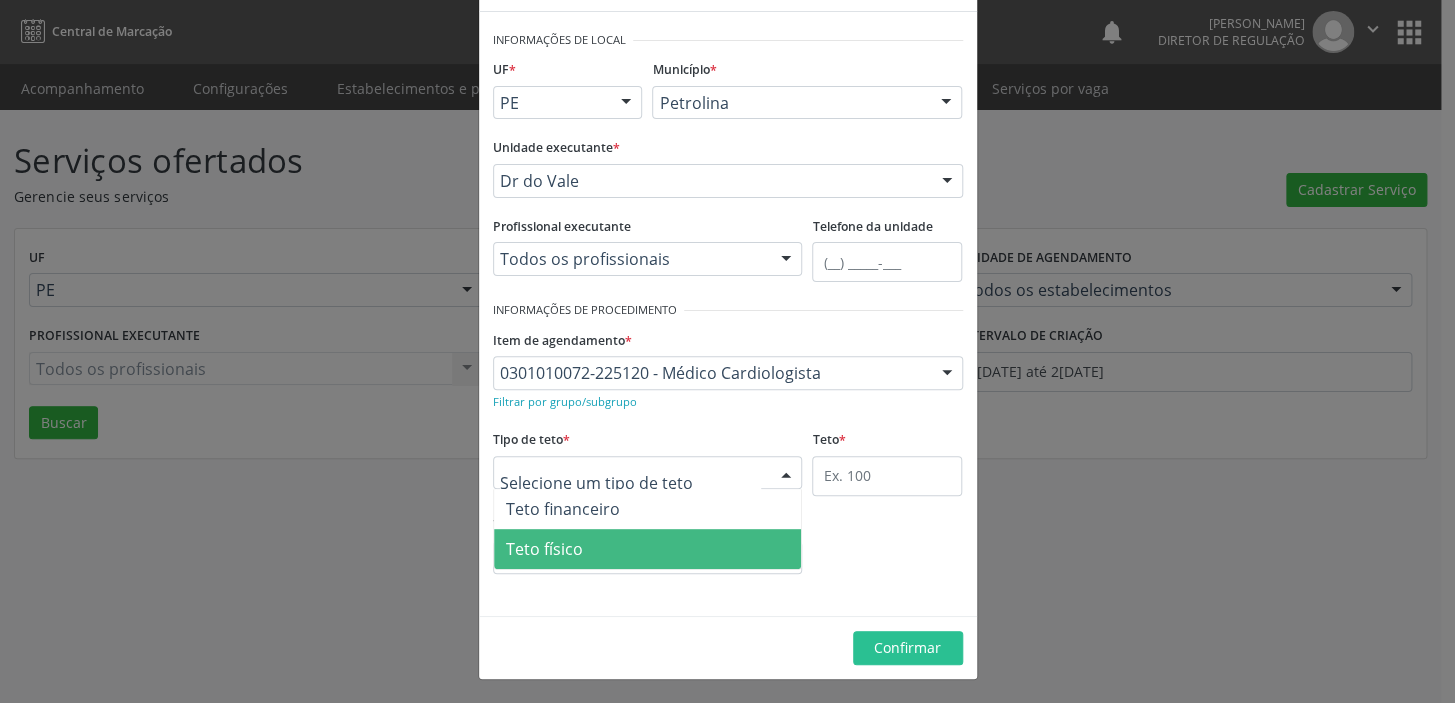click on "Teto físico" at bounding box center (544, 549) 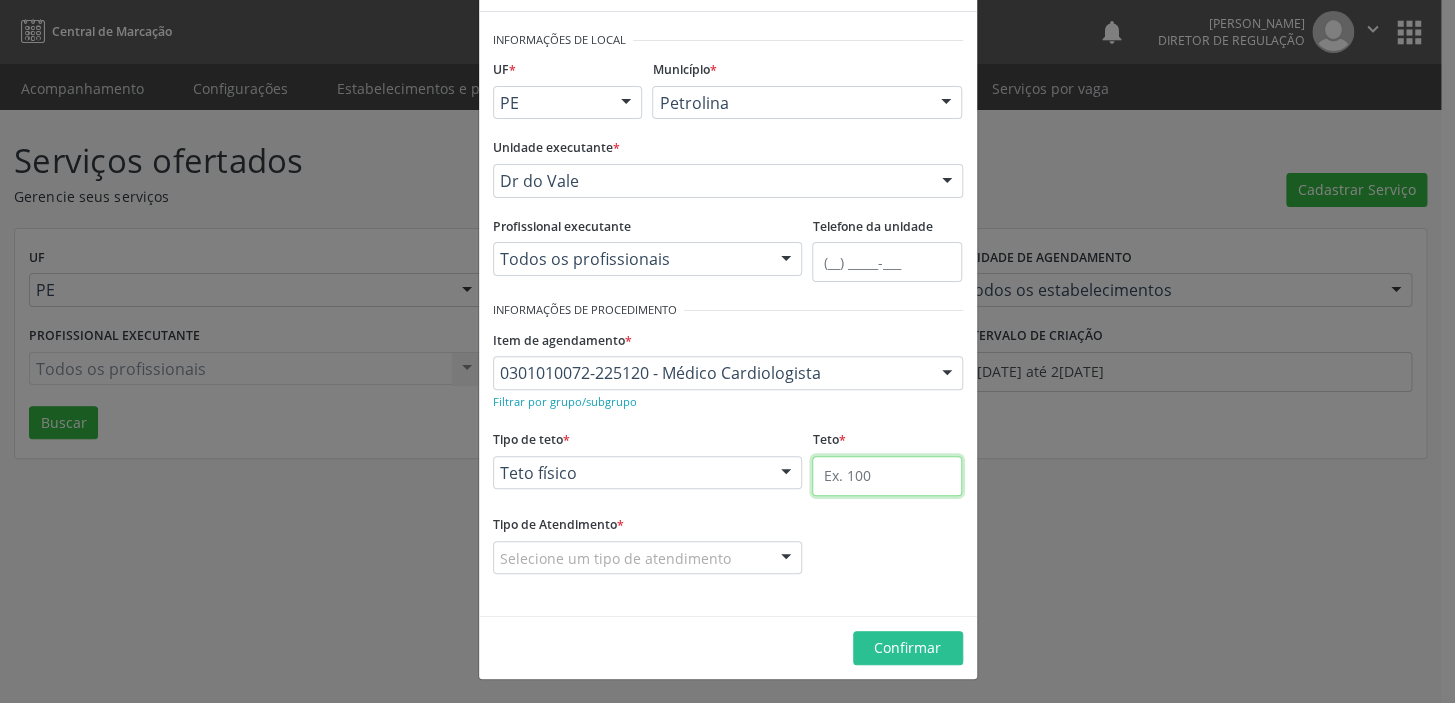 click at bounding box center [887, 476] 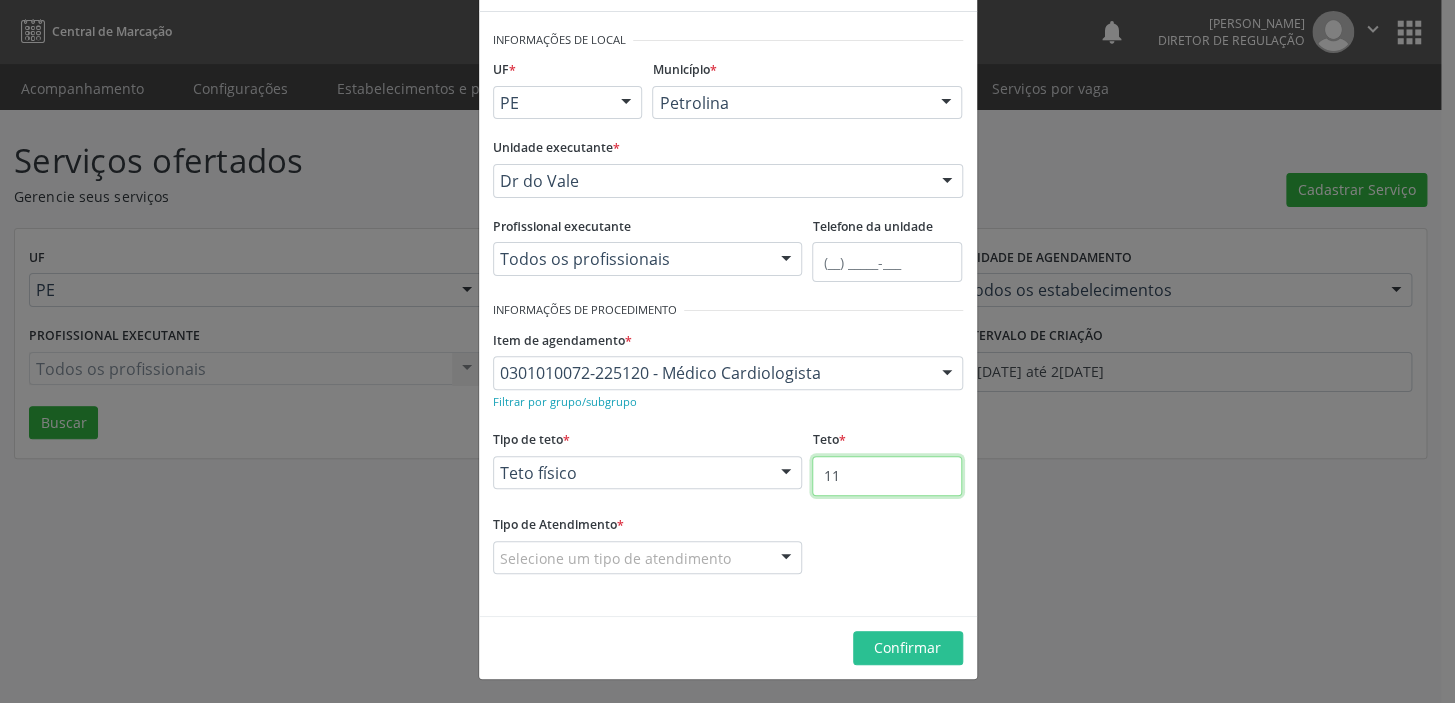 type on "11" 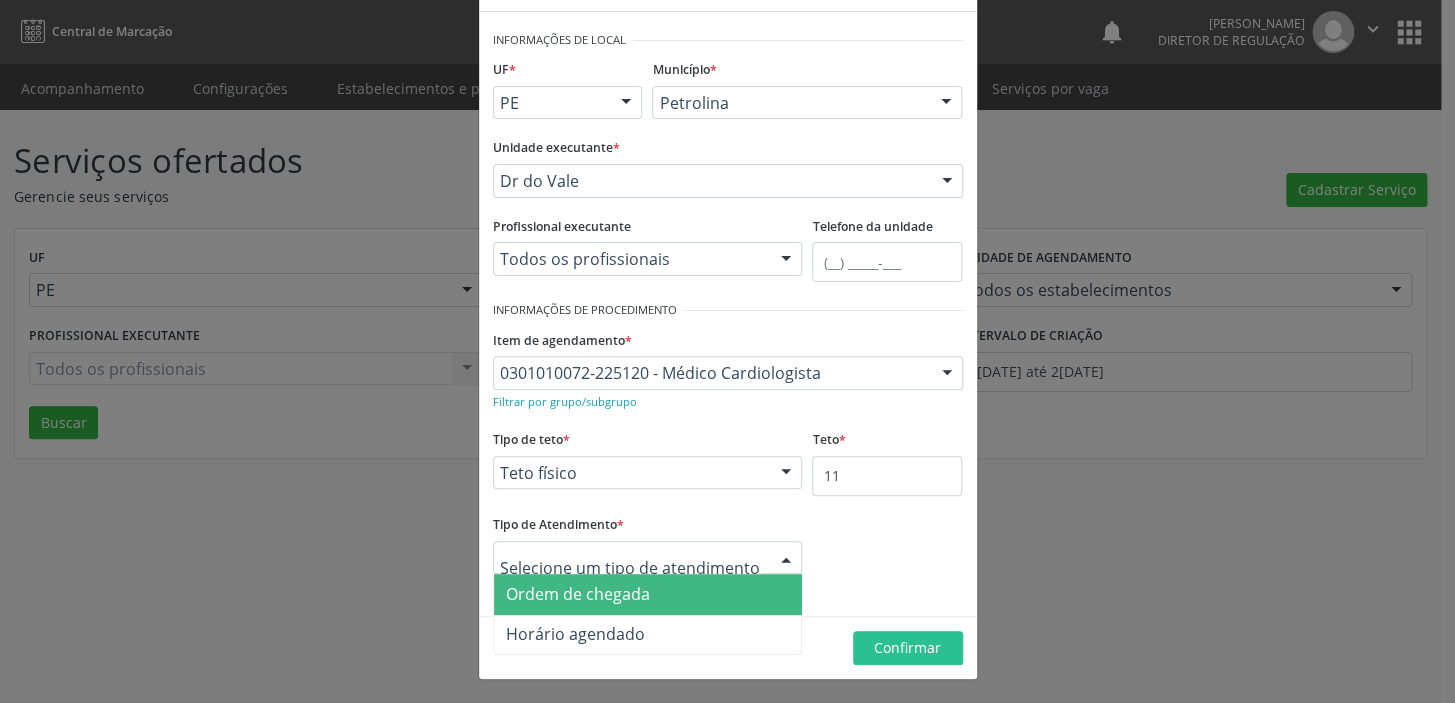 click on "Ordem de chegada" at bounding box center (578, 594) 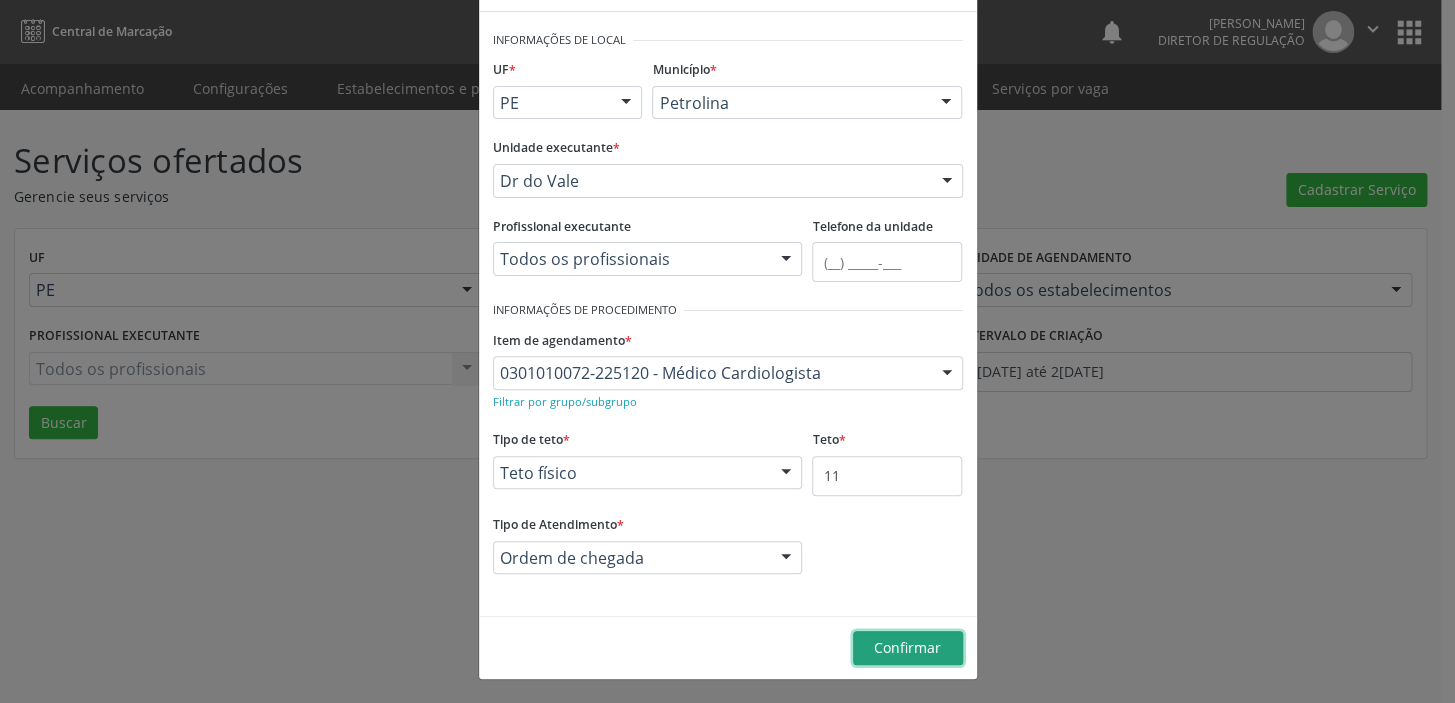 click on "Confirmar" at bounding box center [907, 647] 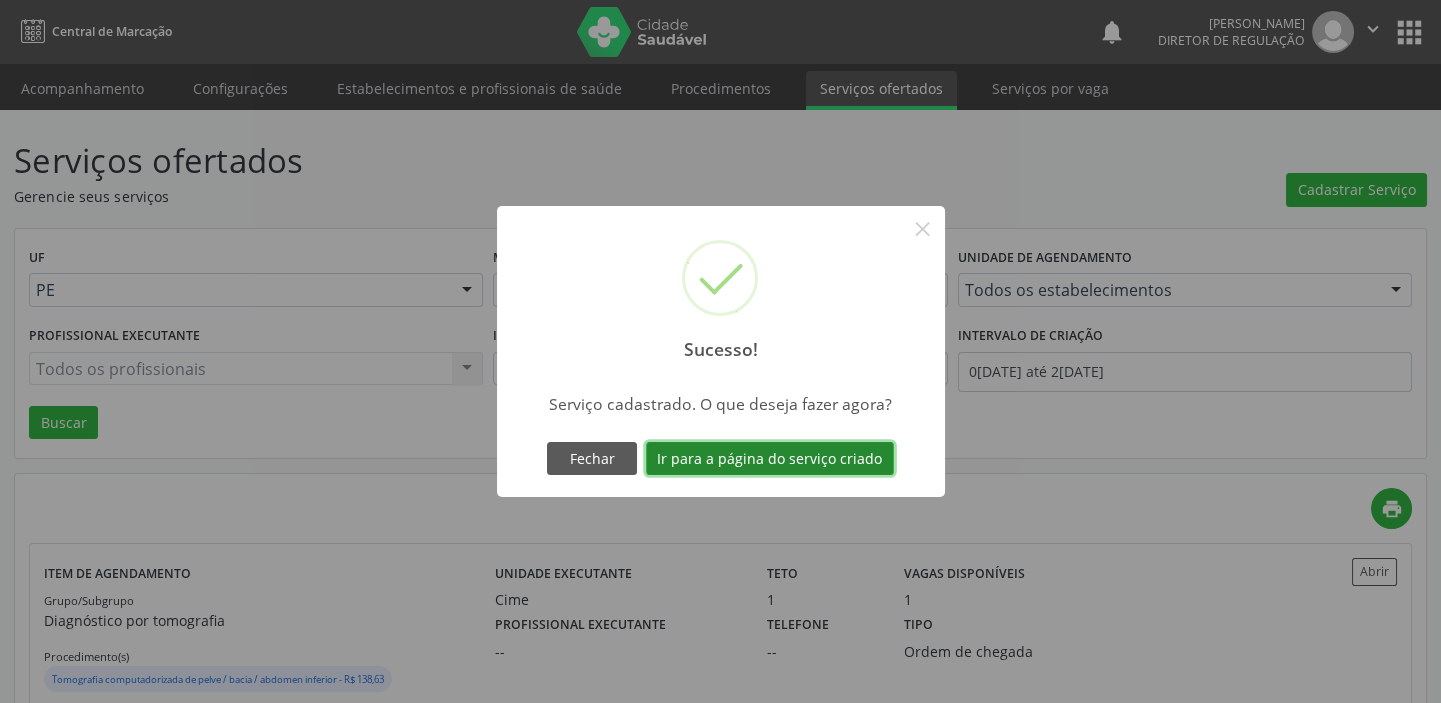 click on "Ir para a página do serviço criado" at bounding box center (770, 459) 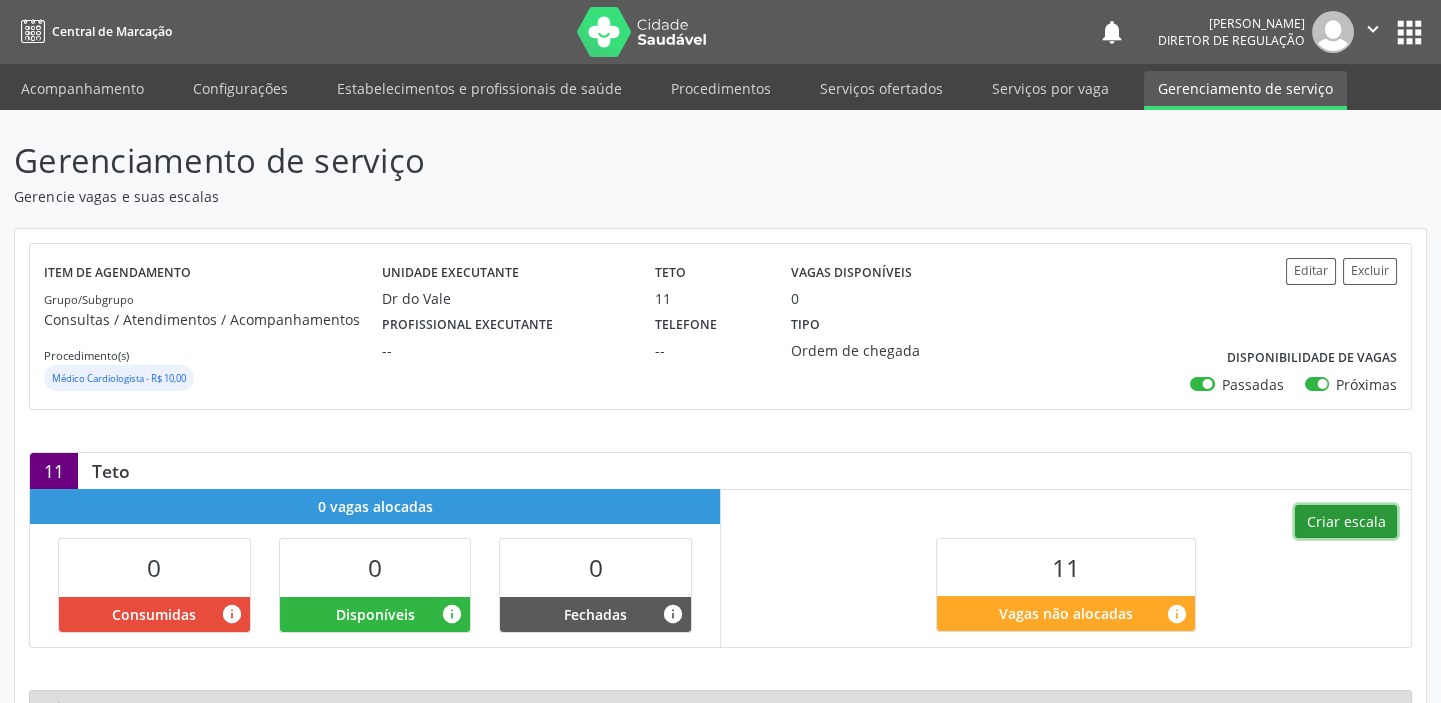 click on "Criar escala" at bounding box center (1346, 522) 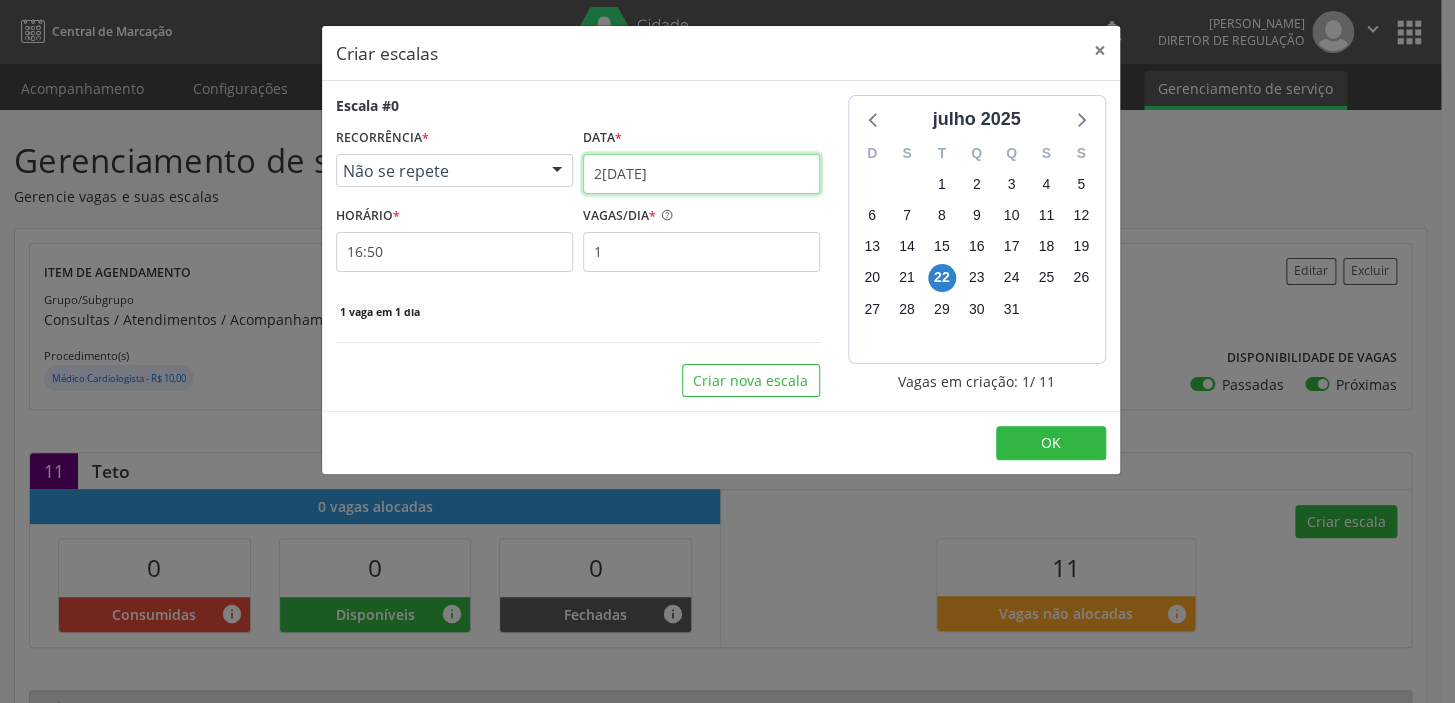 click on "2[DATE]" at bounding box center [701, 174] 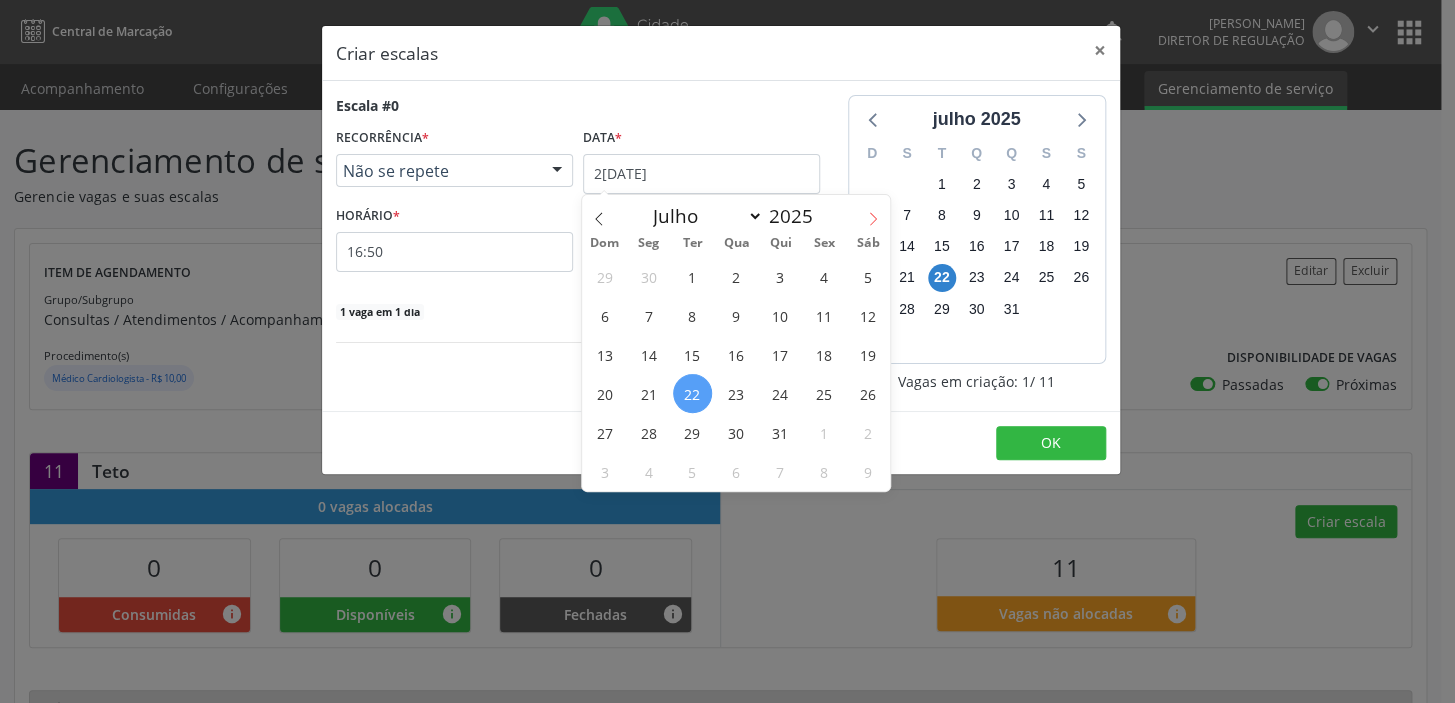 click 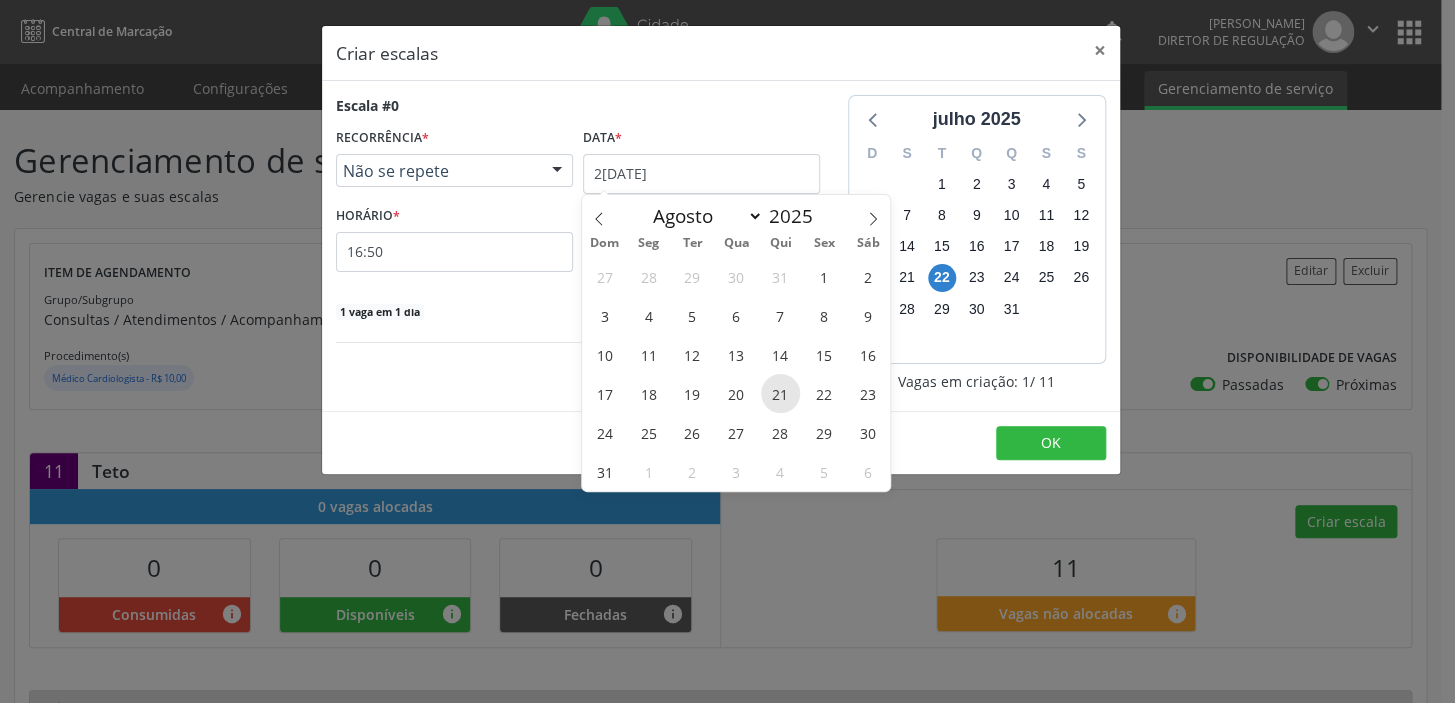 click on "21" at bounding box center [780, 393] 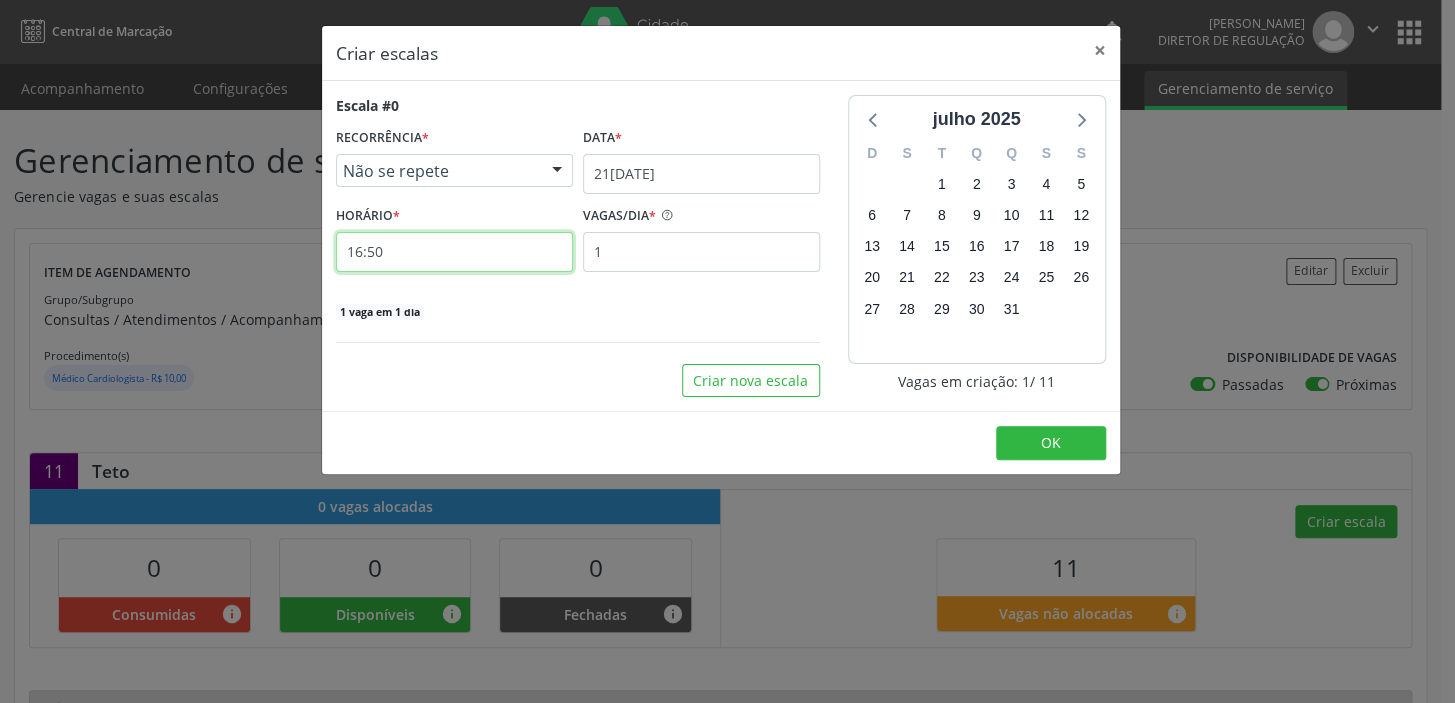 click on "16:50" at bounding box center (454, 252) 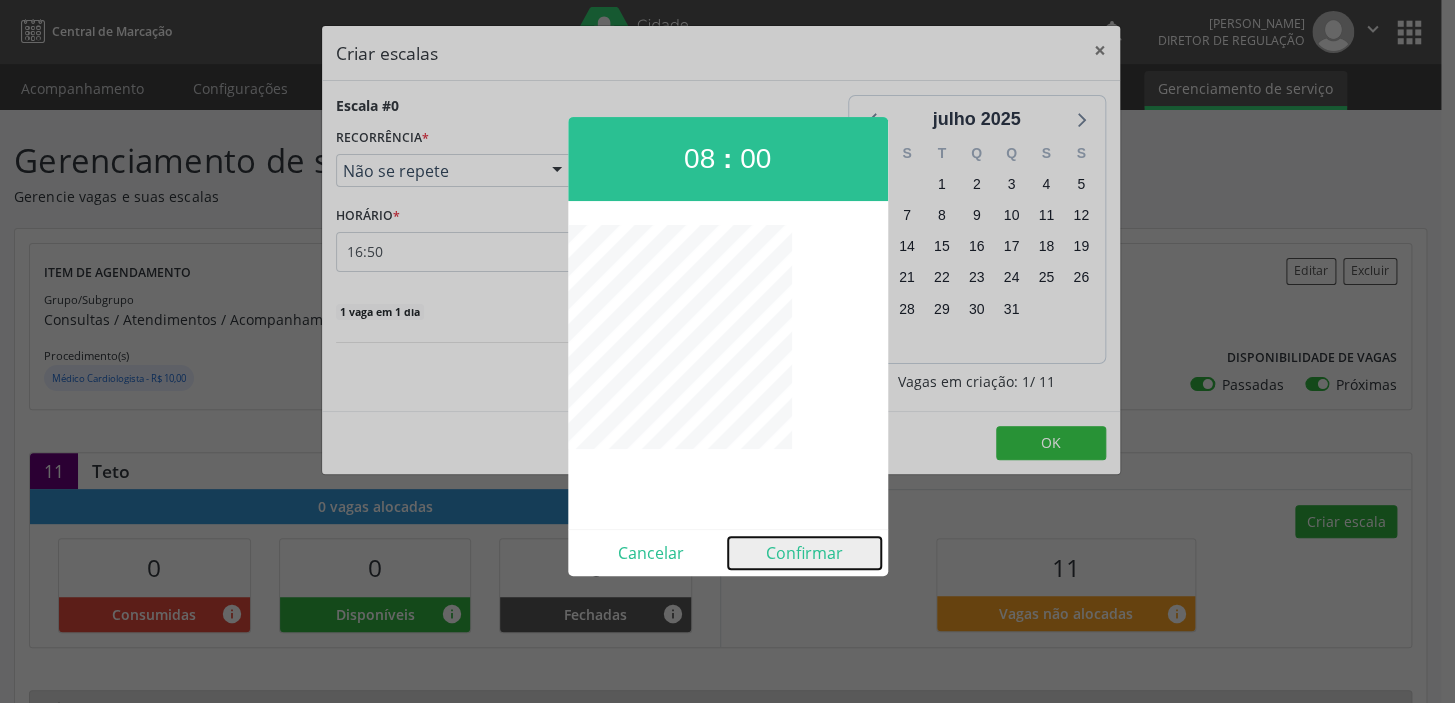 click on "Confirmar" at bounding box center (804, 553) 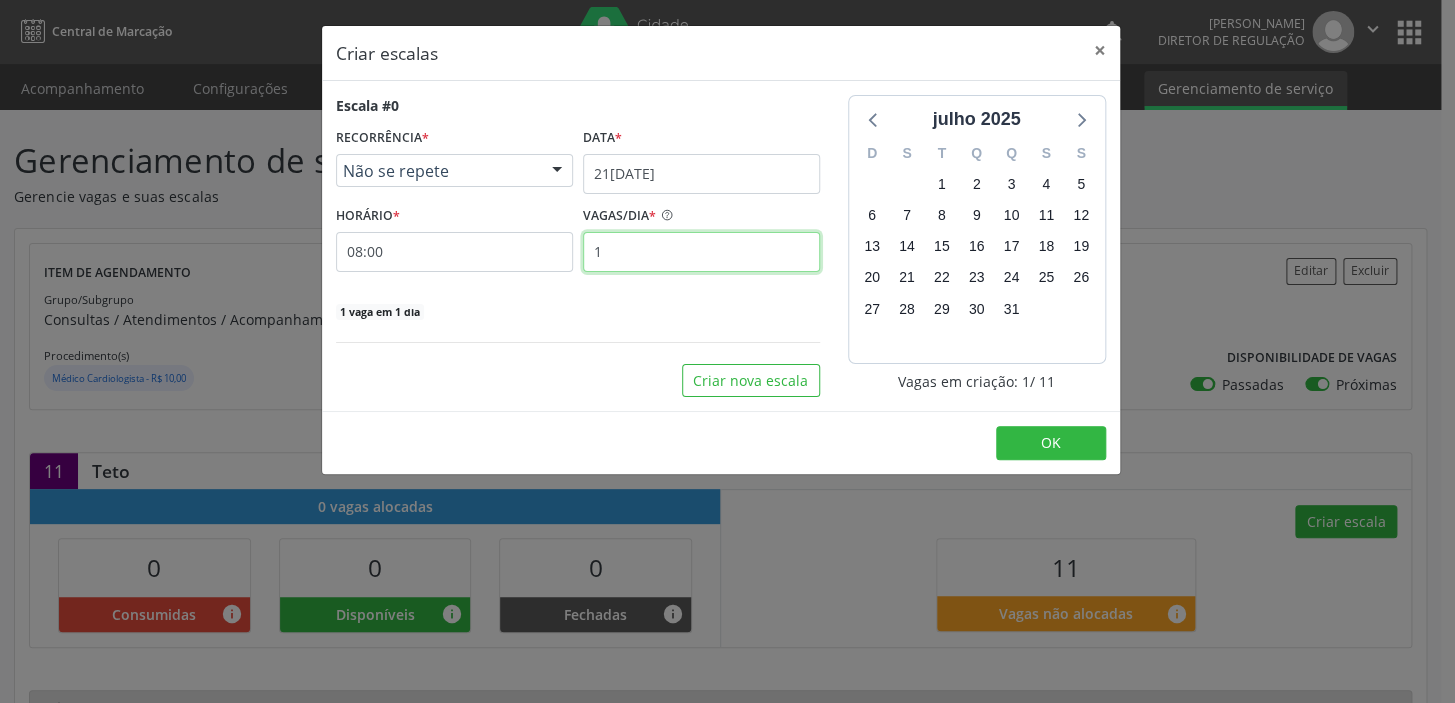 click on "1" at bounding box center (701, 252) 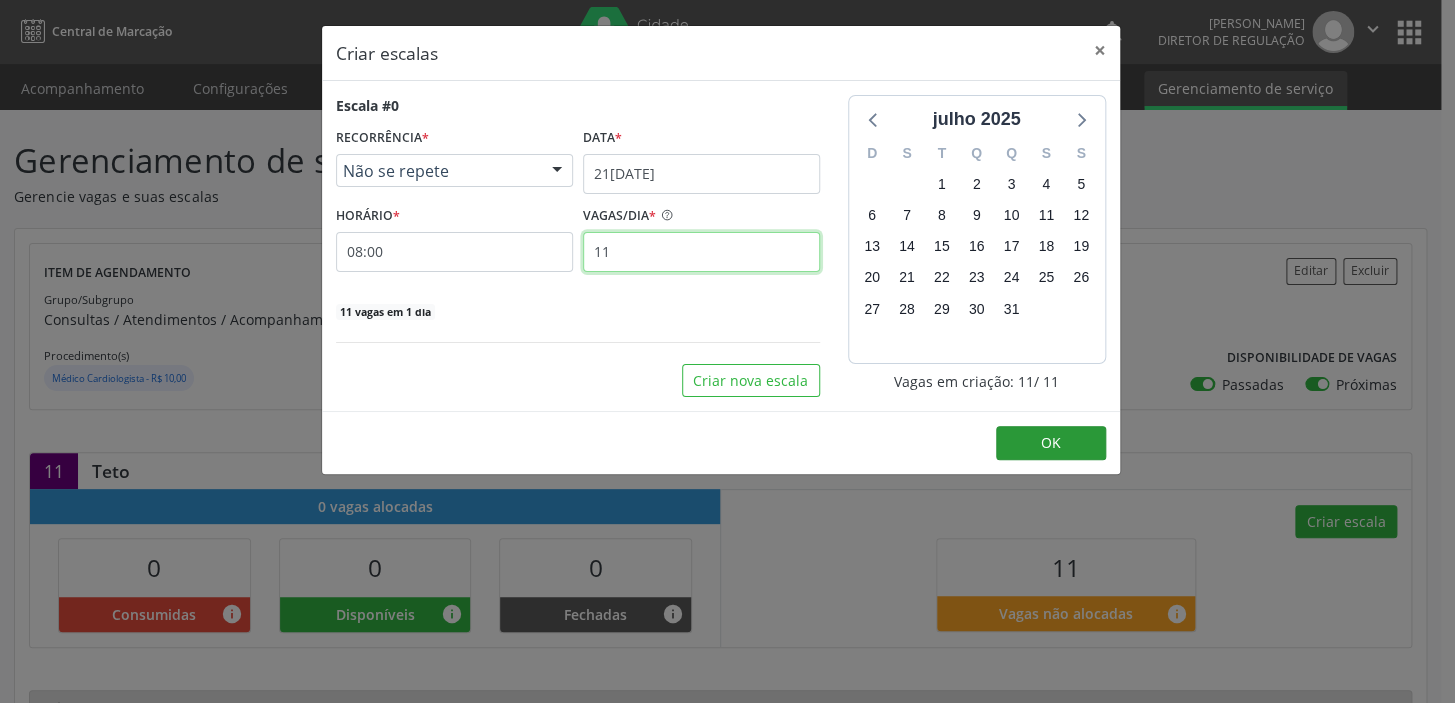 type on "11" 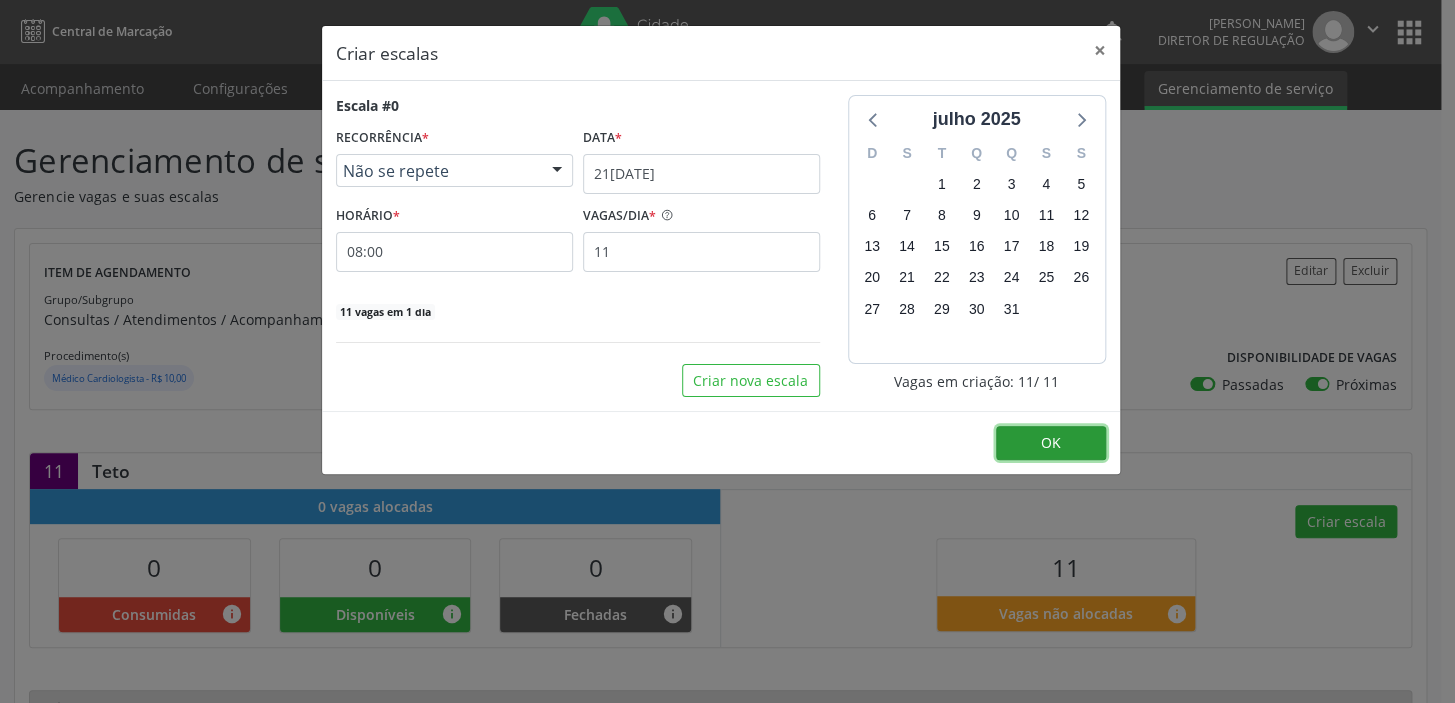 click on "OK" at bounding box center (1051, 443) 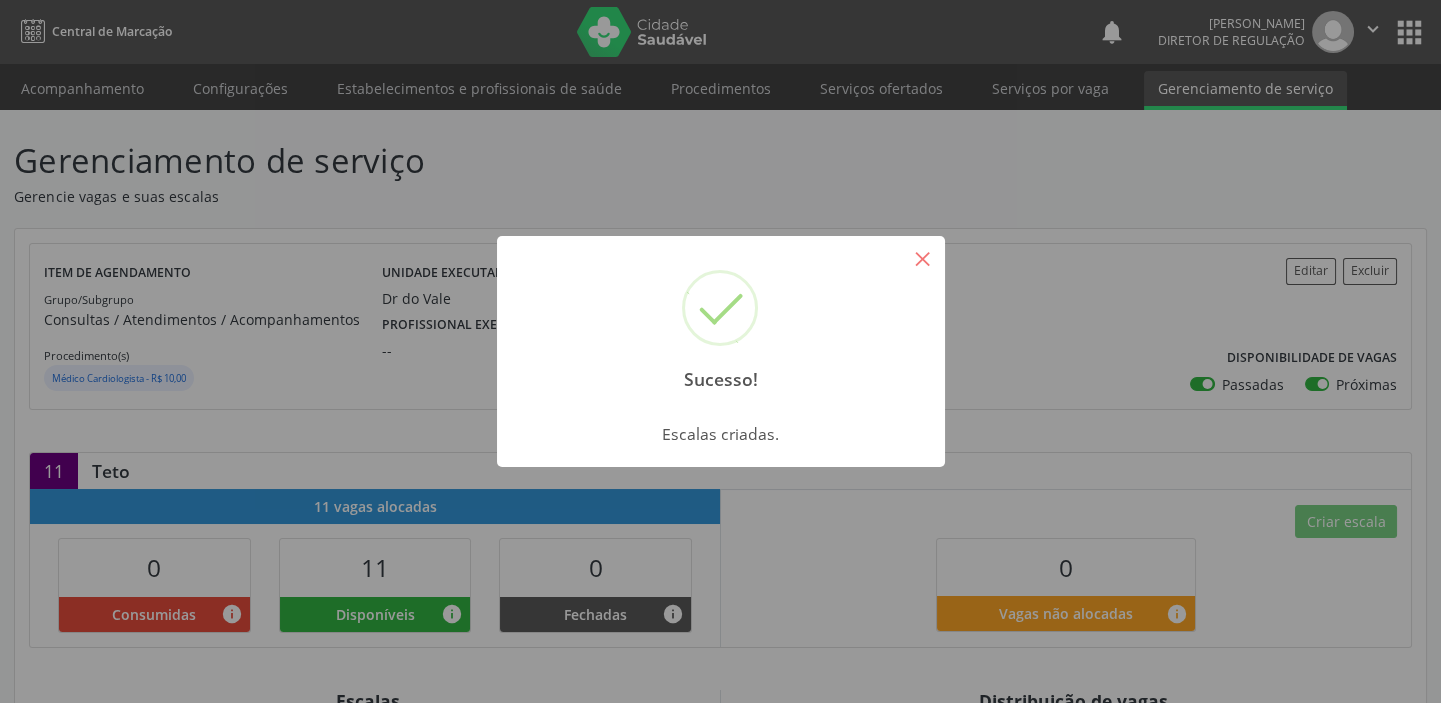 click on "×" at bounding box center (923, 258) 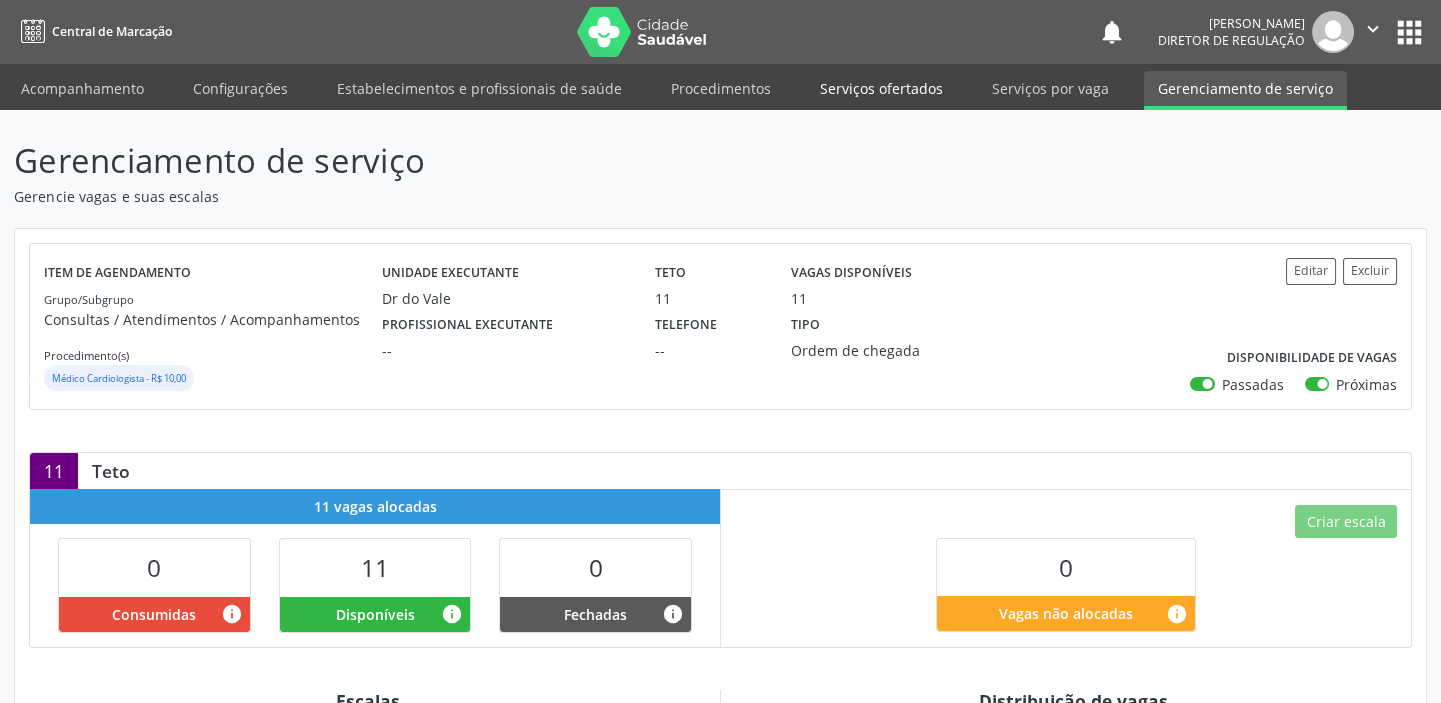 click on "Serviços ofertados" at bounding box center (881, 88) 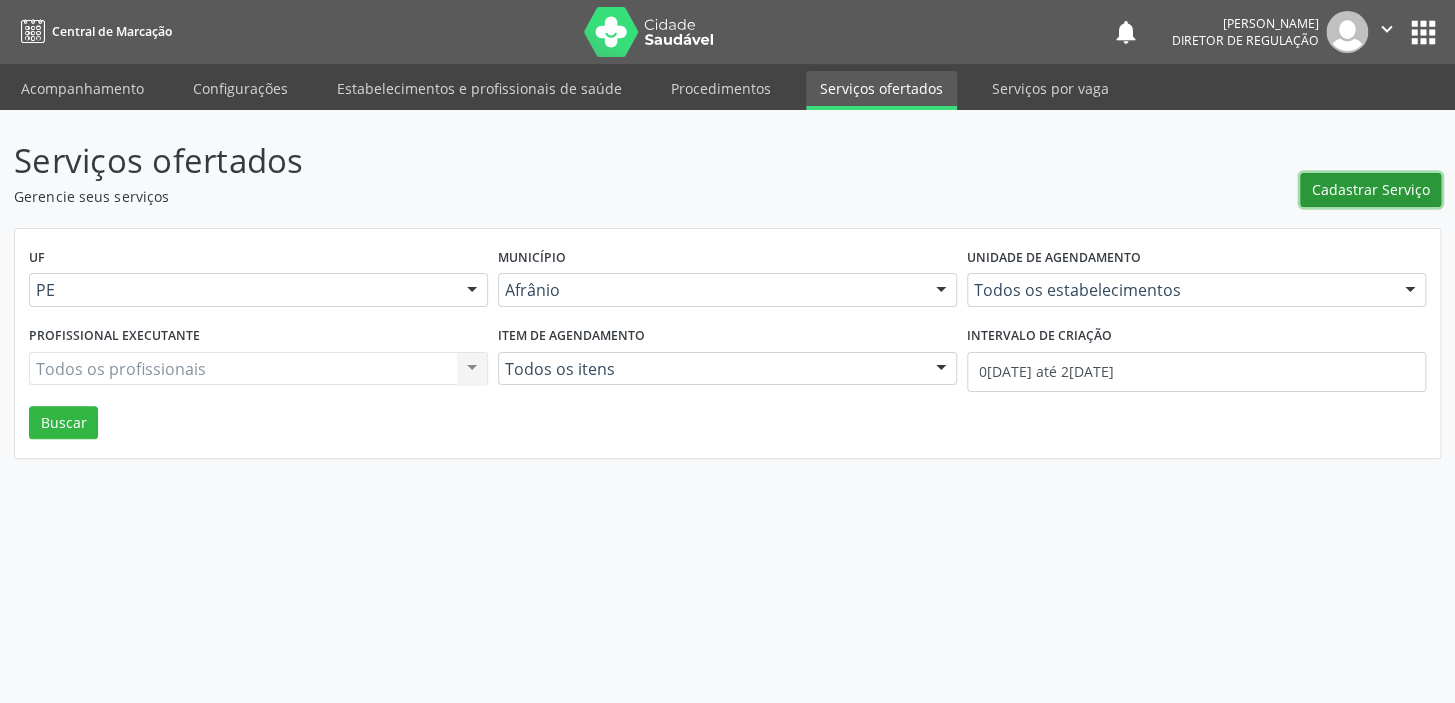 click on "Cadastrar Serviço" at bounding box center (1371, 189) 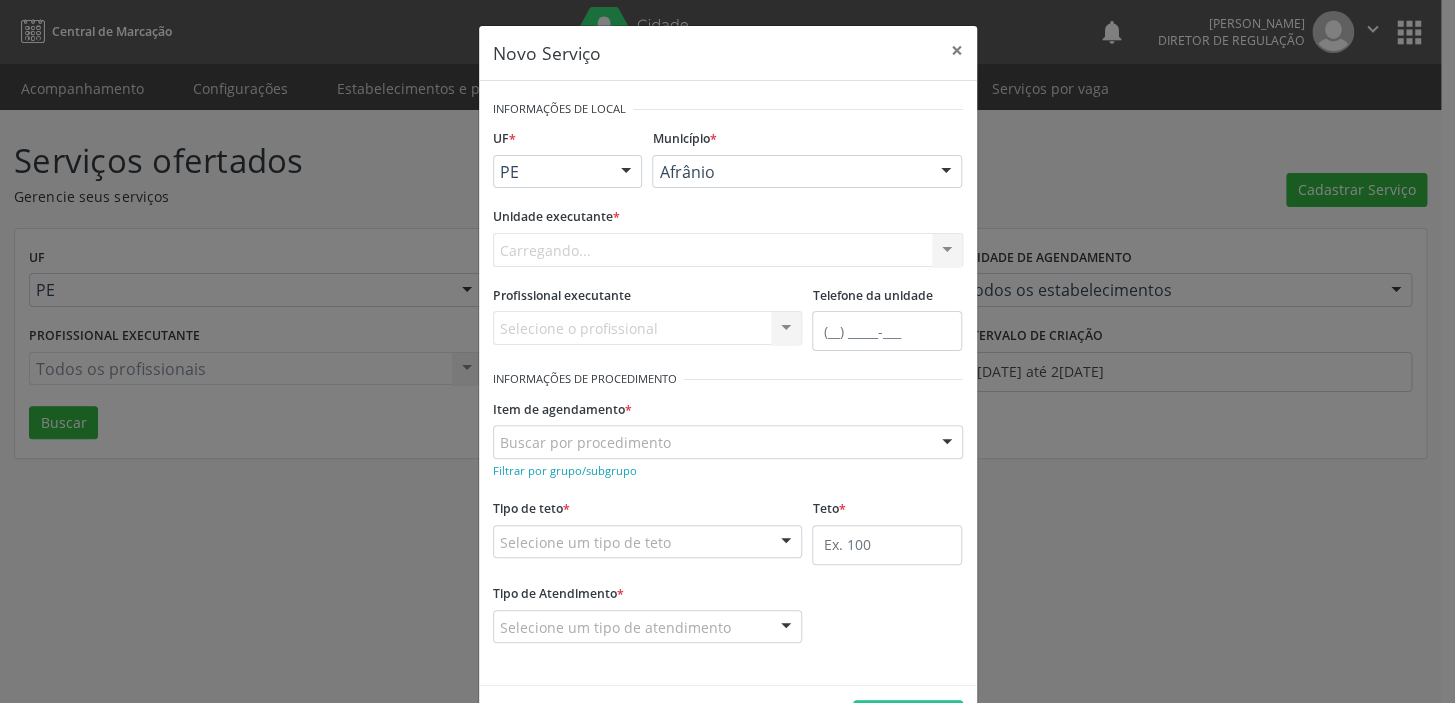 scroll, scrollTop: 0, scrollLeft: 0, axis: both 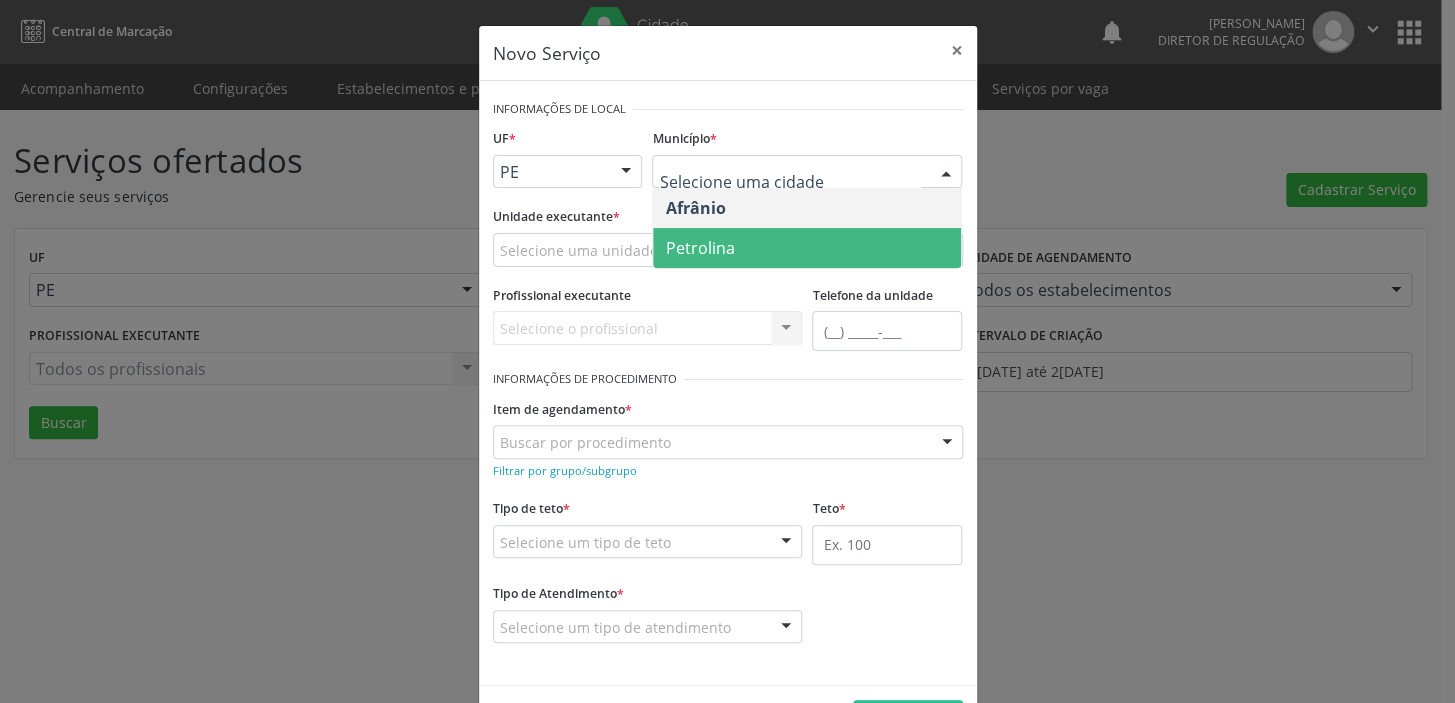 click on "Petrolina" at bounding box center [699, 248] 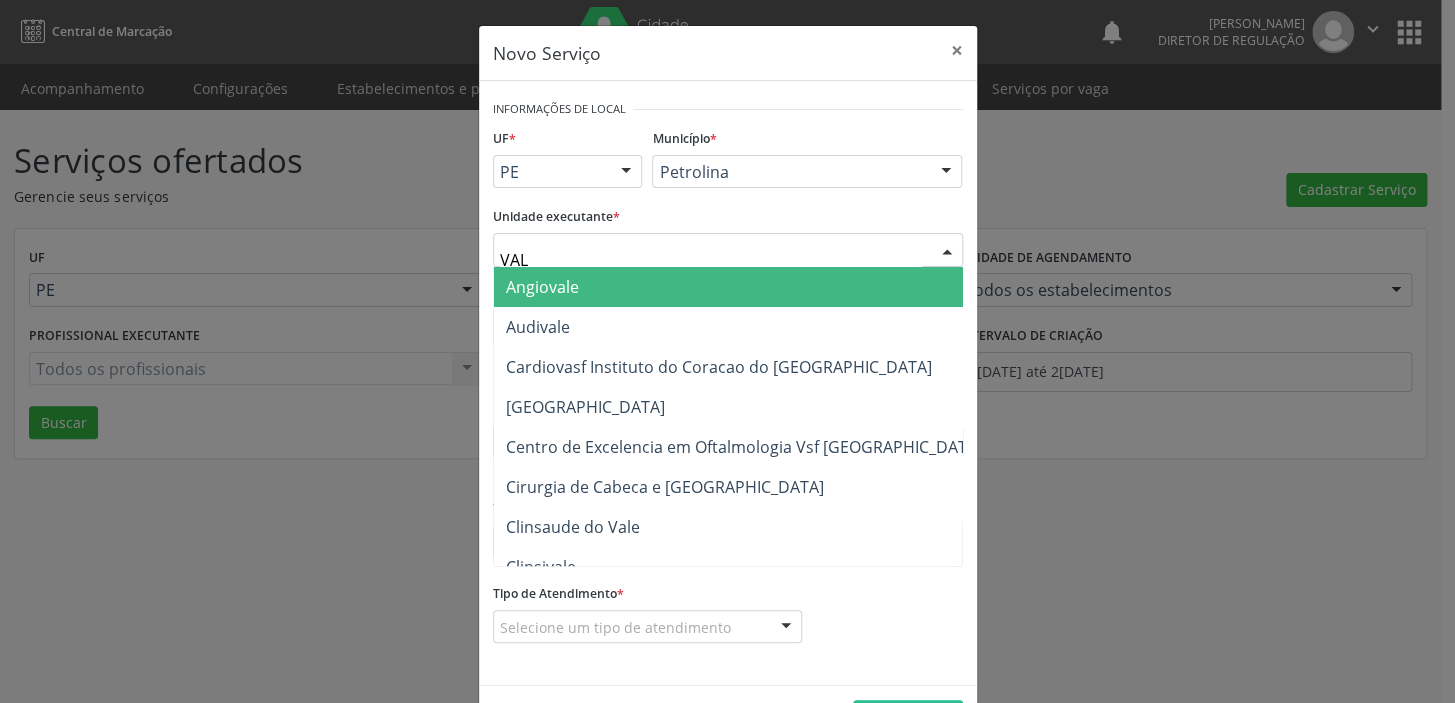 type on "VALE" 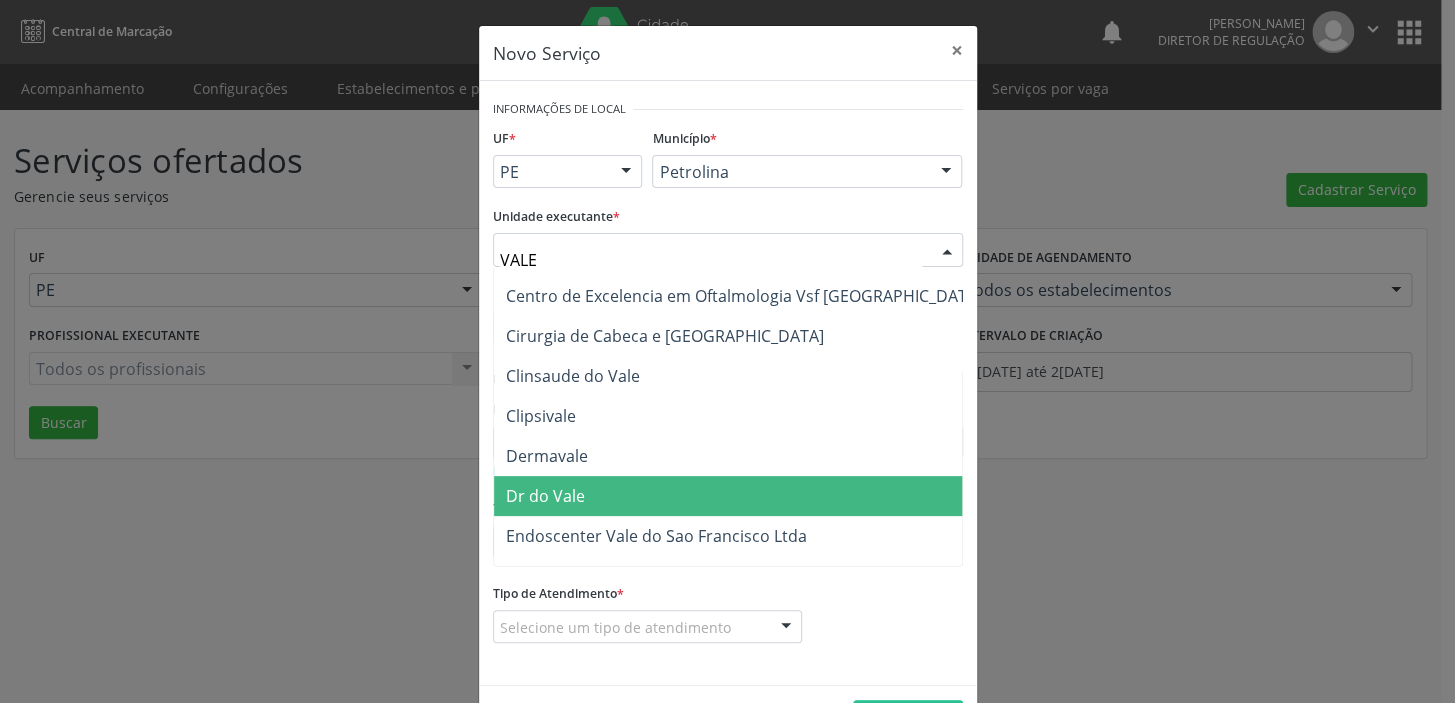 scroll, scrollTop: 181, scrollLeft: 0, axis: vertical 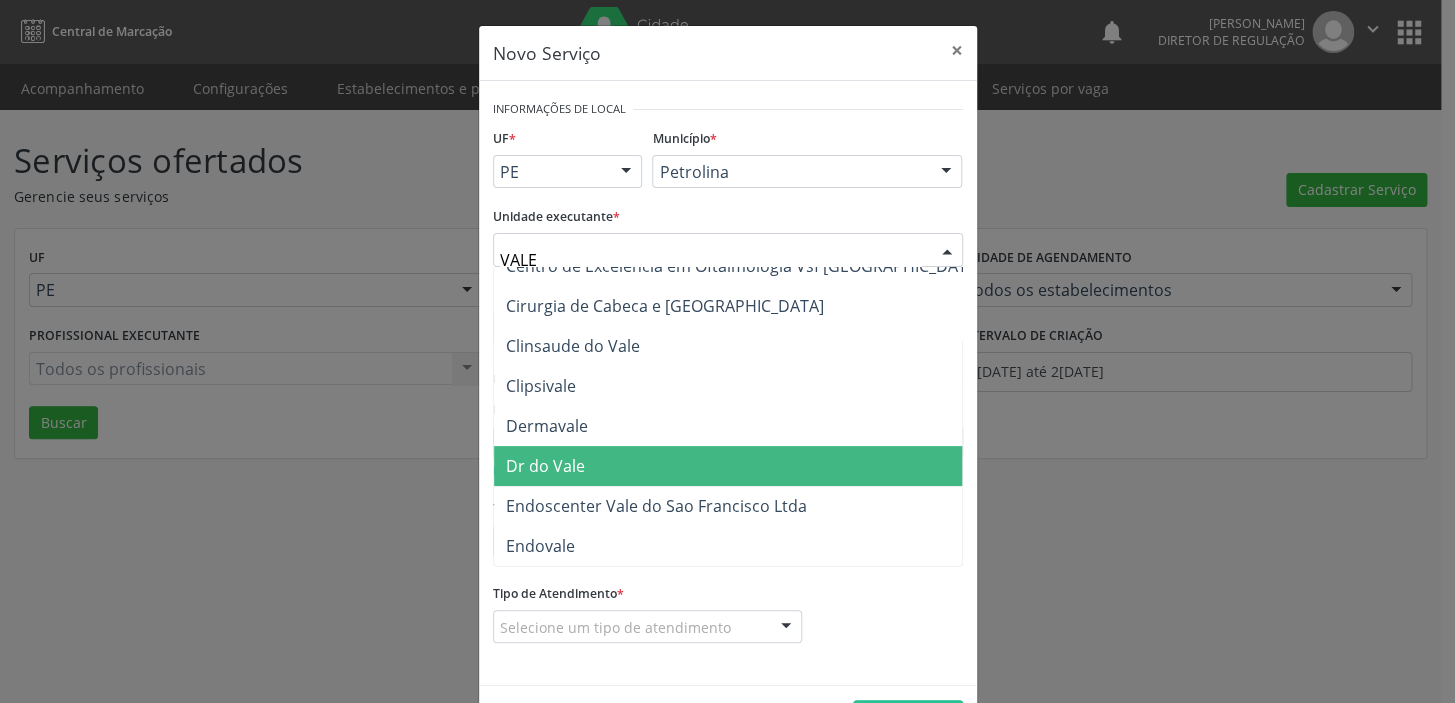 click on "Dr do Vale" at bounding box center [545, 466] 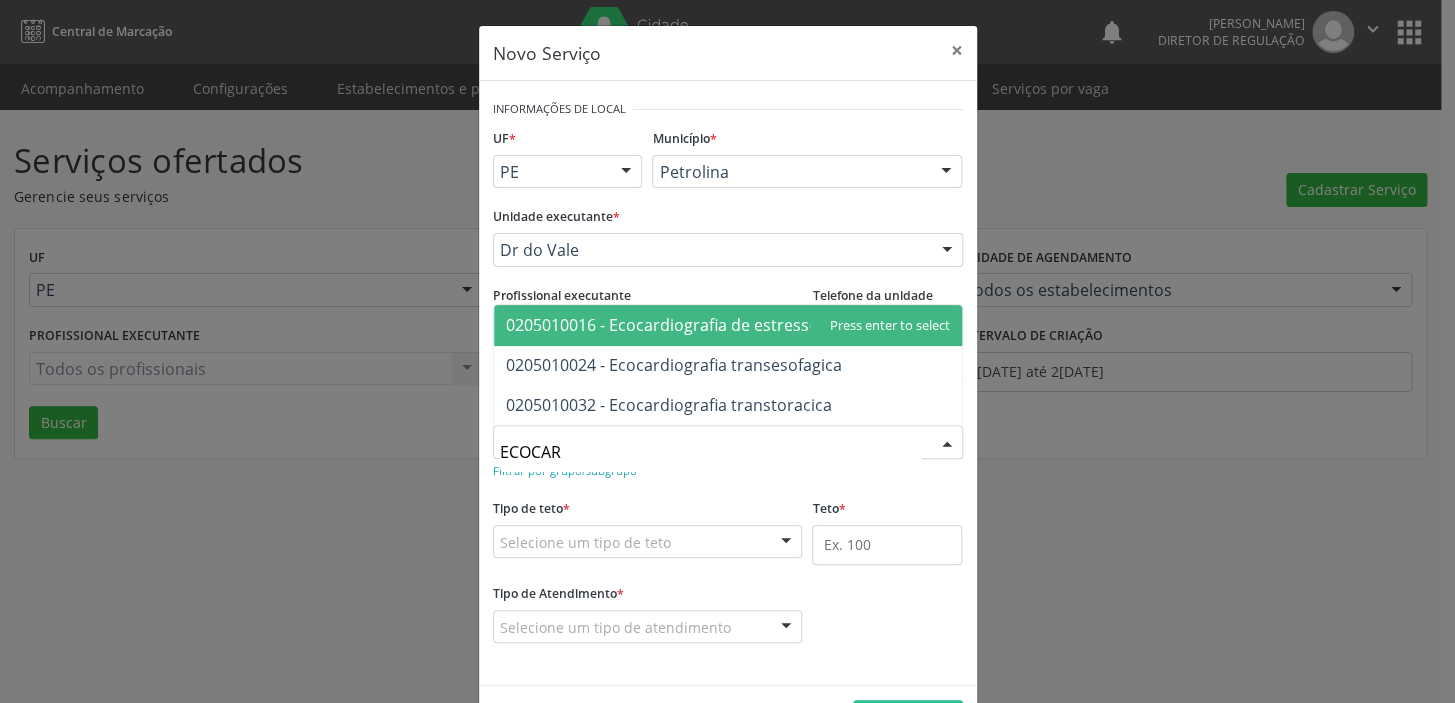 type on "ECOCARD" 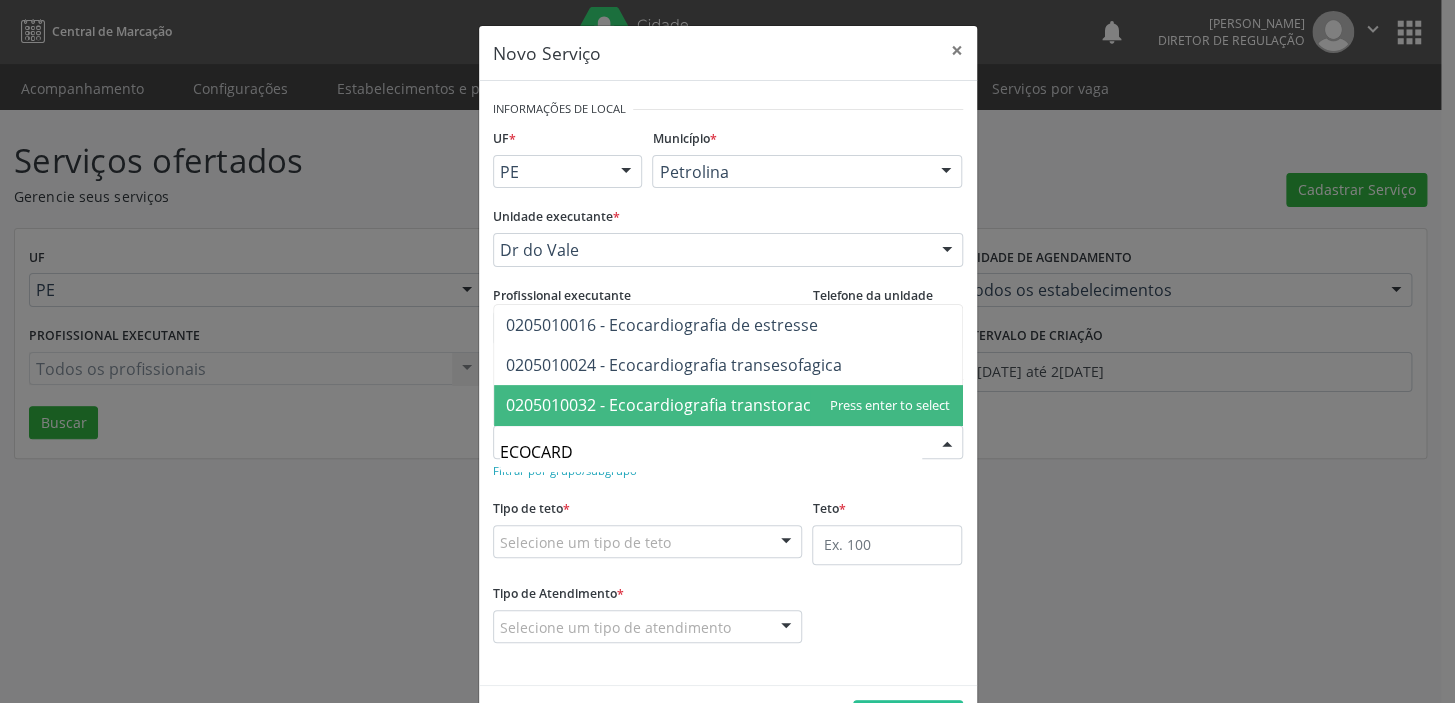 click on "0205010032 - Ecocardiografia transtoracica" at bounding box center [669, 405] 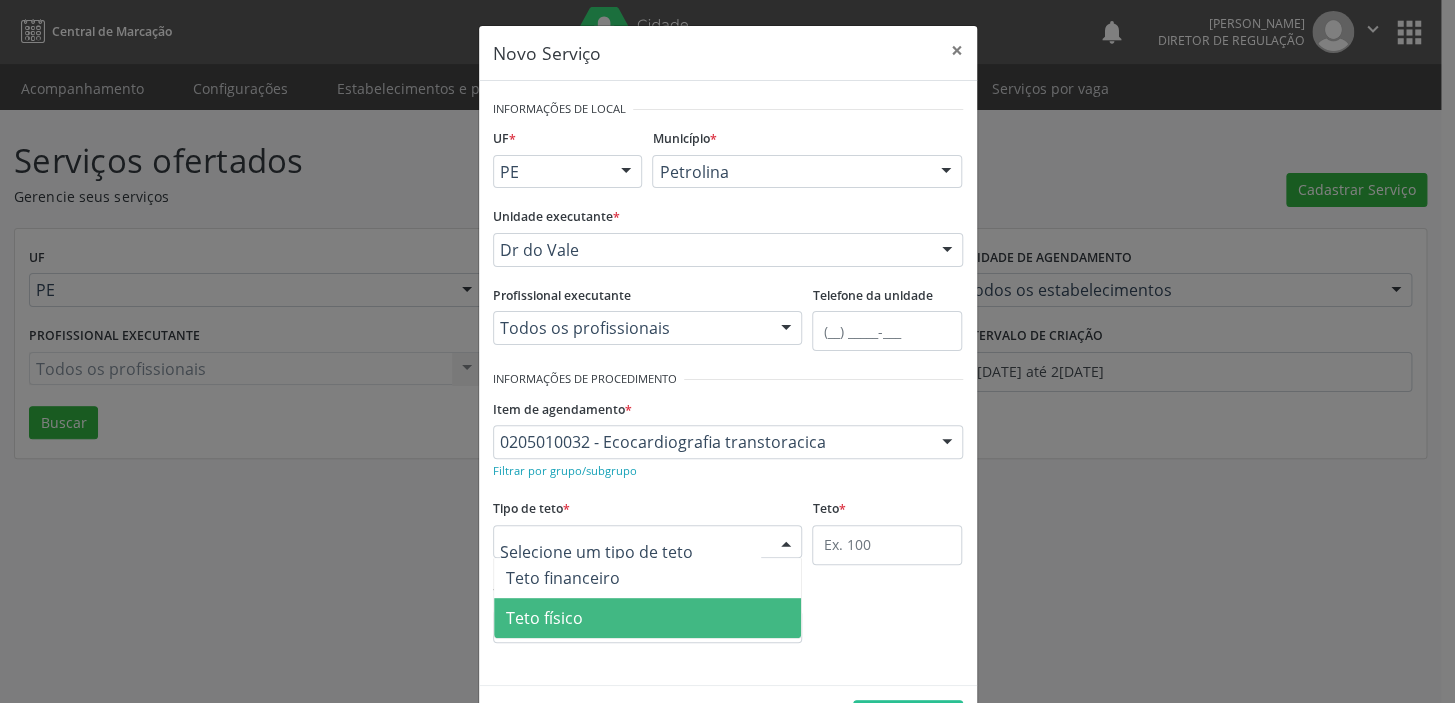 click on "Teto físico" at bounding box center [544, 618] 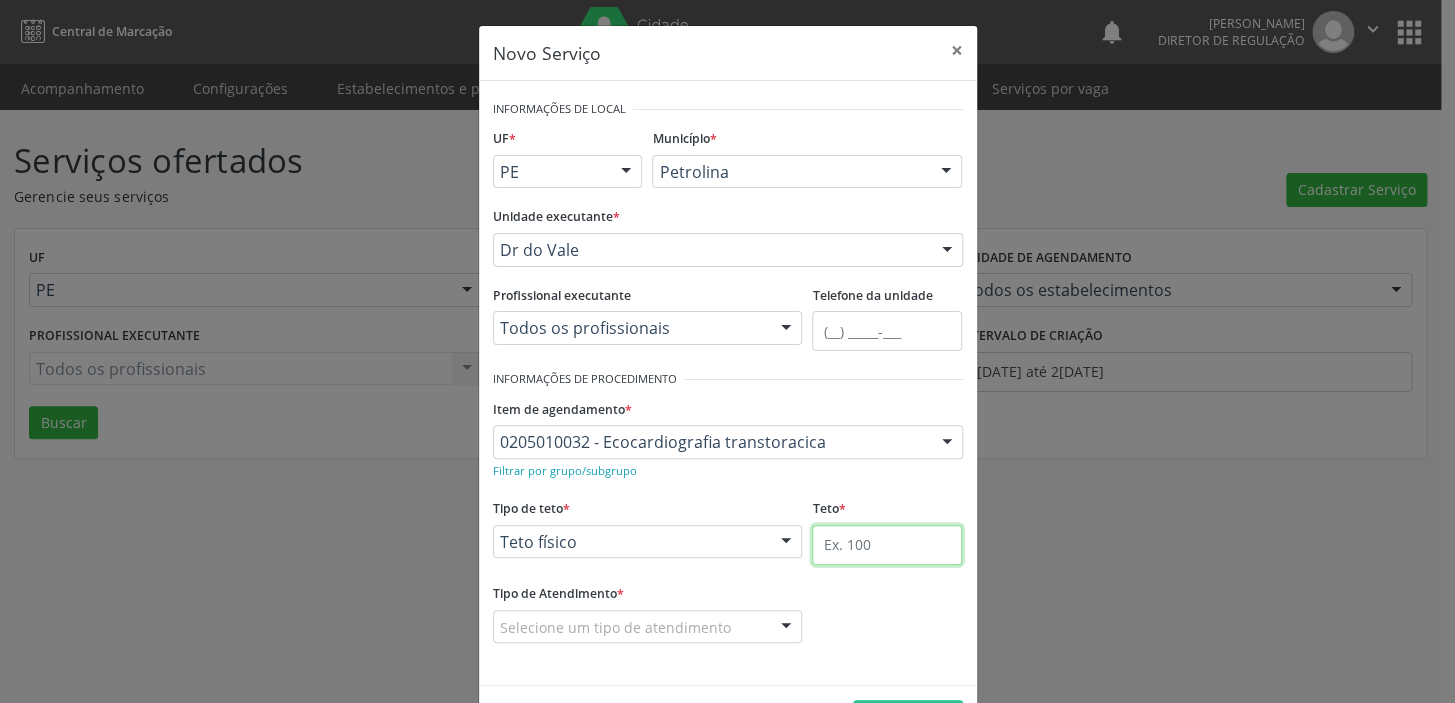click at bounding box center (887, 545) 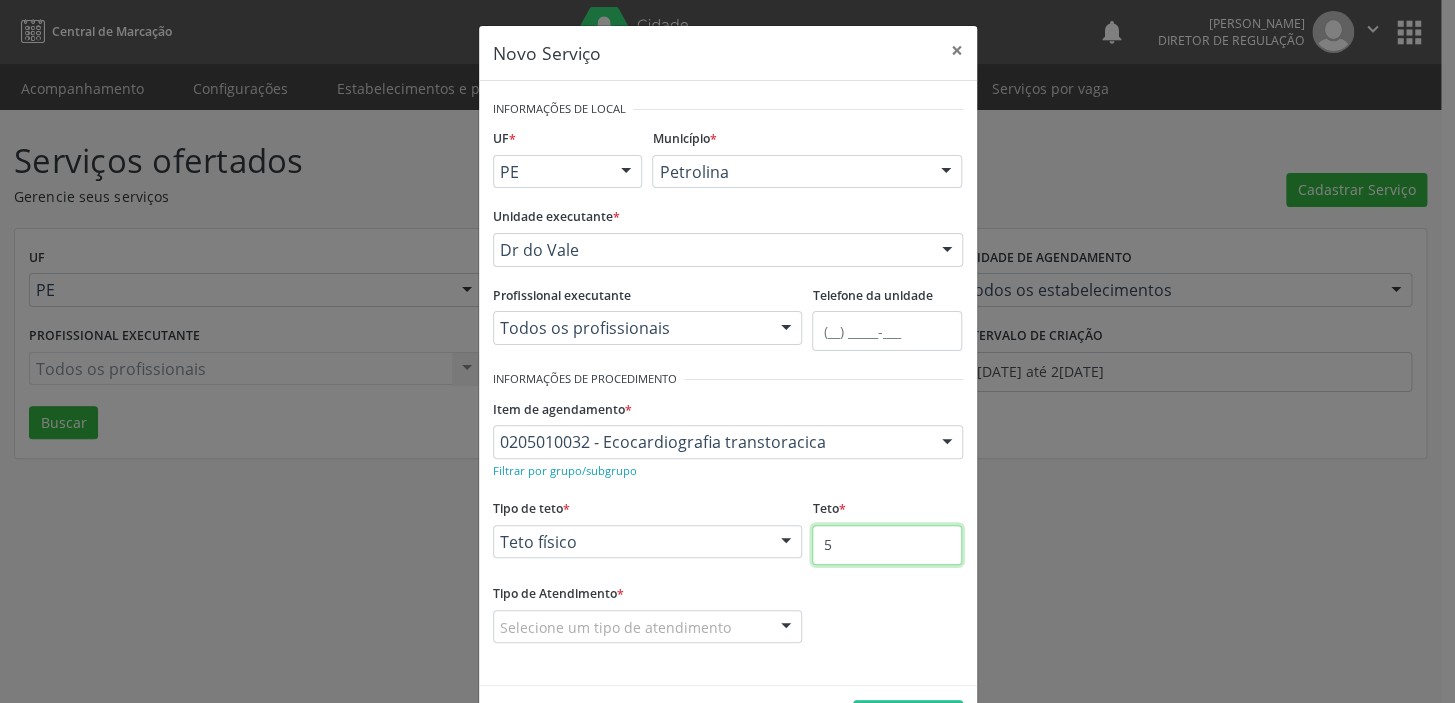 type on "5" 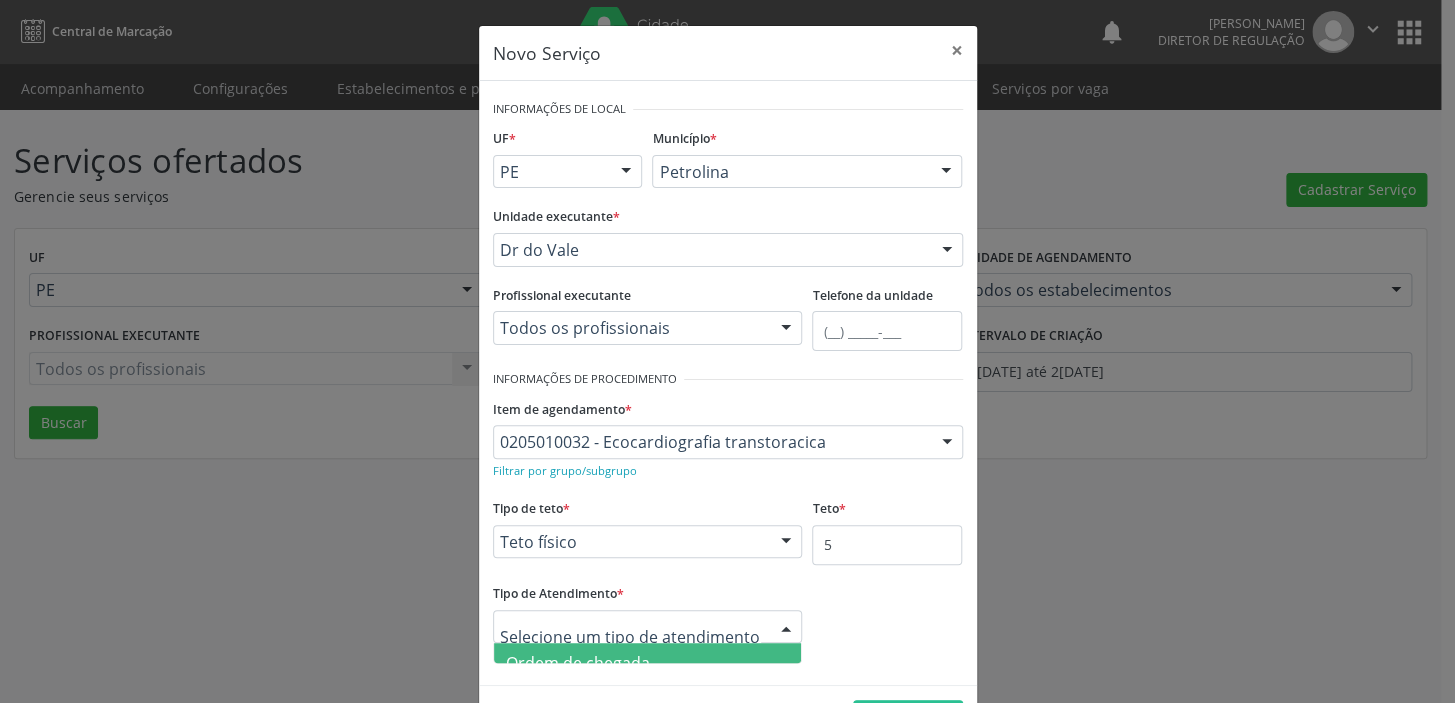 click at bounding box center [648, 627] 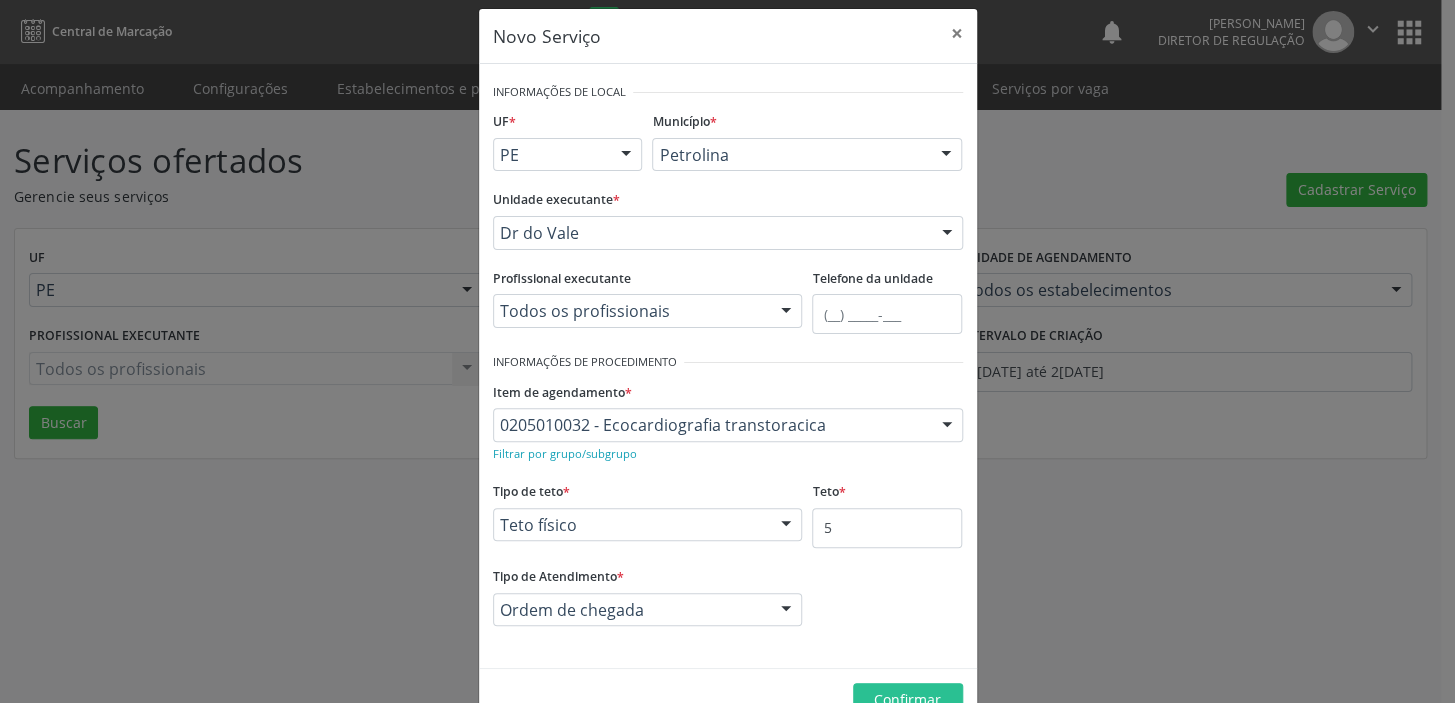 scroll, scrollTop: 69, scrollLeft: 0, axis: vertical 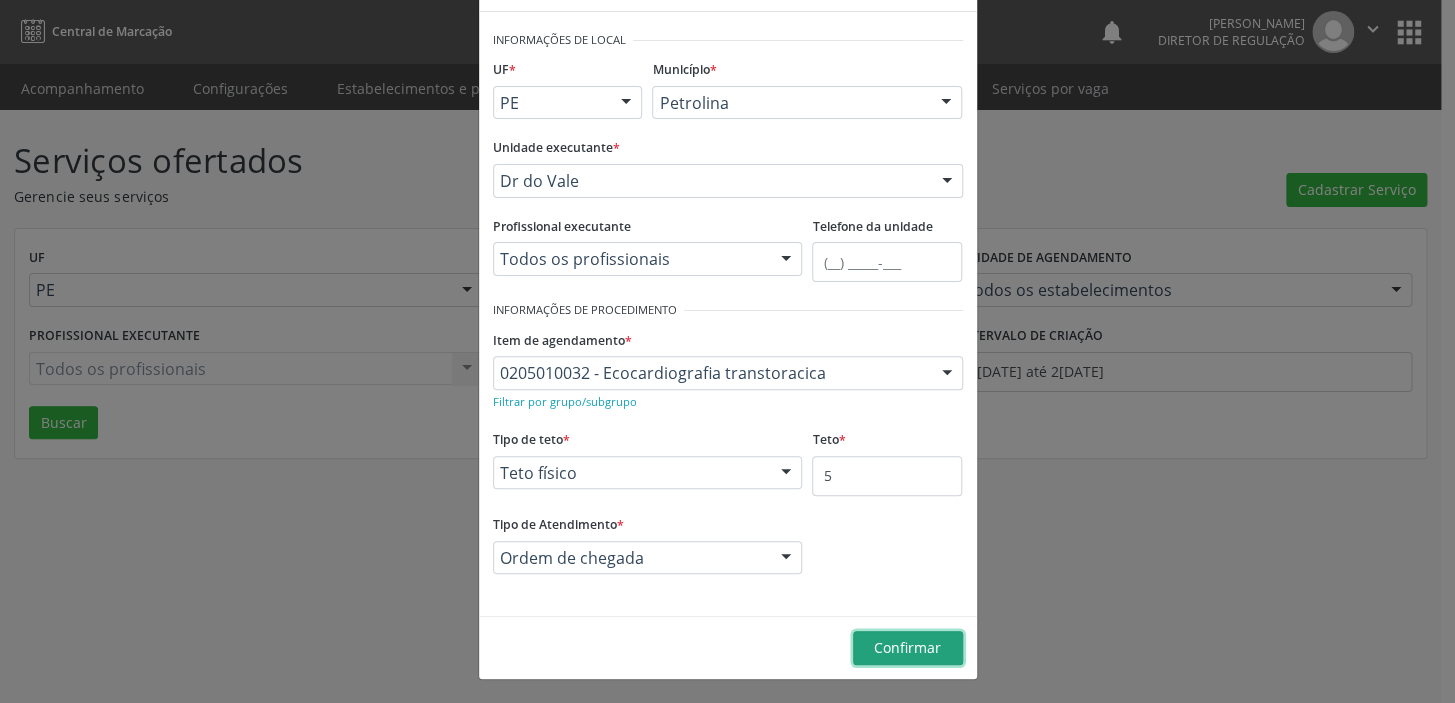 click on "Confirmar" at bounding box center (907, 647) 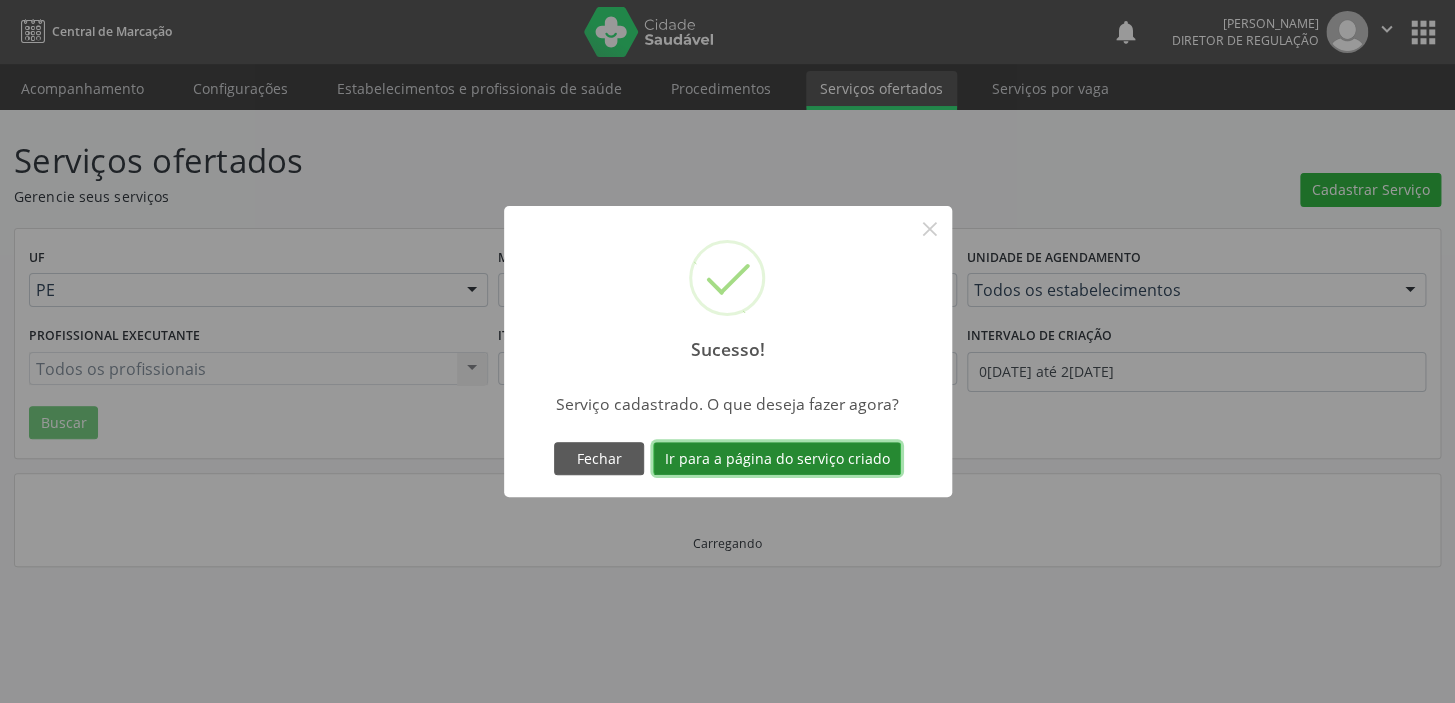 click on "Ir para a página do serviço criado" at bounding box center (777, 459) 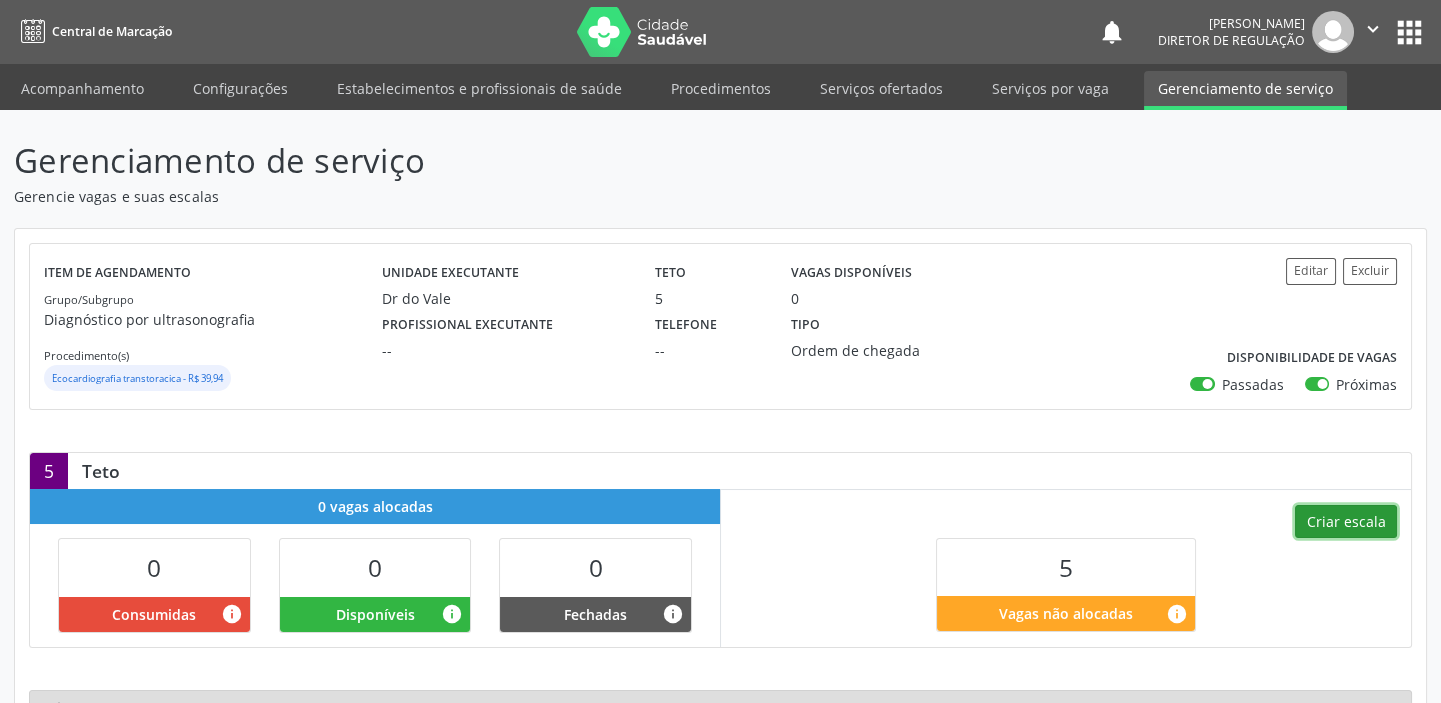 click on "Criar escala" at bounding box center [1346, 522] 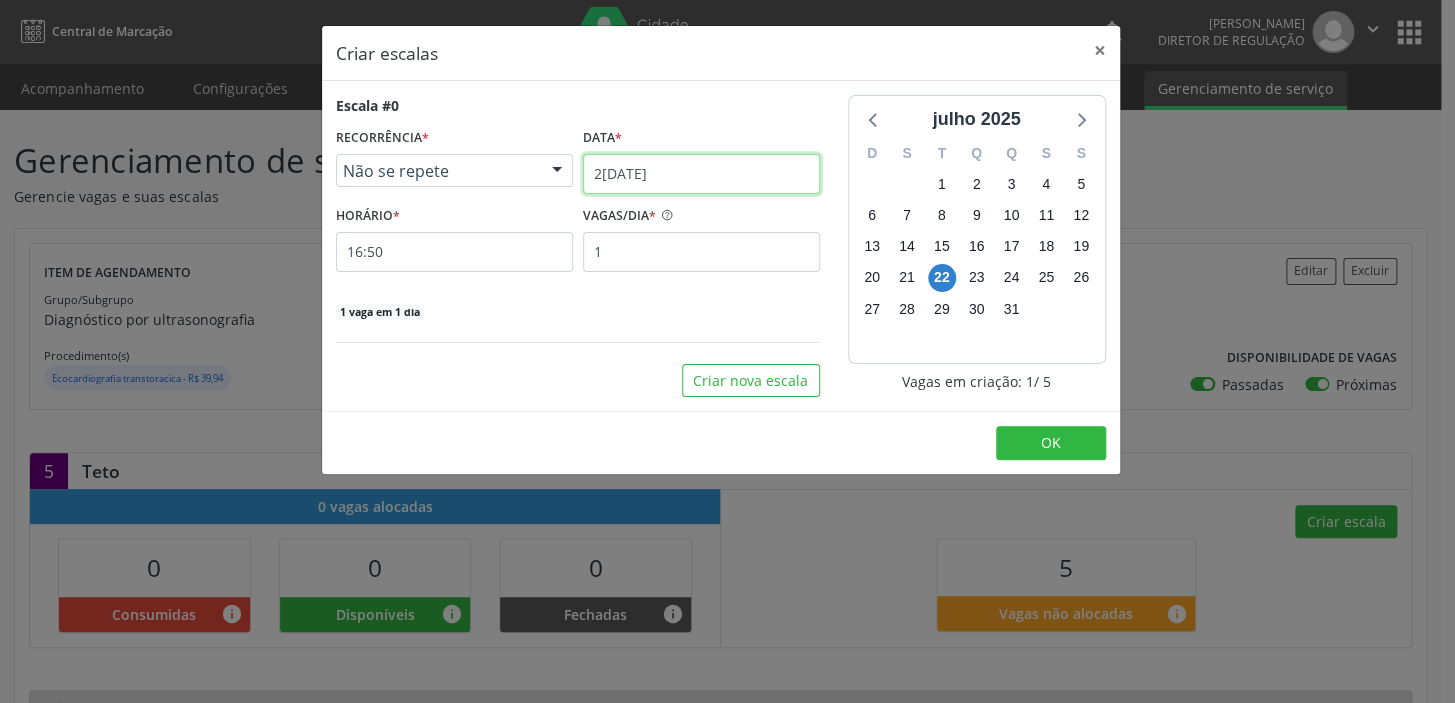 click on "2[DATE]" at bounding box center [701, 174] 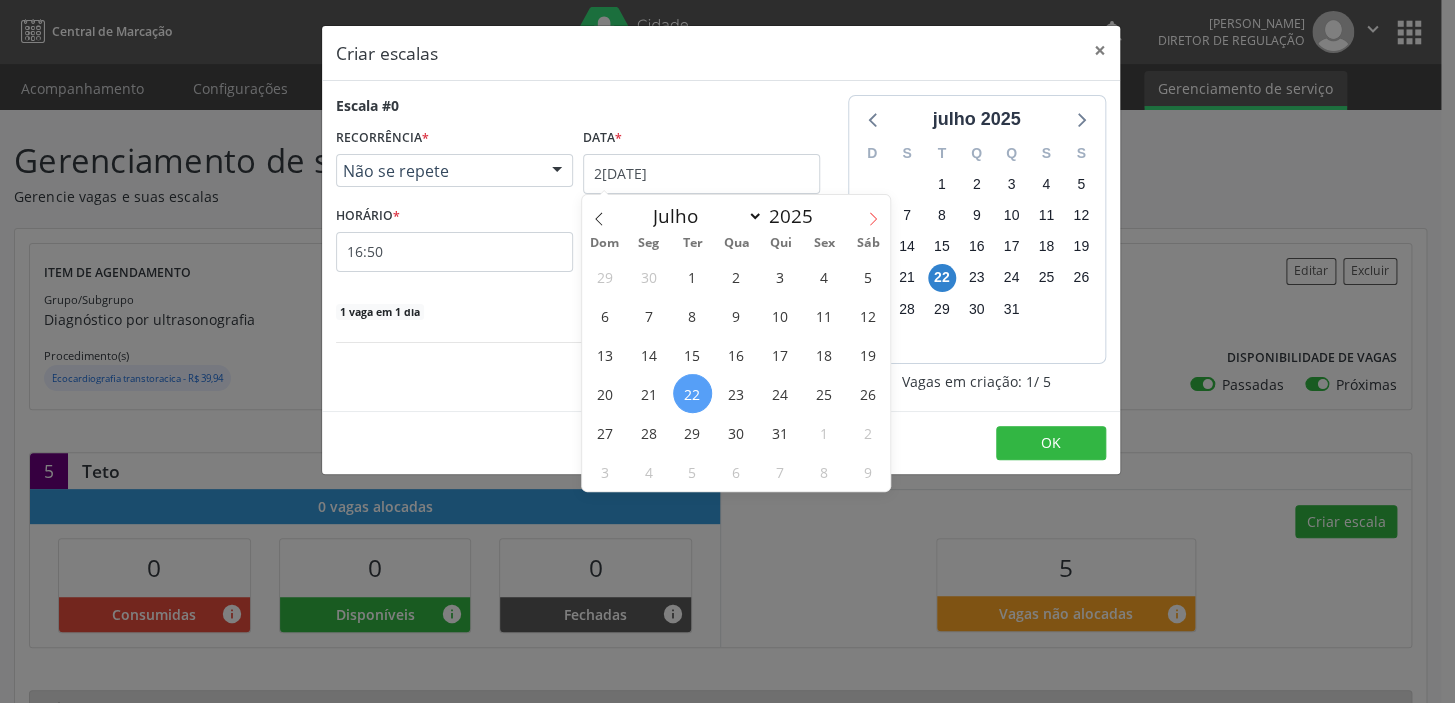 click 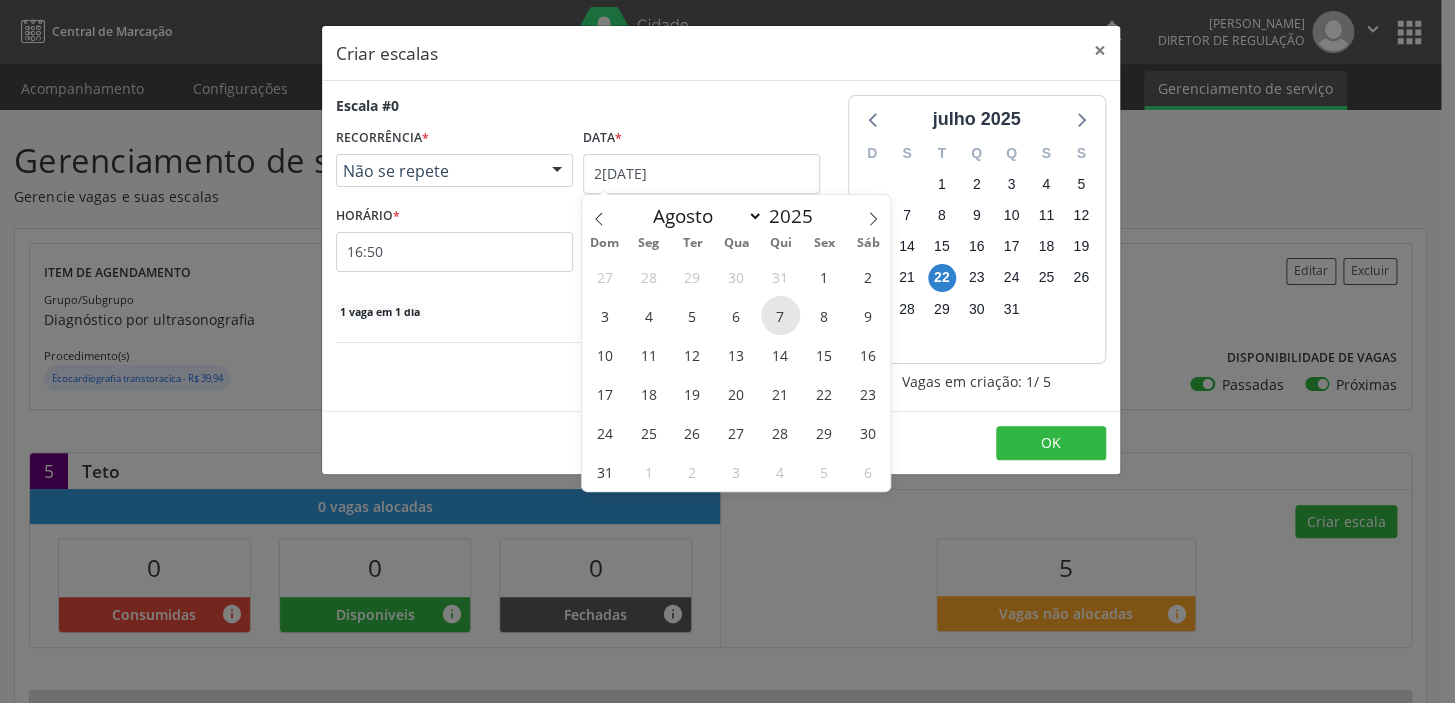 click on "7" at bounding box center (780, 315) 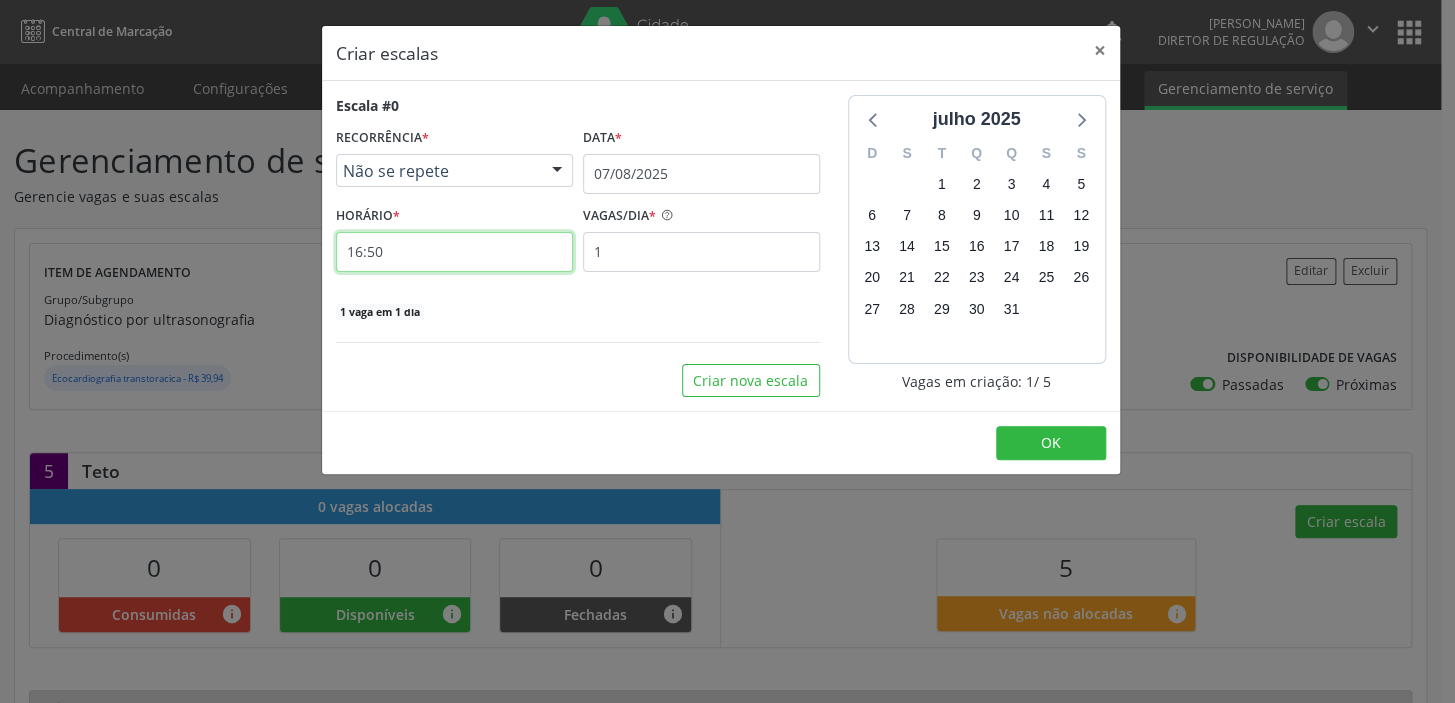 click on "16:50" at bounding box center (454, 252) 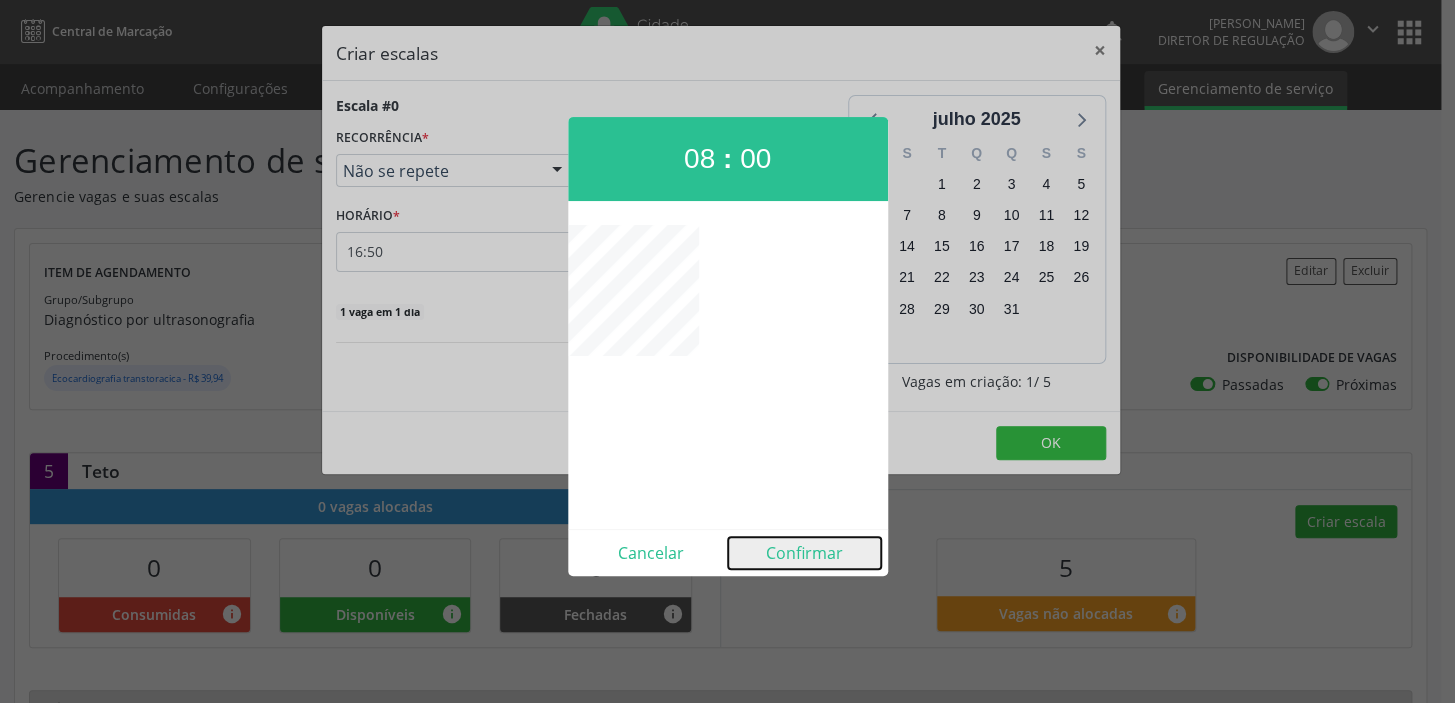 click on "Confirmar" at bounding box center (804, 553) 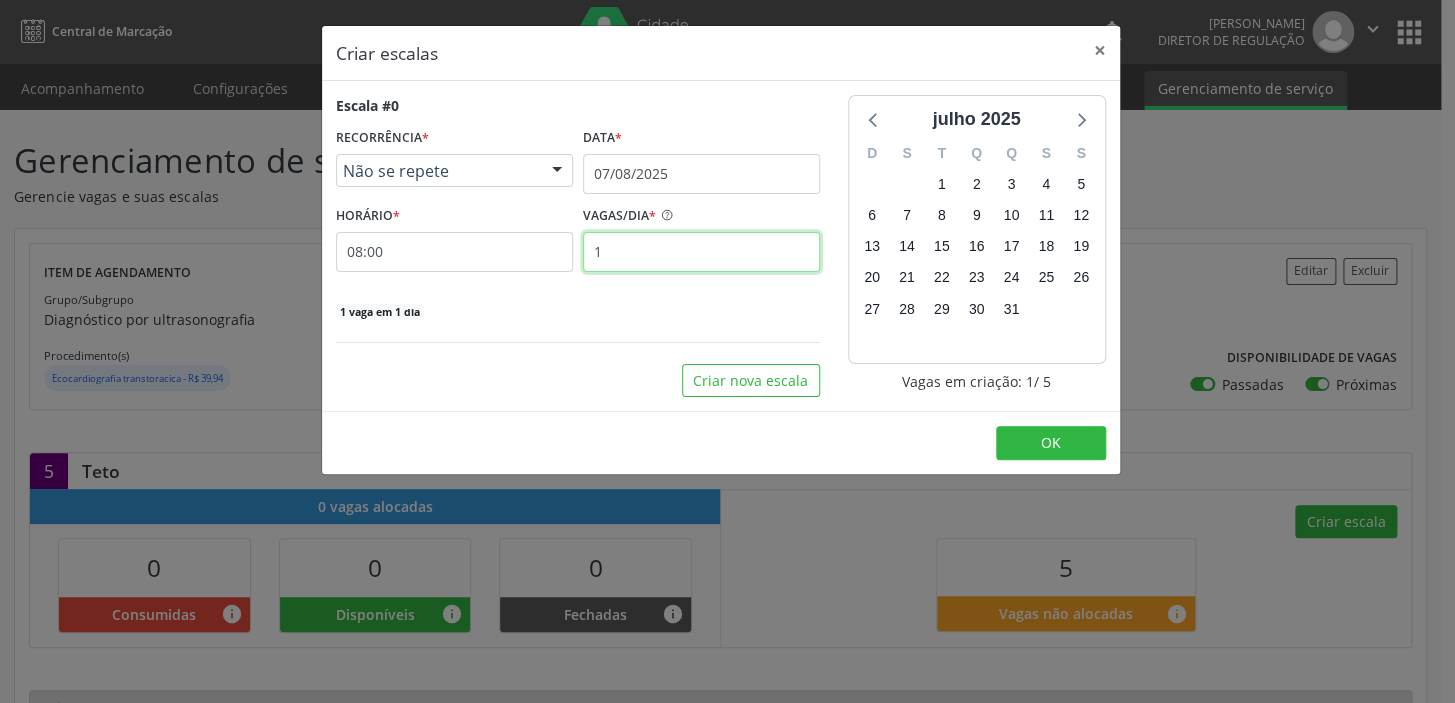 click on "1" at bounding box center (701, 252) 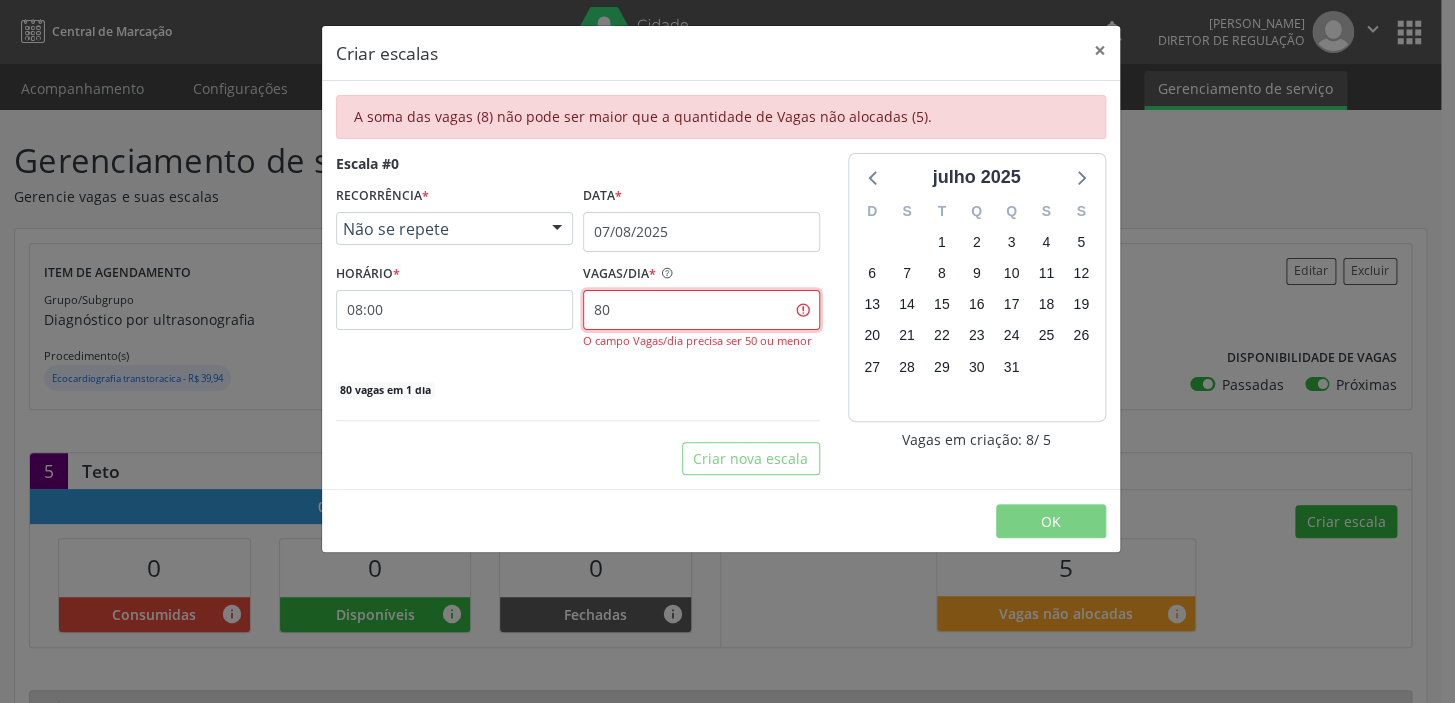 type on "8" 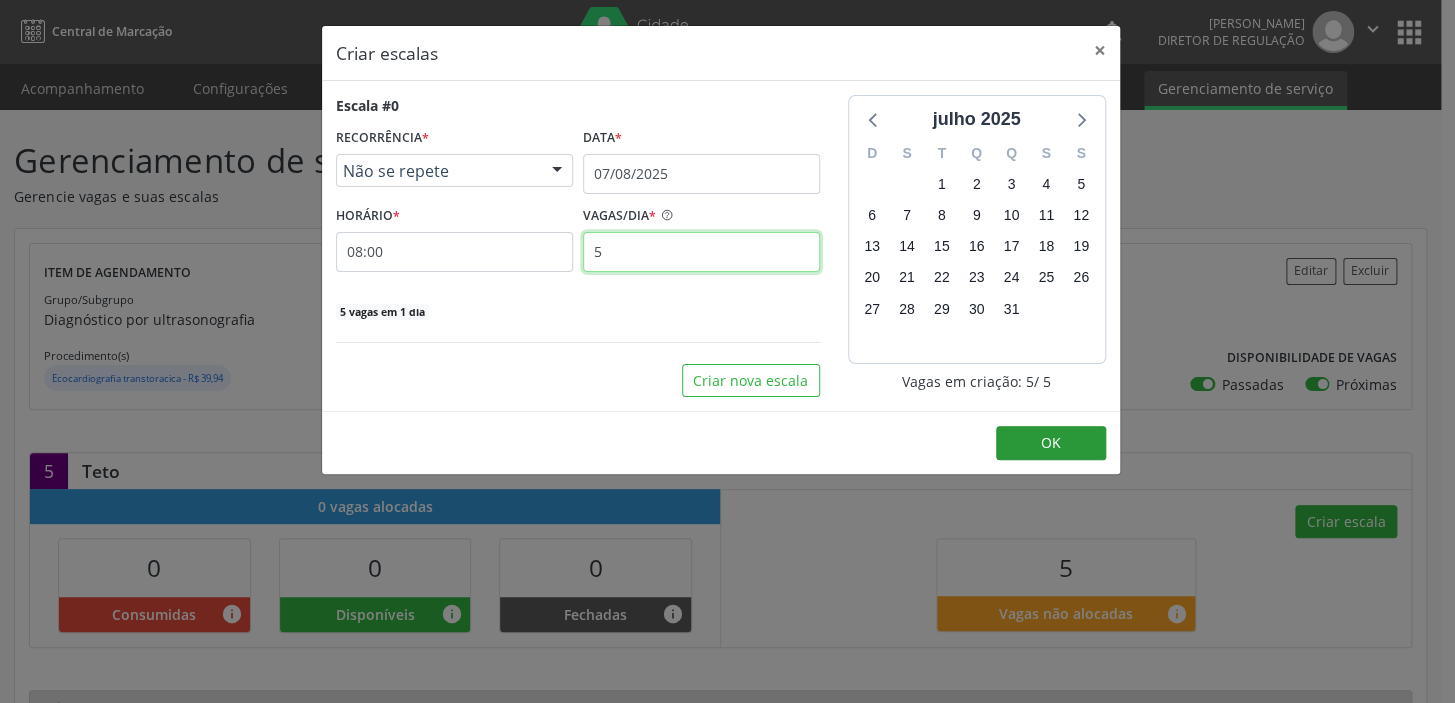 type on "5" 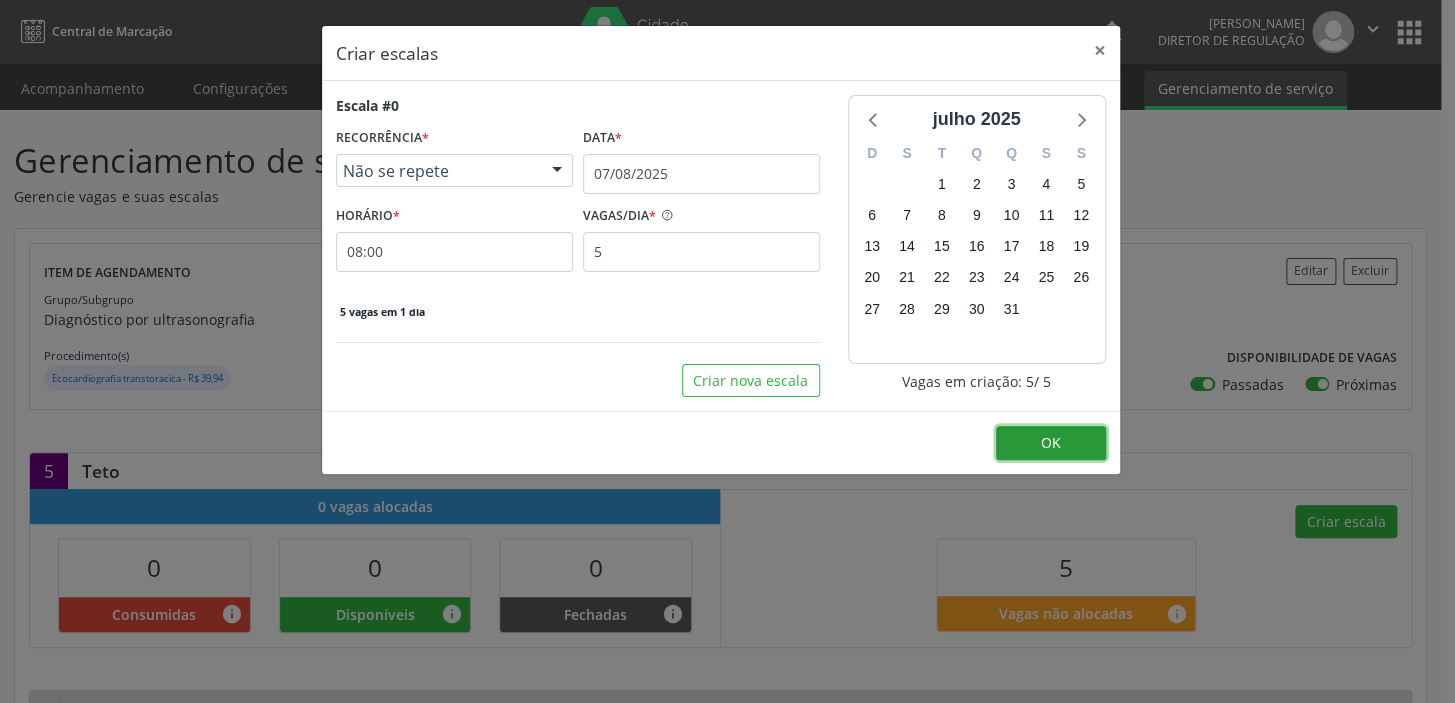 click on "OK" at bounding box center [1051, 442] 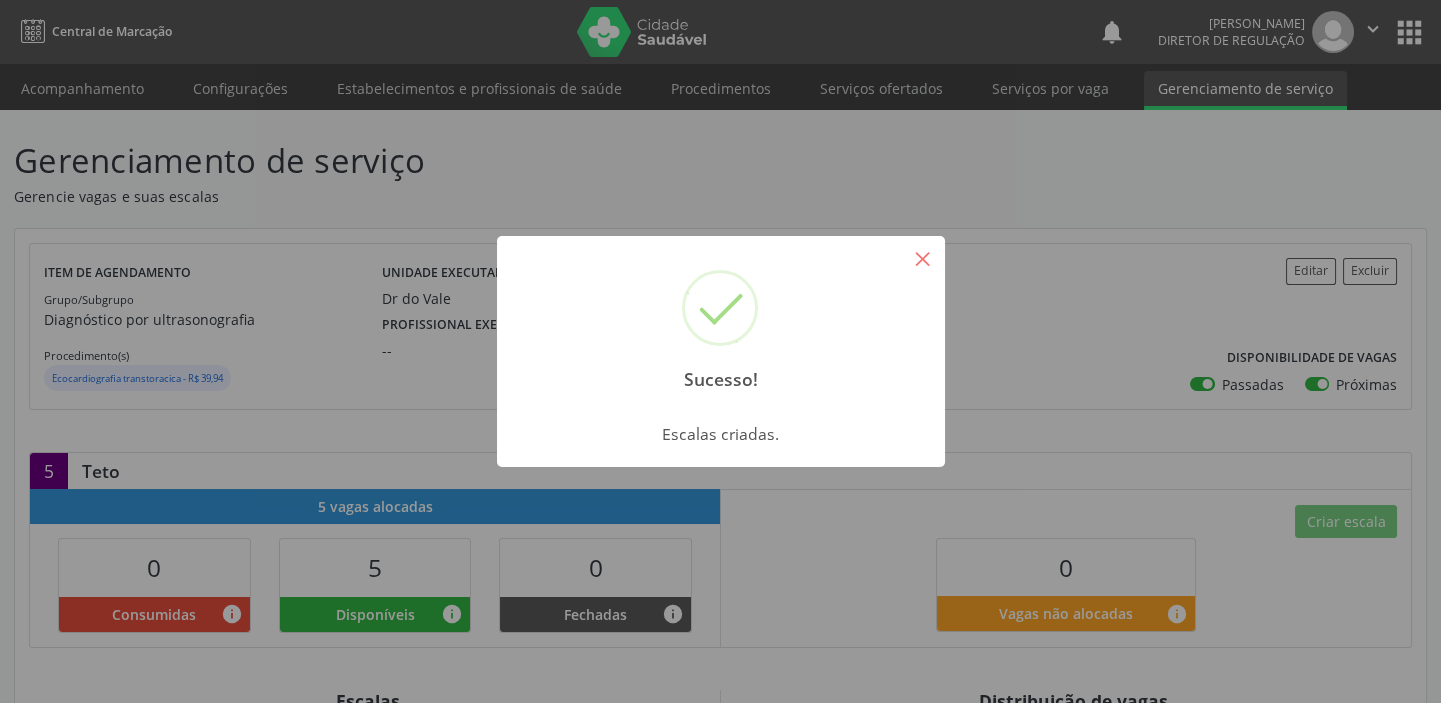 click on "×" at bounding box center (923, 258) 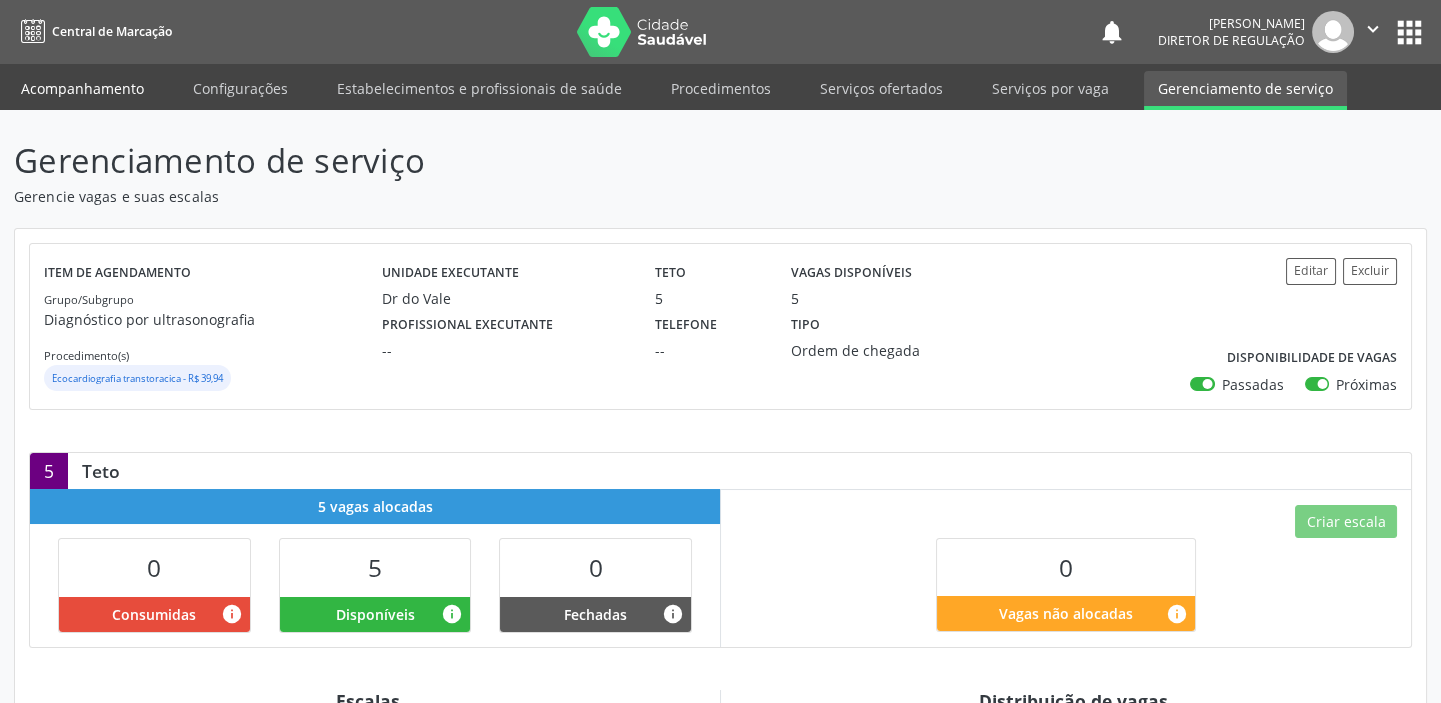 click on "Acompanhamento" at bounding box center [82, 88] 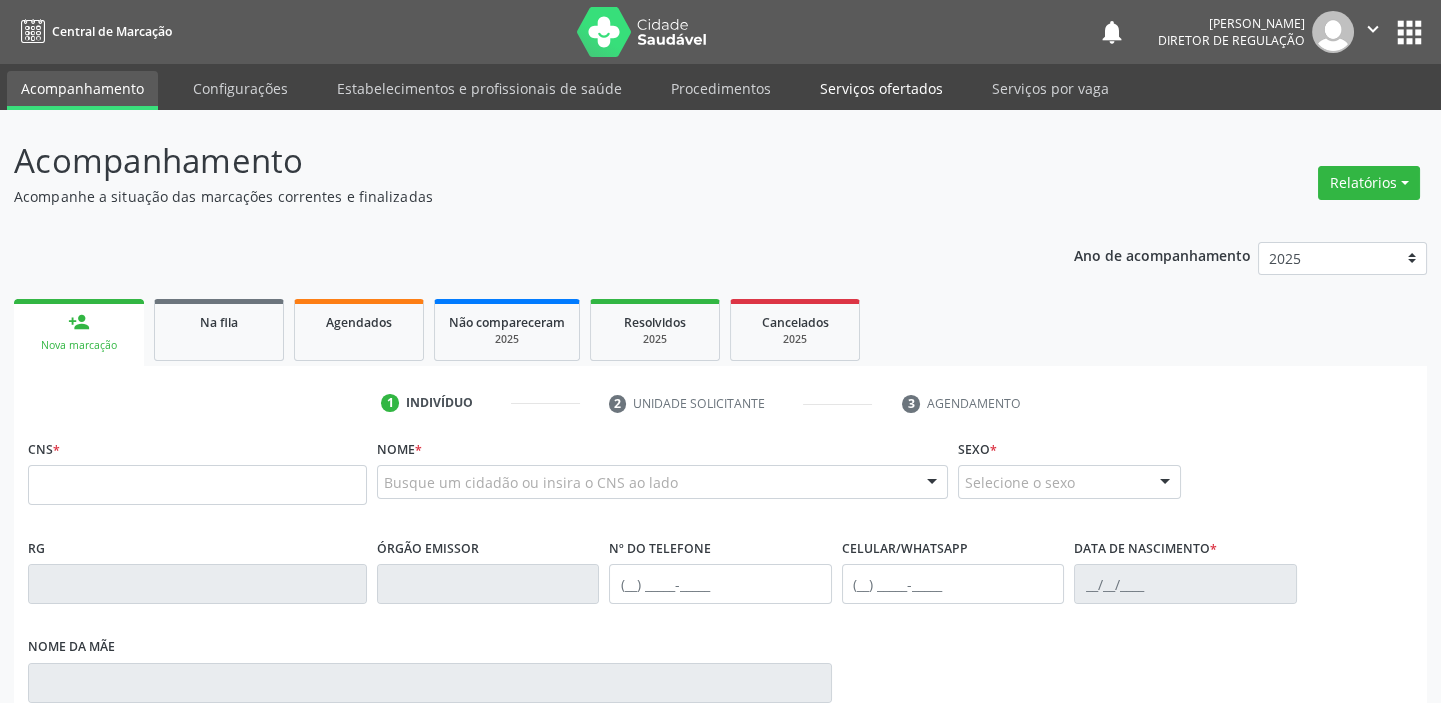 click on "Serviços ofertados" at bounding box center (881, 88) 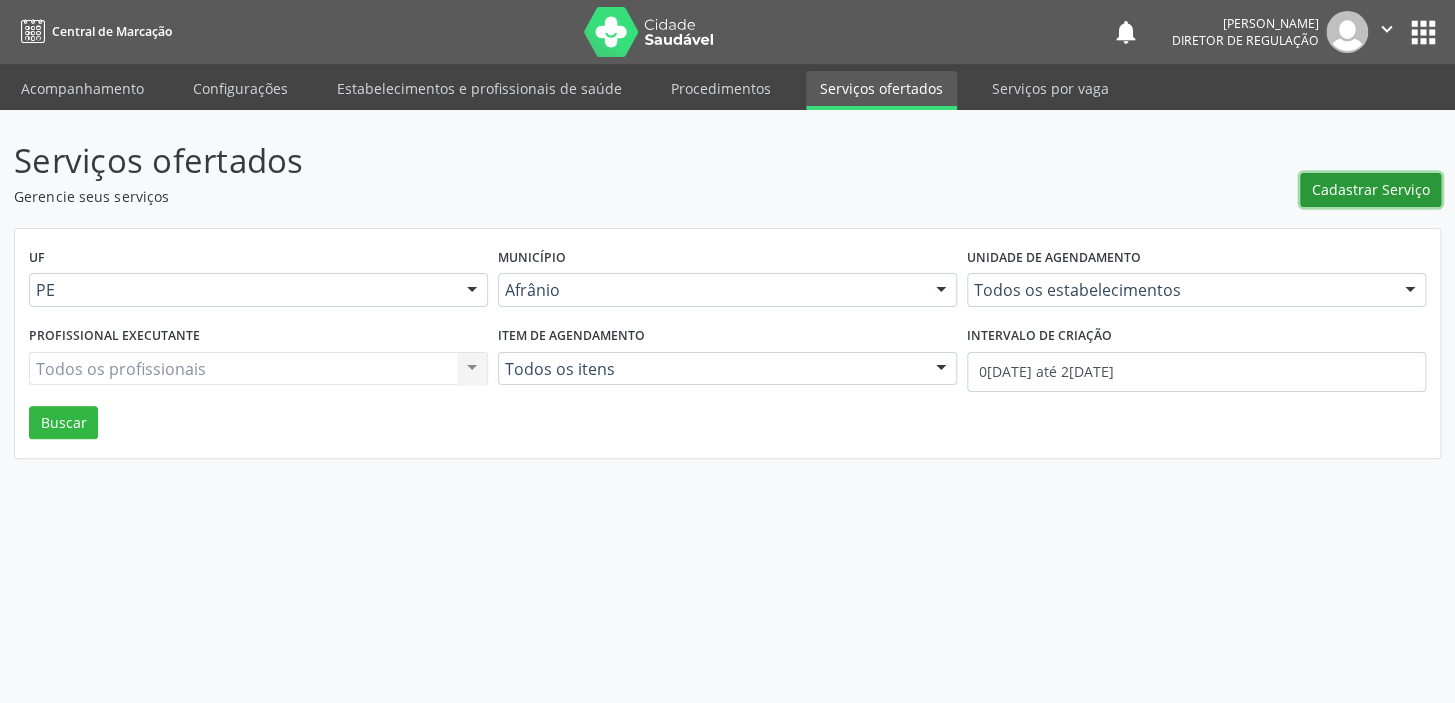 click on "Cadastrar Serviço" at bounding box center (1371, 189) 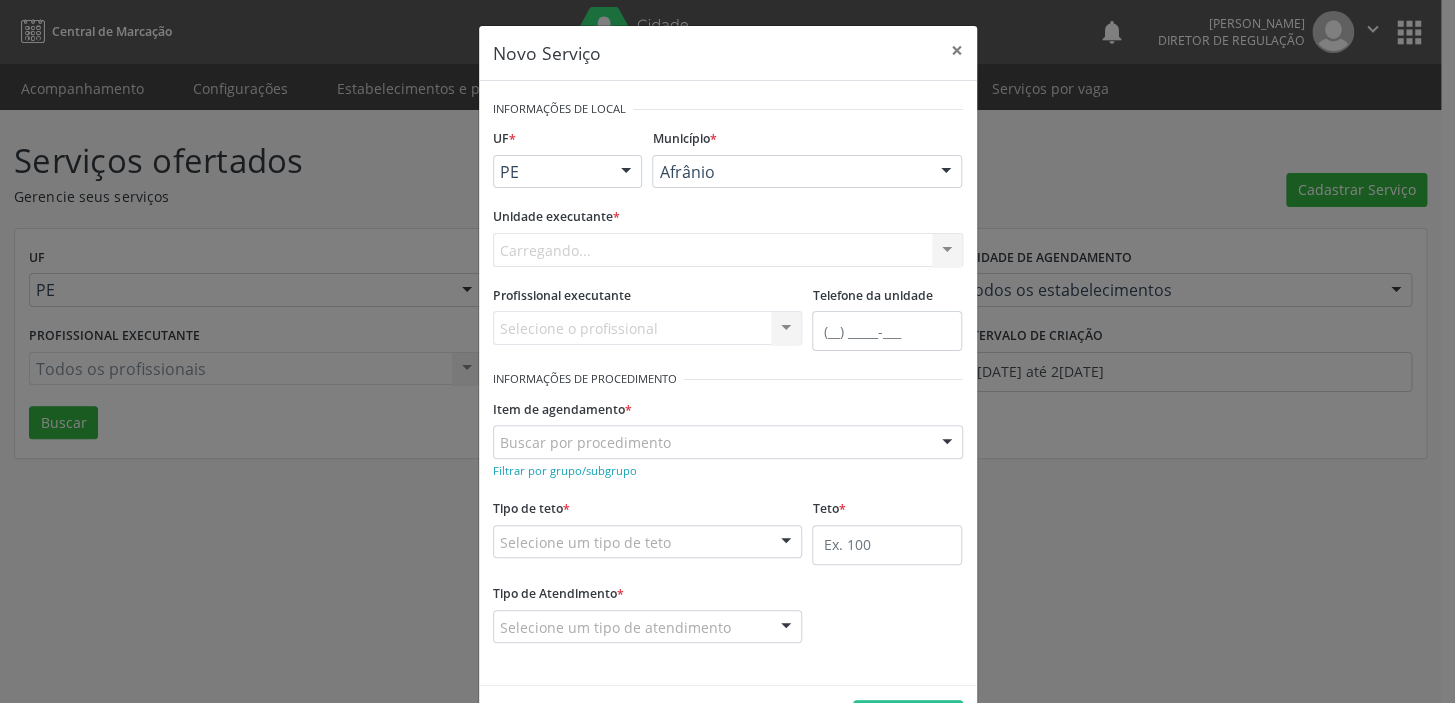 scroll, scrollTop: 0, scrollLeft: 0, axis: both 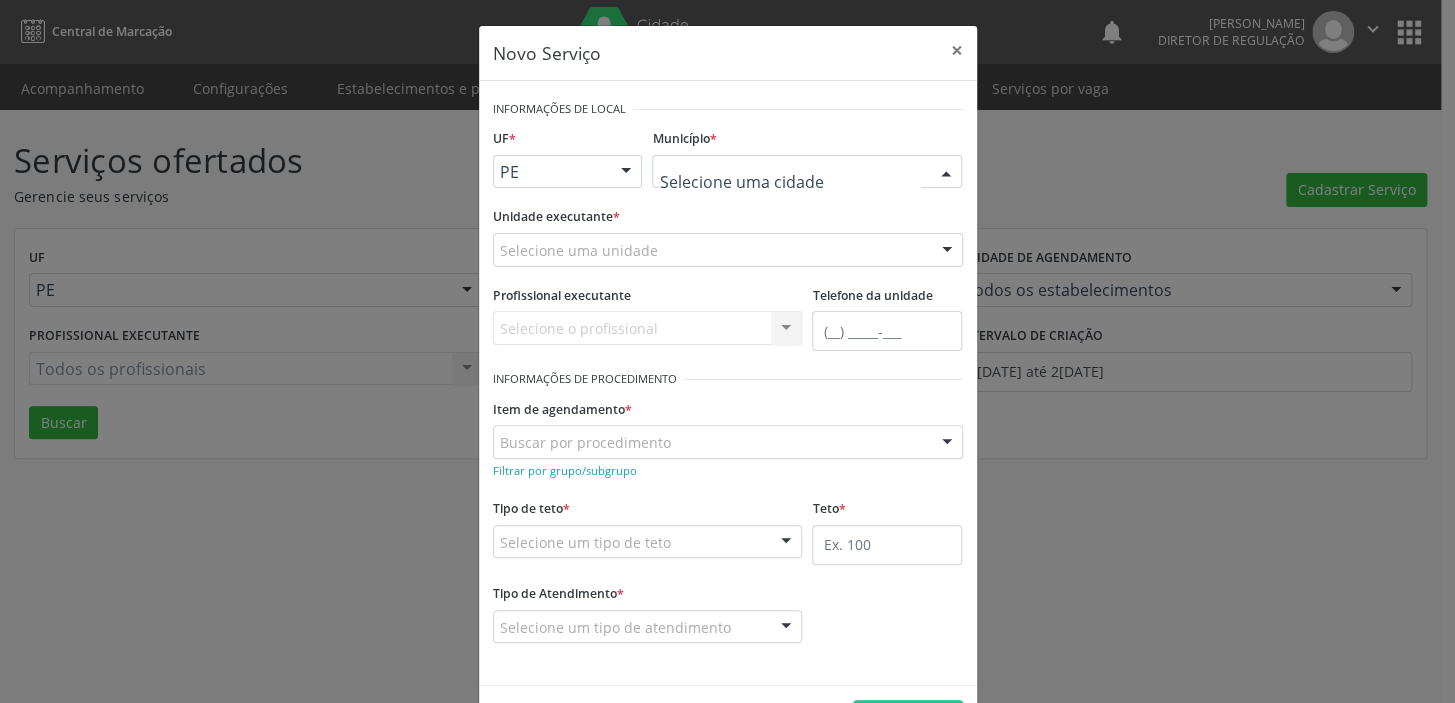 drag, startPoint x: 733, startPoint y: 165, endPoint x: 720, endPoint y: 194, distance: 31.780497 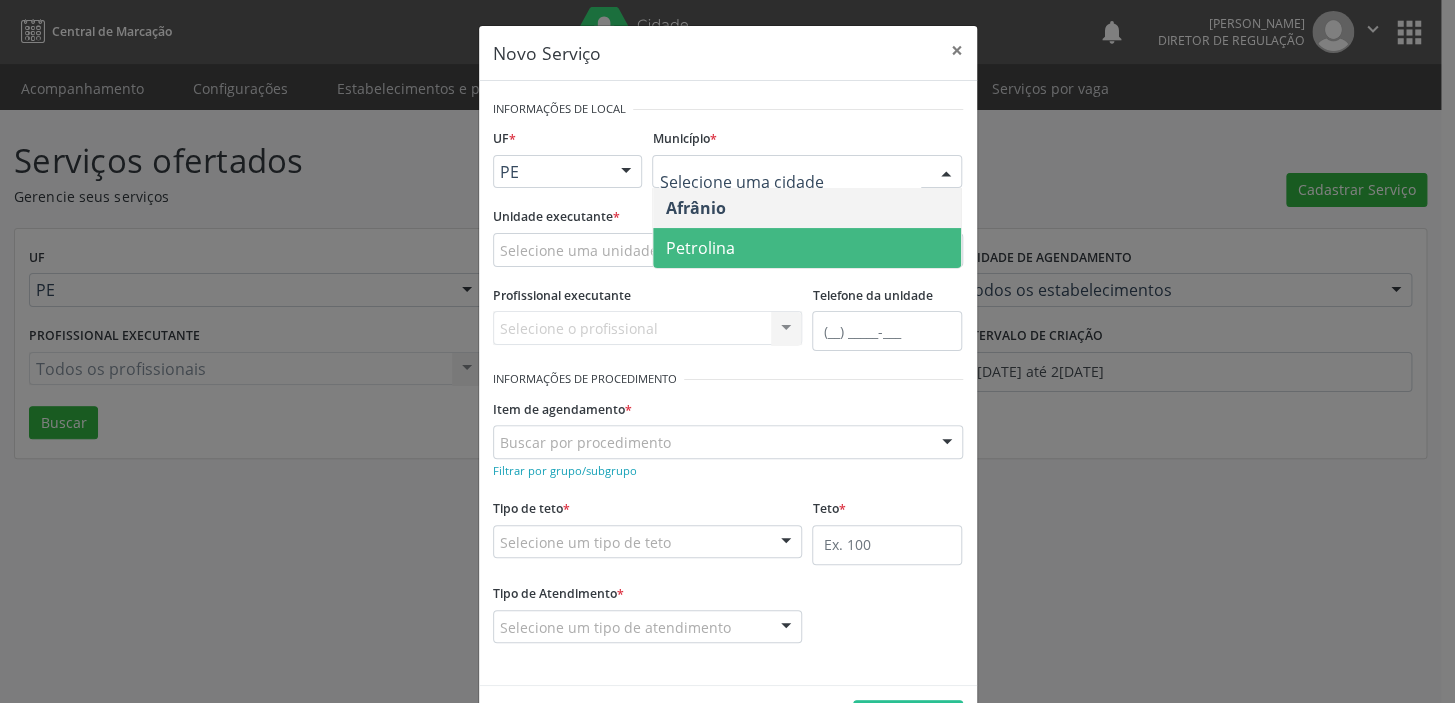 click on "Petrolina" at bounding box center (699, 248) 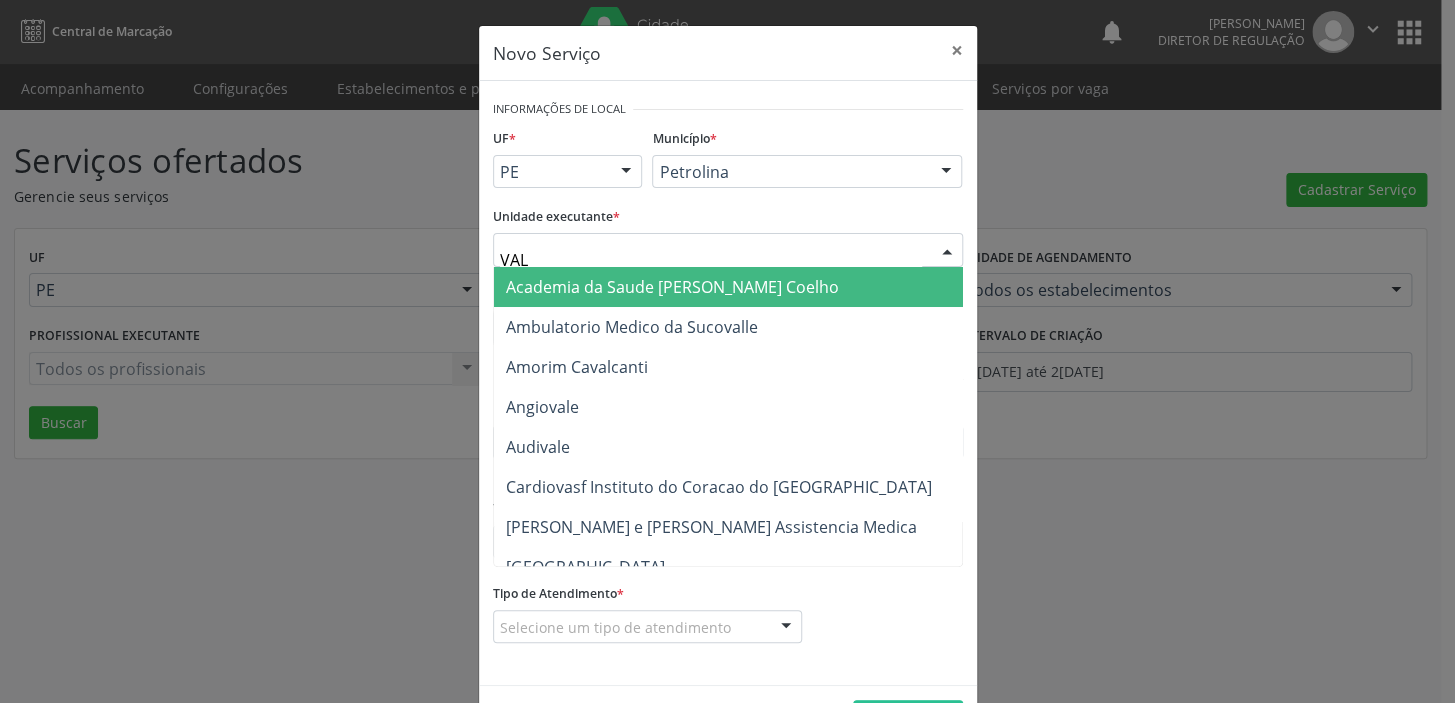 type on "VALE" 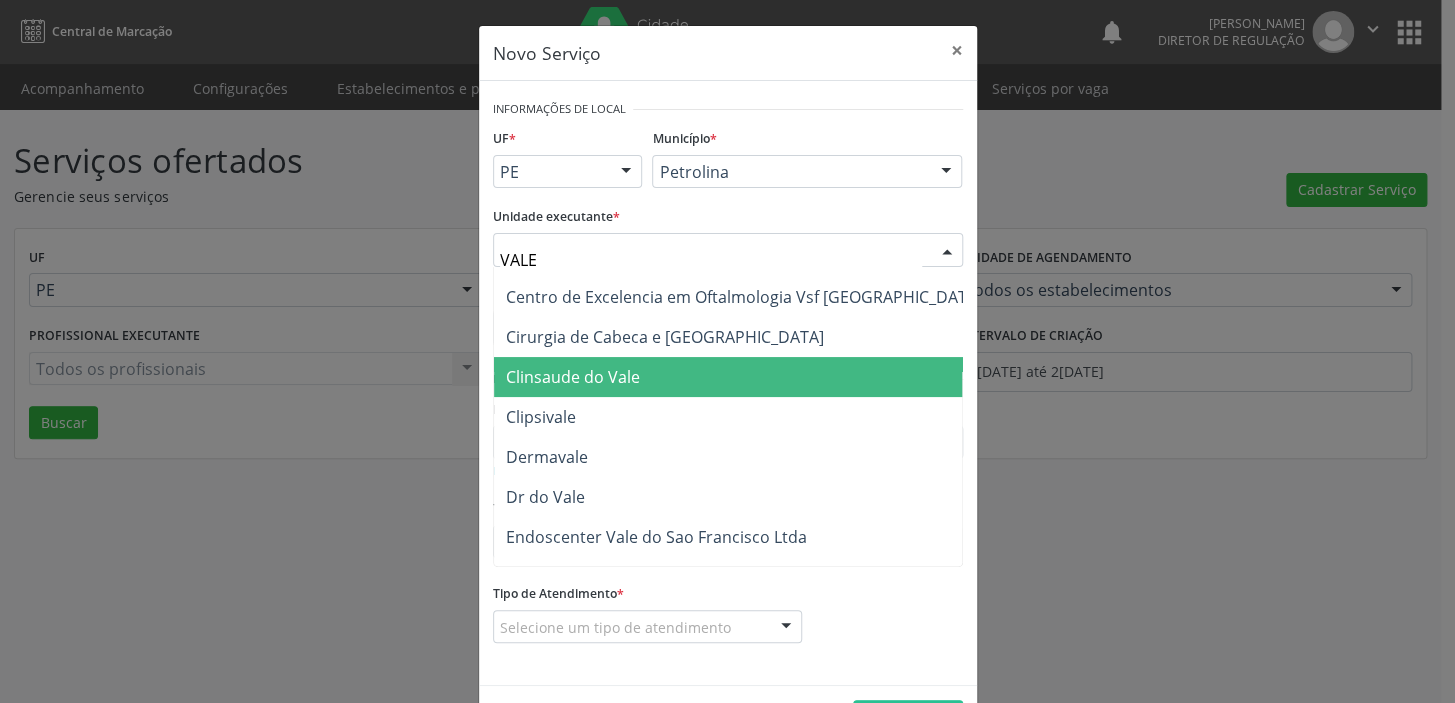scroll, scrollTop: 181, scrollLeft: 0, axis: vertical 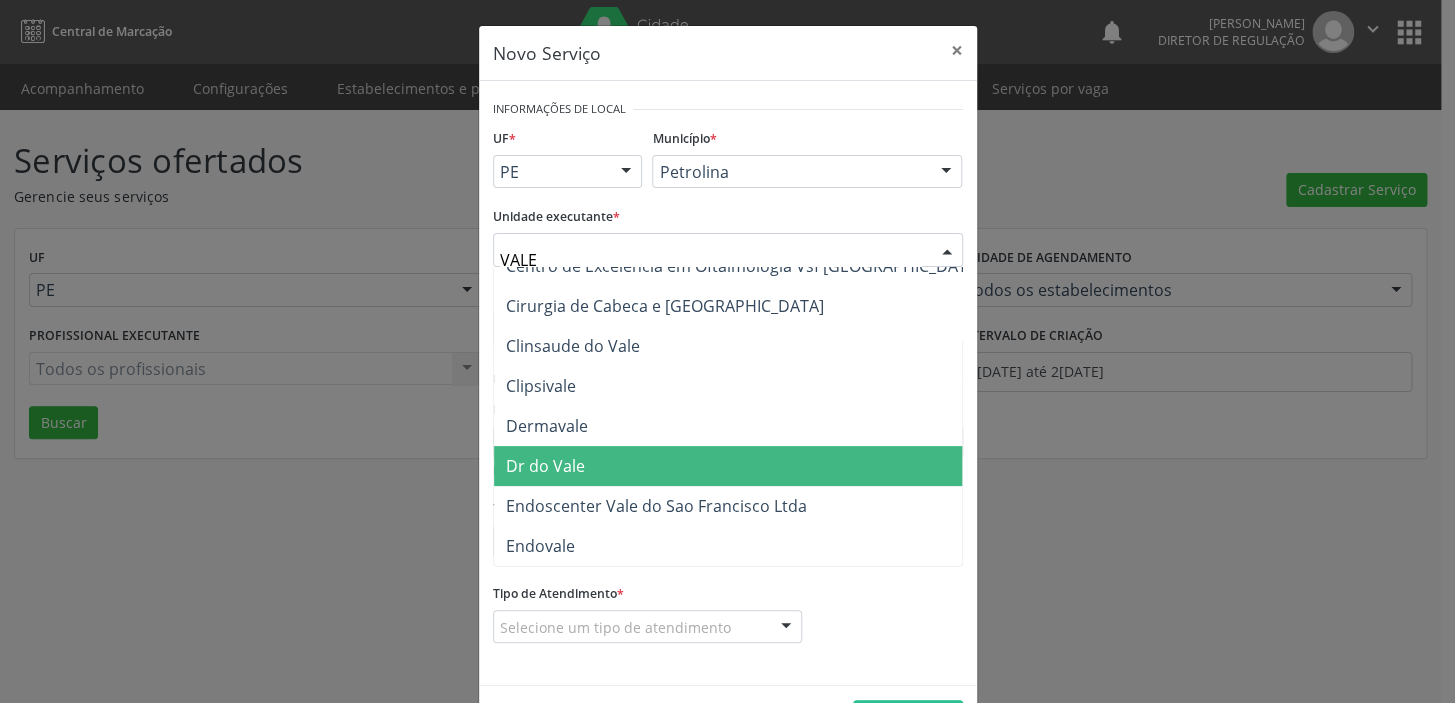 click on "Dr do Vale" at bounding box center [545, 466] 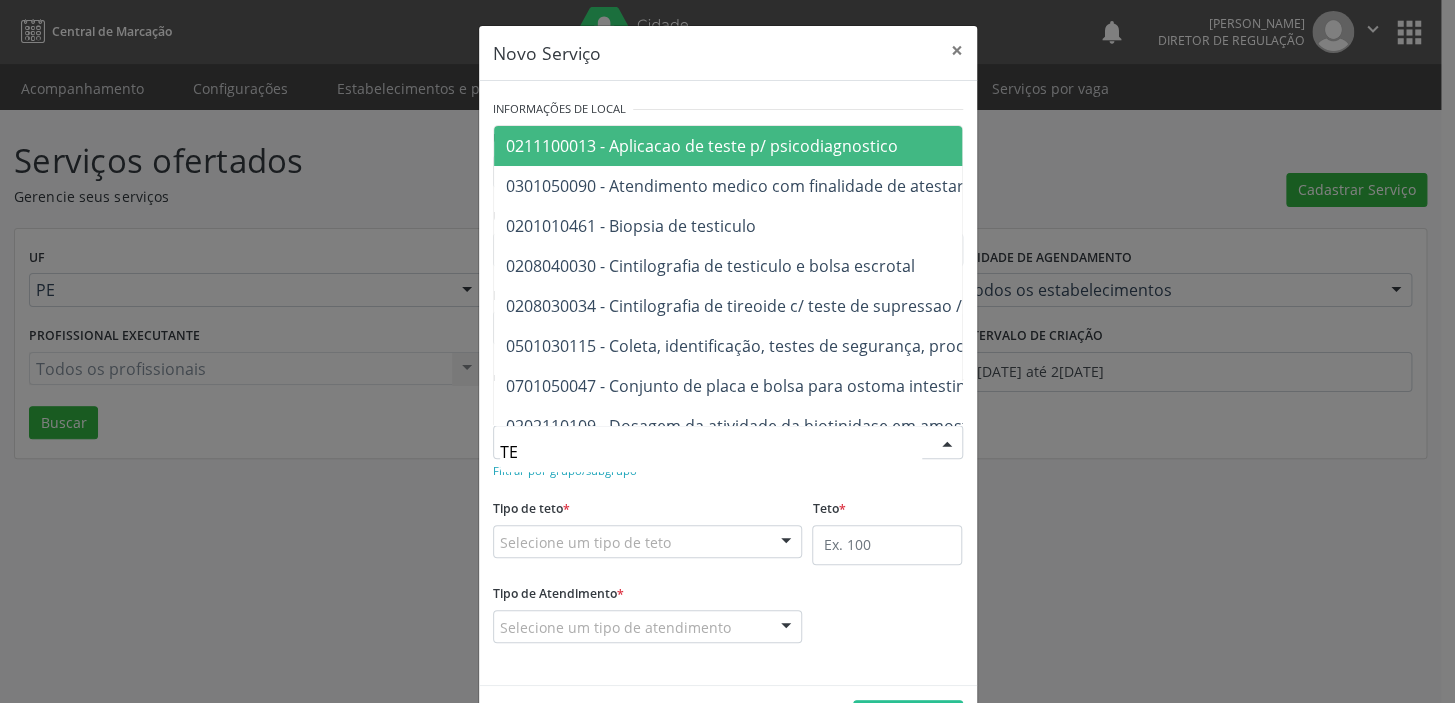 type on "T" 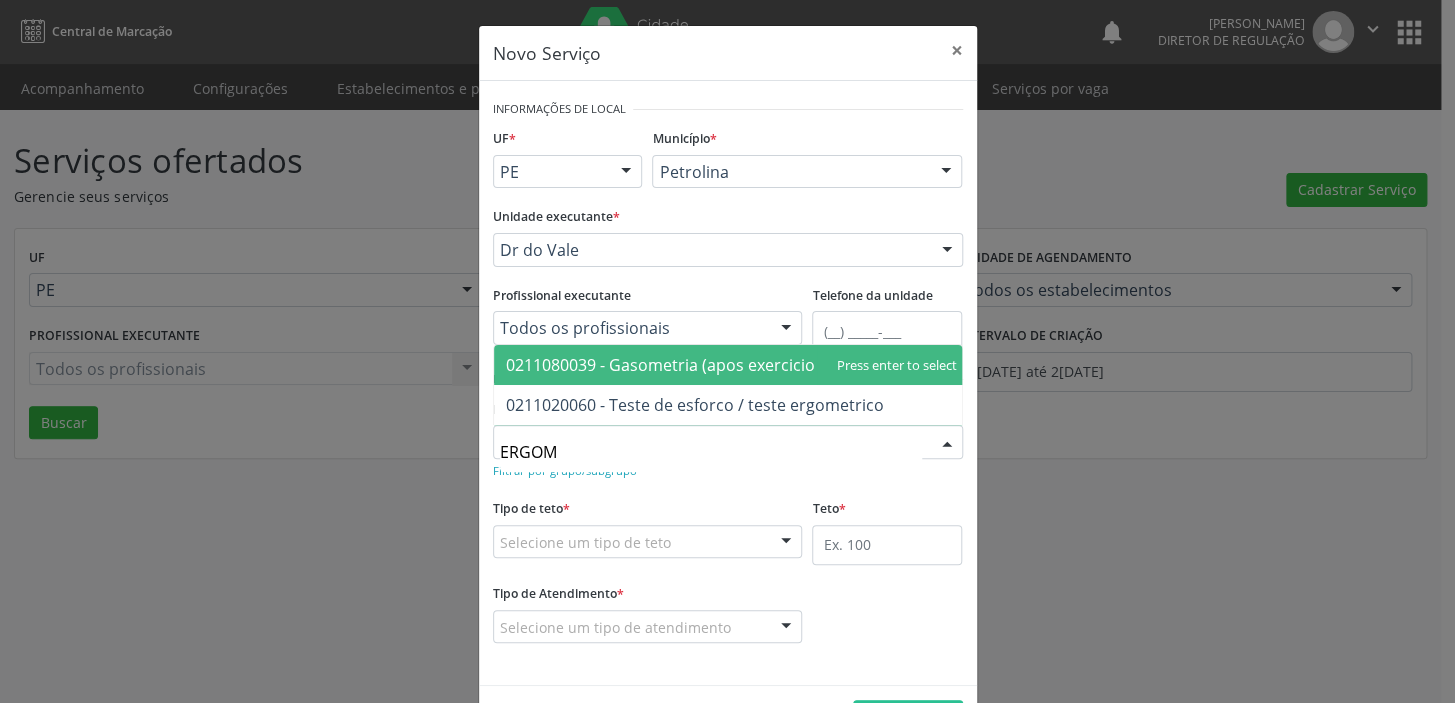 type on "ERGOME" 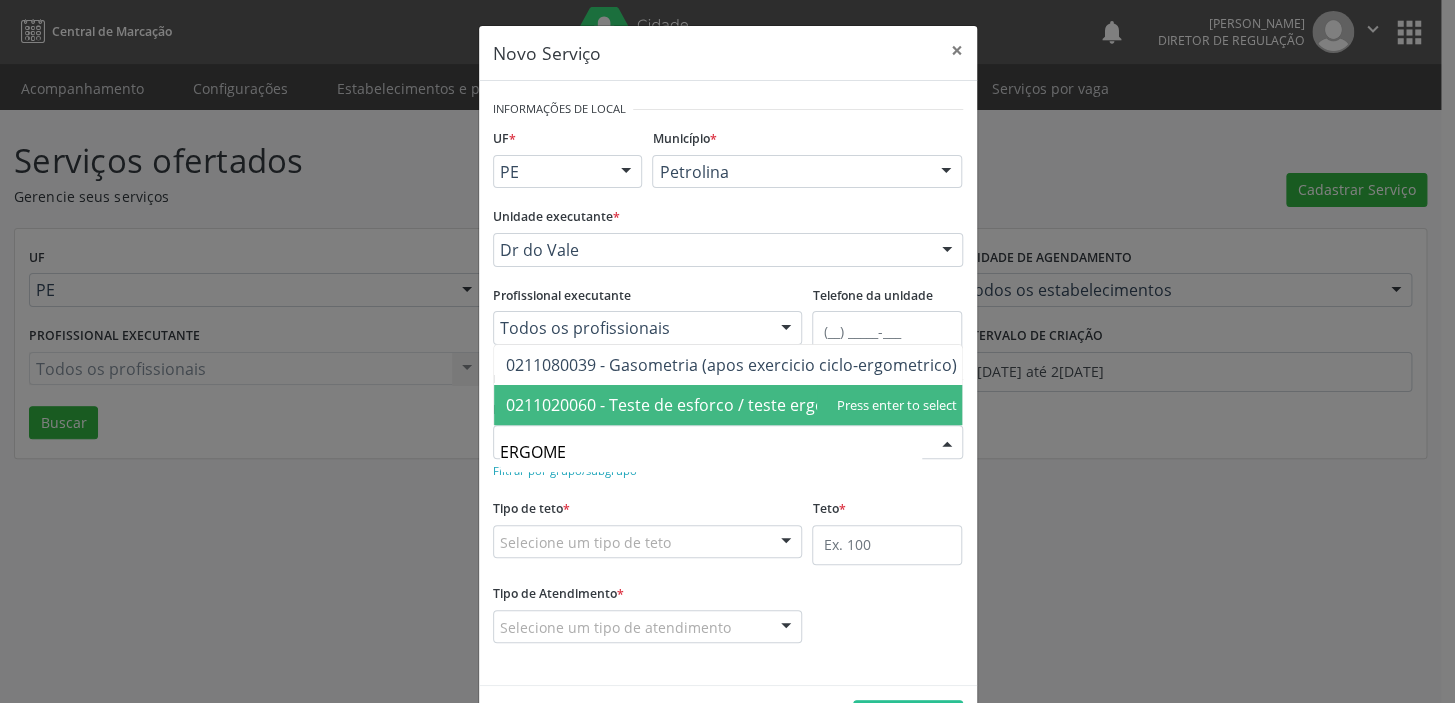 click on "0211020060 - Teste de esforco / teste ergometrico" at bounding box center [695, 405] 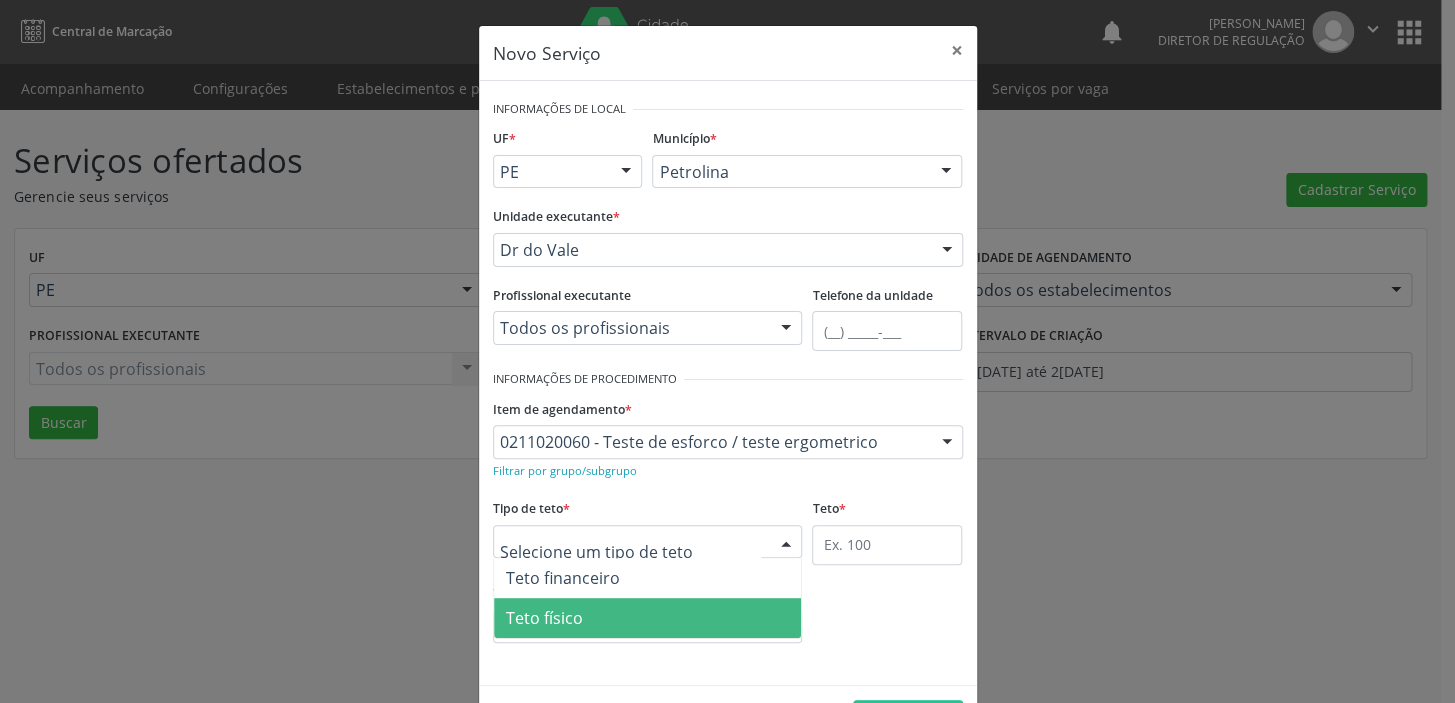 click on "Teto físico" at bounding box center (544, 618) 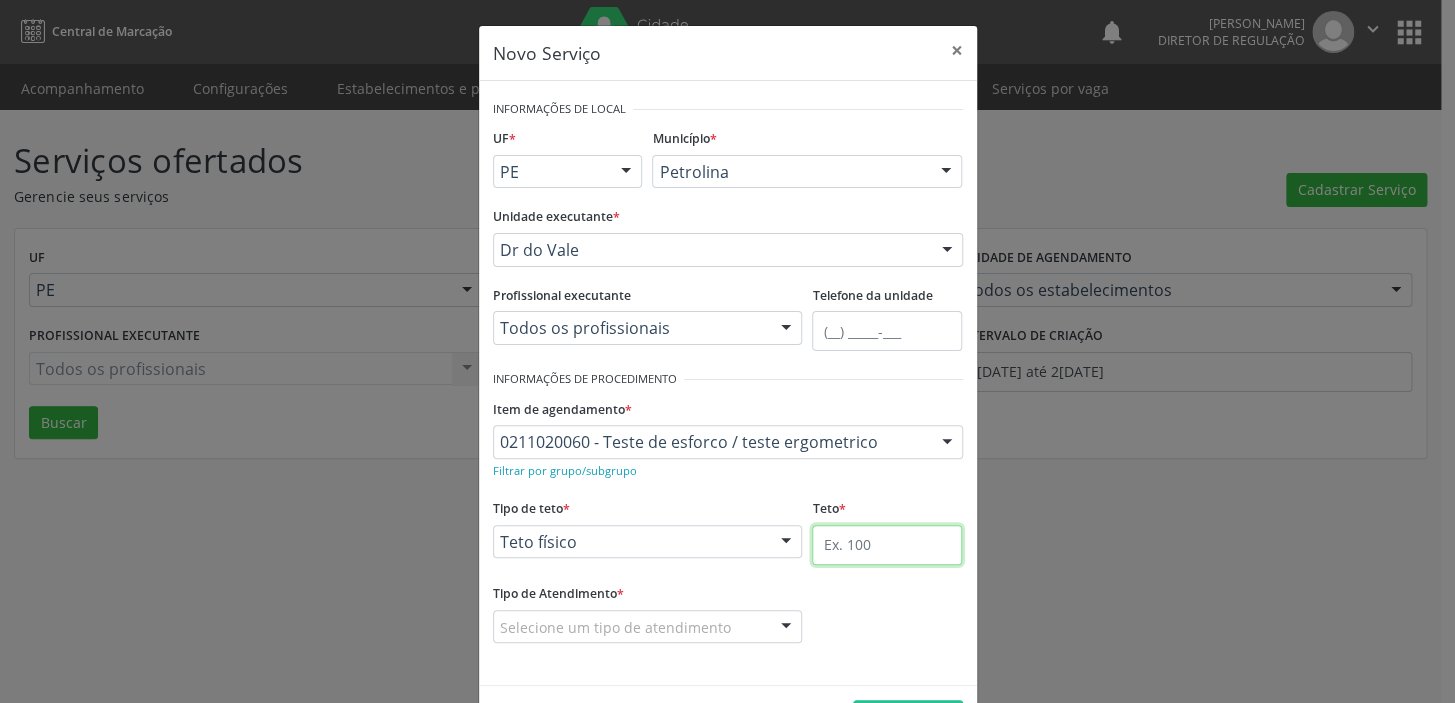 click at bounding box center (887, 545) 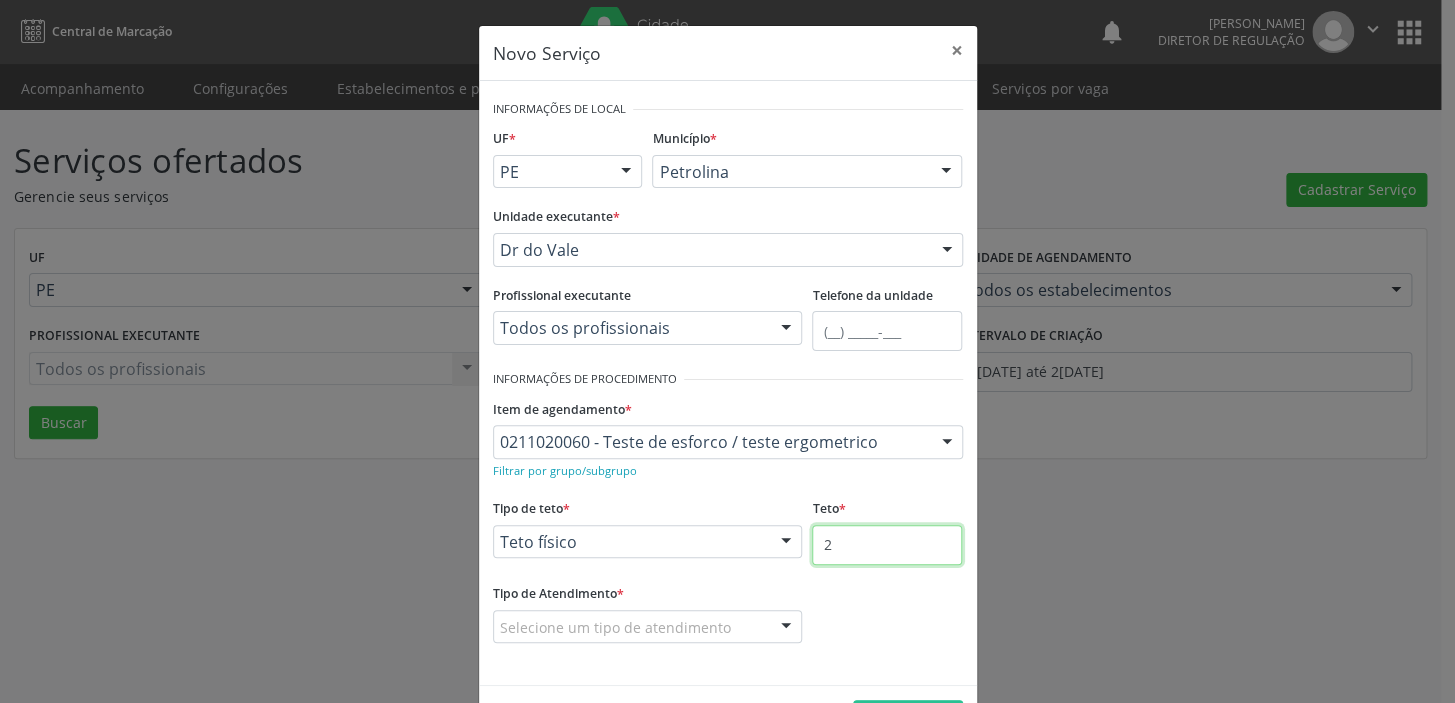 type on "2" 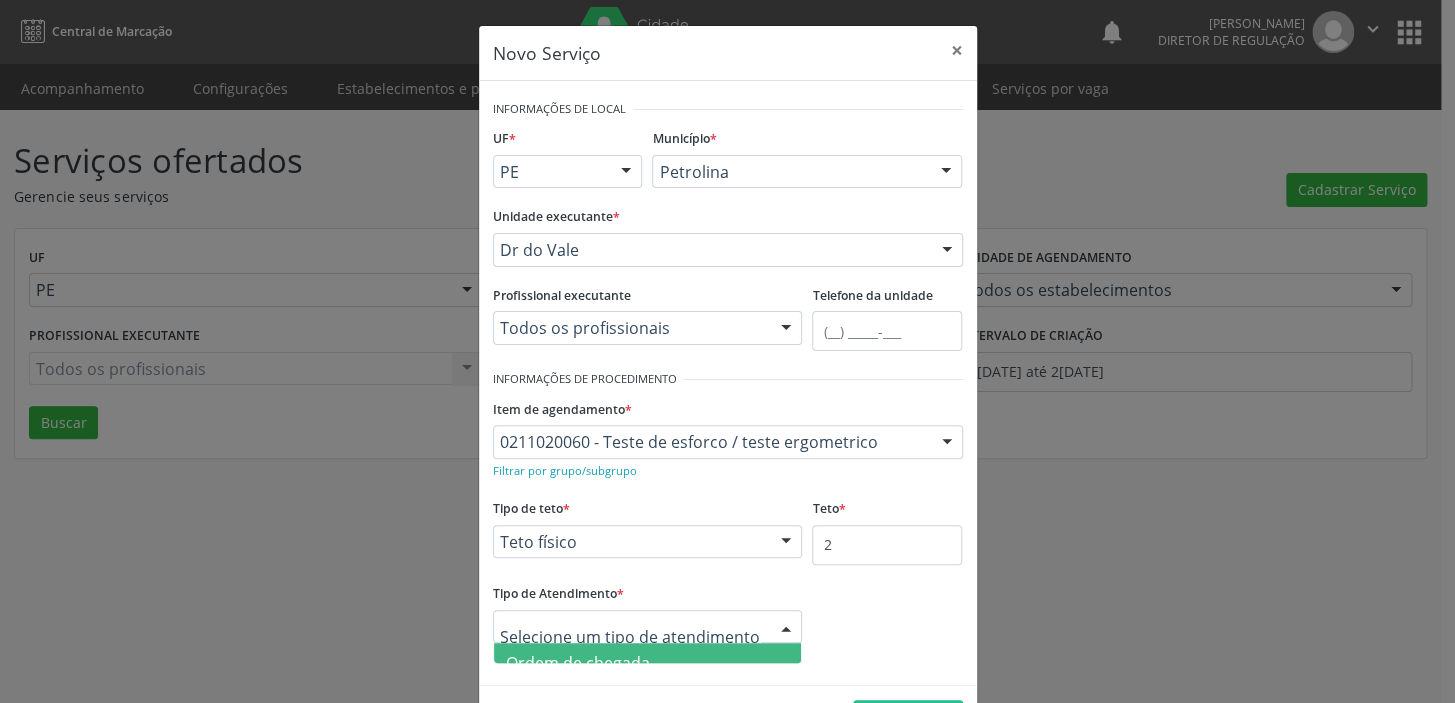 click on "Ordem de chegada" at bounding box center (578, 663) 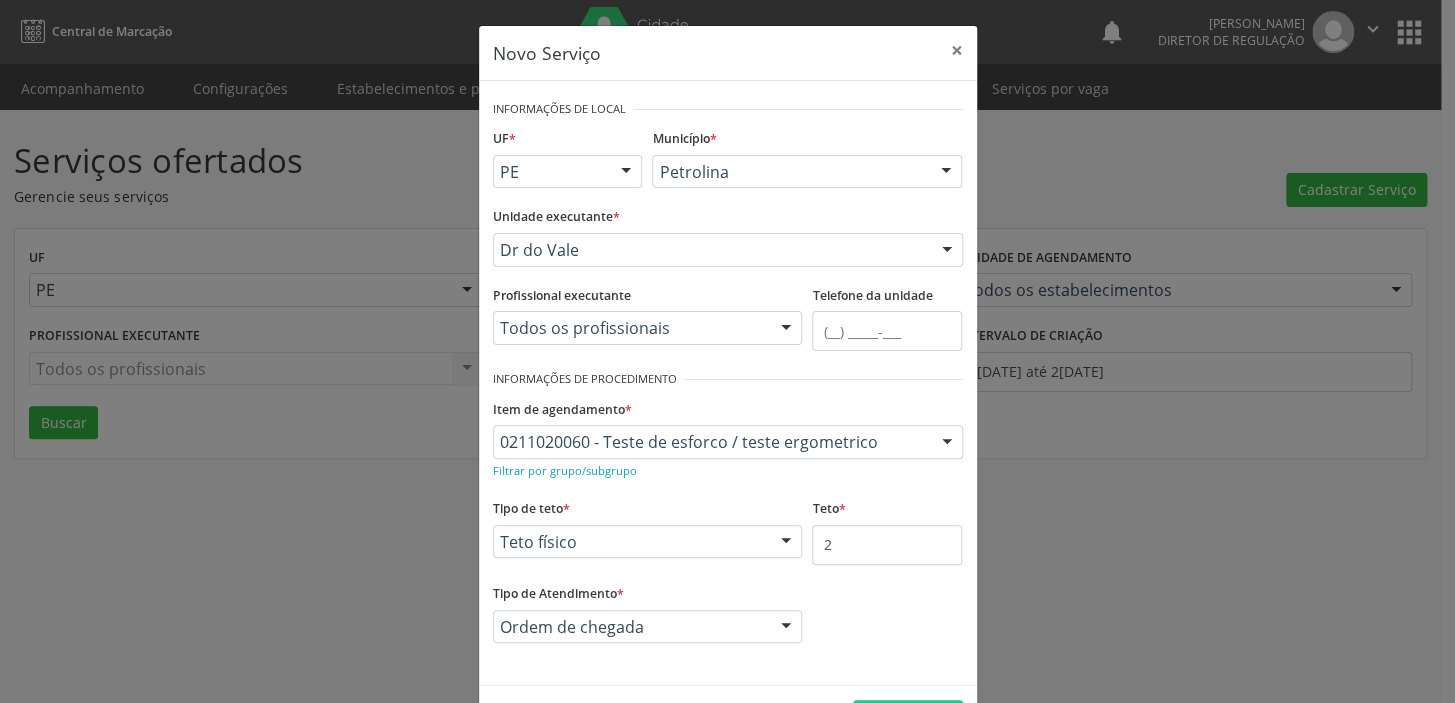 scroll, scrollTop: 69, scrollLeft: 0, axis: vertical 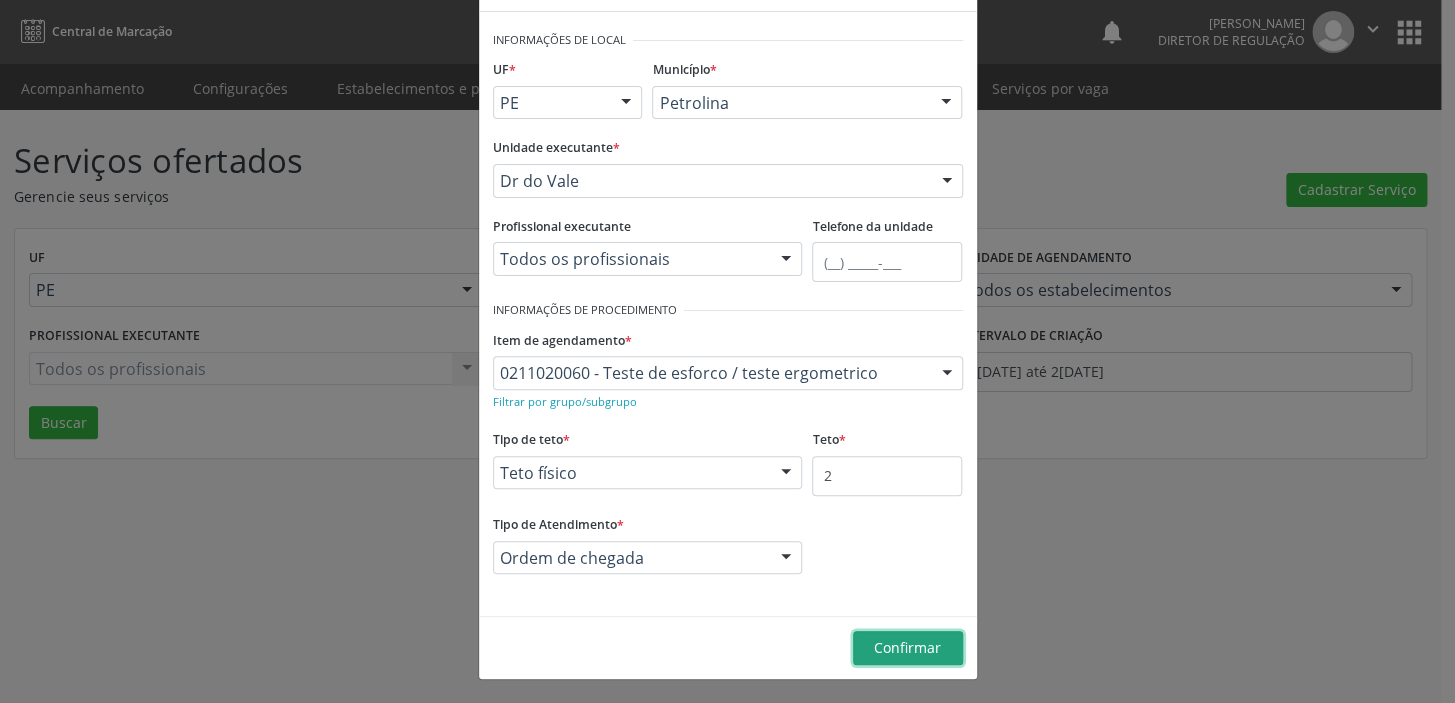 click on "Confirmar" at bounding box center (907, 647) 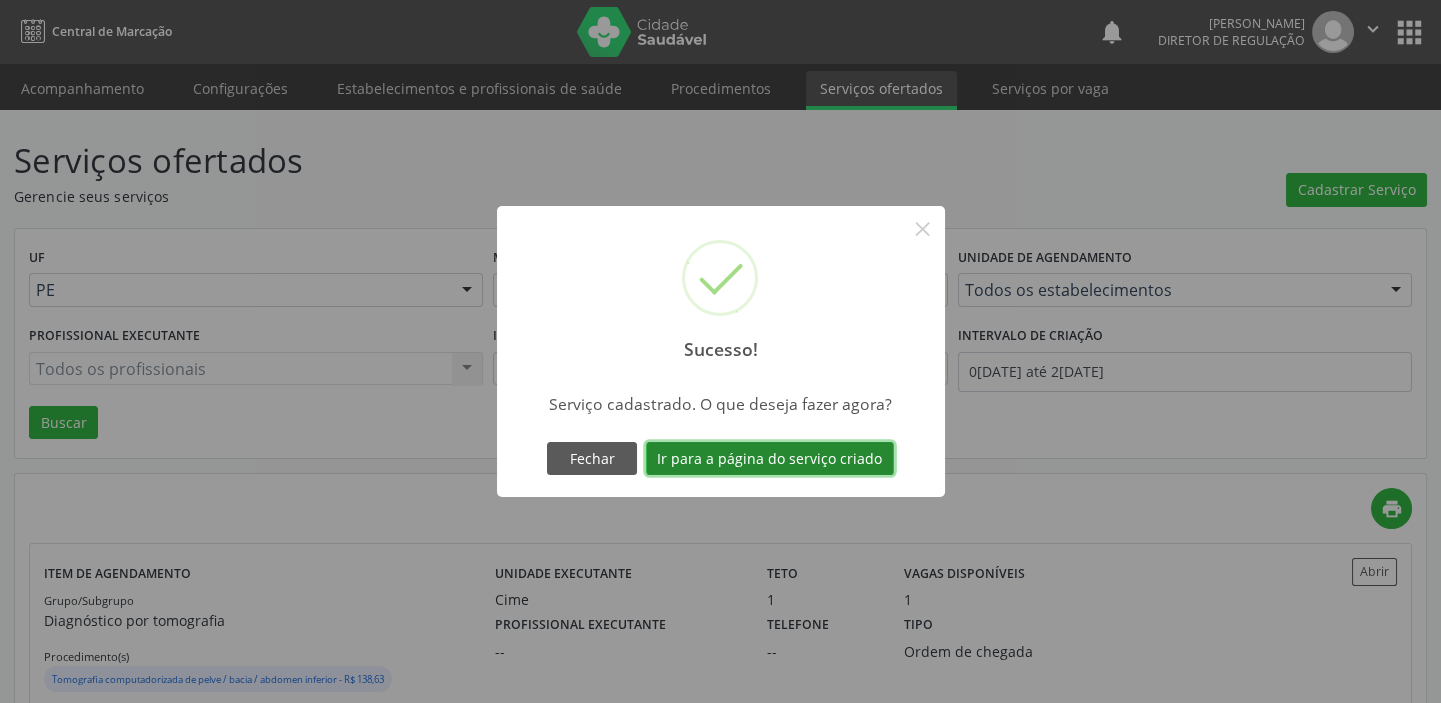 click on "Ir para a página do serviço criado" at bounding box center [770, 459] 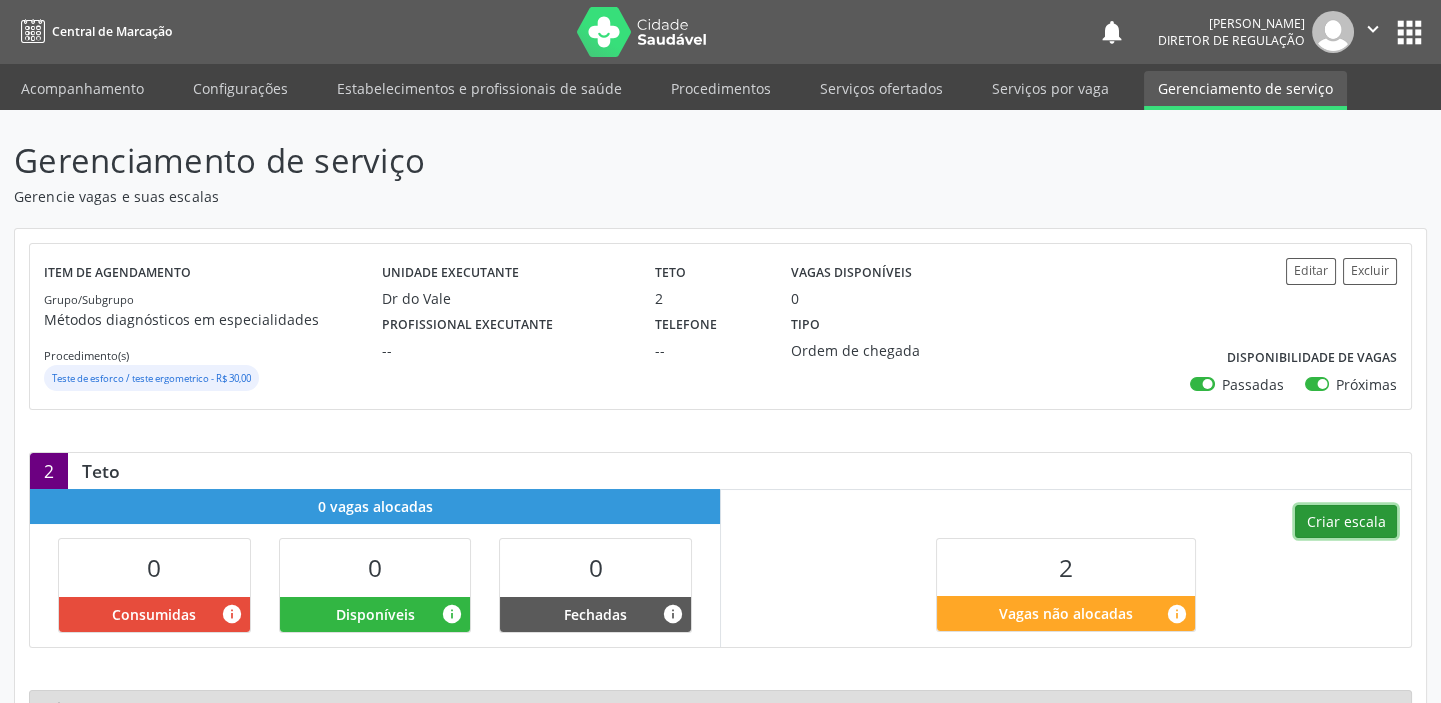 click on "Criar escala" at bounding box center (1346, 522) 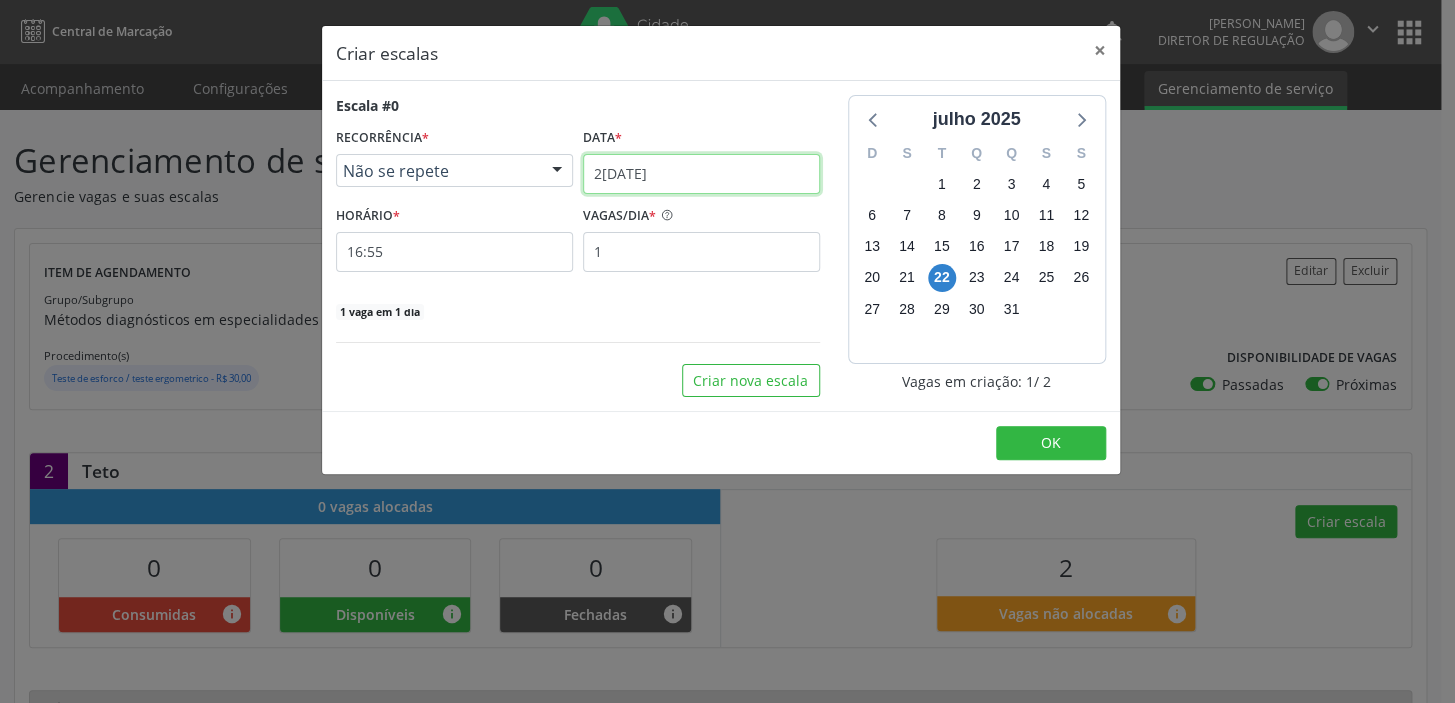 click on "2[DATE]" at bounding box center (701, 174) 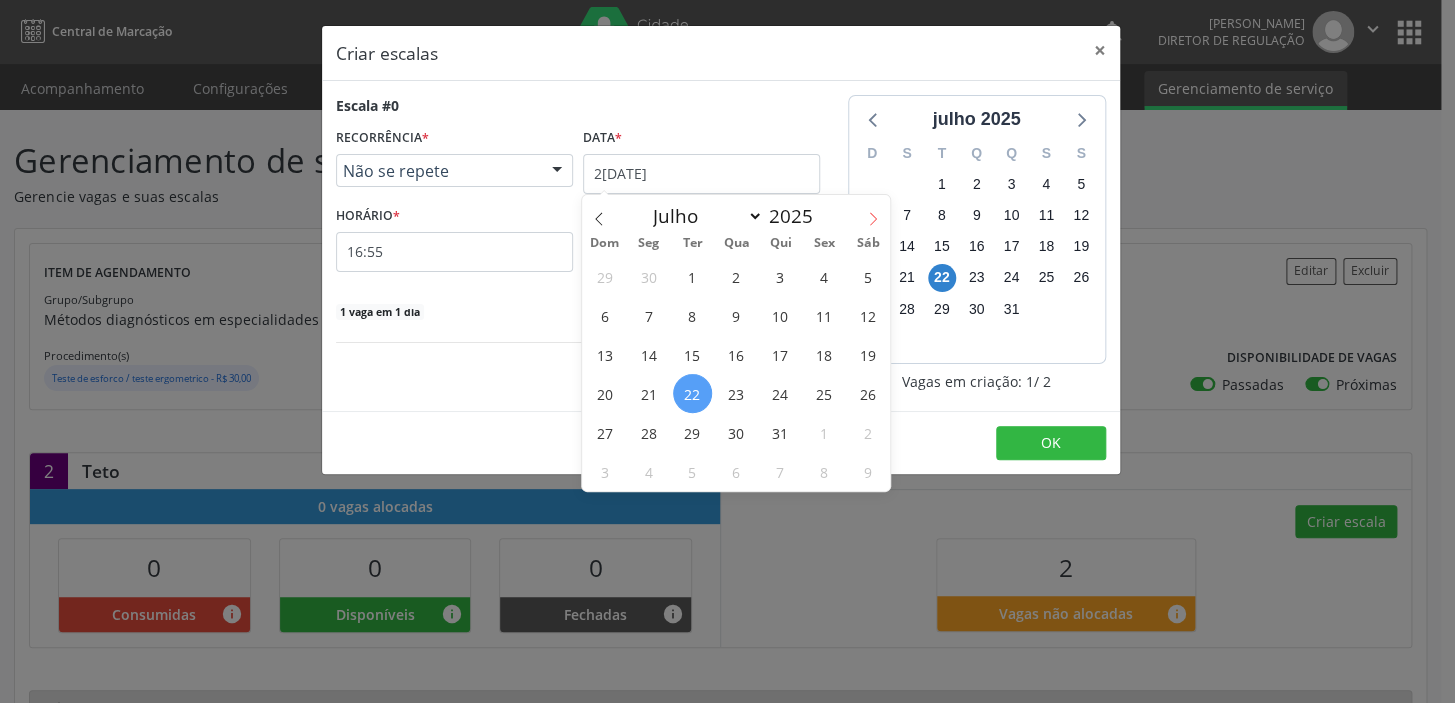 click 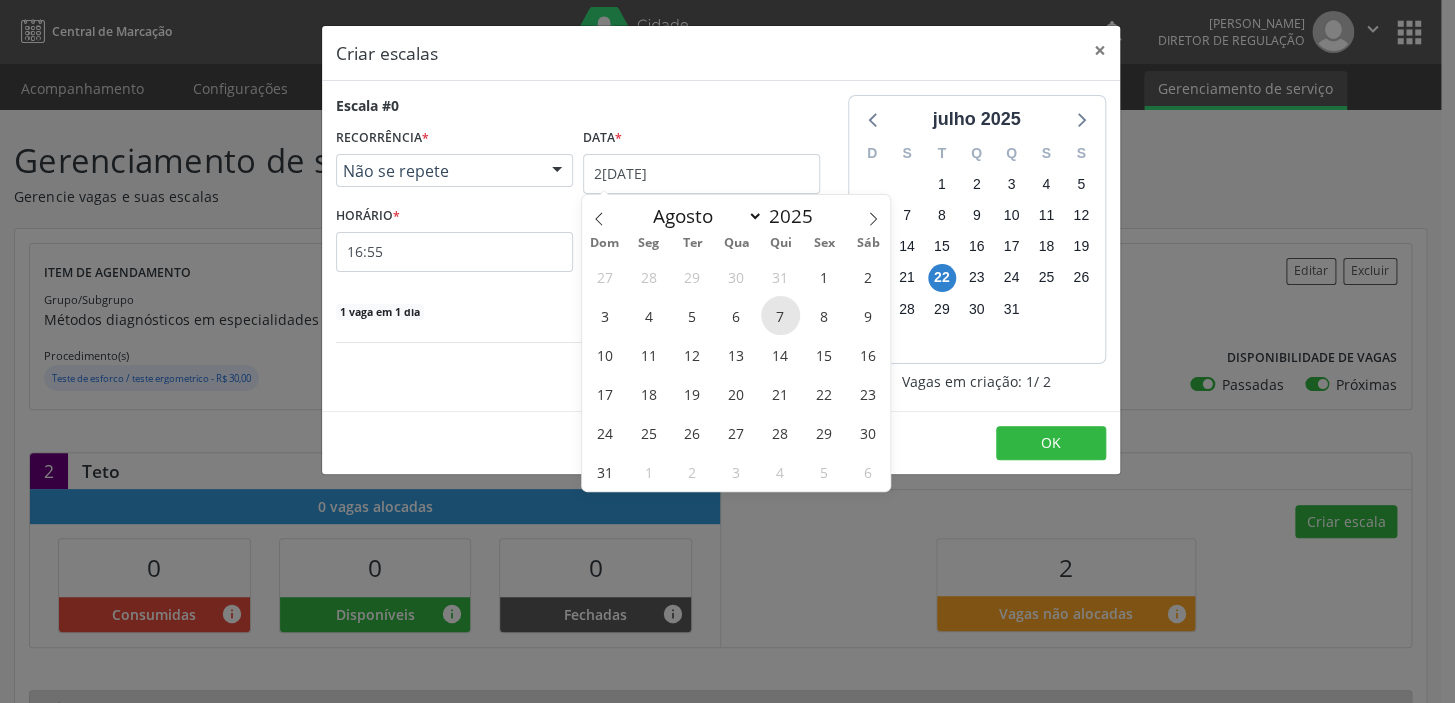 click on "7" at bounding box center [780, 315] 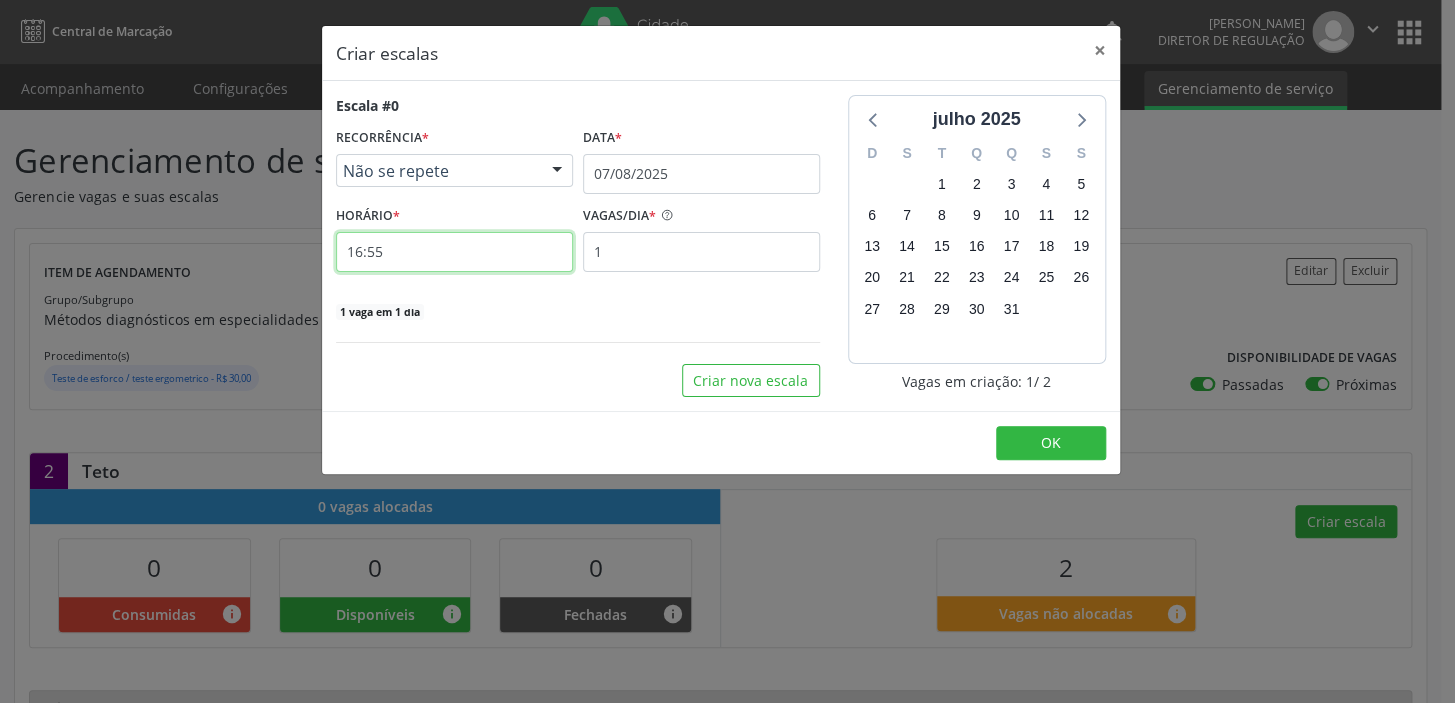 click on "16:55" at bounding box center (454, 252) 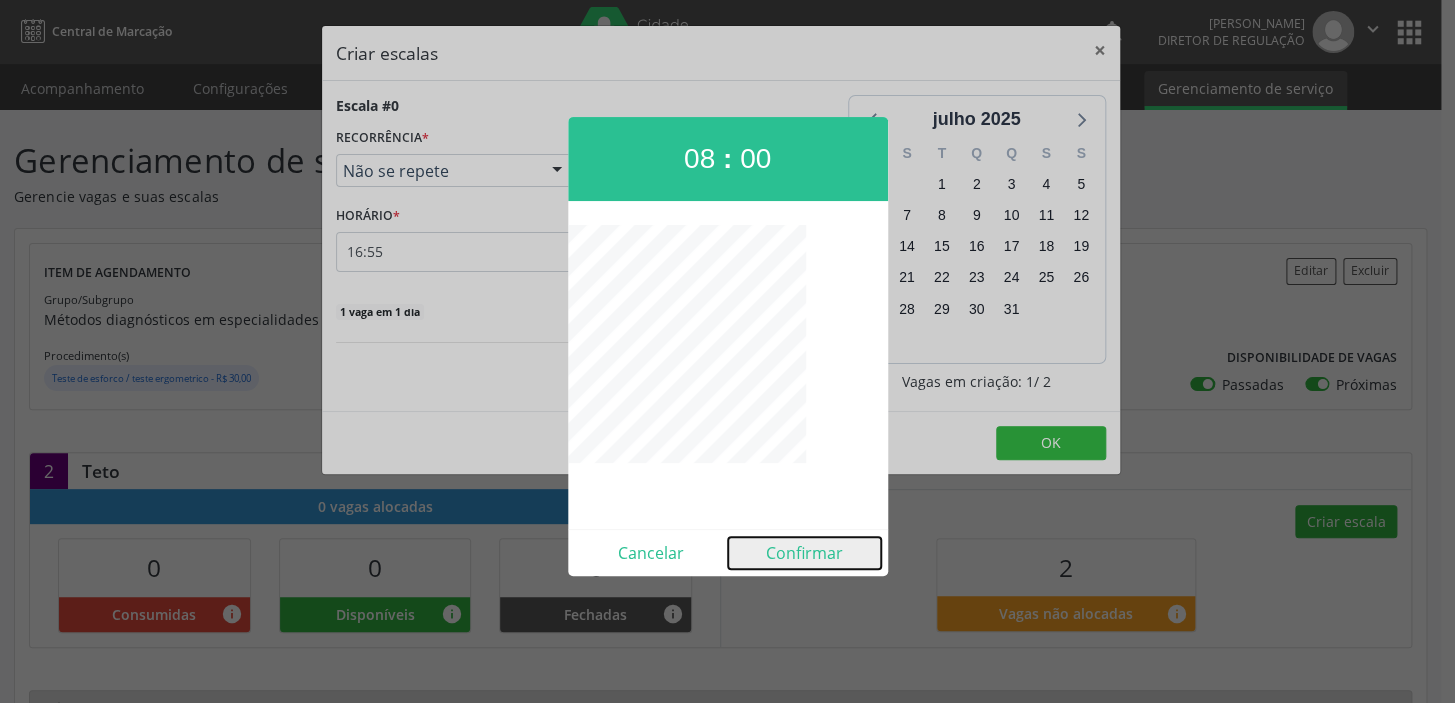 click on "Confirmar" at bounding box center (804, 553) 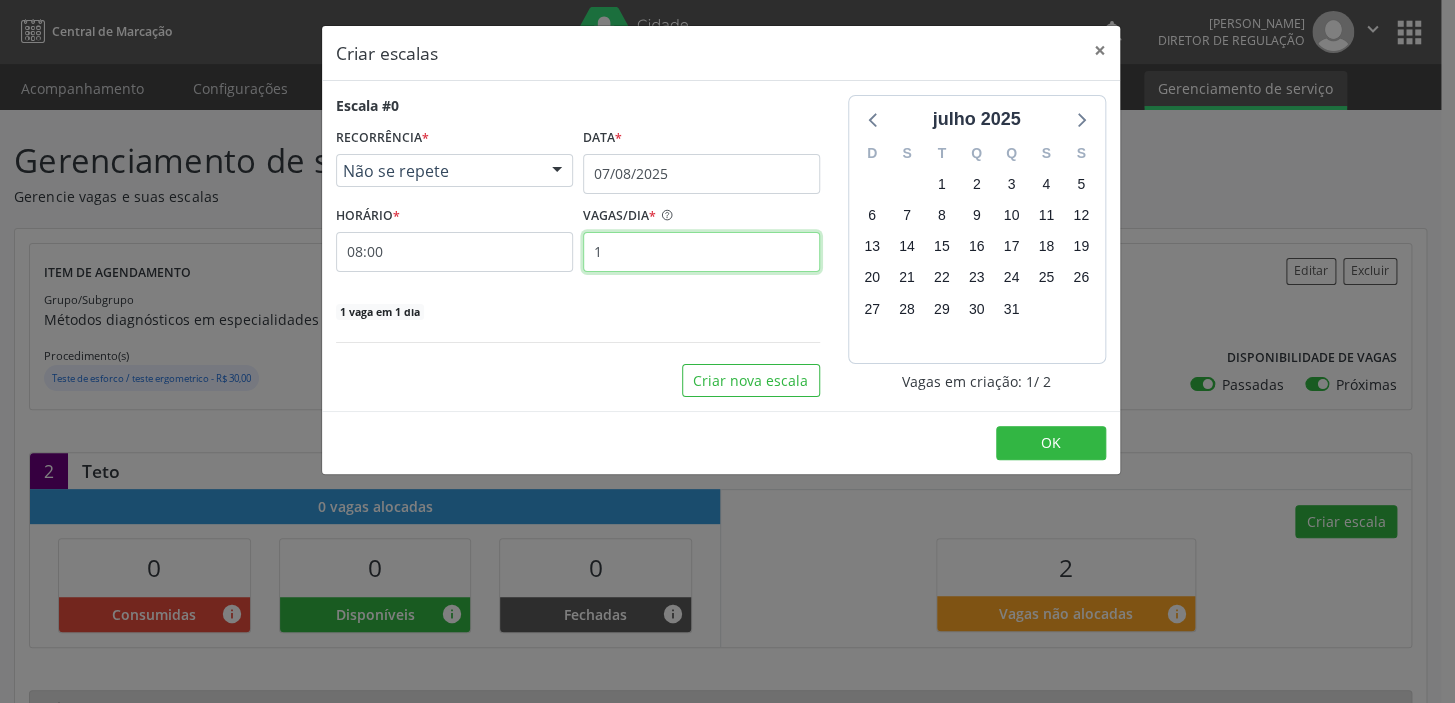 click on "1" at bounding box center [701, 252] 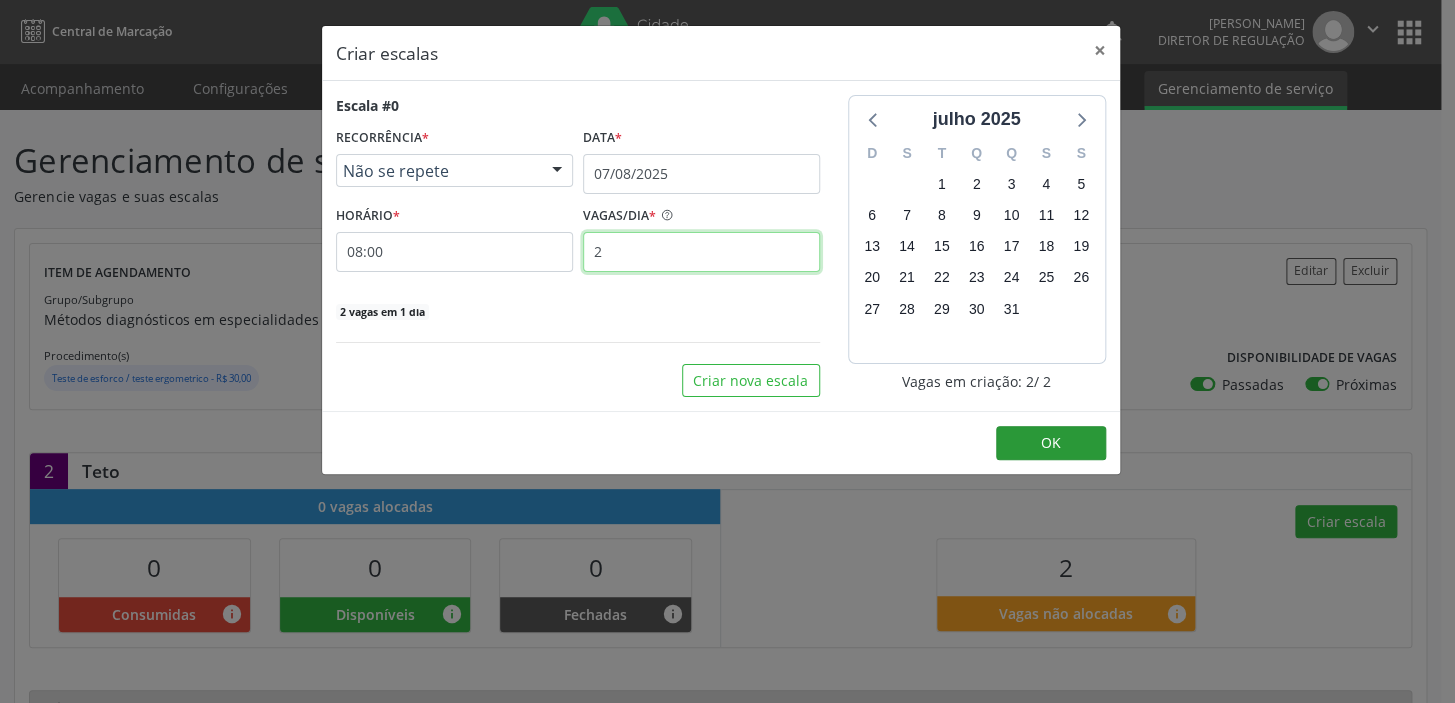 type on "2" 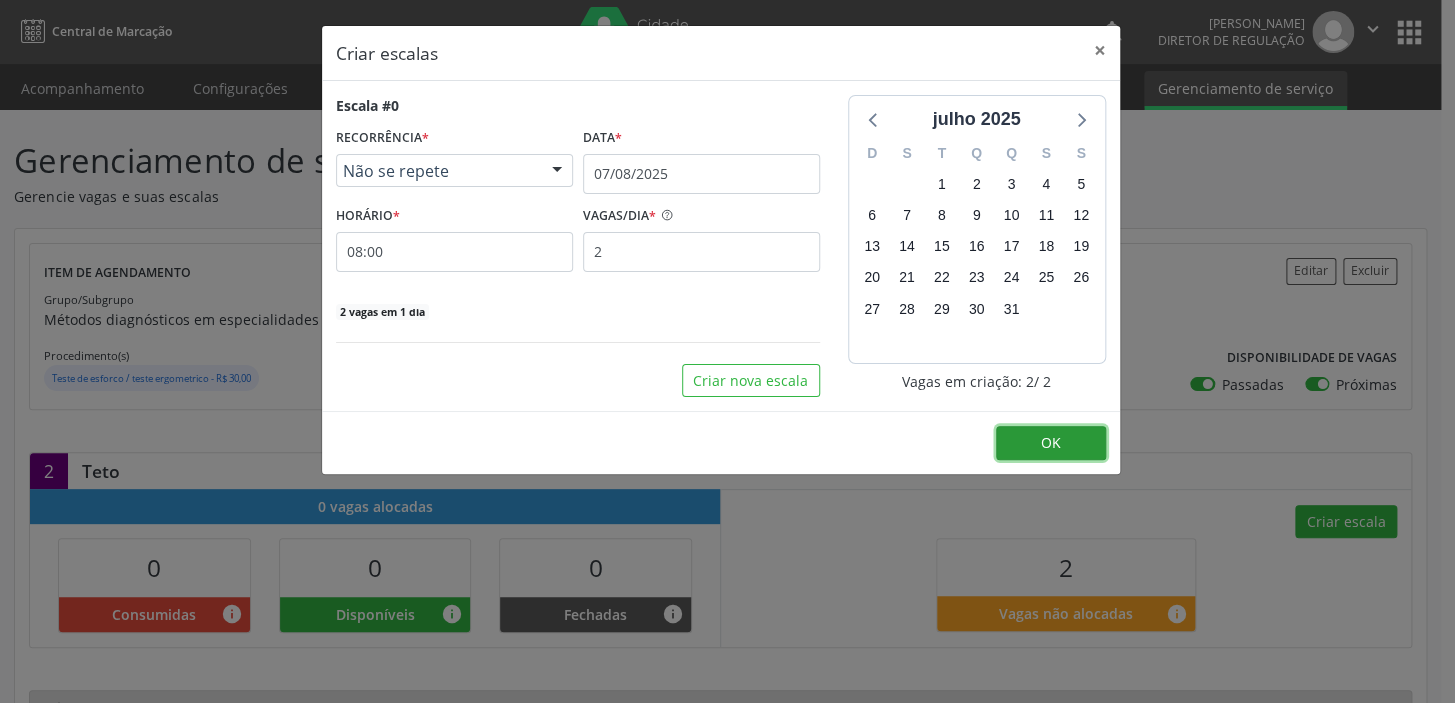 click on "OK" at bounding box center (1051, 443) 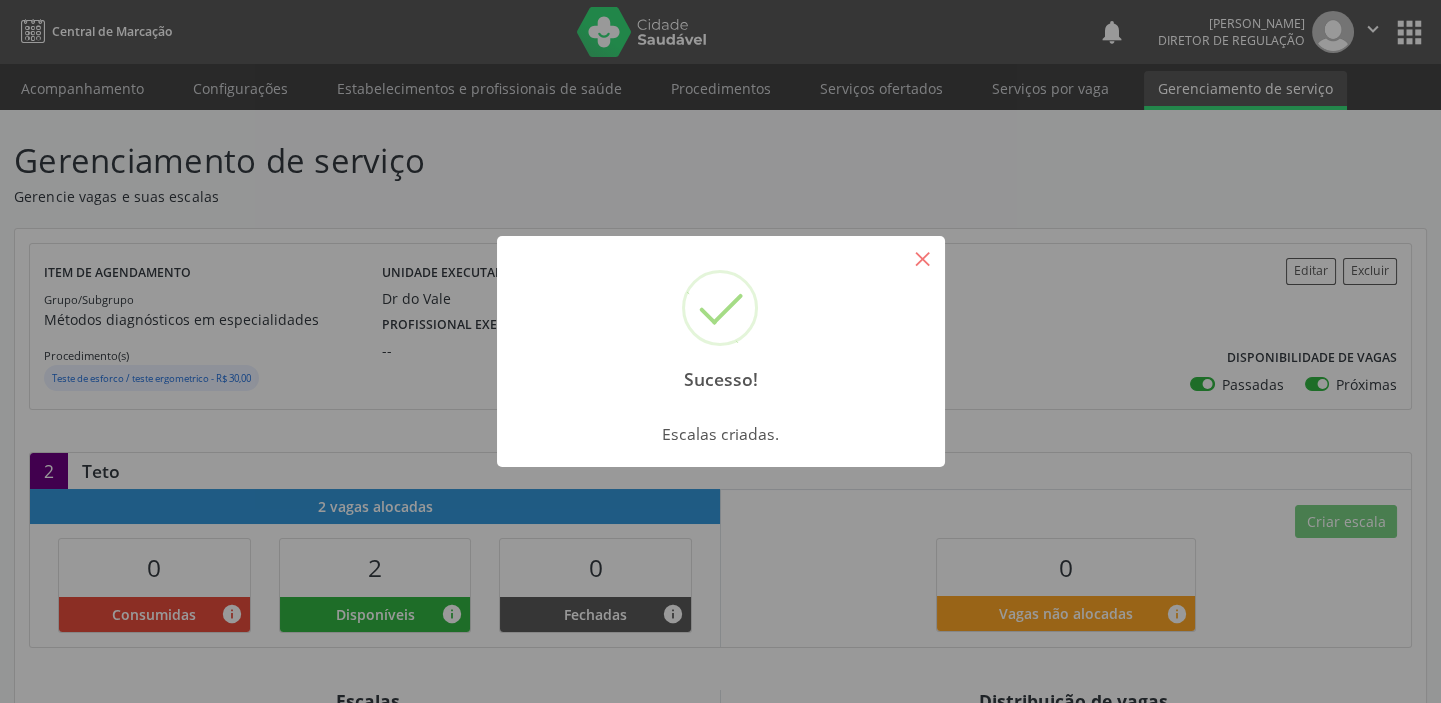 click on "×" at bounding box center [923, 258] 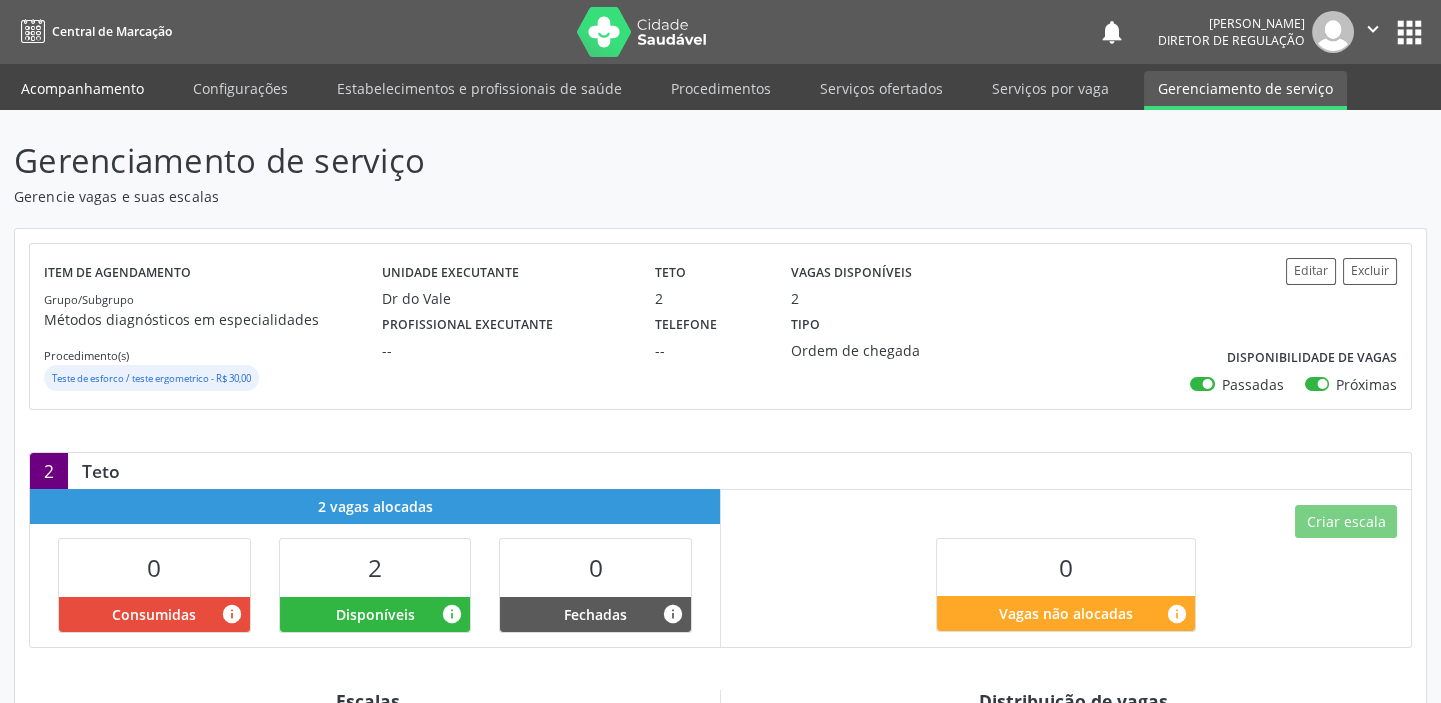 click on "Acompanhamento" at bounding box center (82, 88) 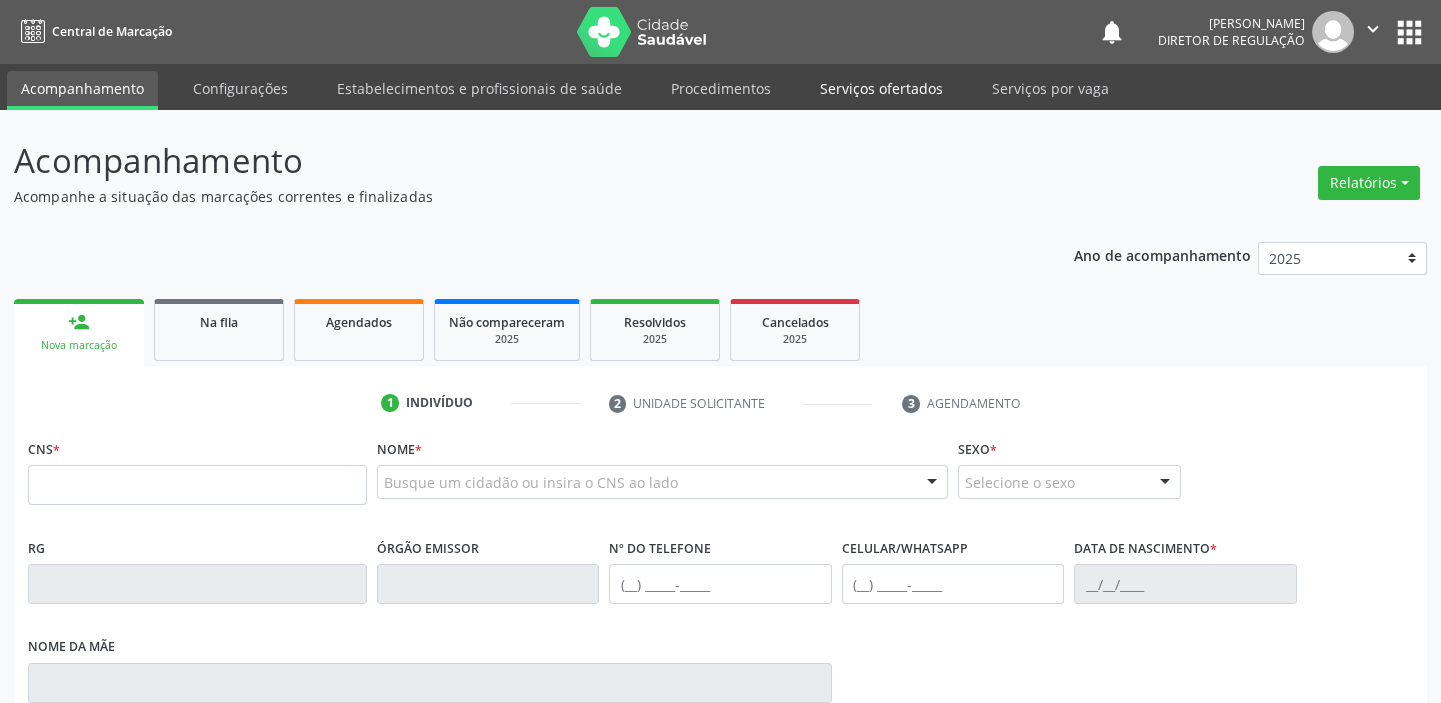 click on "Serviços ofertados" at bounding box center (881, 88) 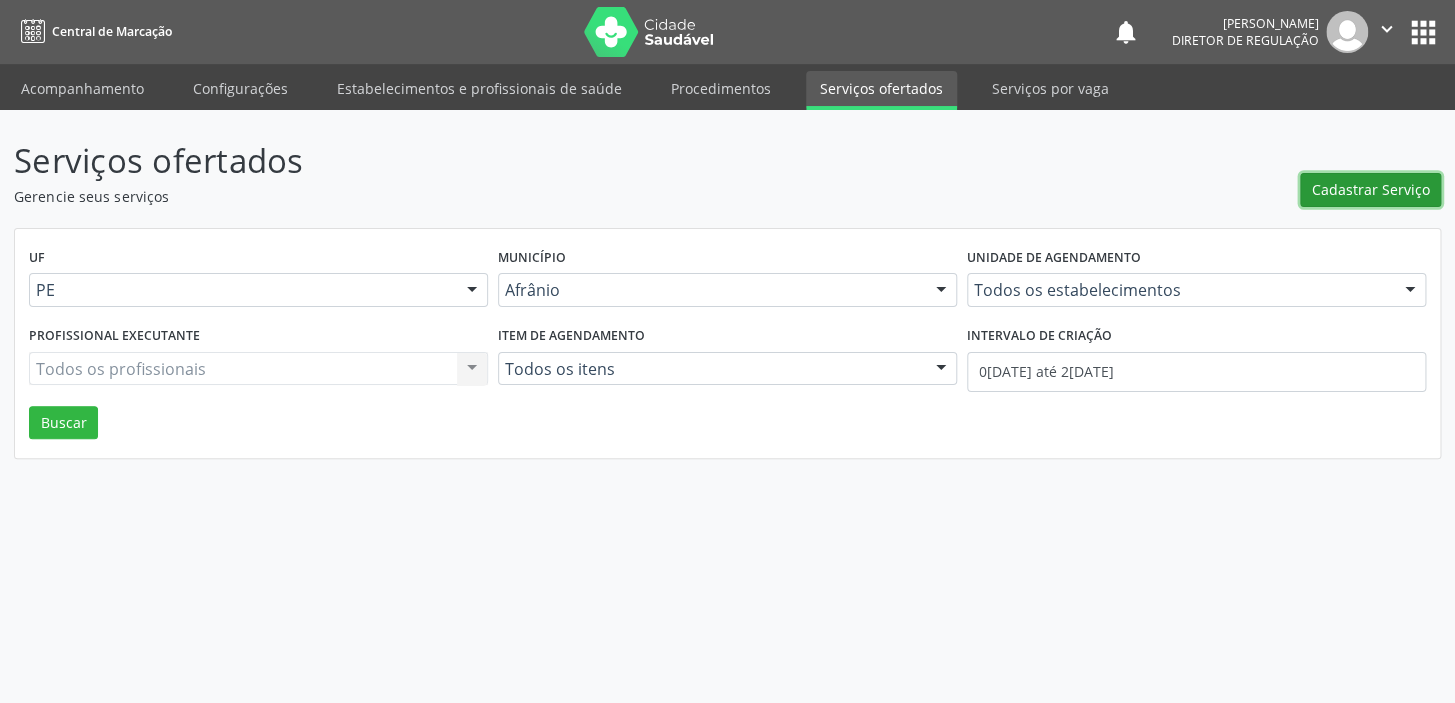 click on "Cadastrar Serviço" at bounding box center [1371, 189] 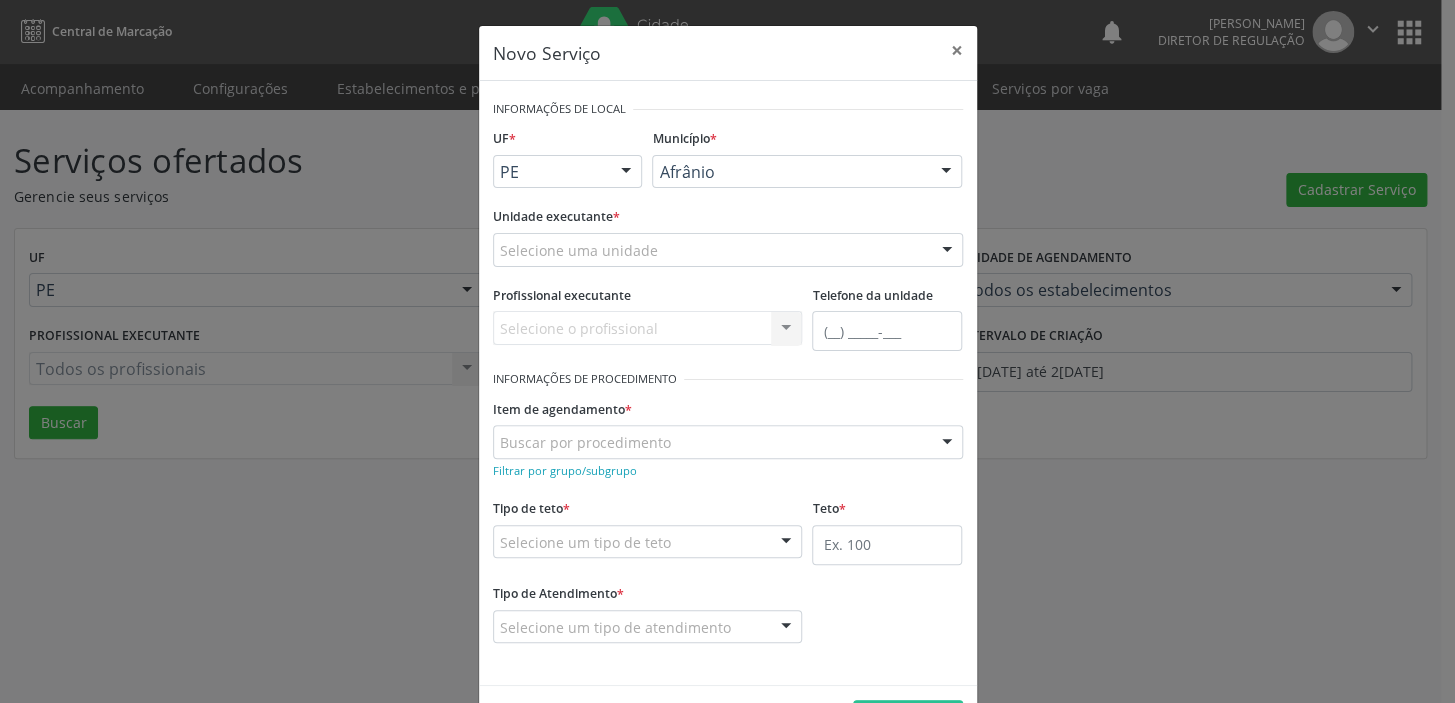 scroll, scrollTop: 0, scrollLeft: 0, axis: both 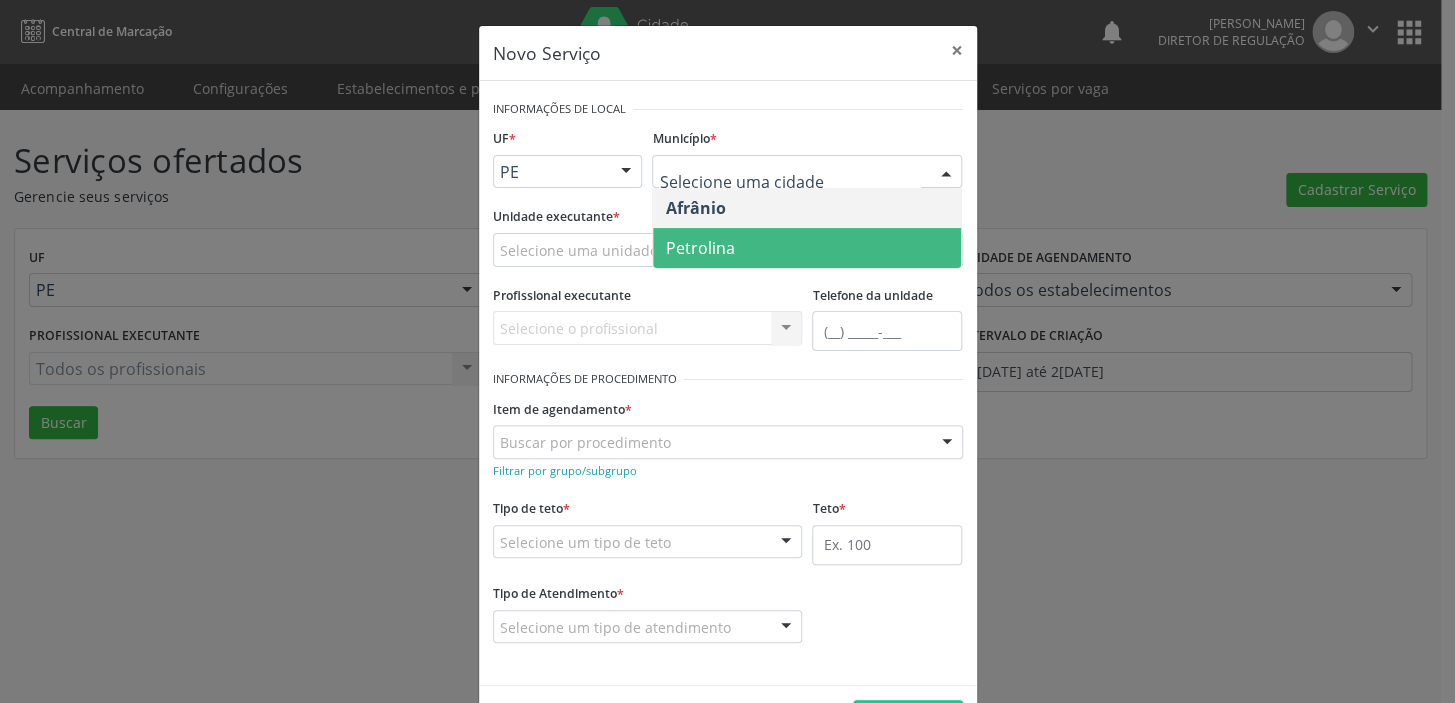 click on "Petrolina" at bounding box center [699, 248] 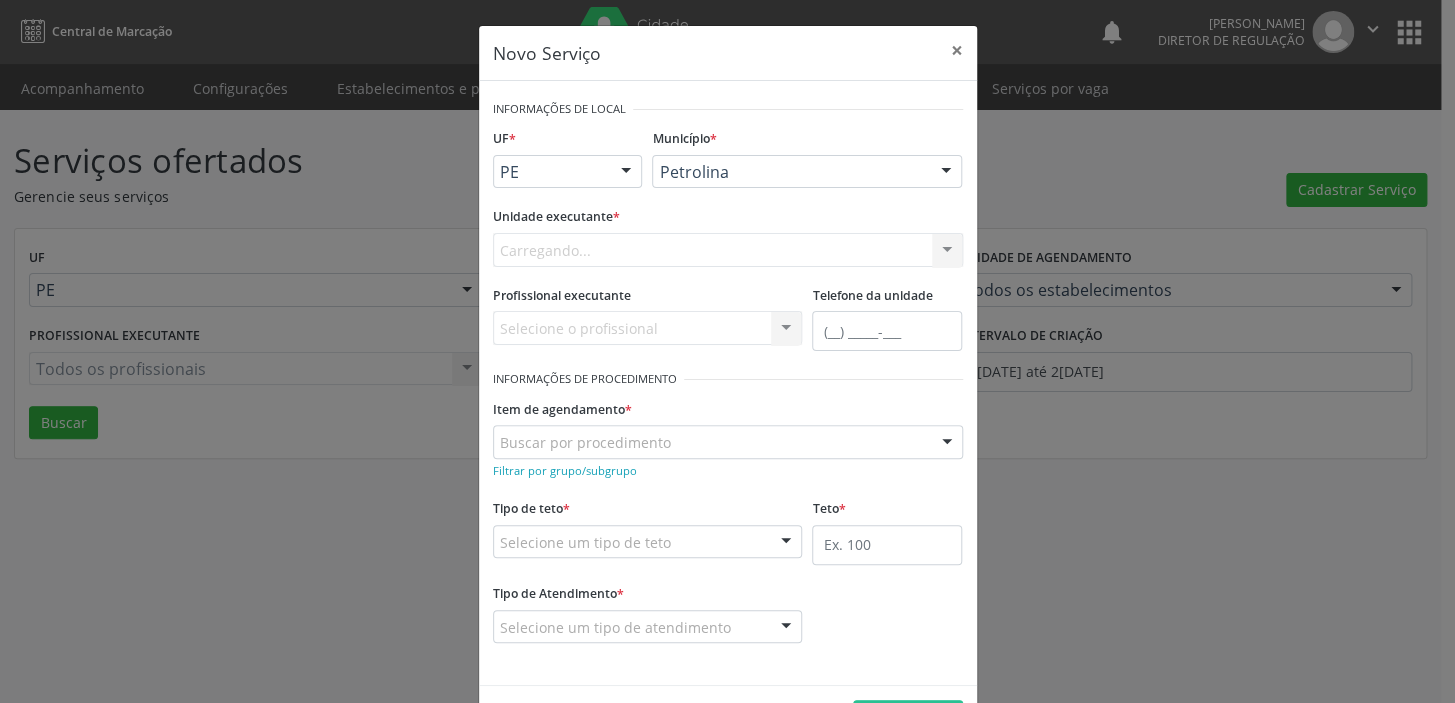 click on "Carregando...
Academia da Saude de Afranio   Academia da Saude do Bairro [PERSON_NAME]   Academia da Saude do Distrito de [GEOGRAPHIC_DATA] do Distrito de Extrema   [GEOGRAPHIC_DATA] do [PERSON_NAME]   Ambulatorio Municipal de Saude   Caf Central de Abastecimento Farmaceutico   Centro de Atencao Psicossocial de Afranio Pe   Centro de Especialidades   Cime   Cuidar   Equipe de Atencao Basica Prisional Tipo I com Saude Mental   Esf [PERSON_NAME] Nonato   Esf Custodia Maria da Conceicao   Esf [PERSON_NAME] e [PERSON_NAME]   Esf [PERSON_NAME]   Esf de Barra das Melancias   Esf de Extrema   Farmacia Basica do Municipio de [GEOGRAPHIC_DATA][PERSON_NAME] [MEDICAL_DATA] Ambulatorio Municipal   Laboratorio de Protese Dentario   Lid Laboratorio de Investigacoes e Diagnosticos               Selac" at bounding box center (728, 250) 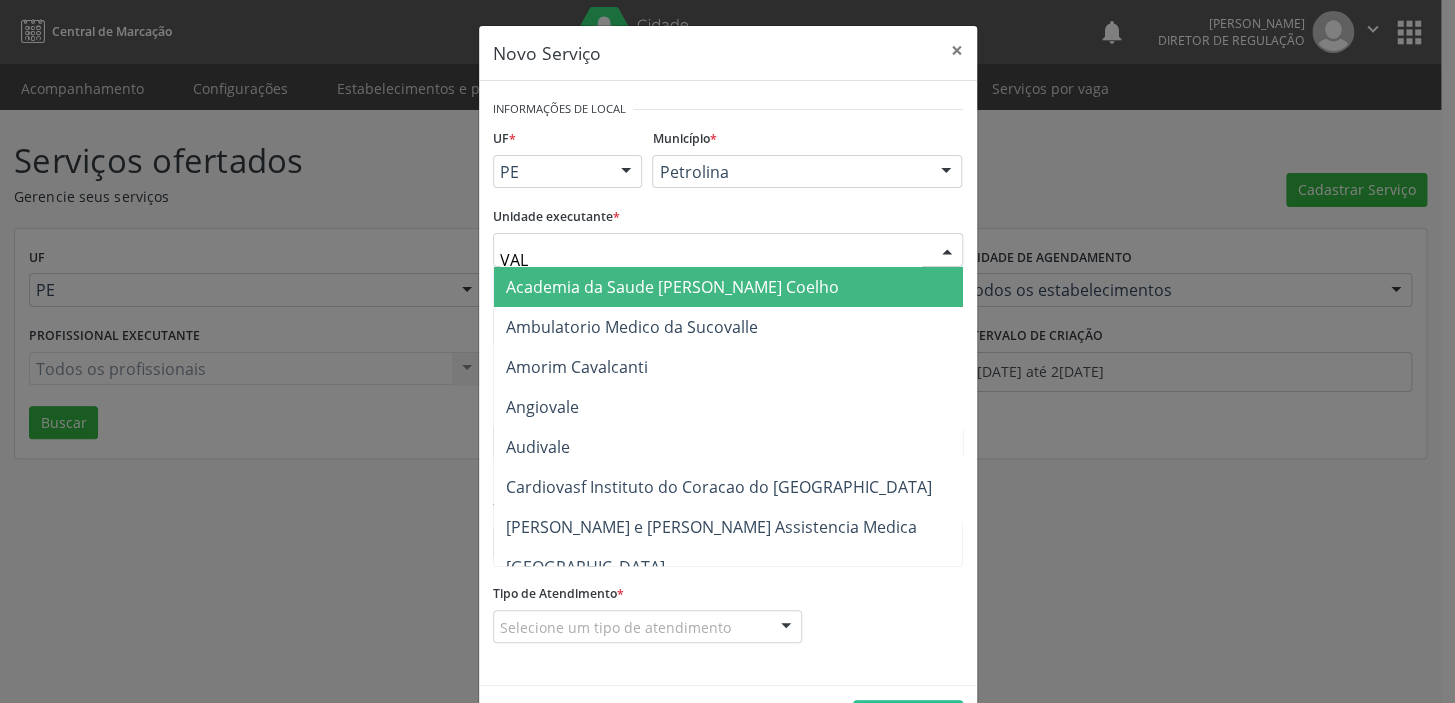 type on "VALE" 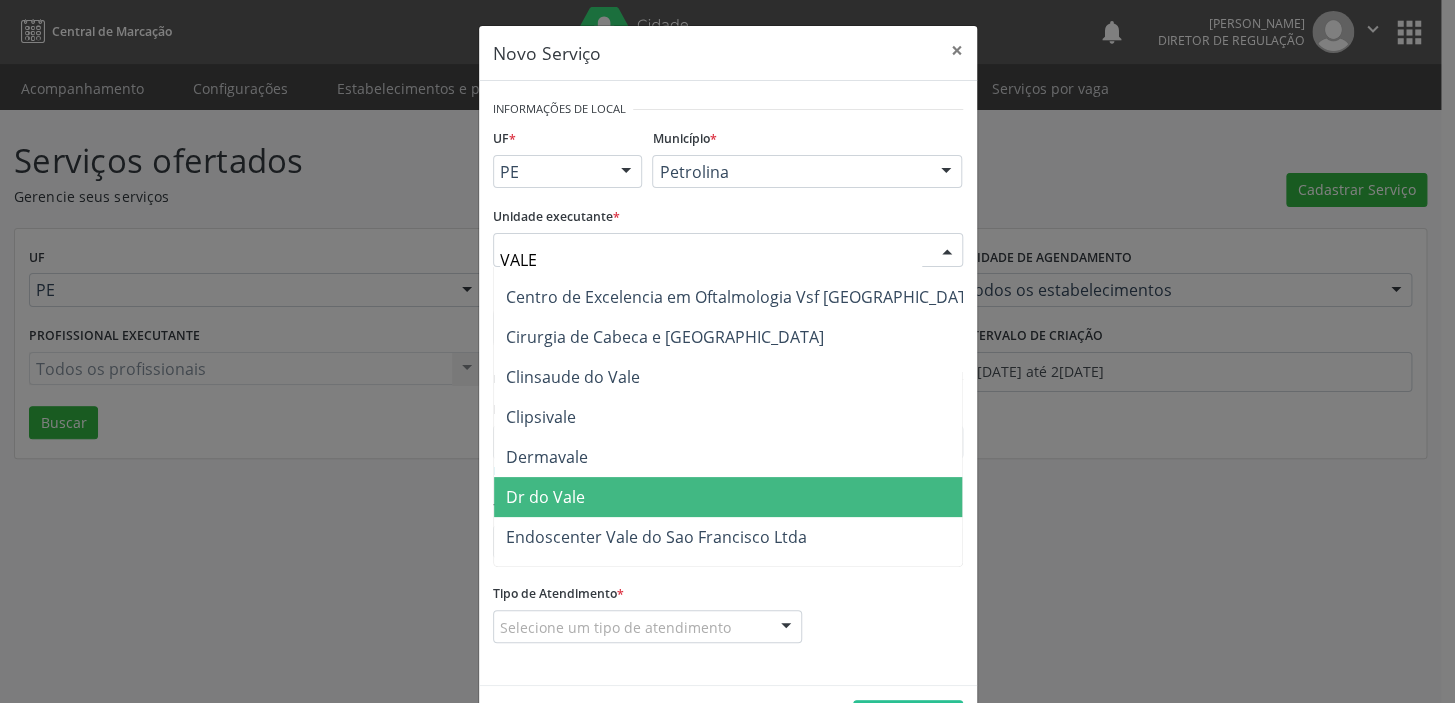 scroll, scrollTop: 181, scrollLeft: 0, axis: vertical 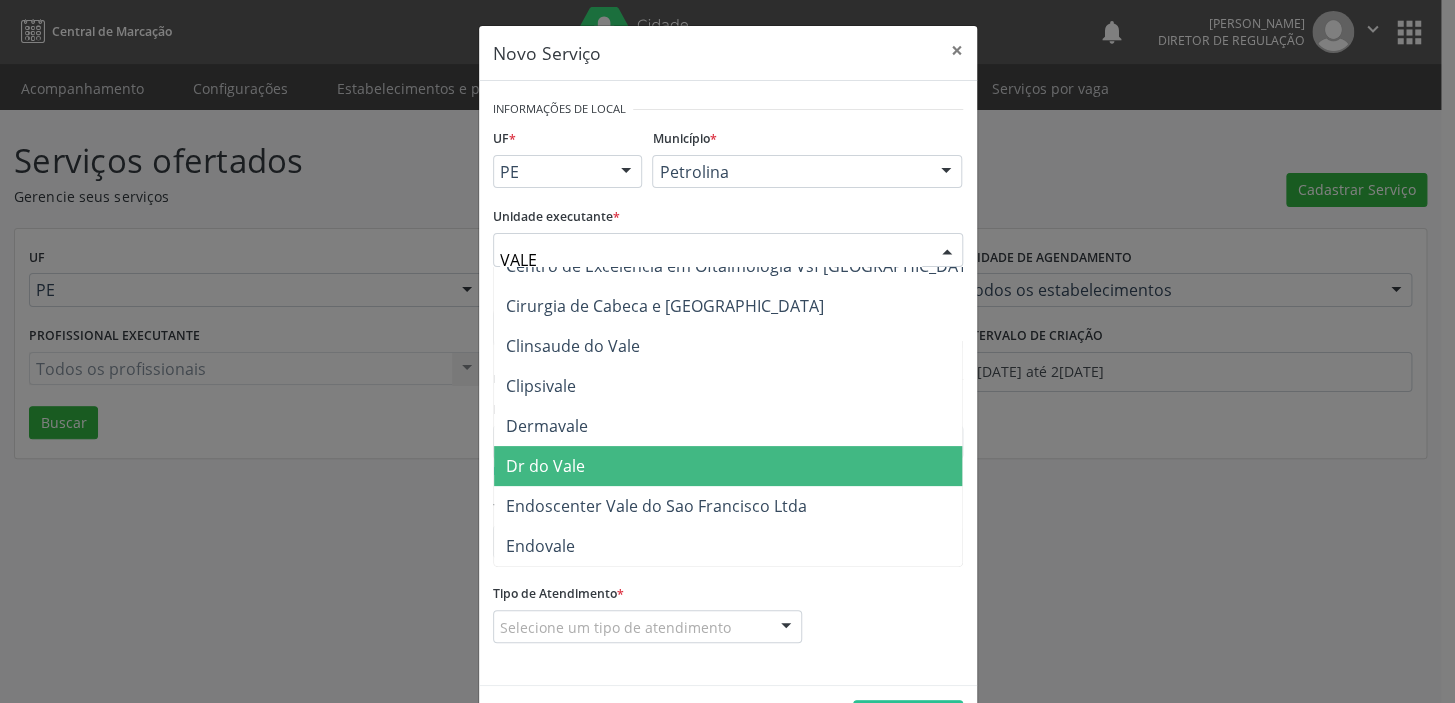 click on "Dr do Vale" at bounding box center (744, 466) 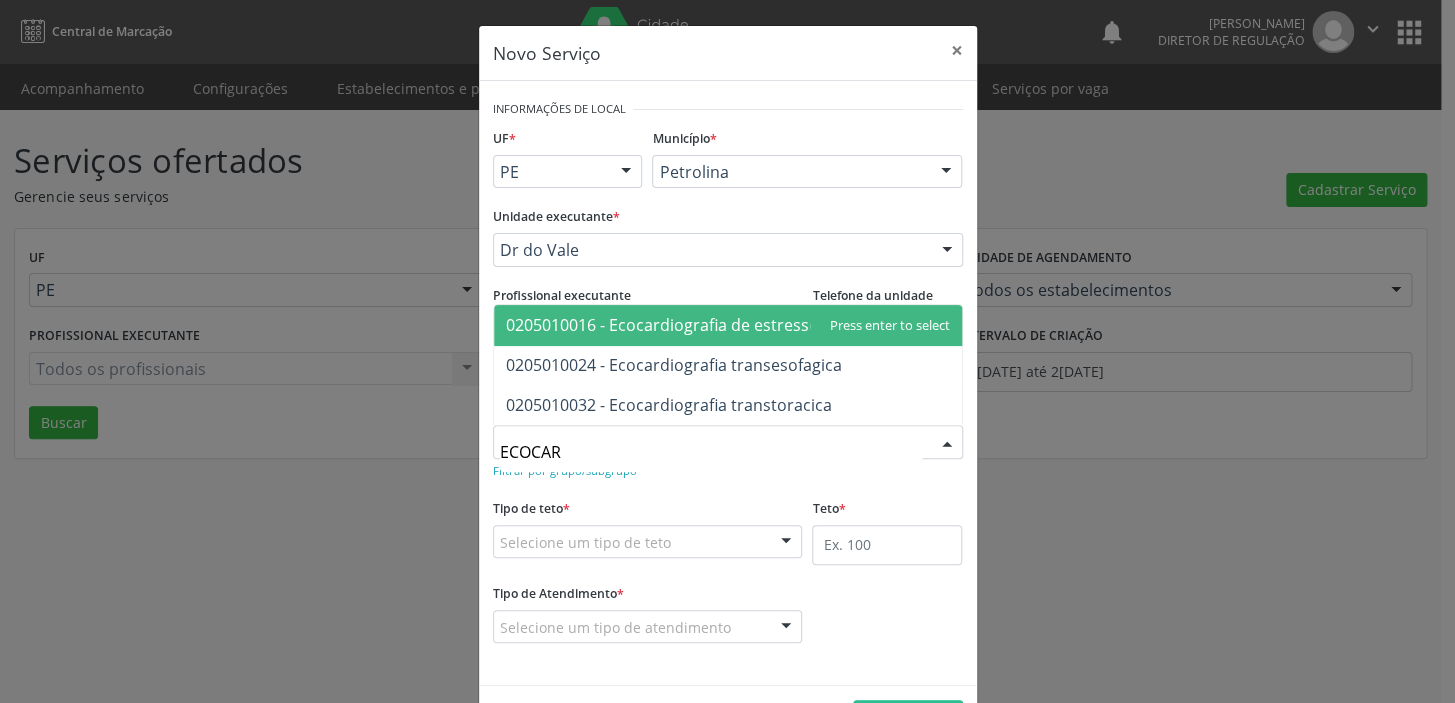 type on "ECOCARD" 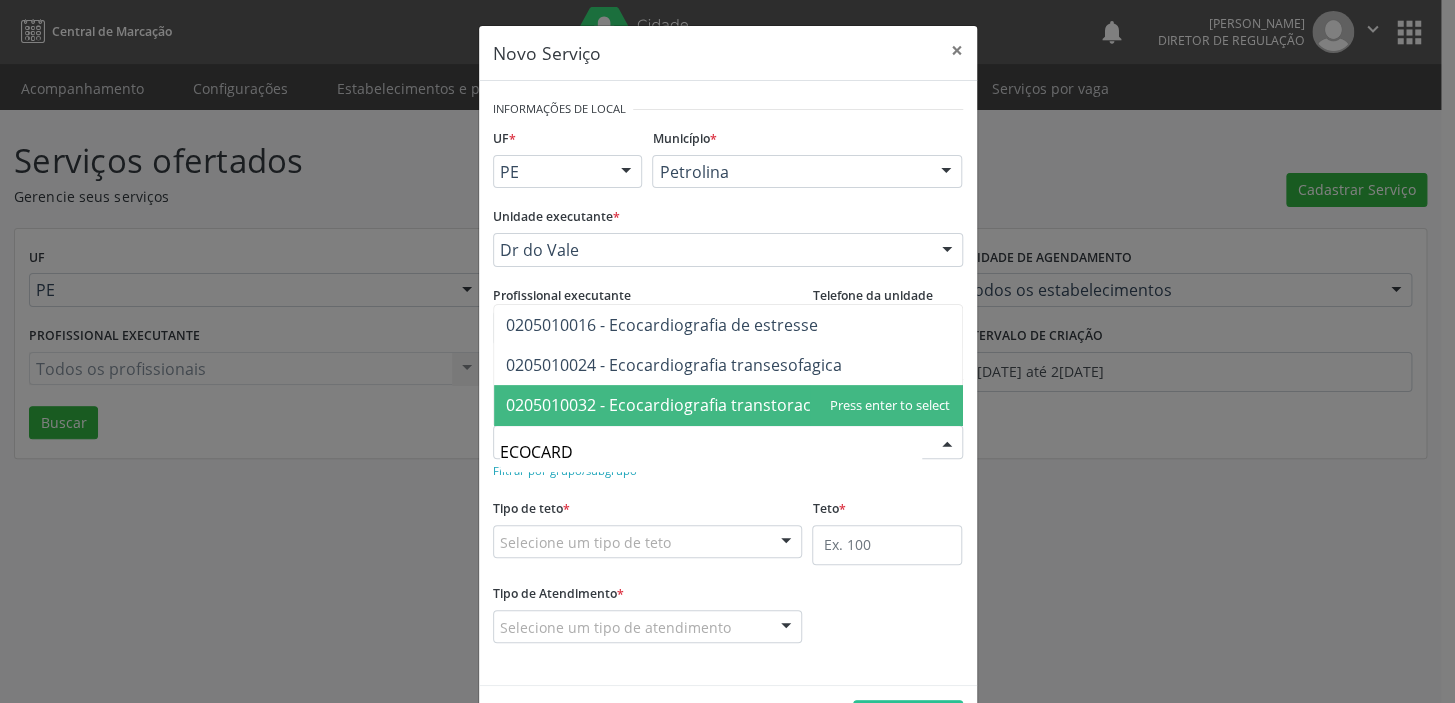 click on "0205010032 - Ecocardiografia transtoracica" at bounding box center (669, 405) 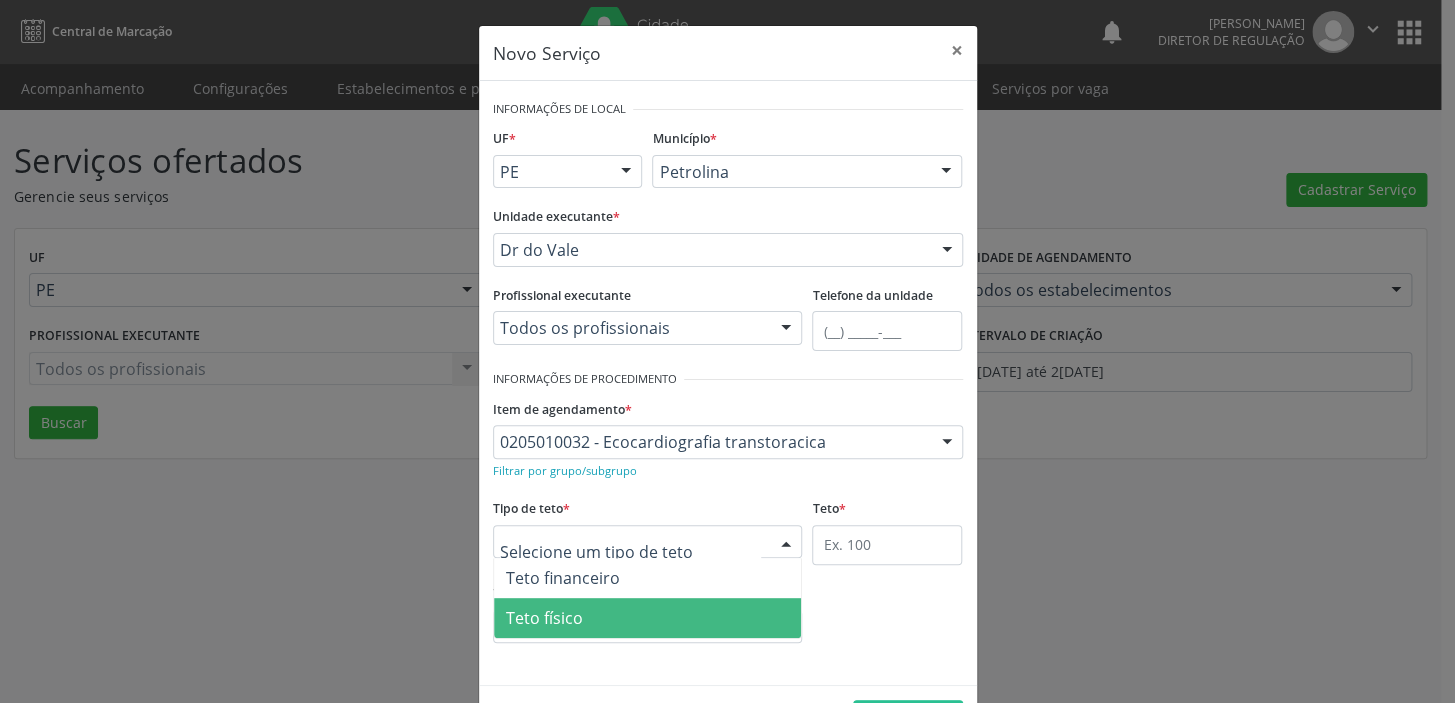 click on "Teto físico" at bounding box center (544, 618) 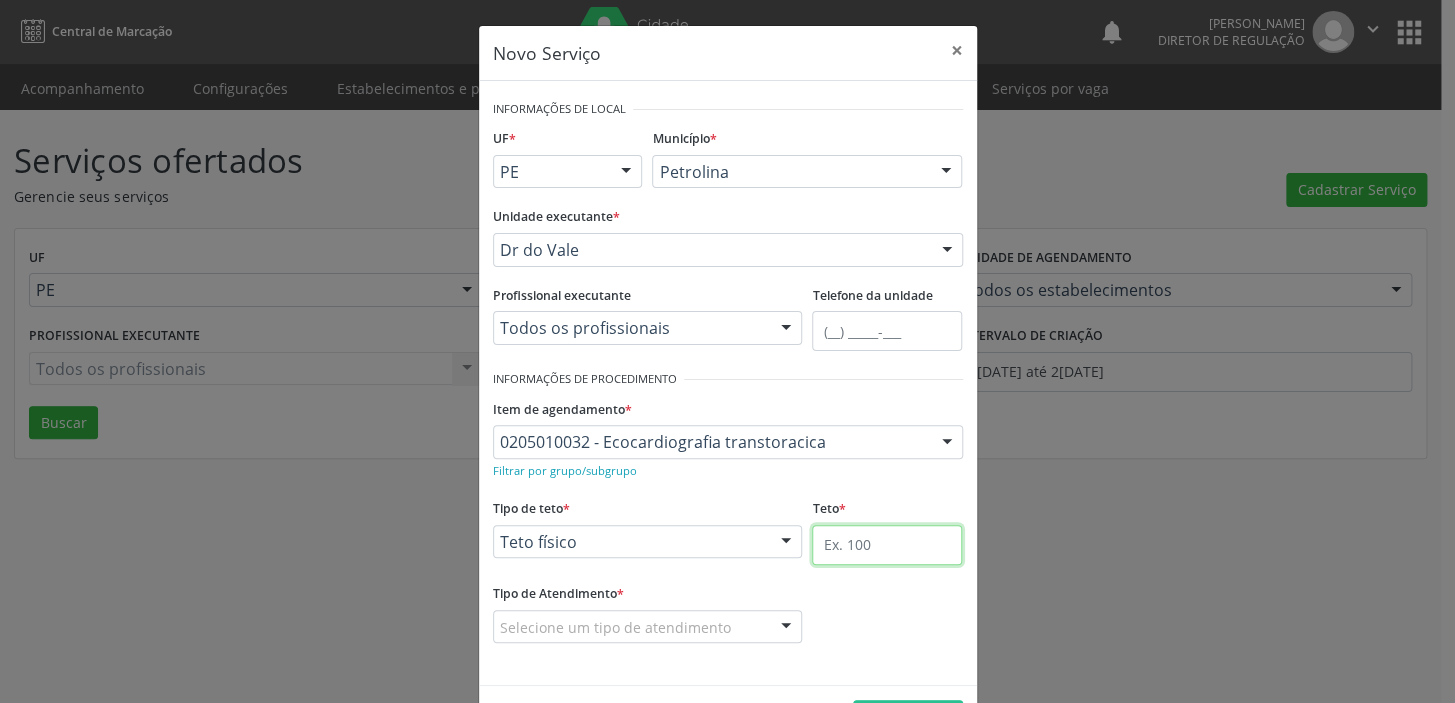 click at bounding box center [887, 545] 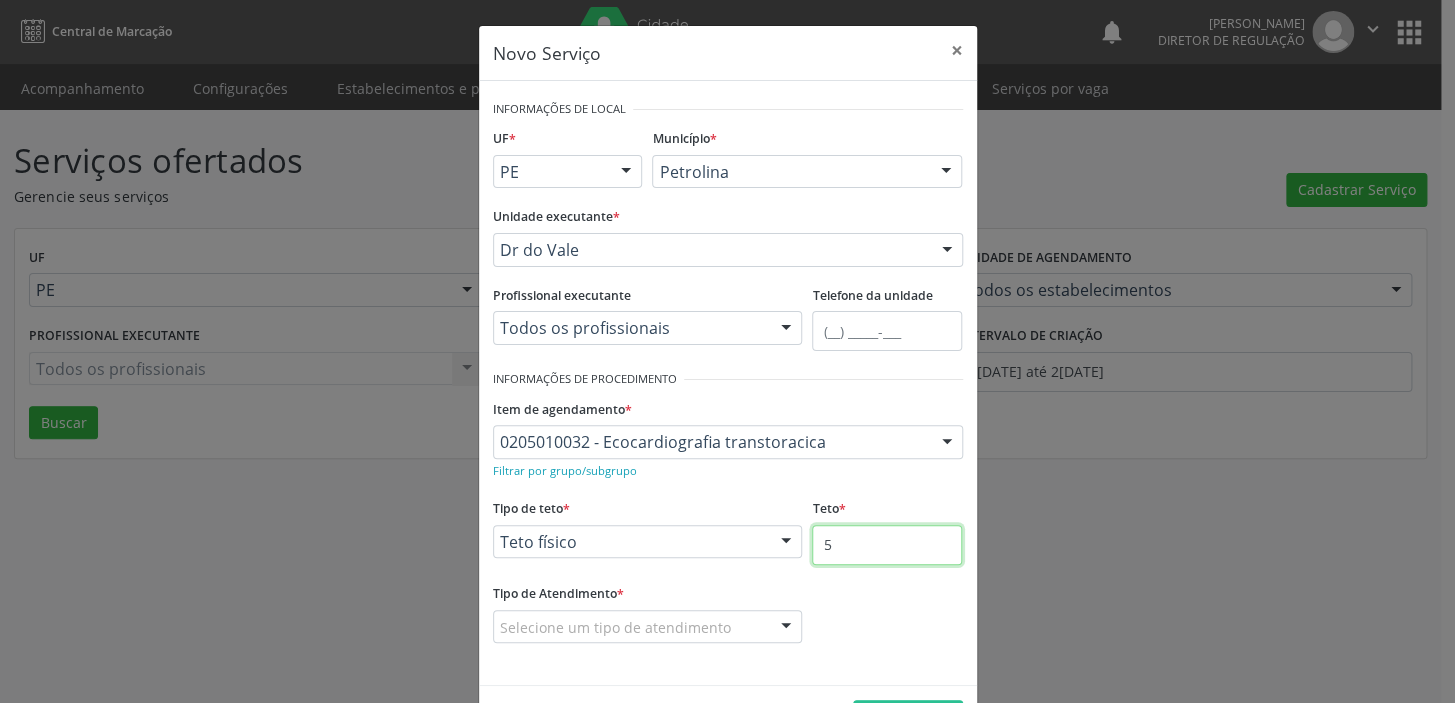 type on "5" 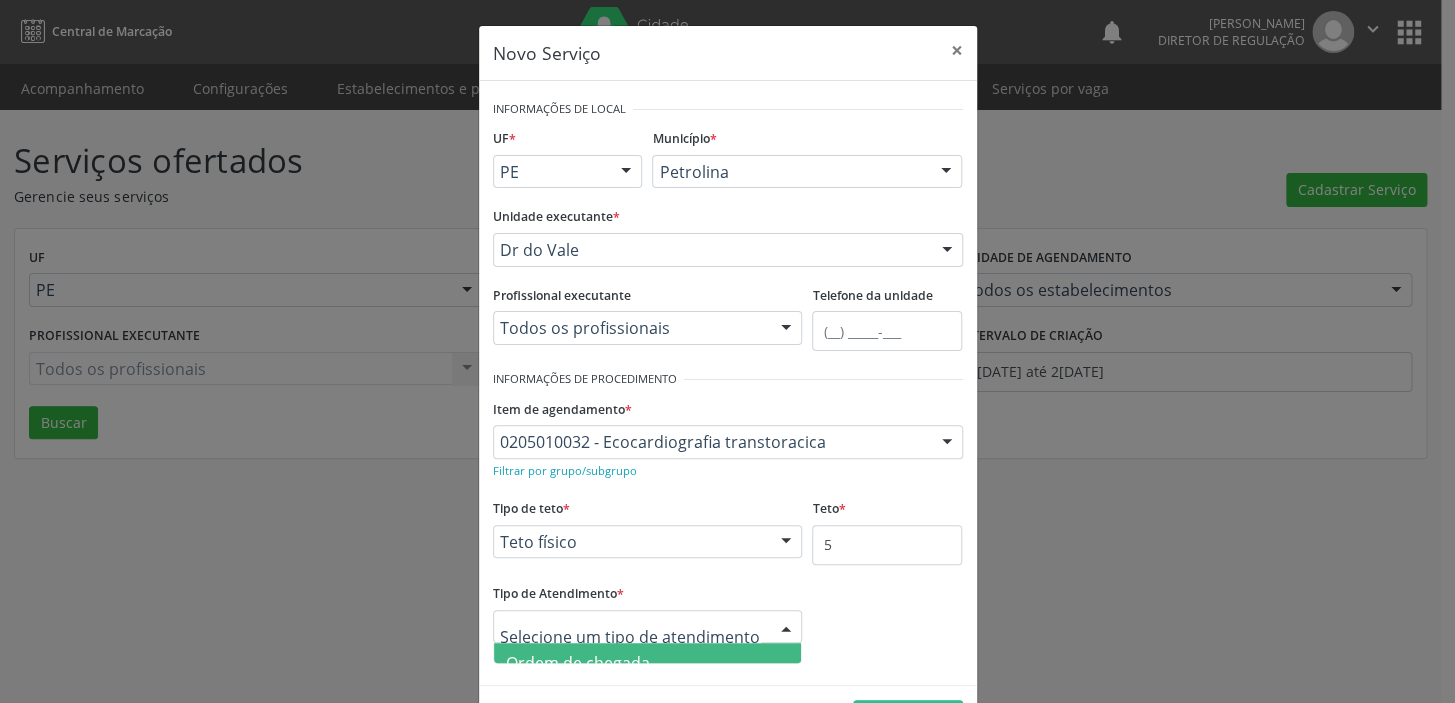 click on "Ordem de chegada" at bounding box center [578, 663] 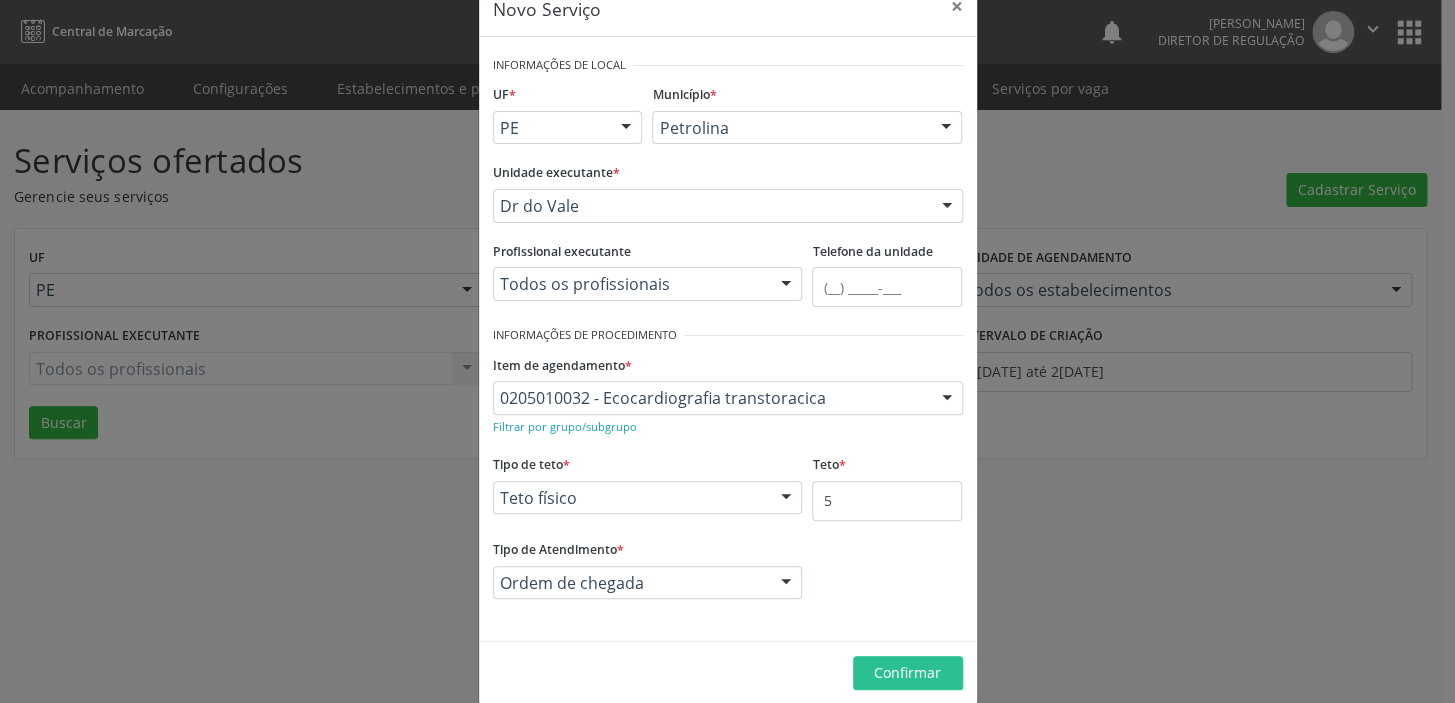 scroll, scrollTop: 69, scrollLeft: 0, axis: vertical 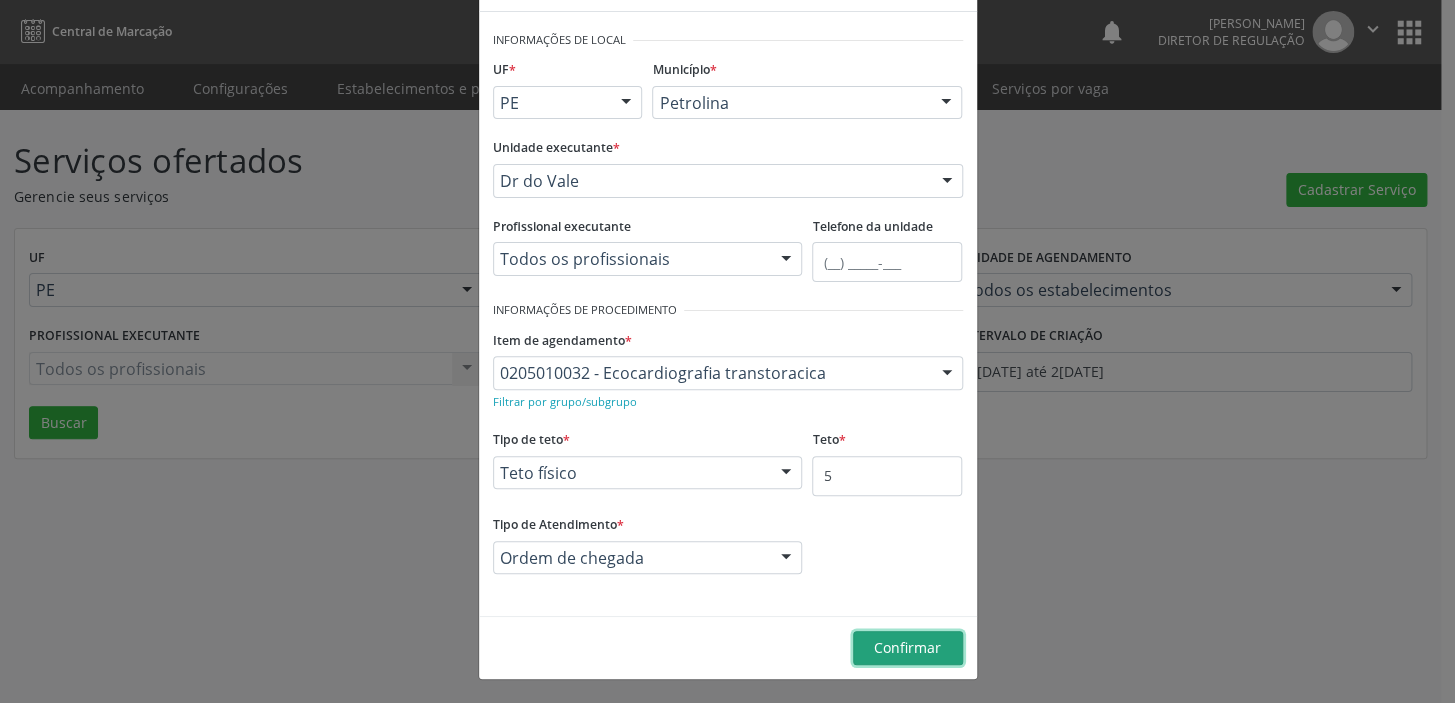 click on "Confirmar" at bounding box center [907, 647] 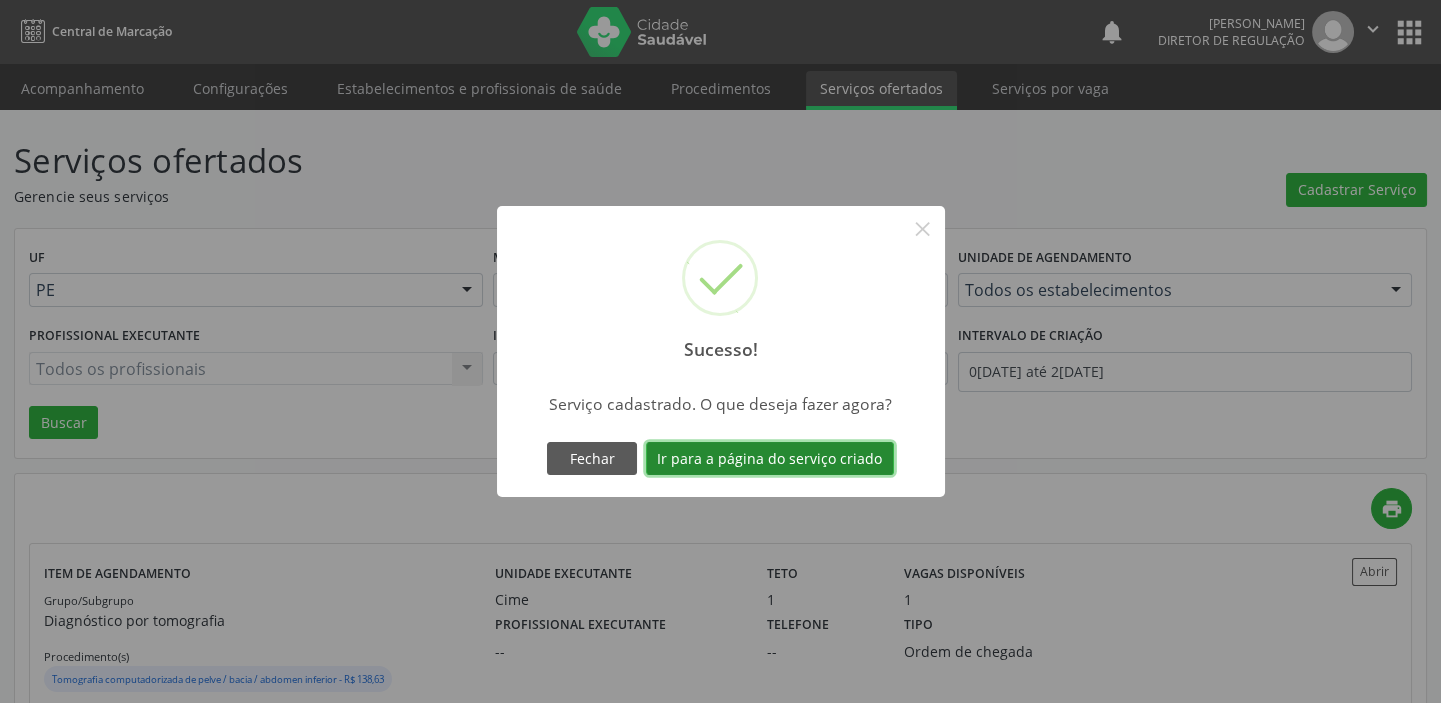 click on "Ir para a página do serviço criado" at bounding box center [770, 459] 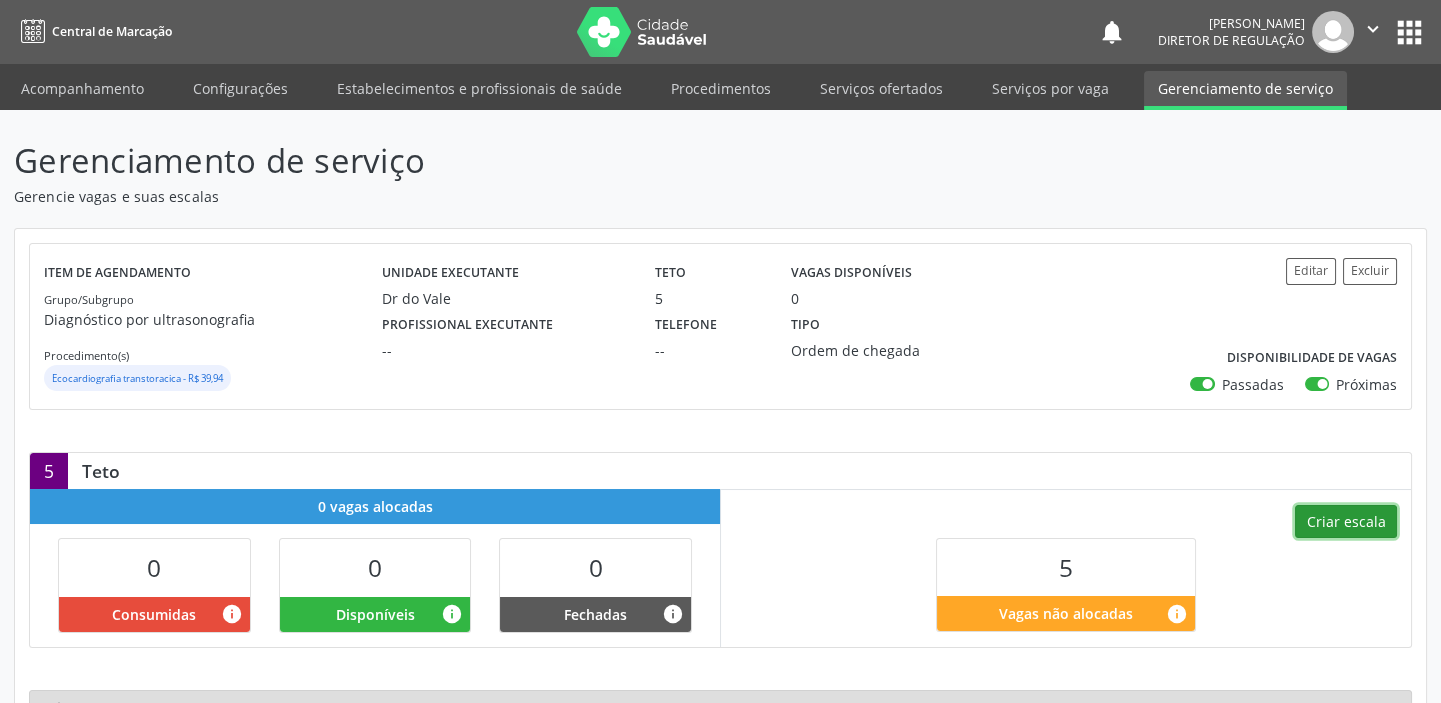 click on "Criar escala" at bounding box center (1346, 522) 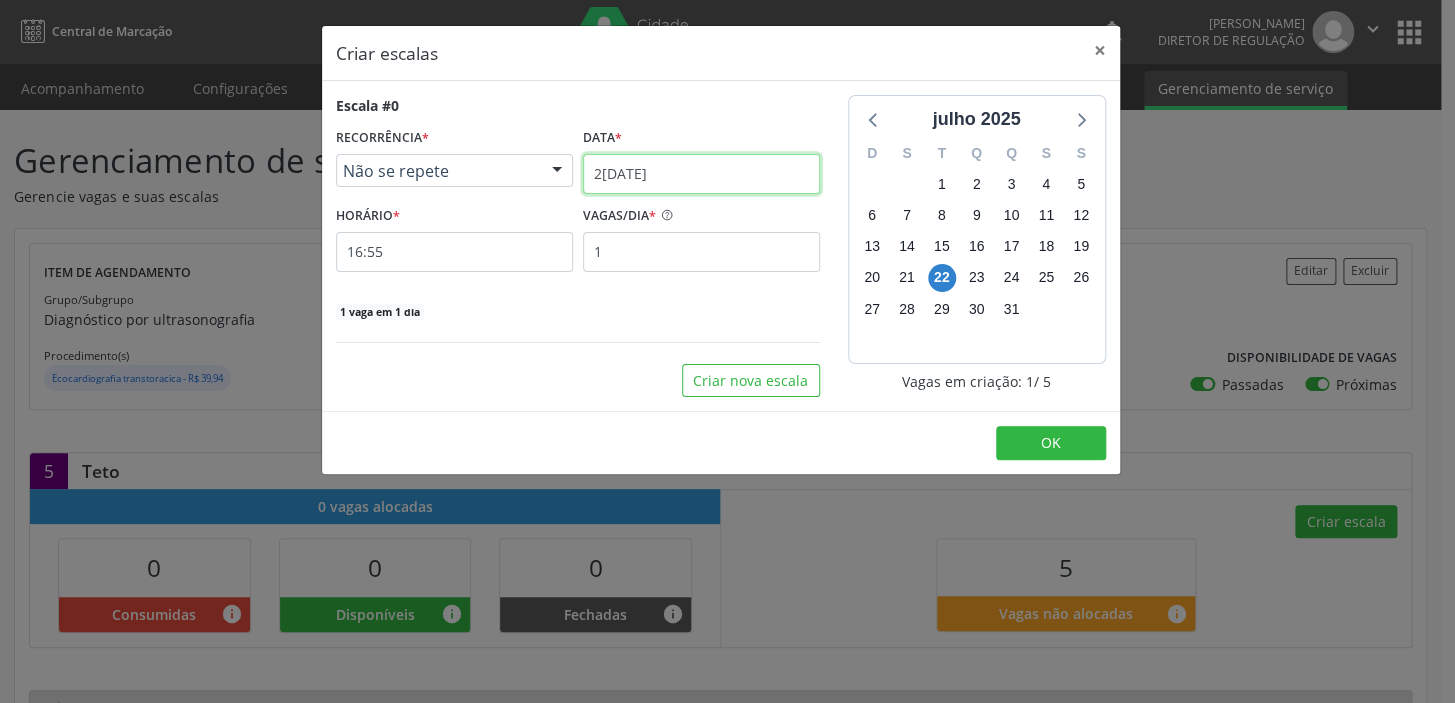 click on "2[DATE]" at bounding box center (701, 174) 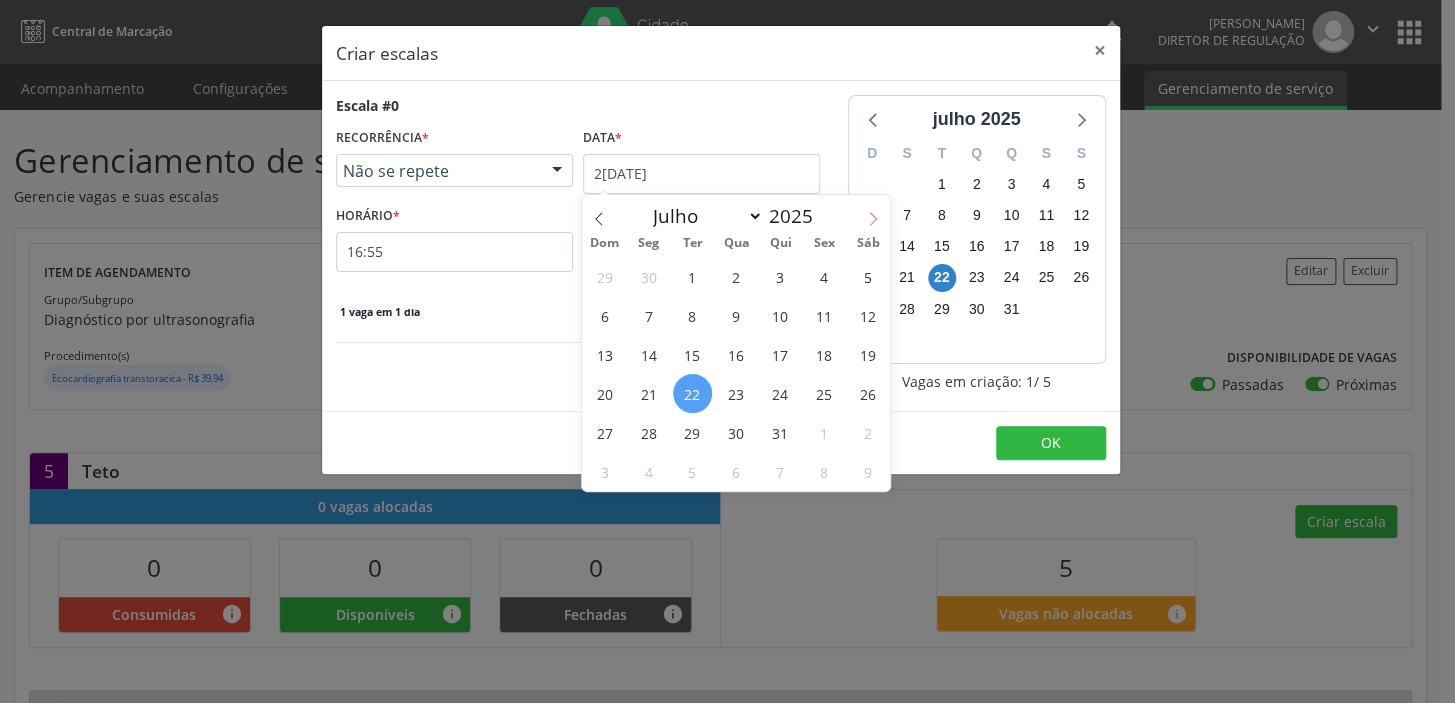 click 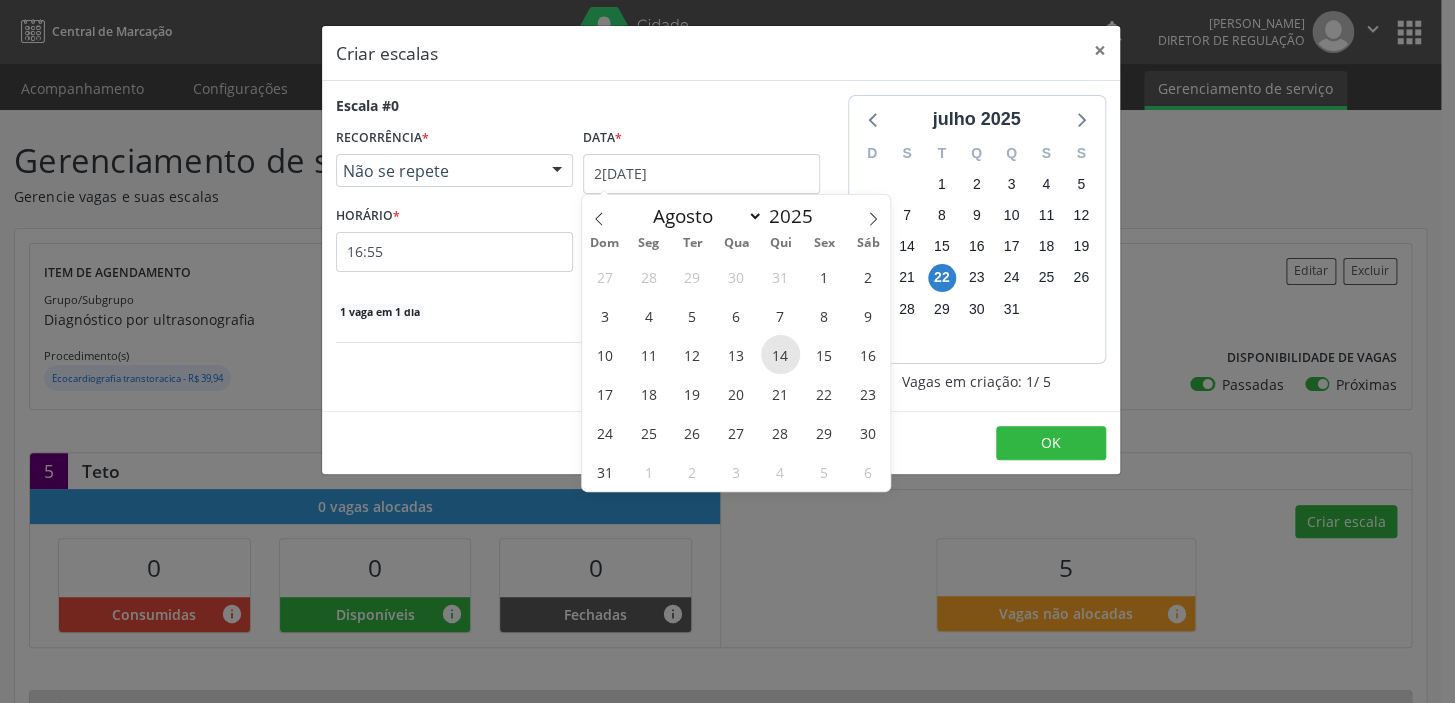 click on "14" at bounding box center [780, 354] 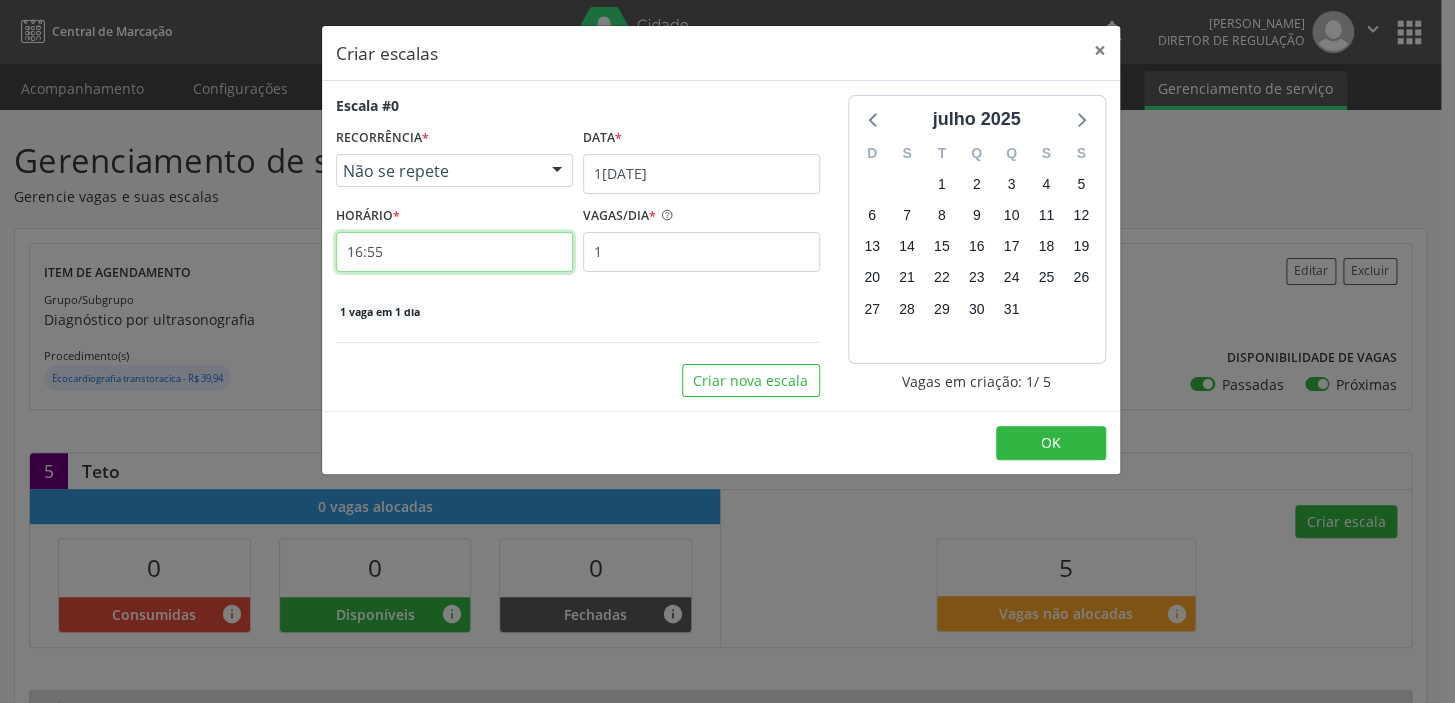 click on "16:55" at bounding box center (454, 252) 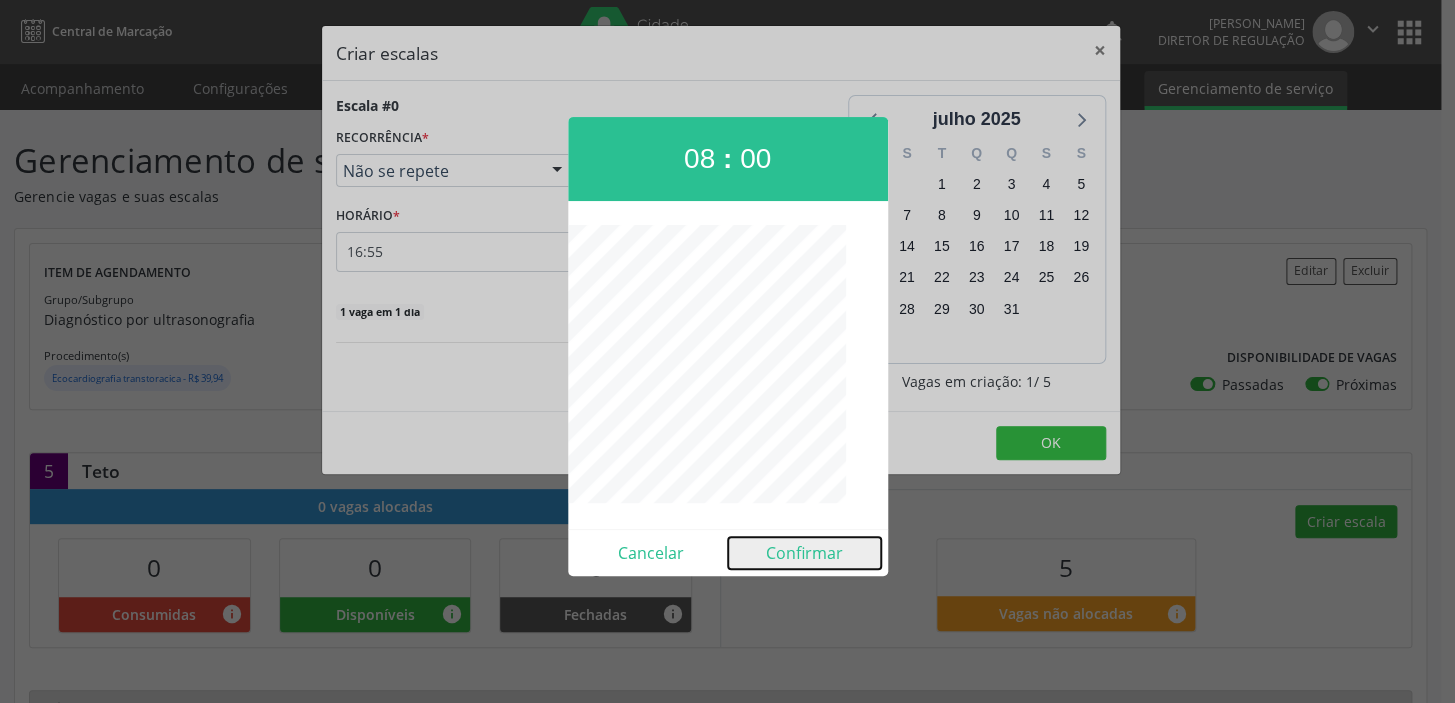 click on "Confirmar" at bounding box center (804, 553) 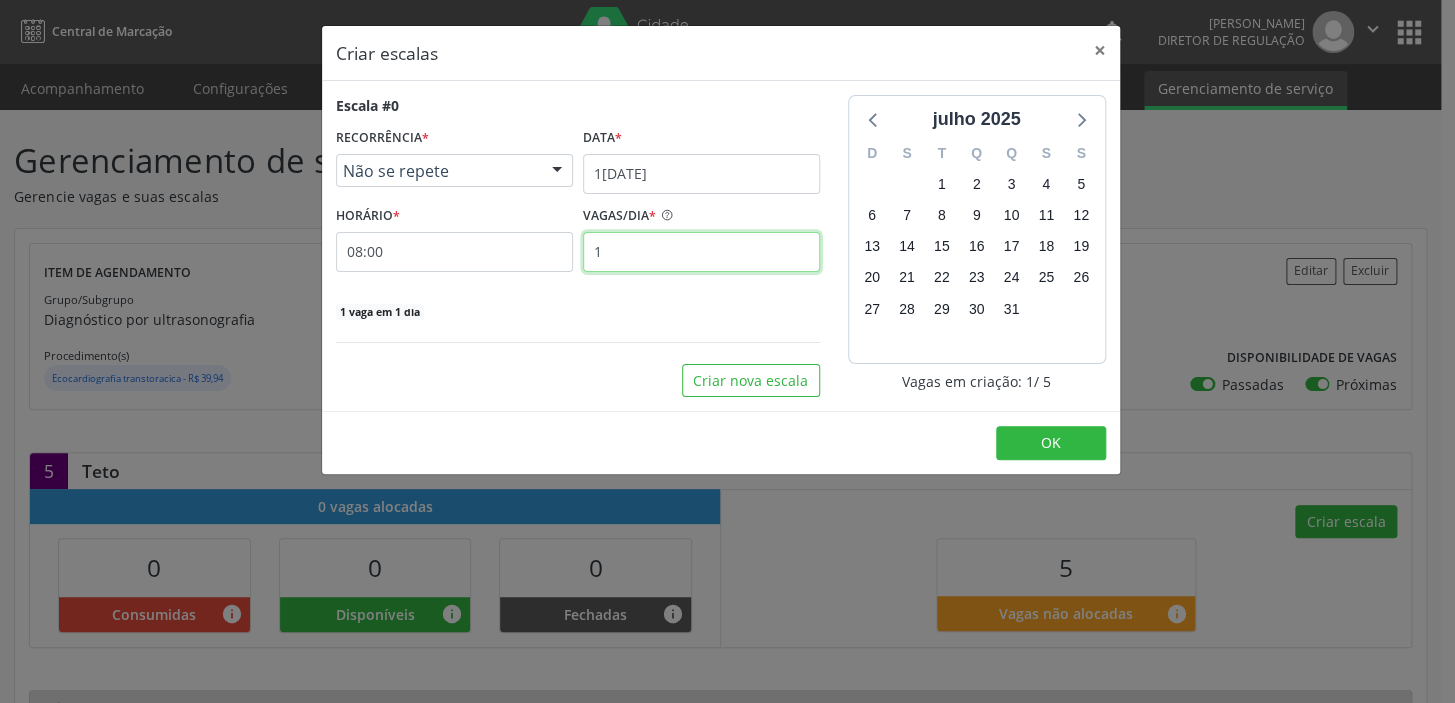 click on "1" at bounding box center [701, 252] 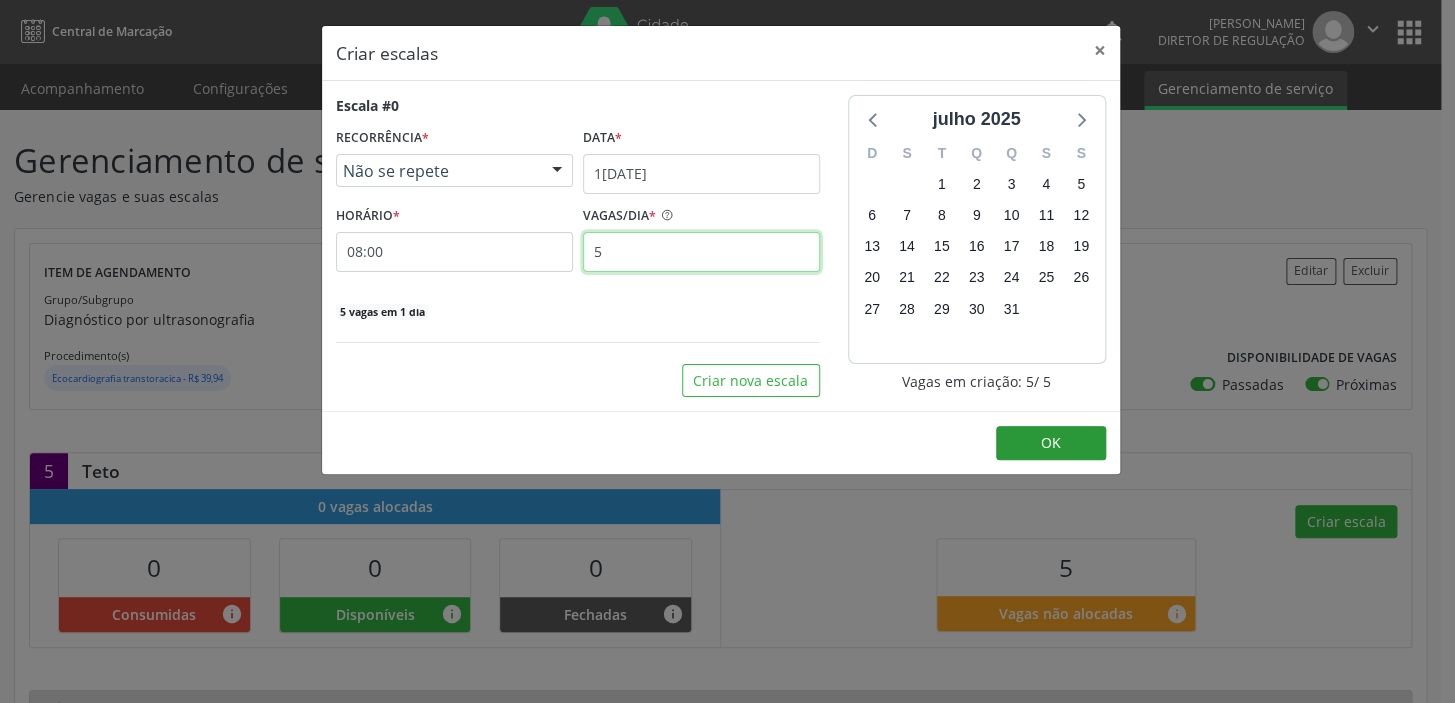 type on "5" 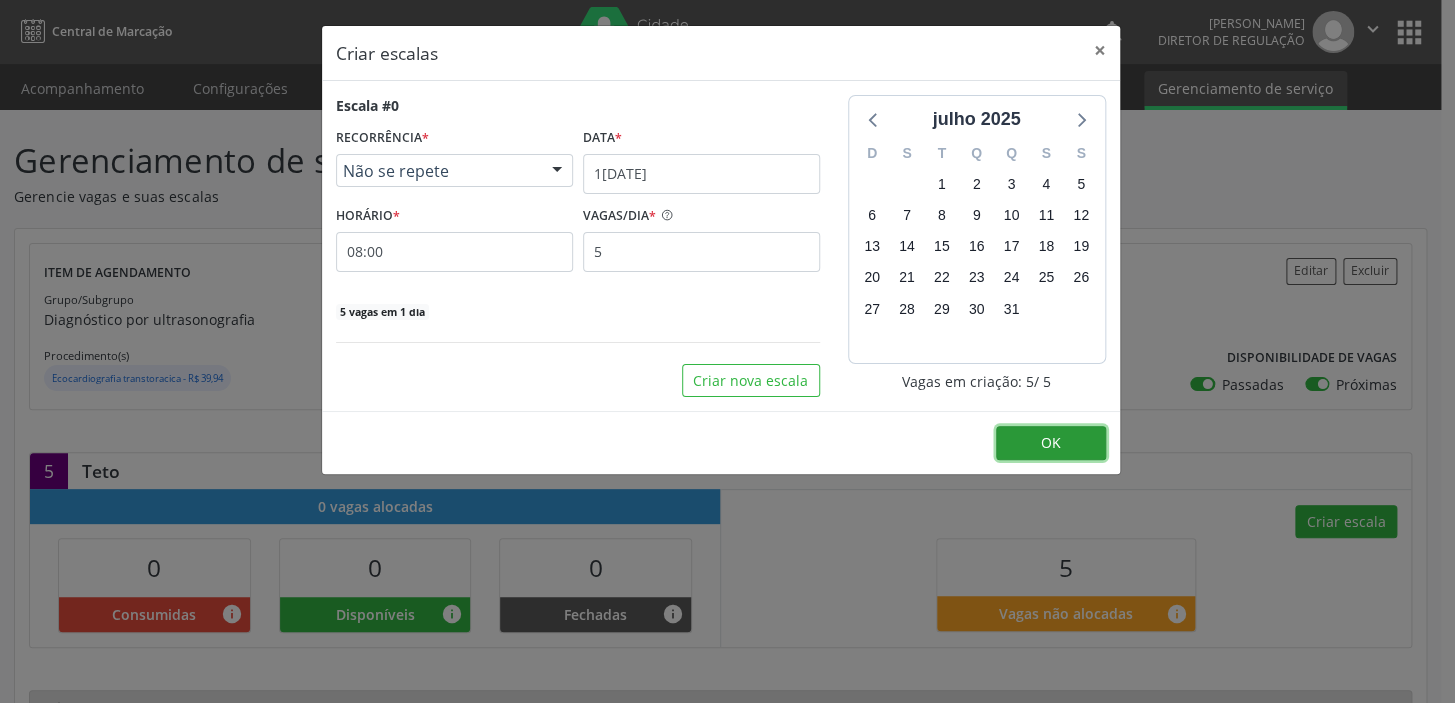 click on "OK" at bounding box center [1051, 442] 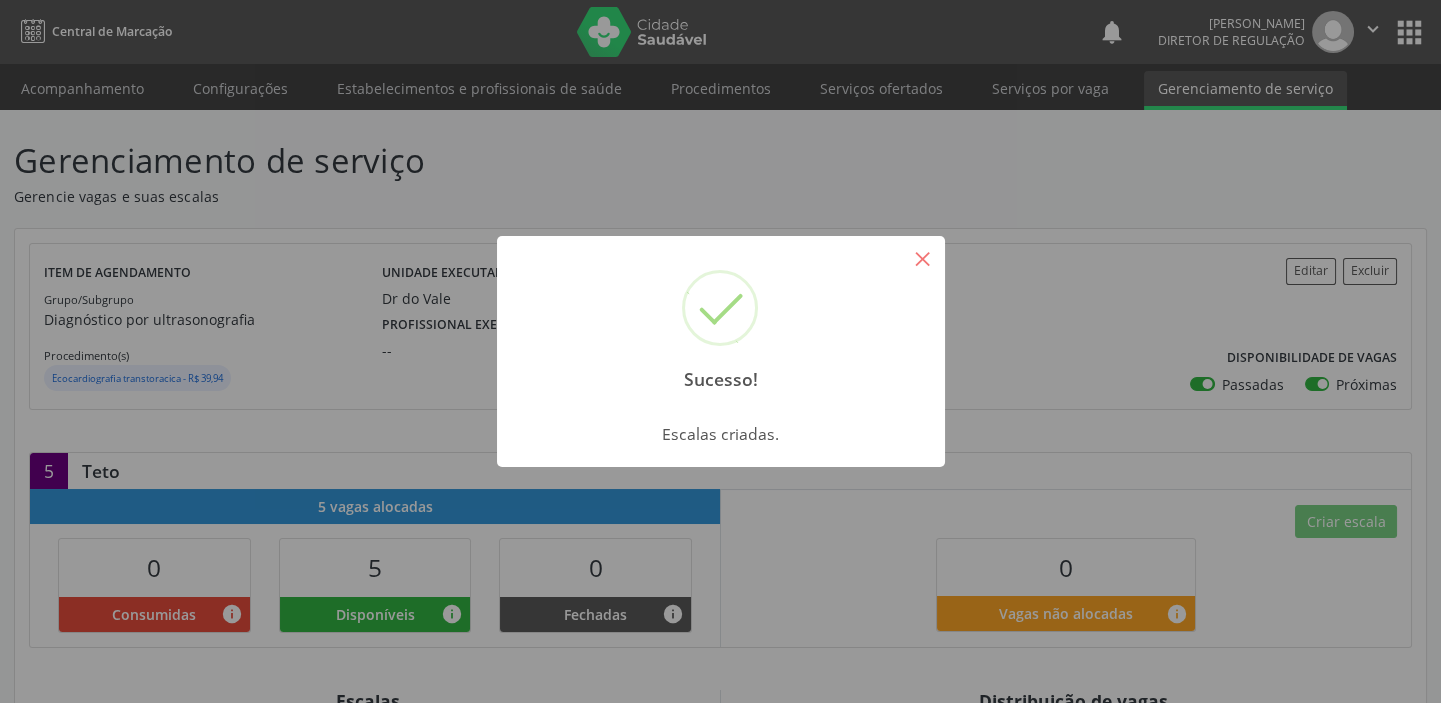 click on "×" at bounding box center [923, 258] 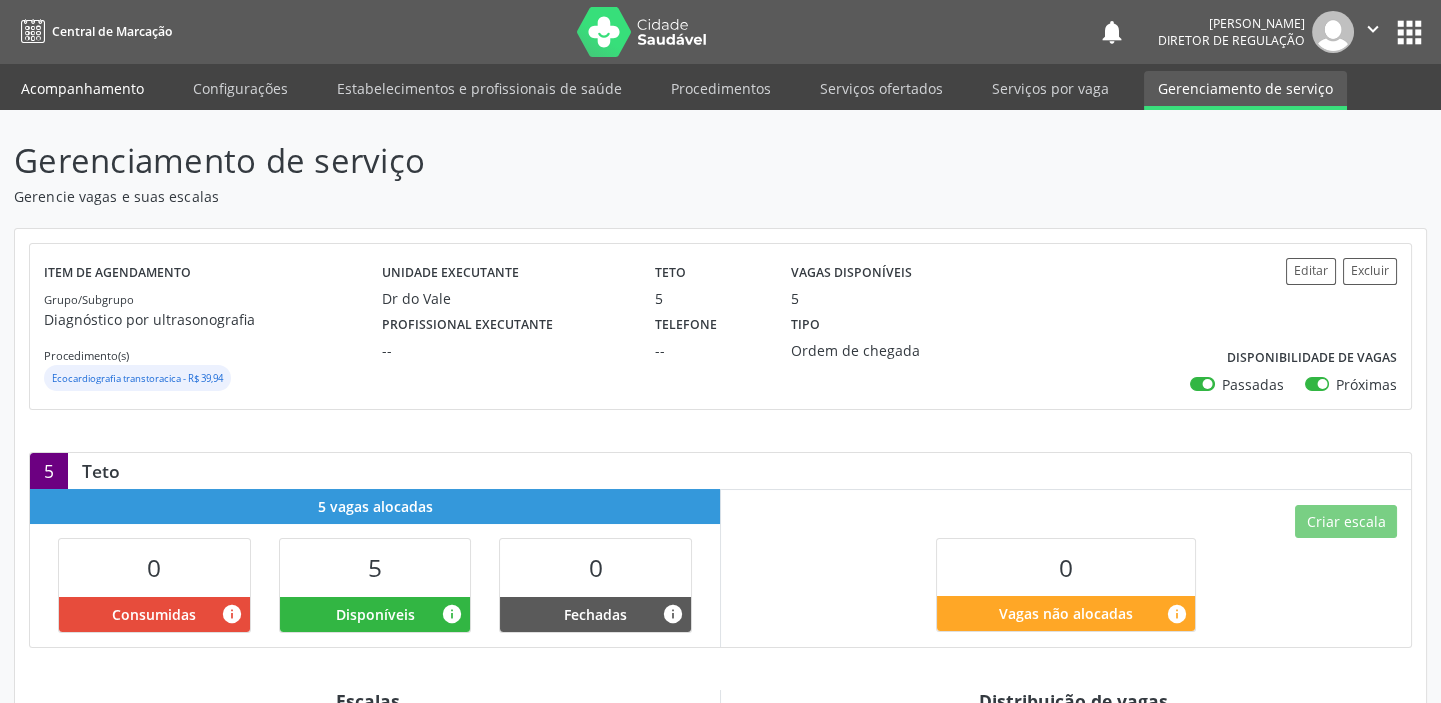 click on "Acompanhamento" at bounding box center (82, 88) 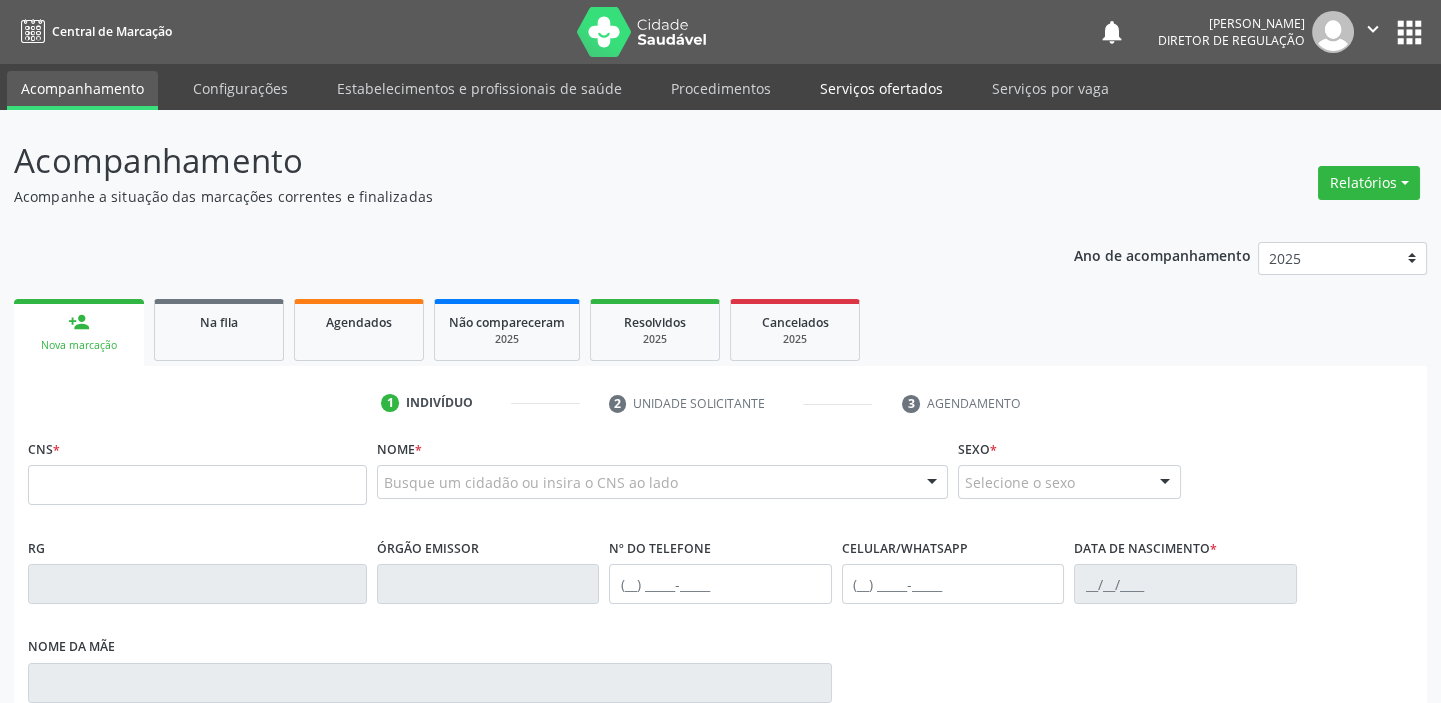 click on "Serviços ofertados" at bounding box center [881, 88] 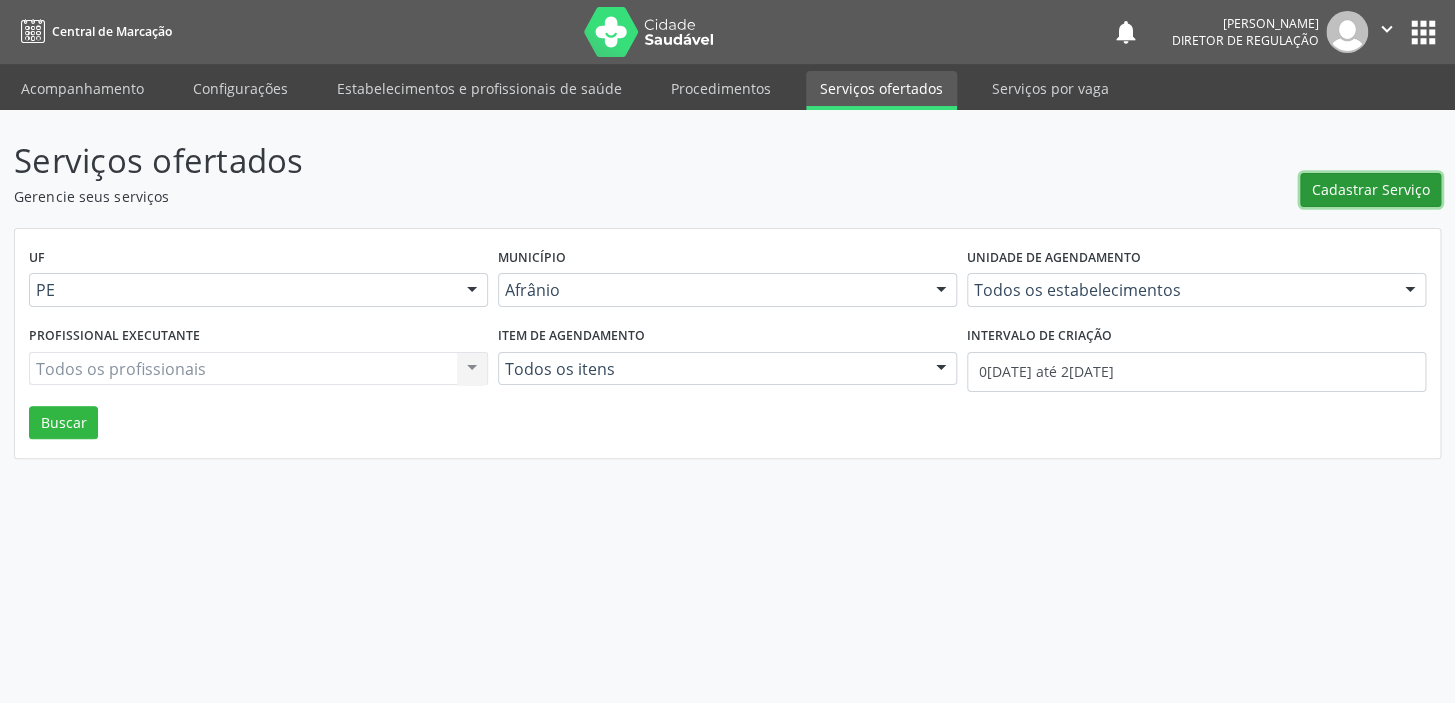 click on "Cadastrar Serviço" at bounding box center (1371, 189) 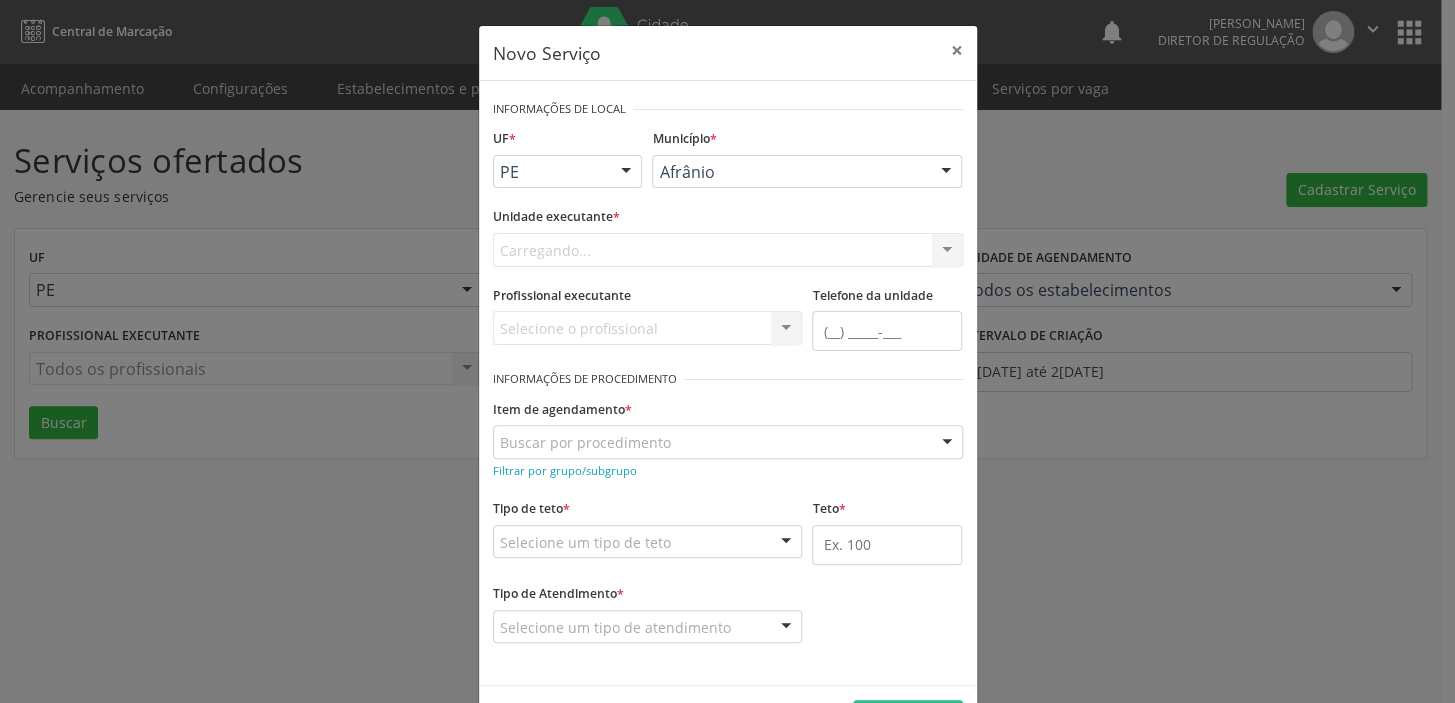 scroll, scrollTop: 0, scrollLeft: 0, axis: both 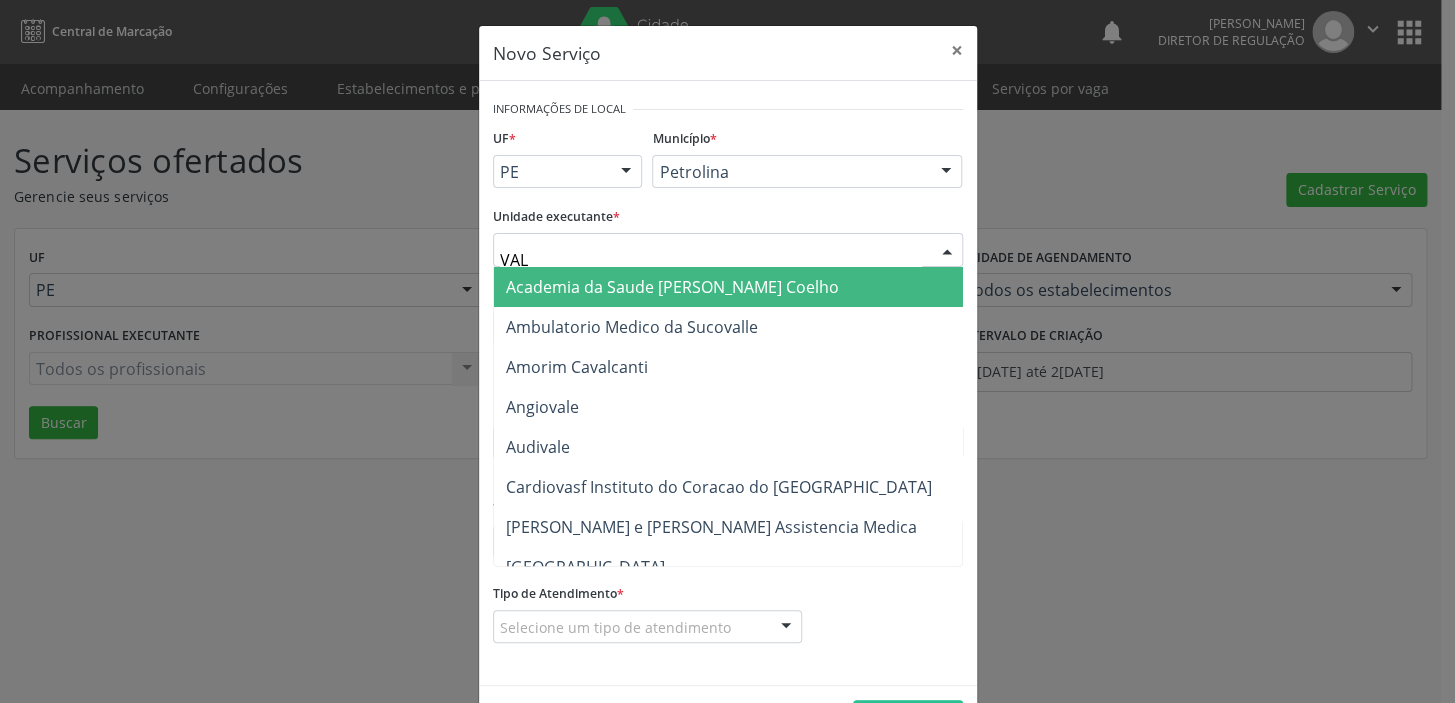 type on "VALE" 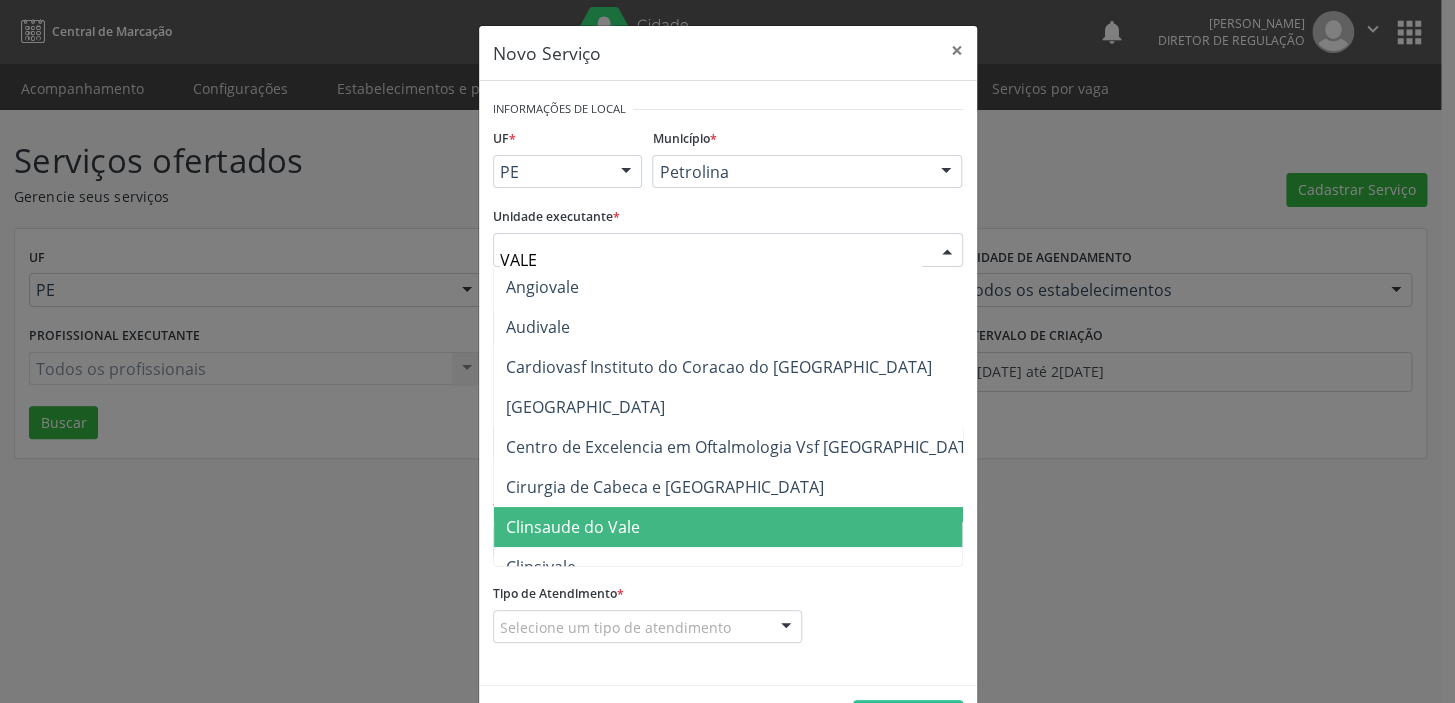 scroll, scrollTop: 90, scrollLeft: 0, axis: vertical 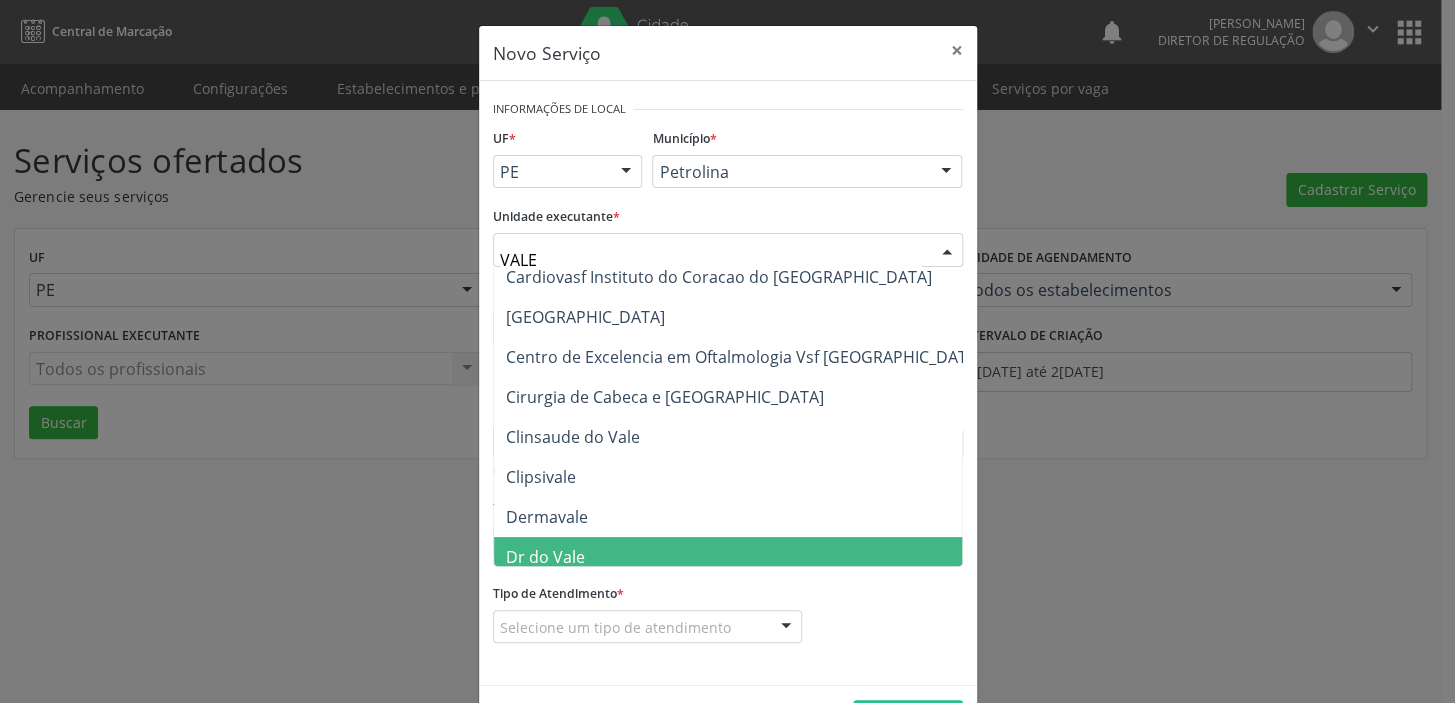 click on "Dr do Vale" at bounding box center [744, 557] 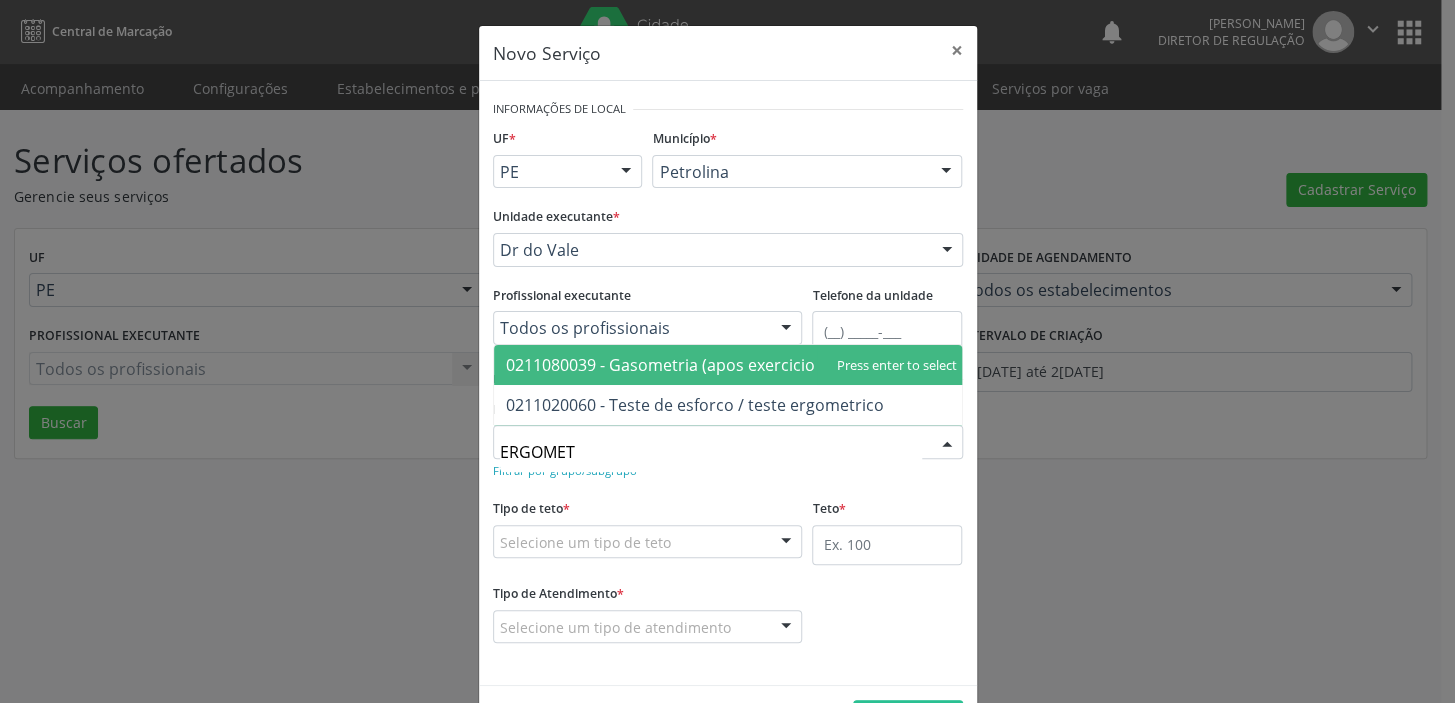 type on "ERGOMETR" 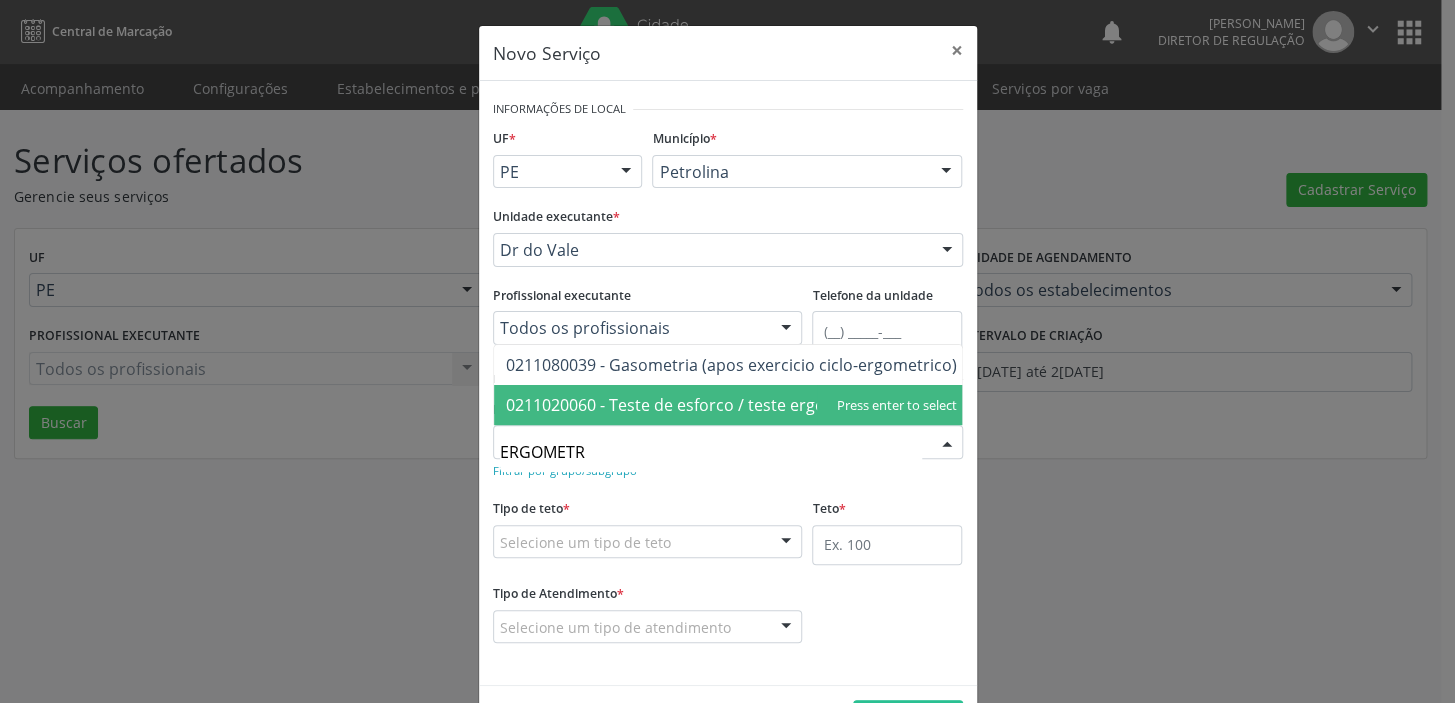 click on "0211020060 - Teste de esforco / teste ergometrico" at bounding box center [695, 405] 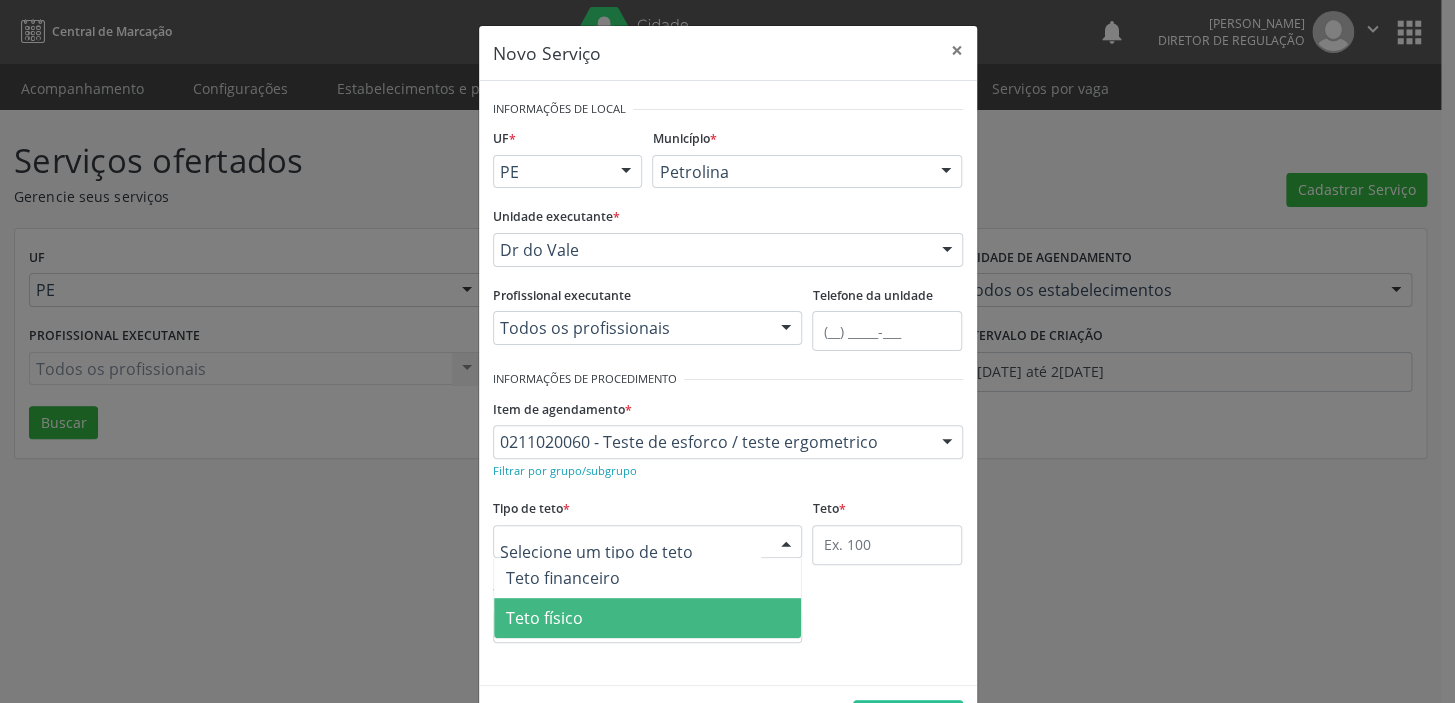 click on "Teto físico" at bounding box center (648, 618) 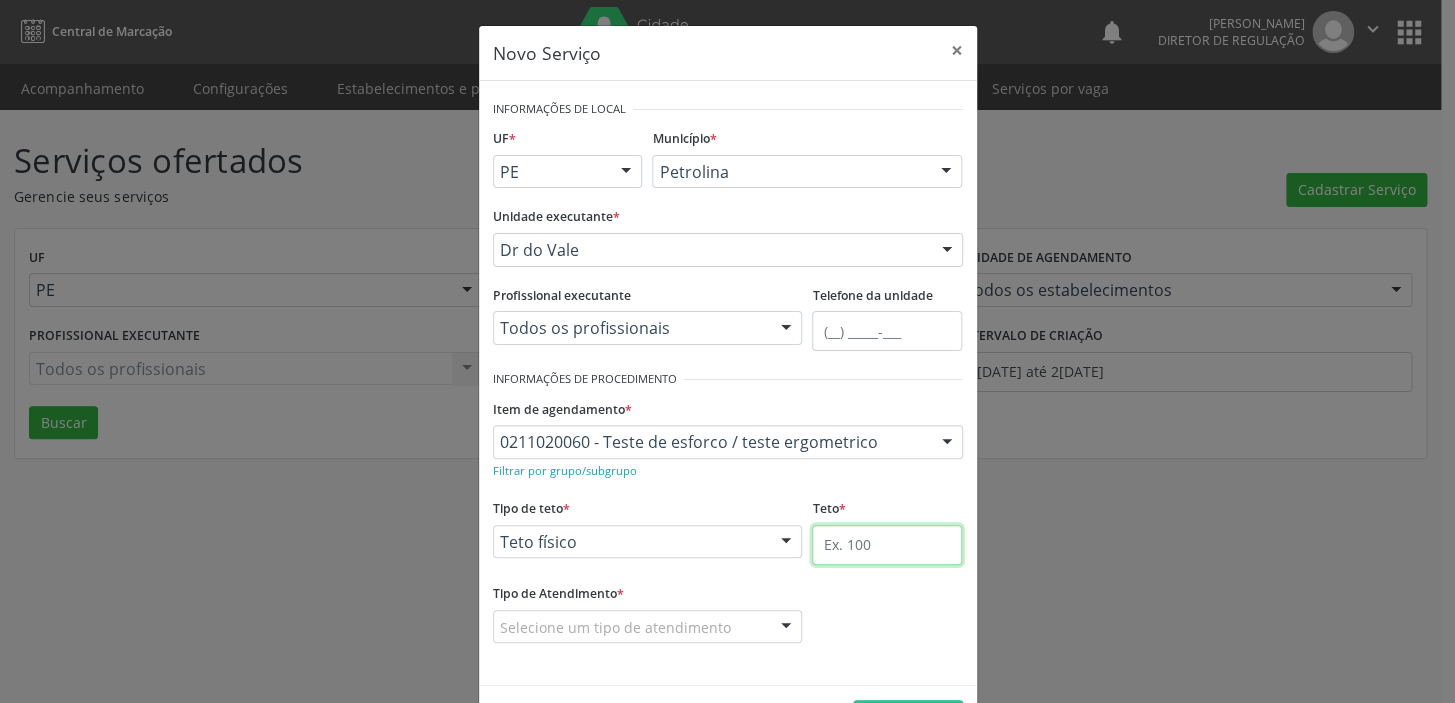 click at bounding box center (887, 545) 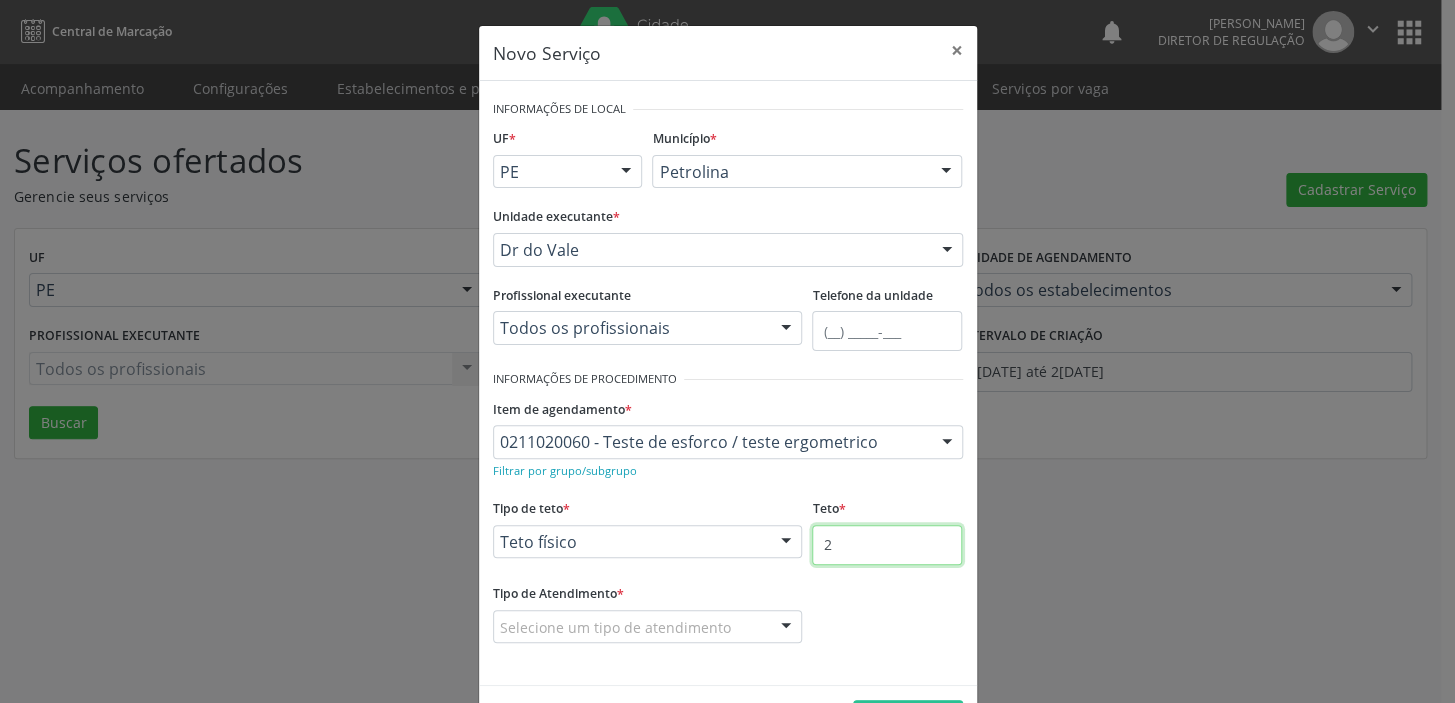 type on "2" 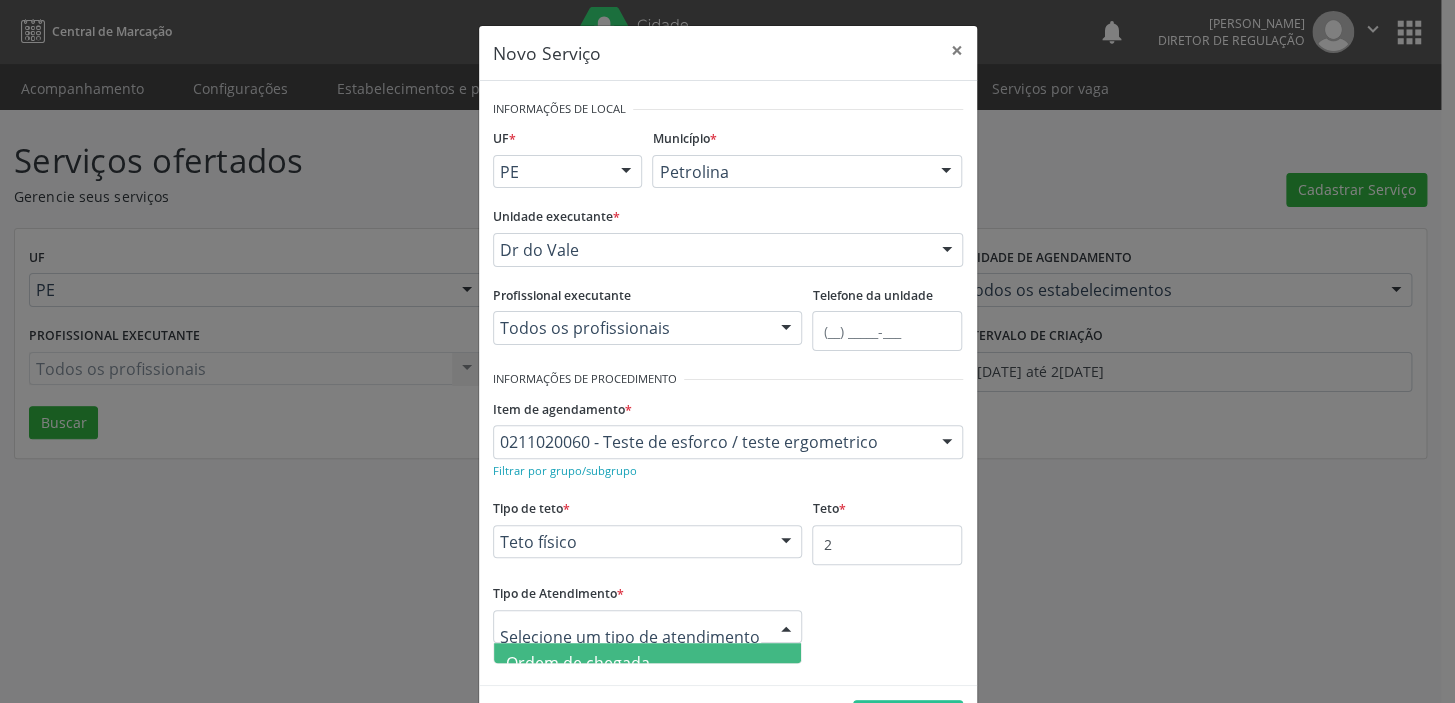 click on "Ordem de chegada" at bounding box center (578, 663) 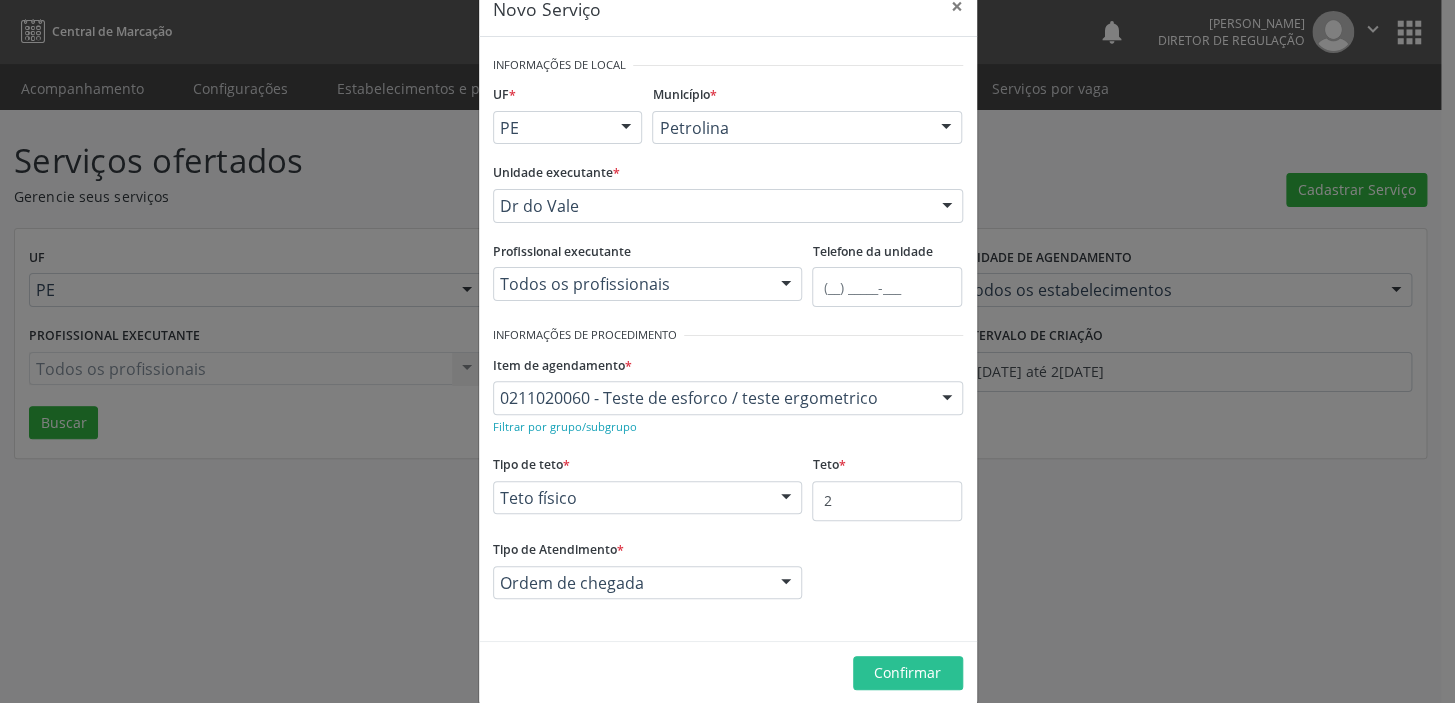 scroll, scrollTop: 69, scrollLeft: 0, axis: vertical 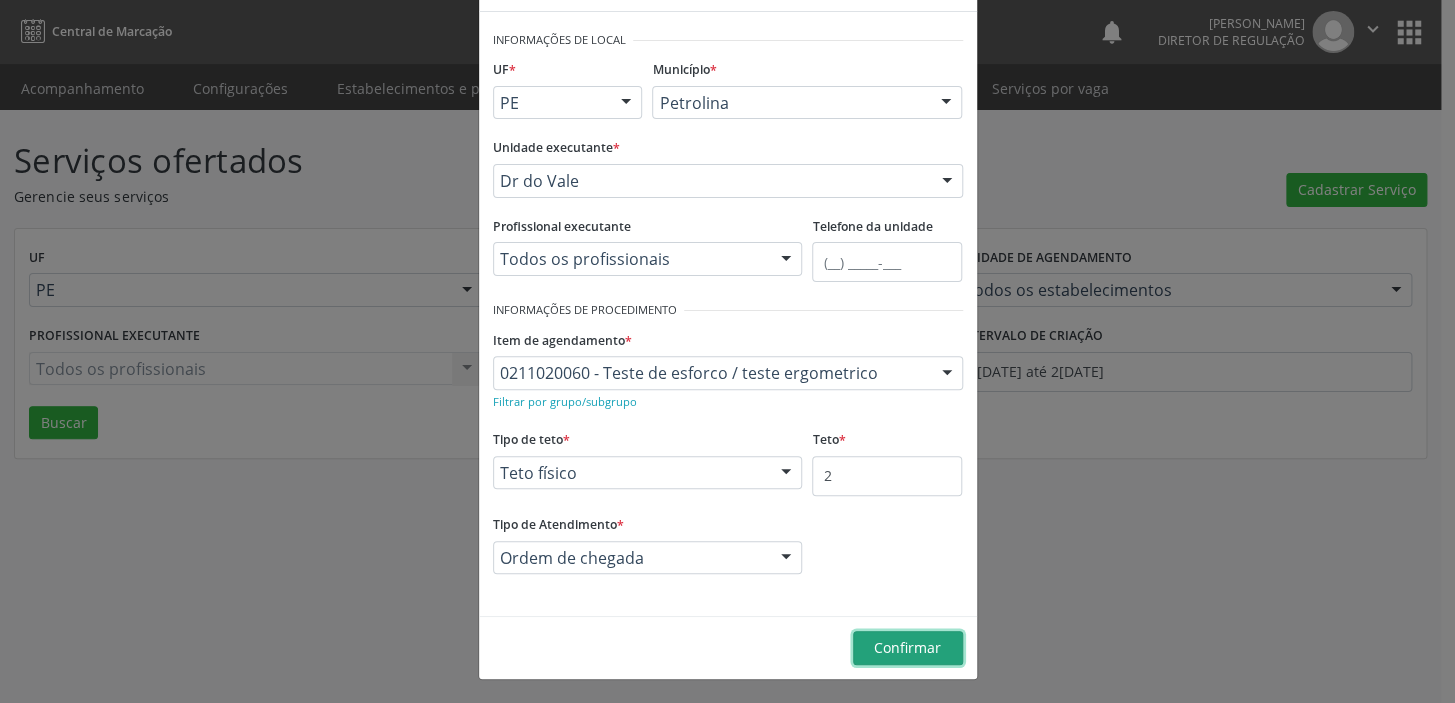 click on "Confirmar" at bounding box center [907, 647] 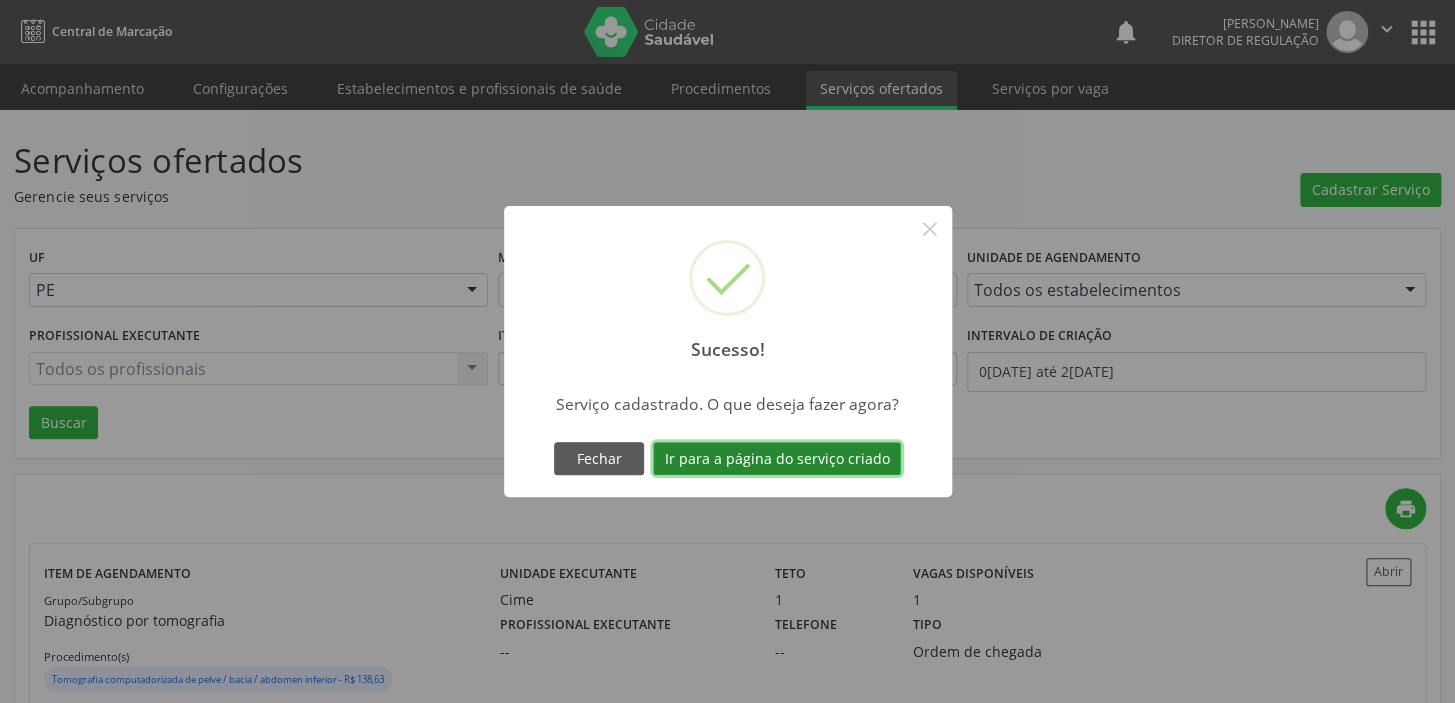 click on "Ir para a página do serviço criado" at bounding box center (777, 459) 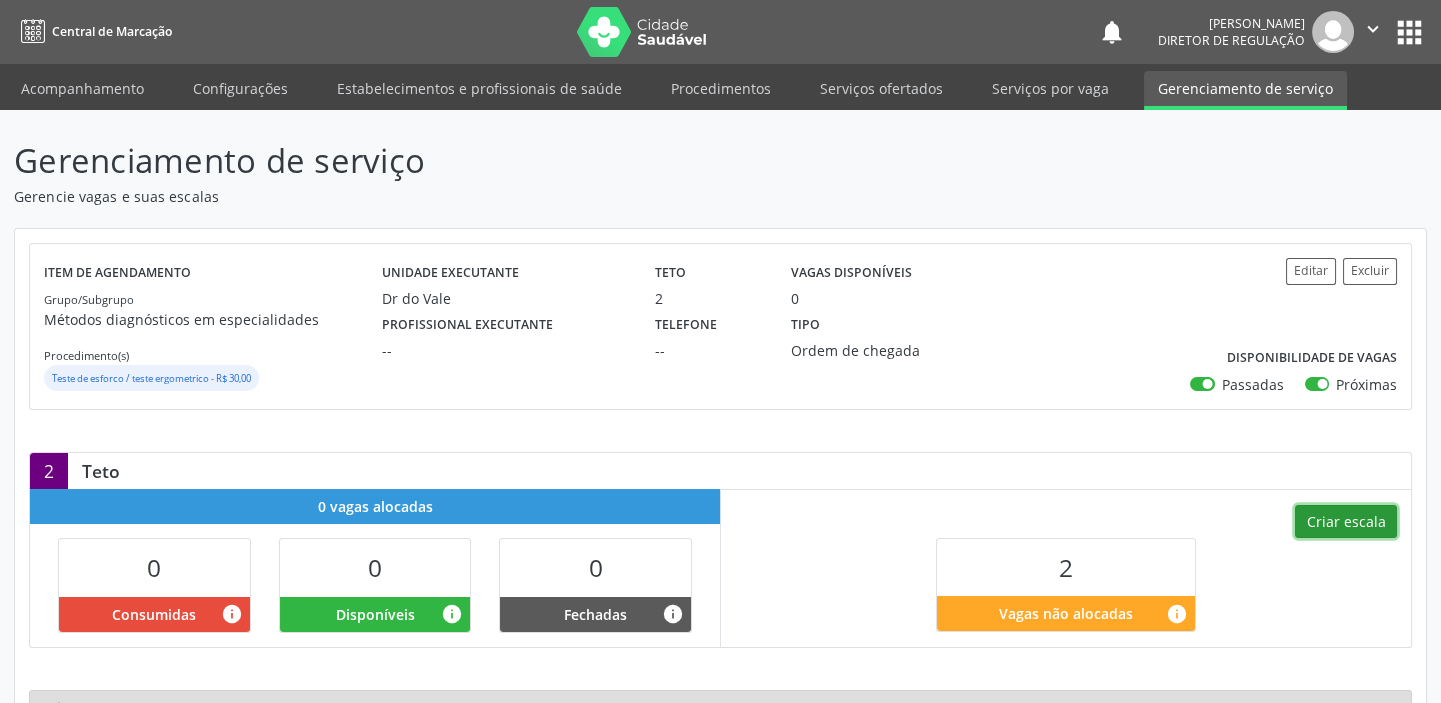 click on "Criar escala" at bounding box center [1346, 522] 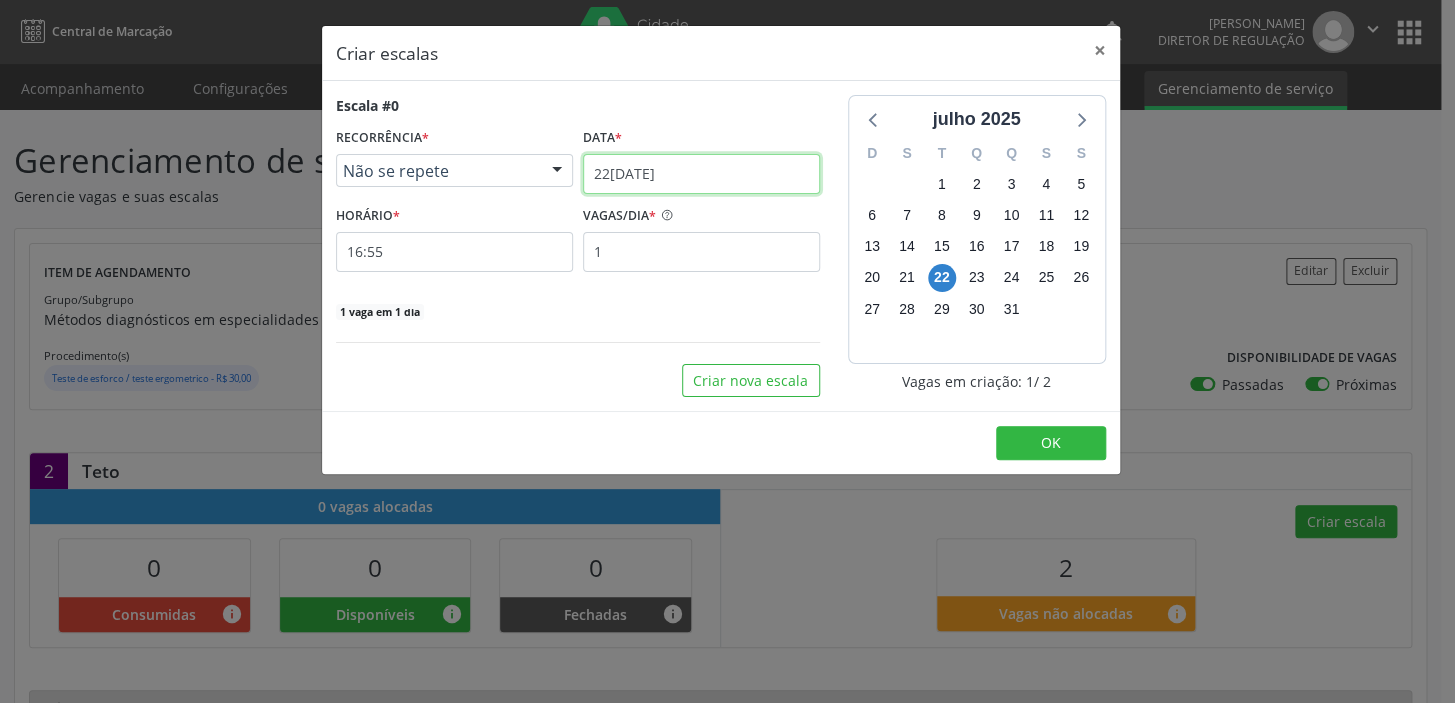click on "2[DATE]" at bounding box center (701, 174) 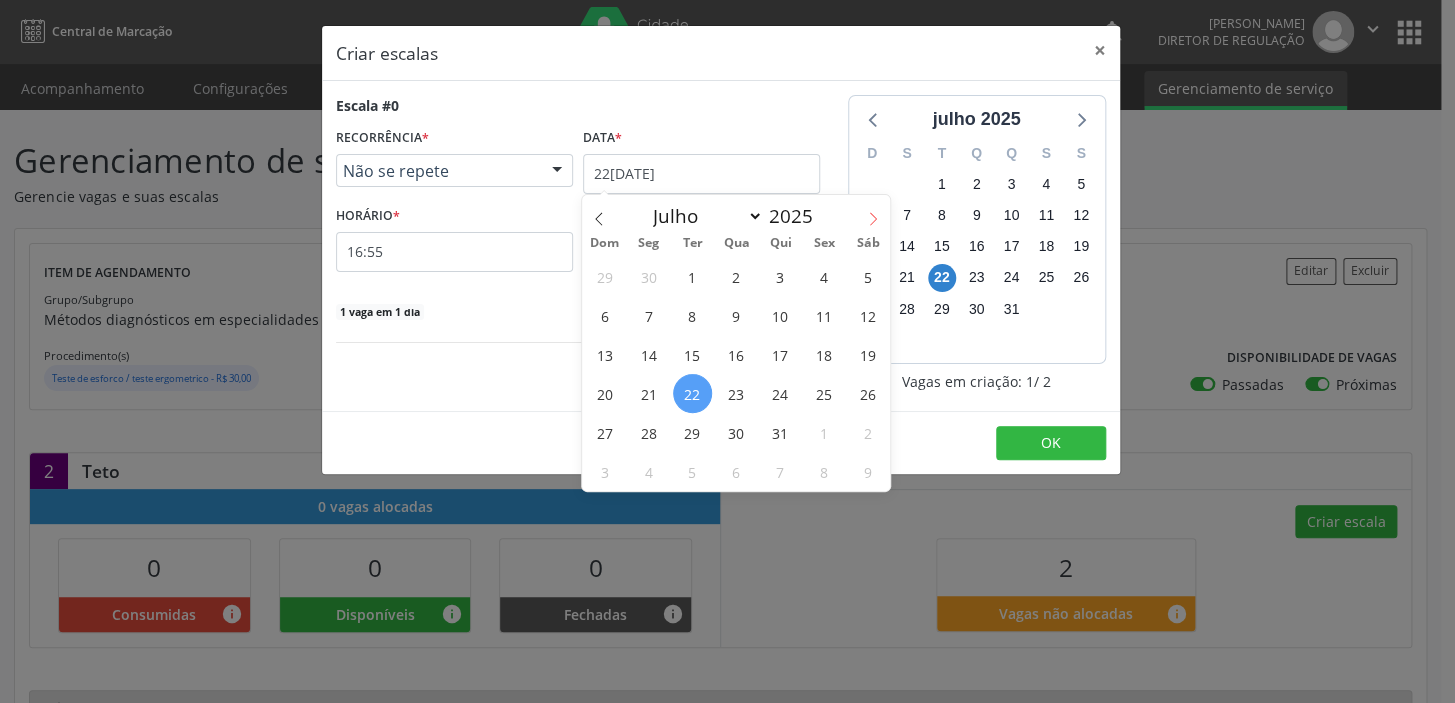 click 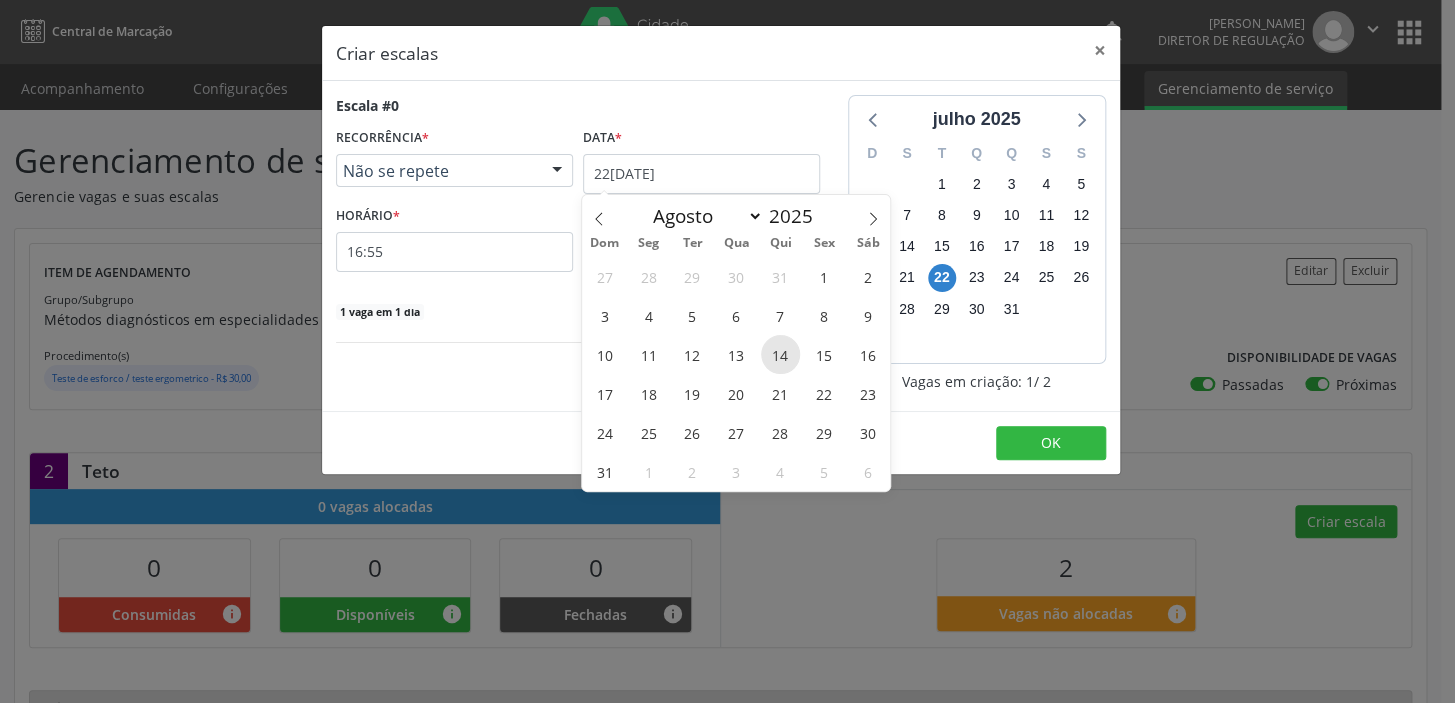 click on "14" at bounding box center (780, 354) 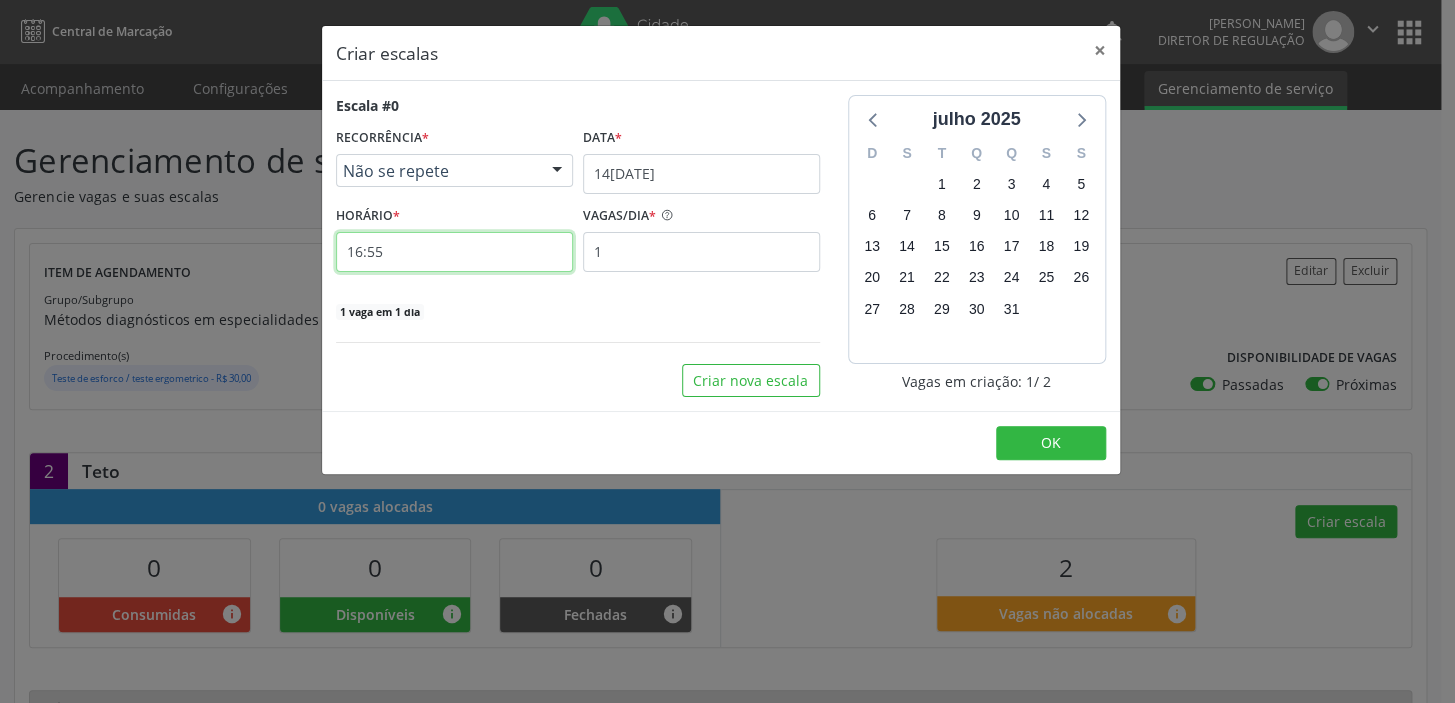 click on "16:55" at bounding box center (454, 252) 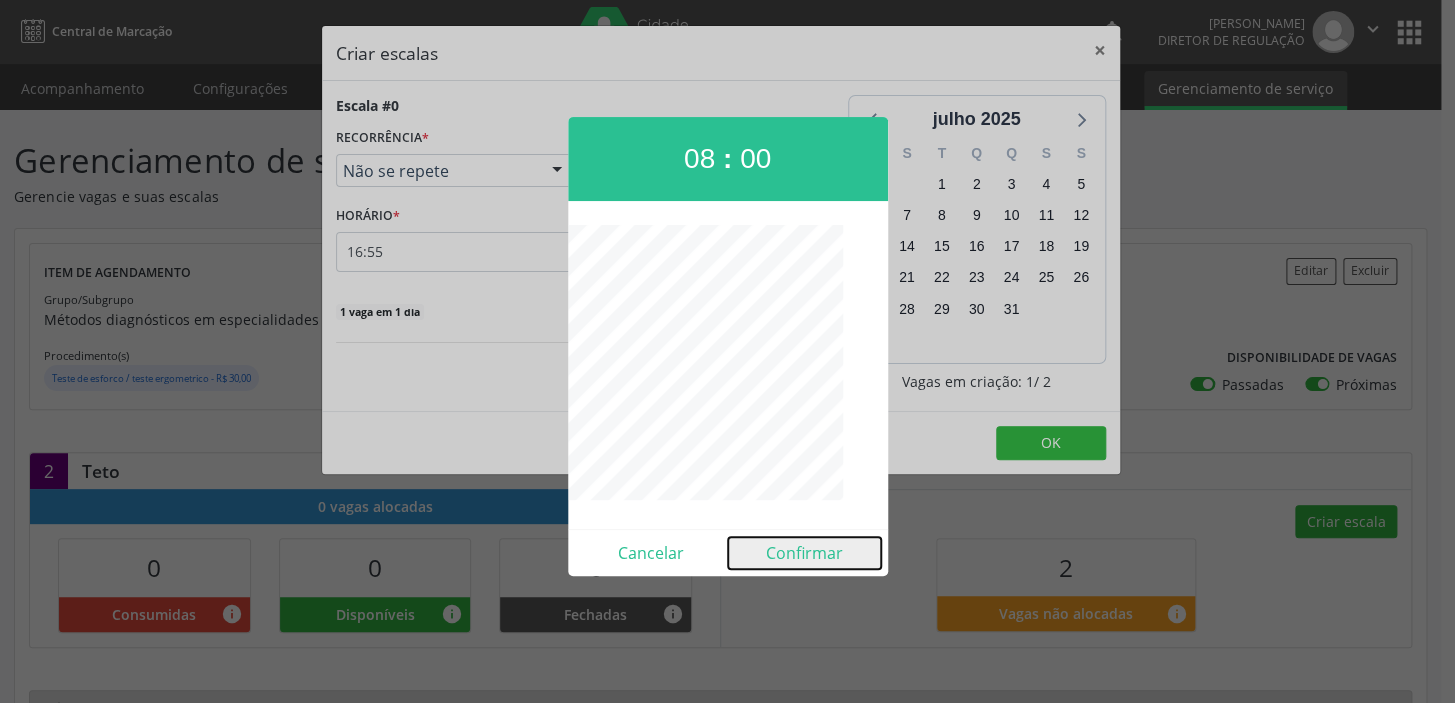 click on "Confirmar" at bounding box center (804, 553) 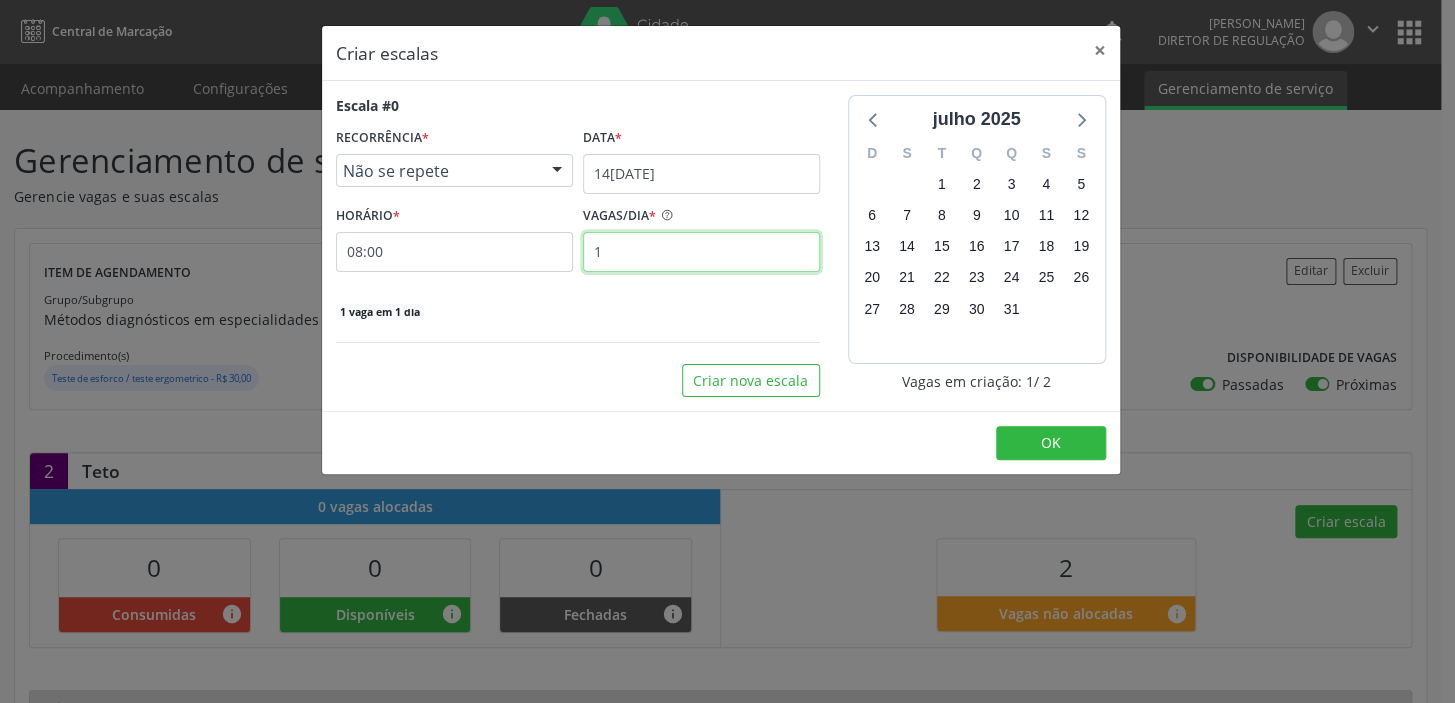 click on "1" at bounding box center [701, 252] 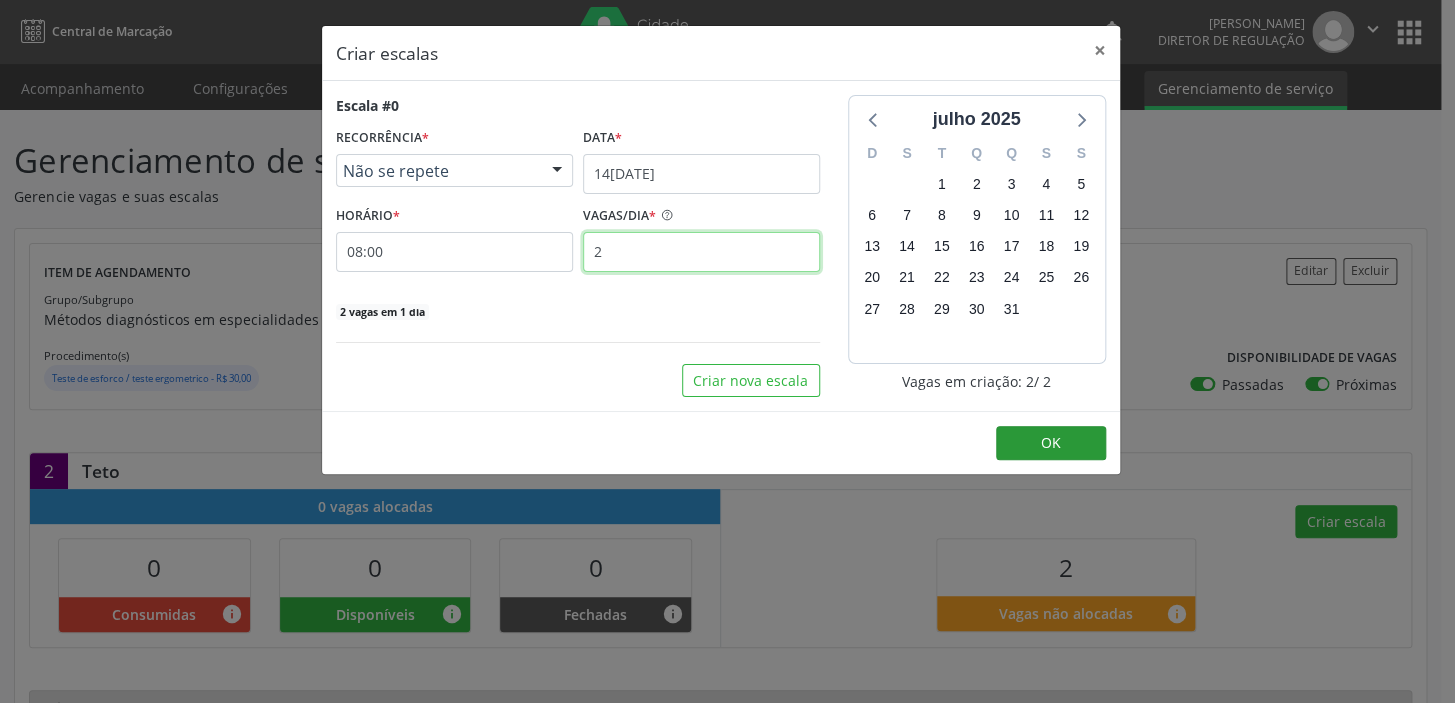type on "2" 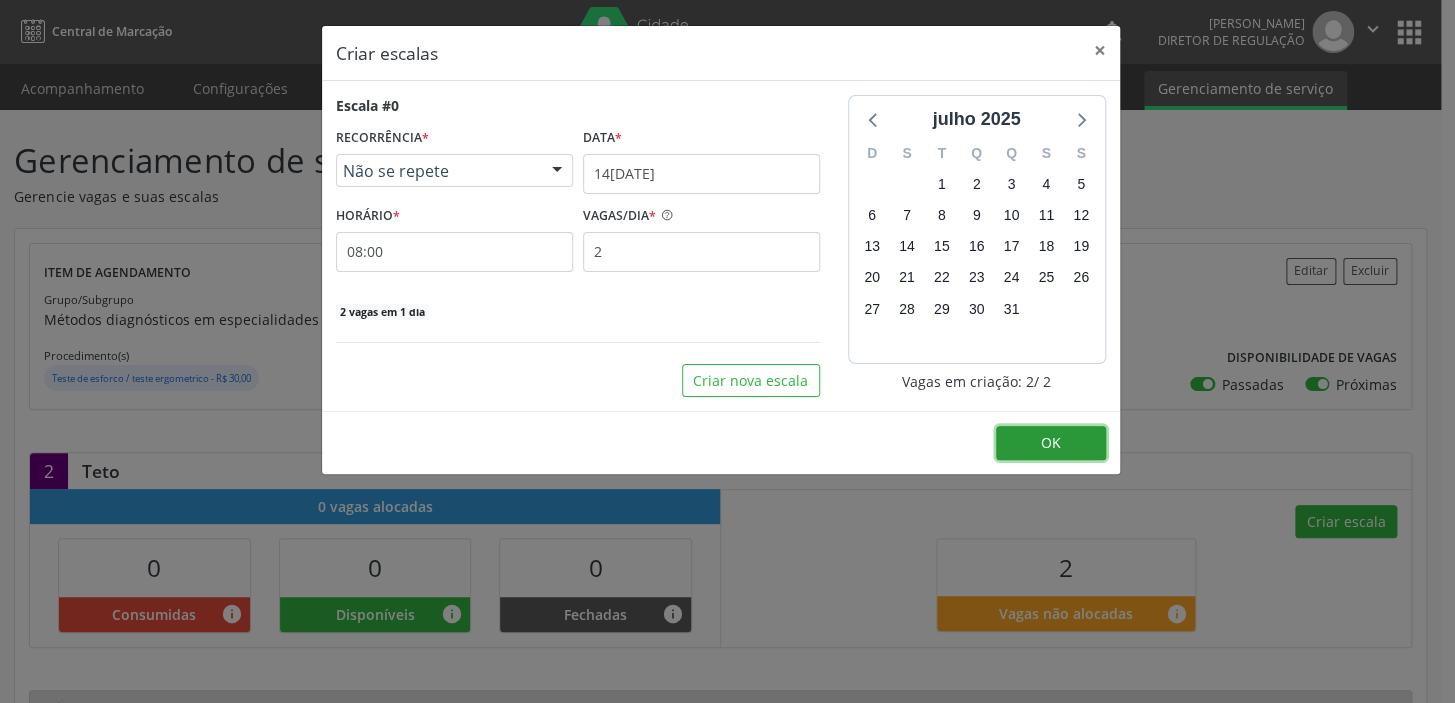 click on "OK" at bounding box center (1051, 442) 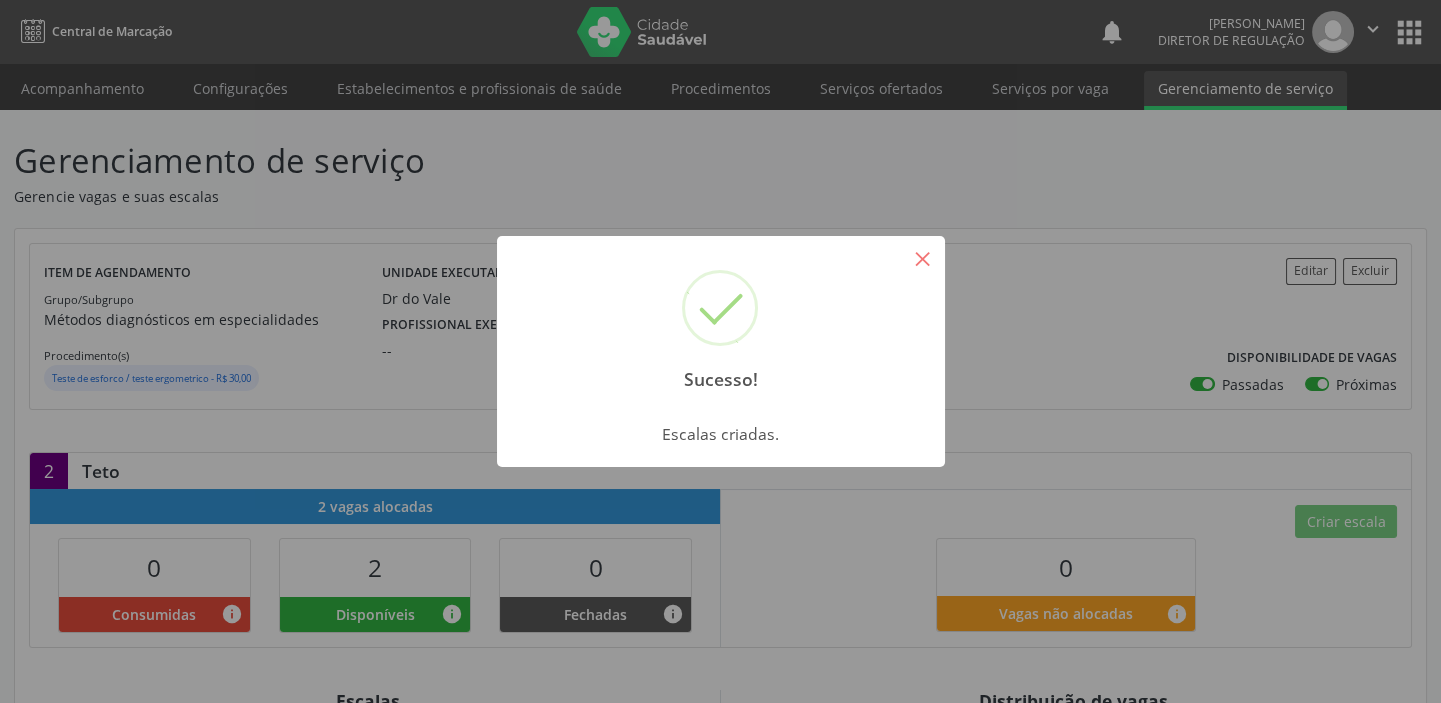 click on "×" at bounding box center [923, 258] 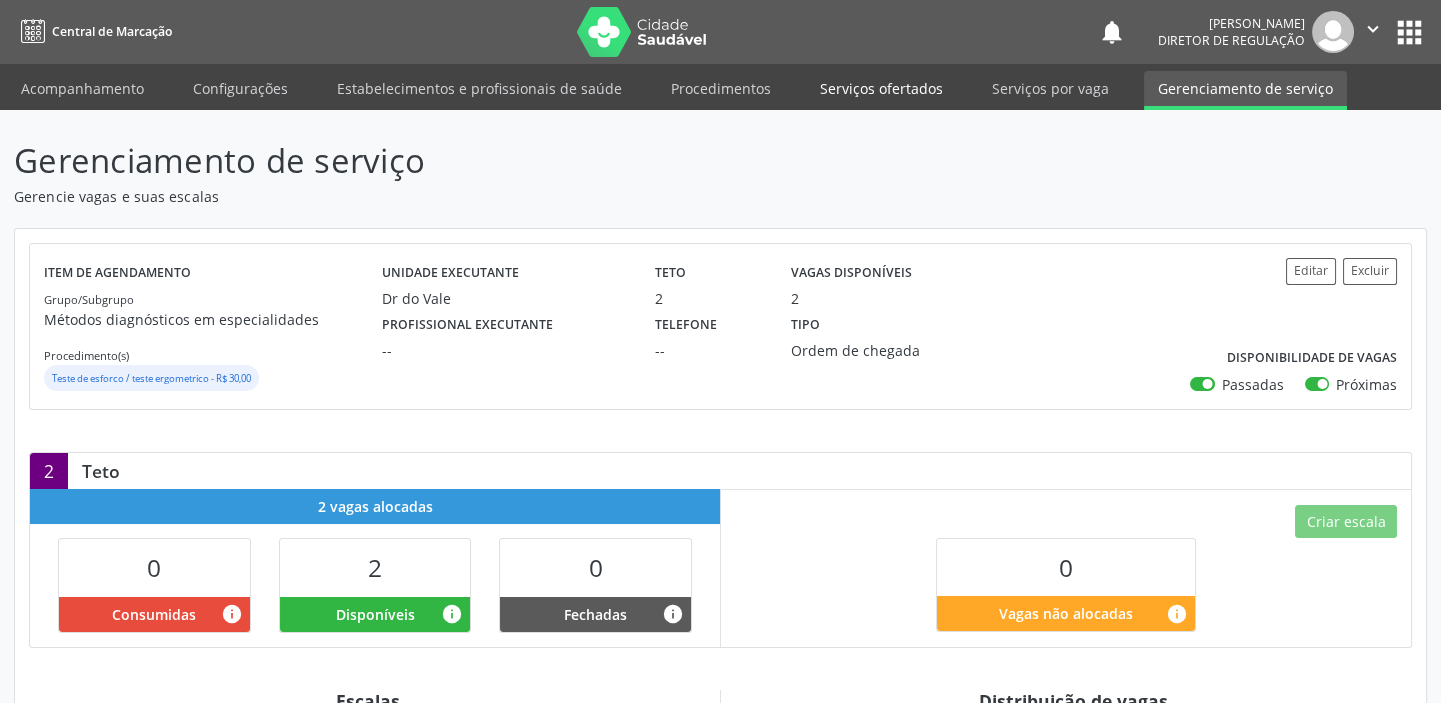 click on "Serviços ofertados" at bounding box center [881, 88] 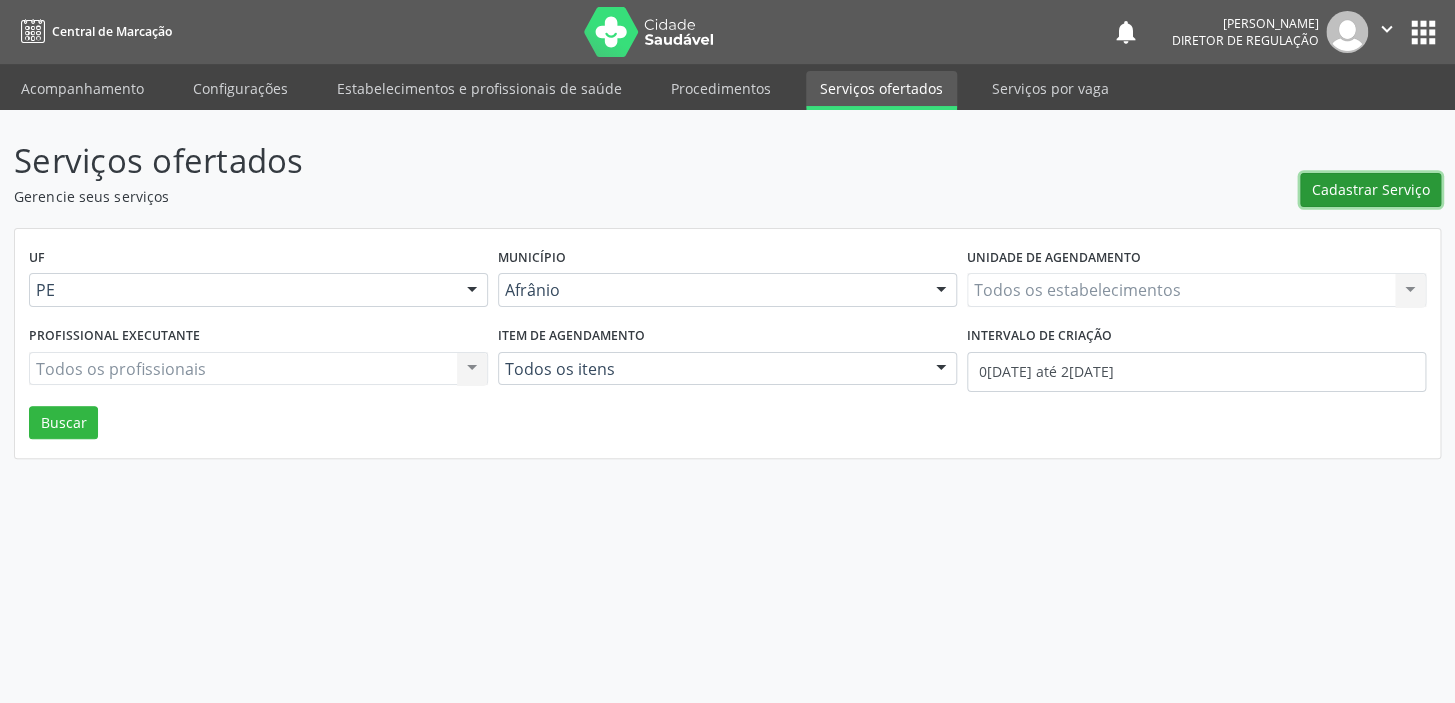 click on "Cadastrar Serviço" at bounding box center (1371, 189) 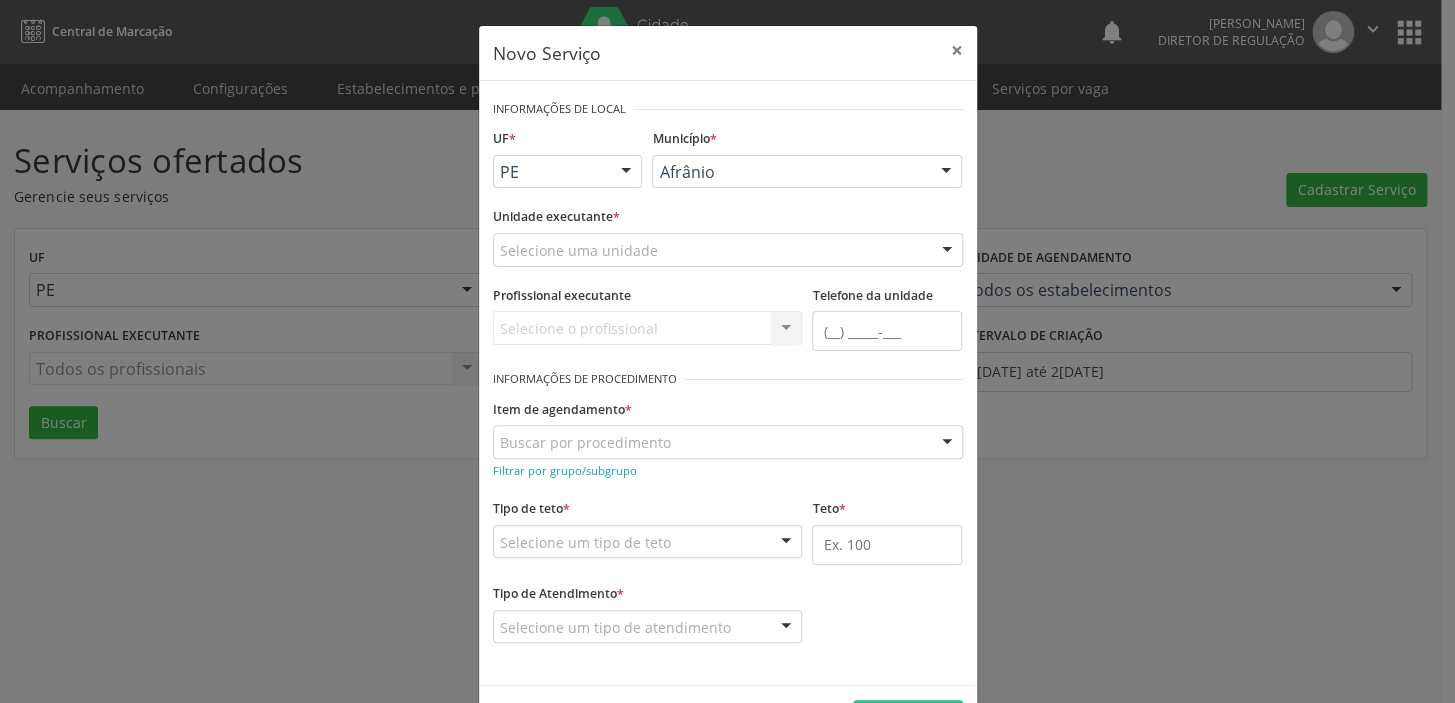scroll, scrollTop: 0, scrollLeft: 0, axis: both 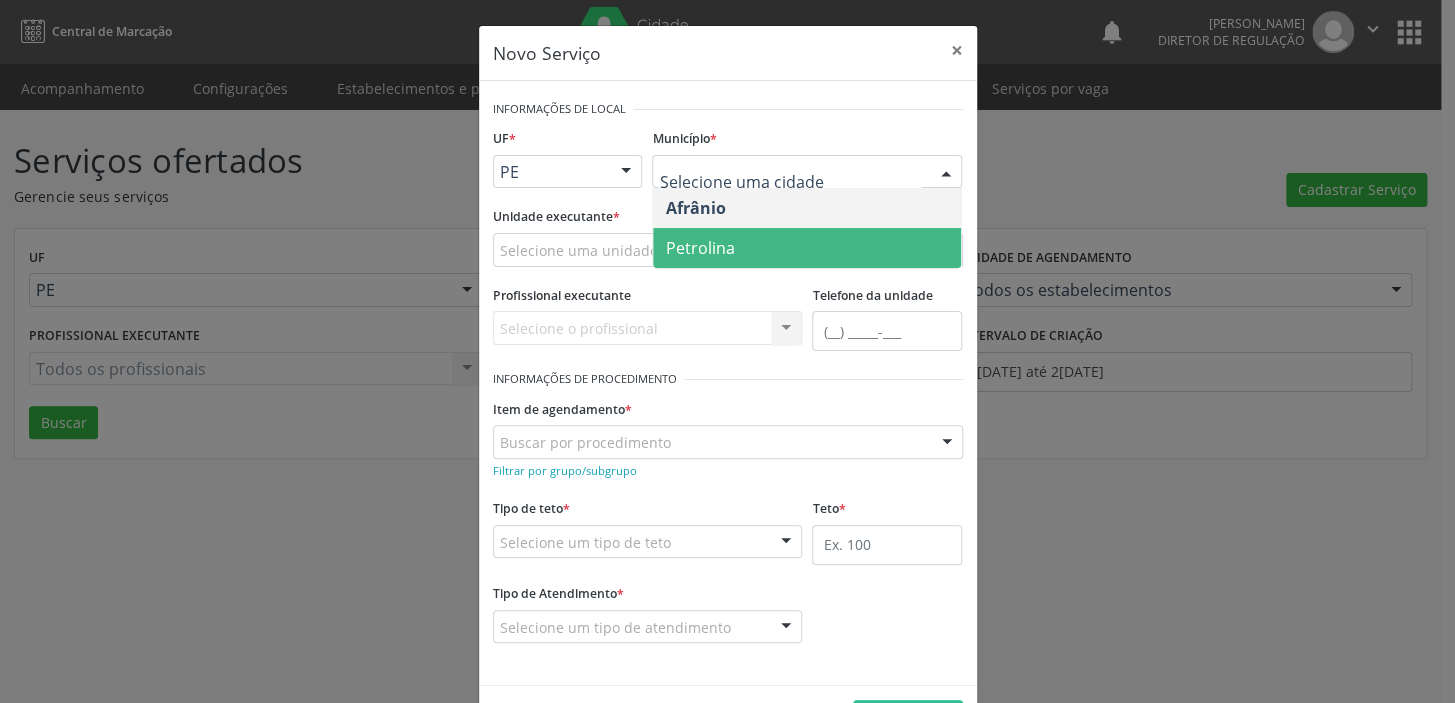 click on "Petrolina" at bounding box center (699, 248) 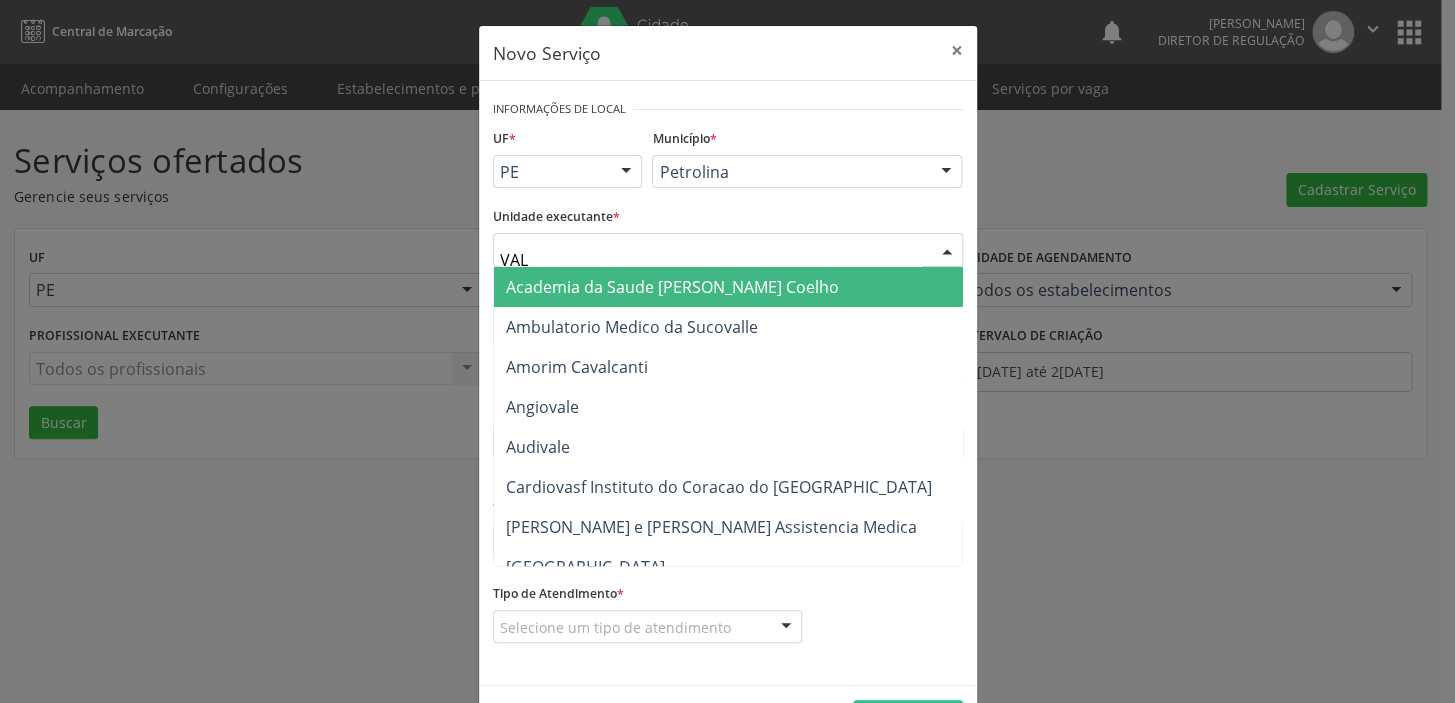 type on "VALE" 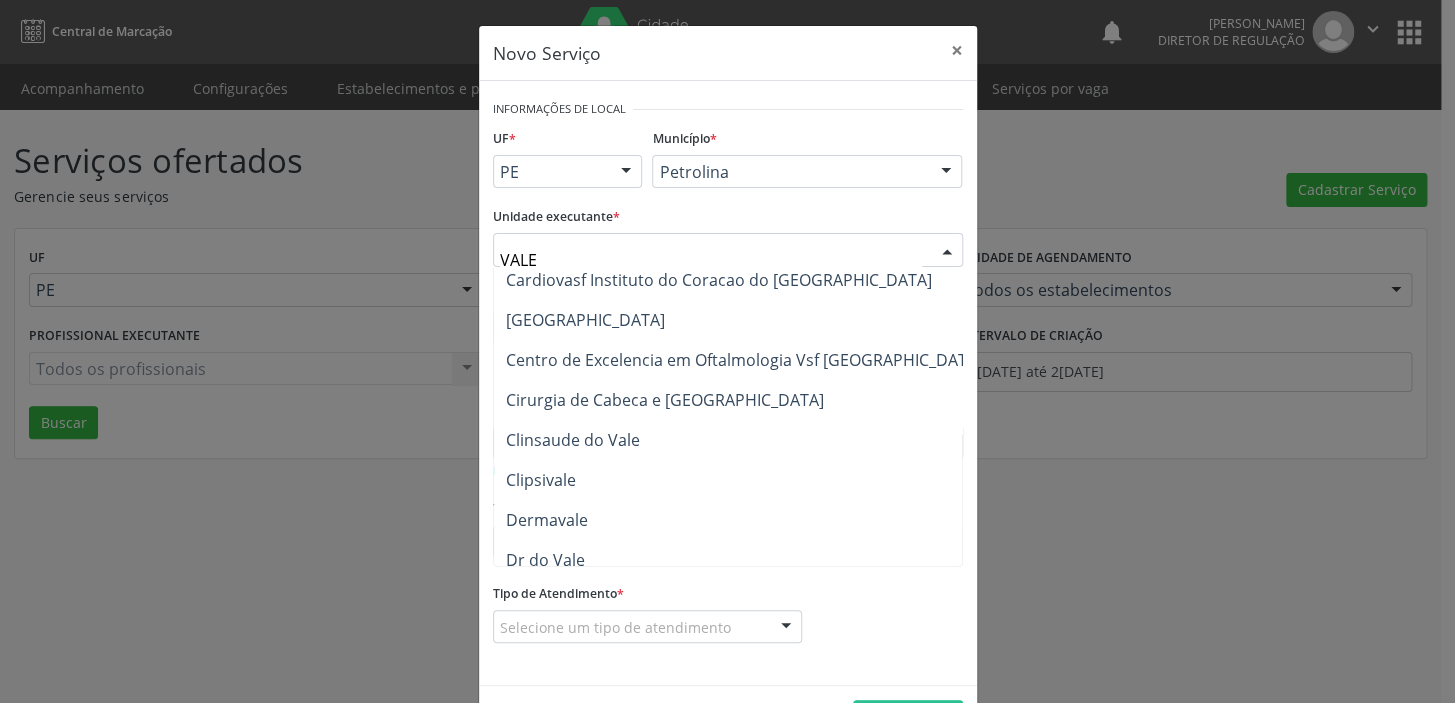 scroll, scrollTop: 272, scrollLeft: 0, axis: vertical 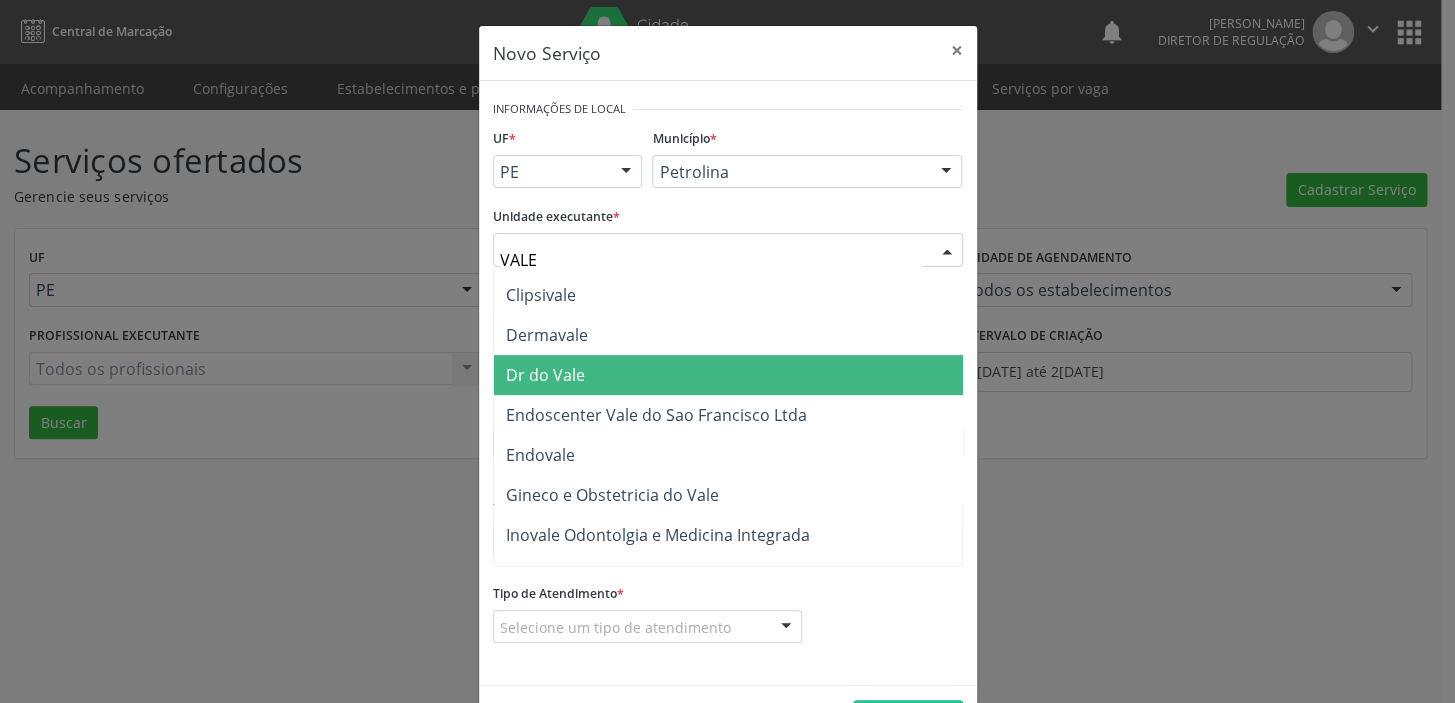 click on "Dr do Vale" at bounding box center (545, 375) 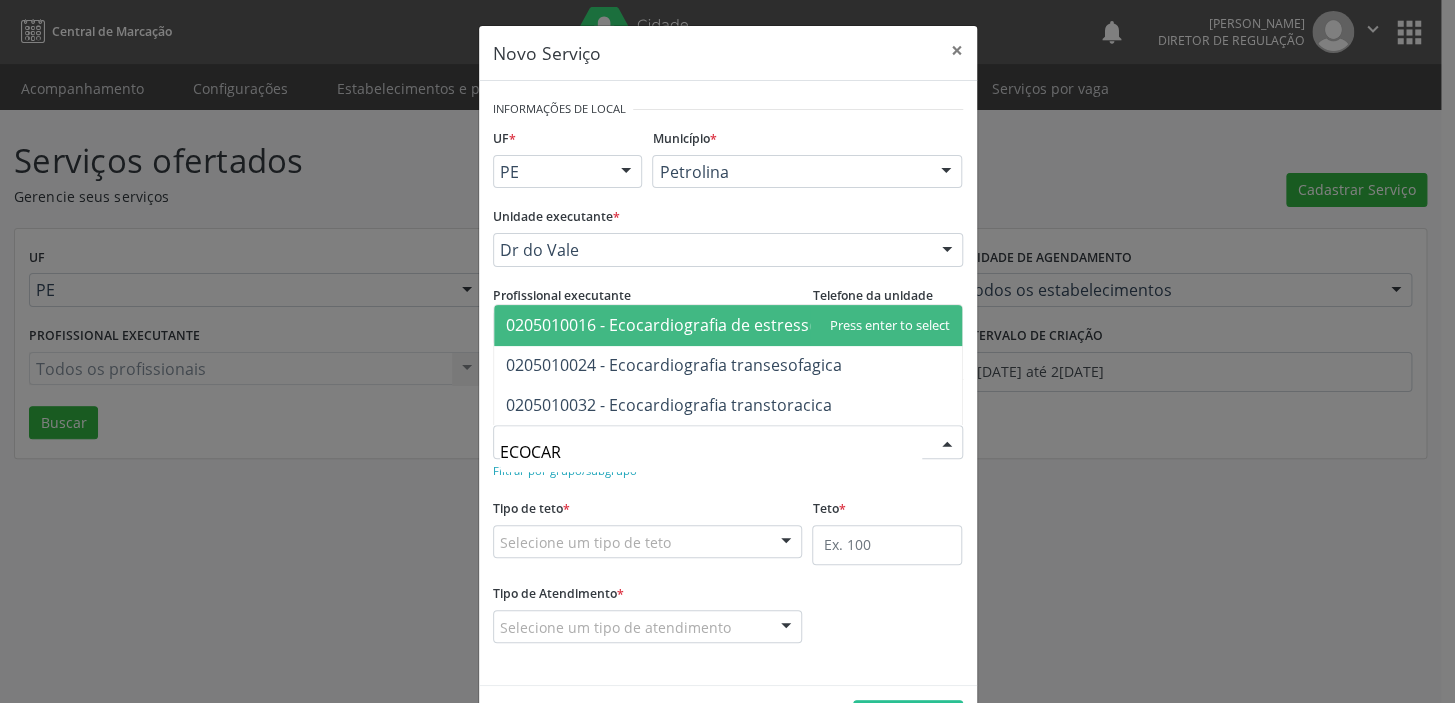 type on "ECOCARD" 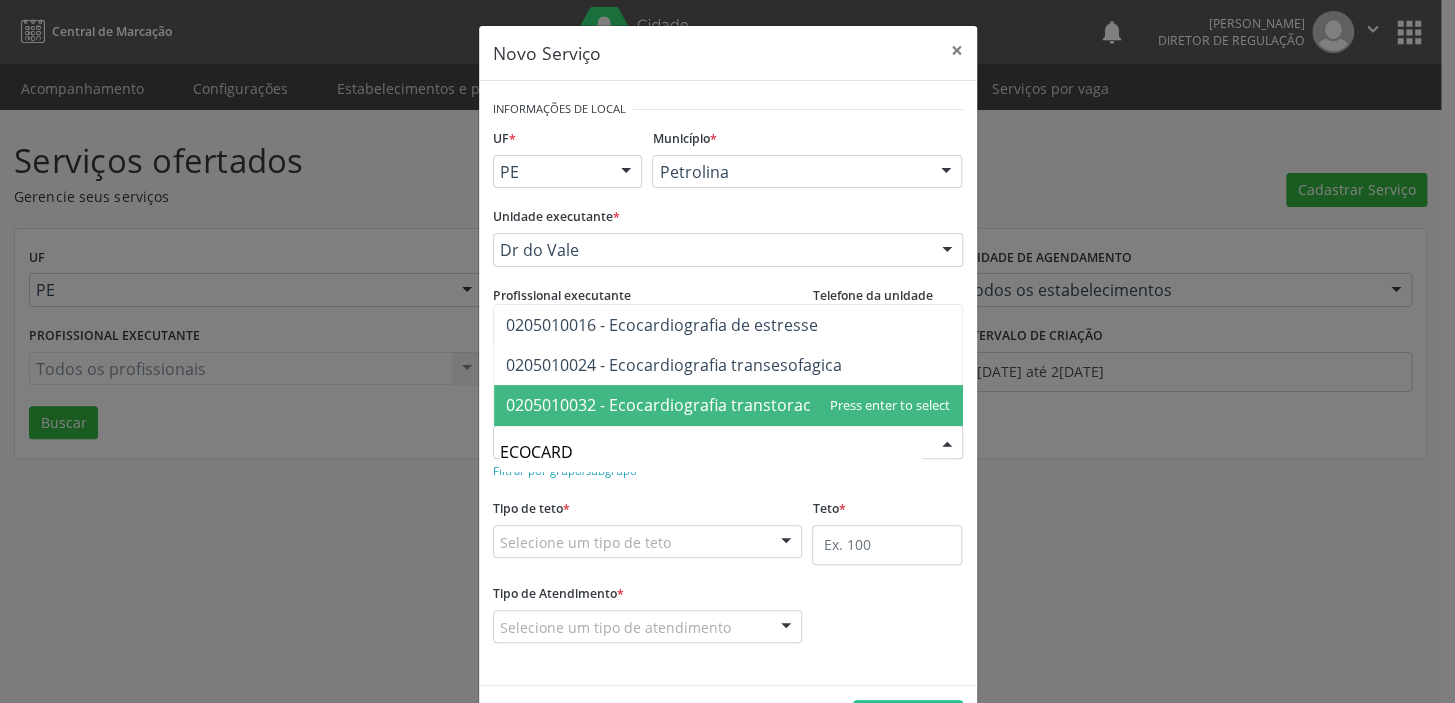 click on "0205010032 - Ecocardiografia transtoracica" at bounding box center (669, 405) 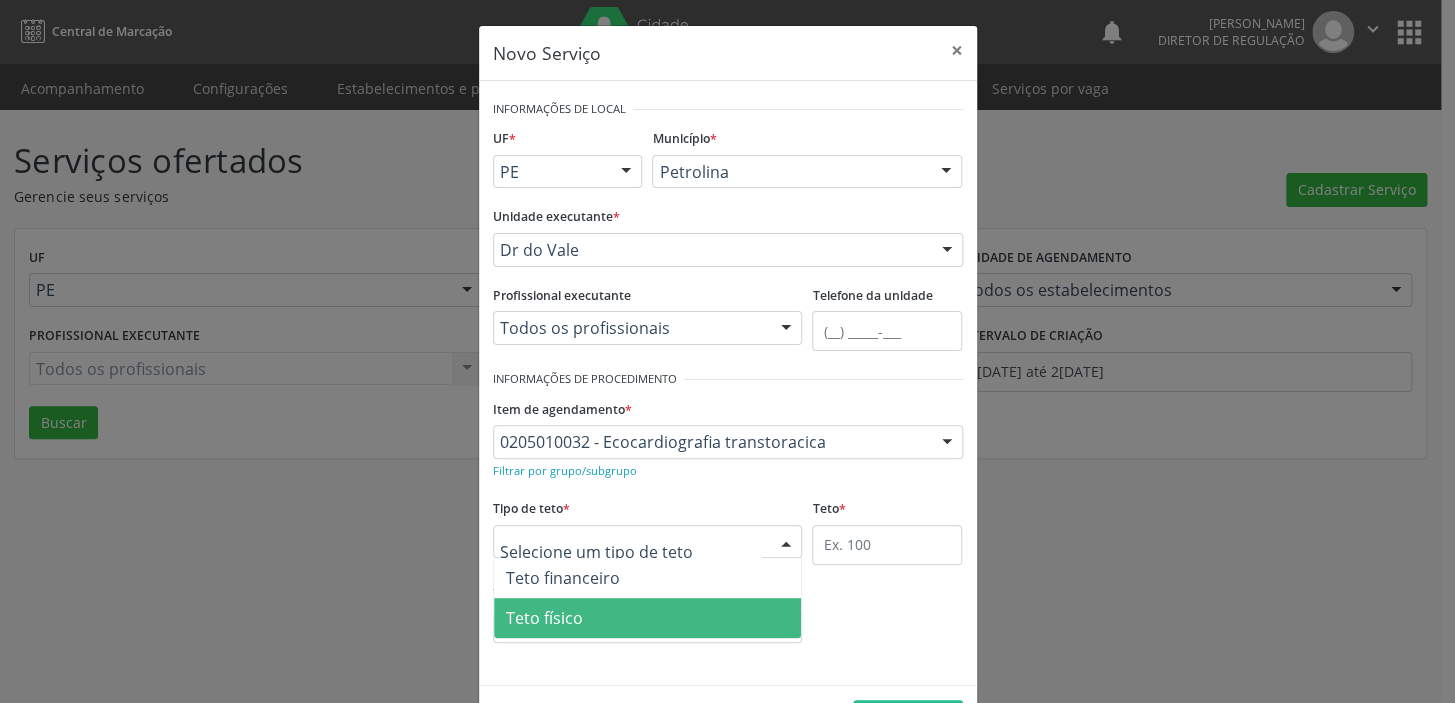 click on "Teto físico" at bounding box center (544, 618) 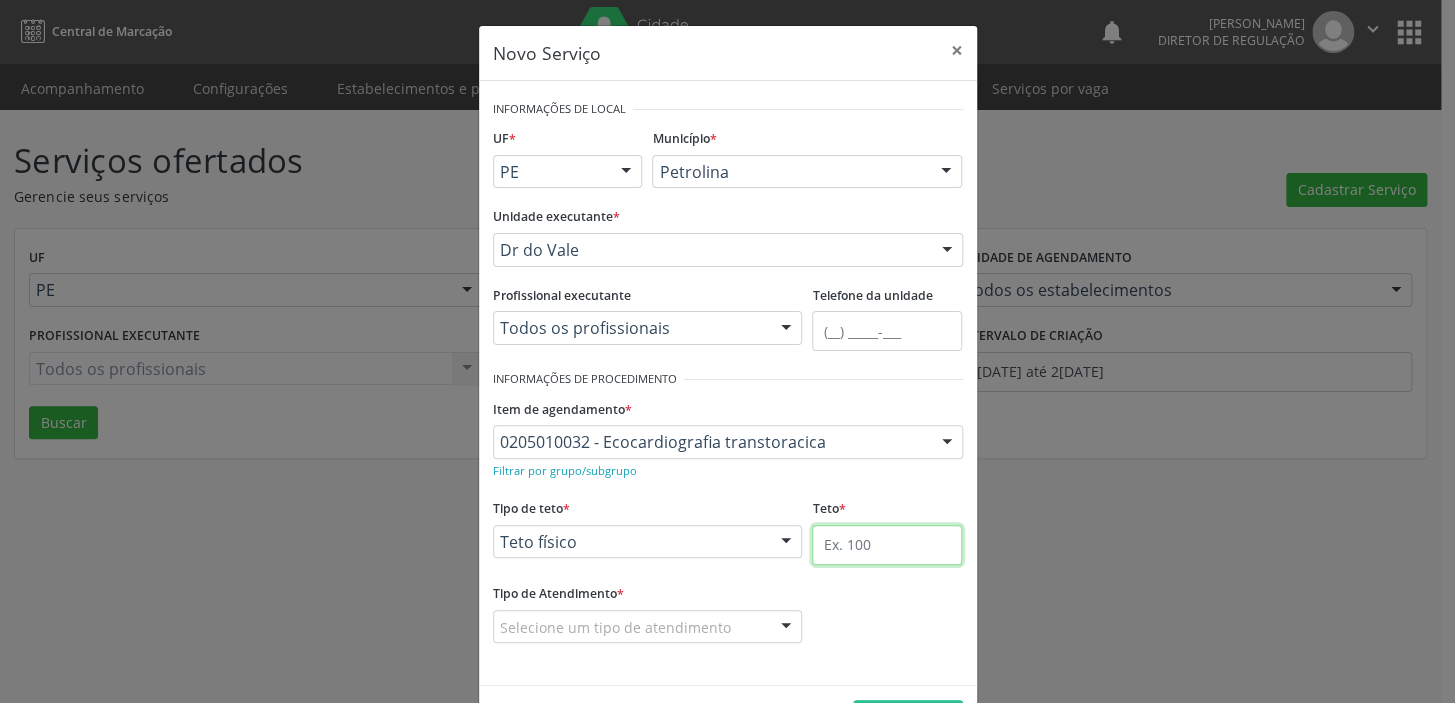 click at bounding box center (887, 545) 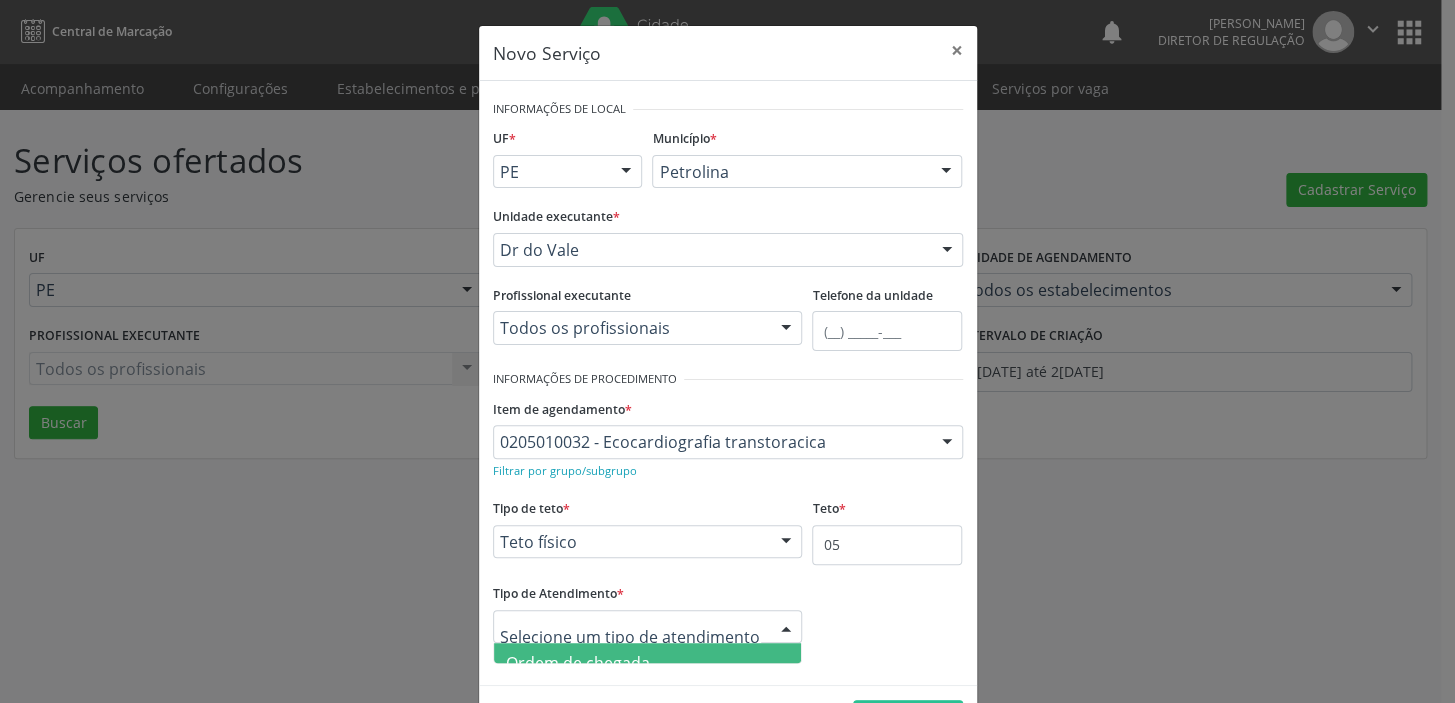 click on "Ordem de chegada" at bounding box center (578, 663) 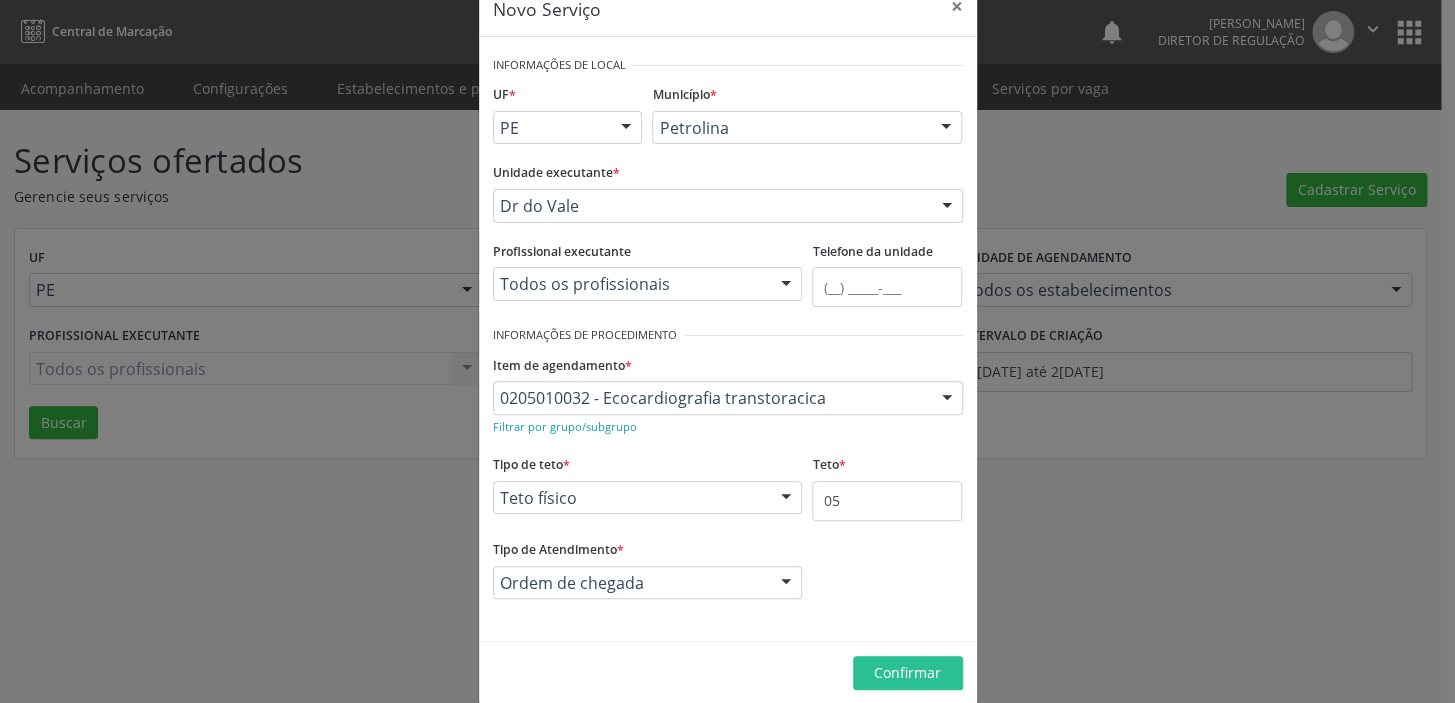 scroll, scrollTop: 69, scrollLeft: 0, axis: vertical 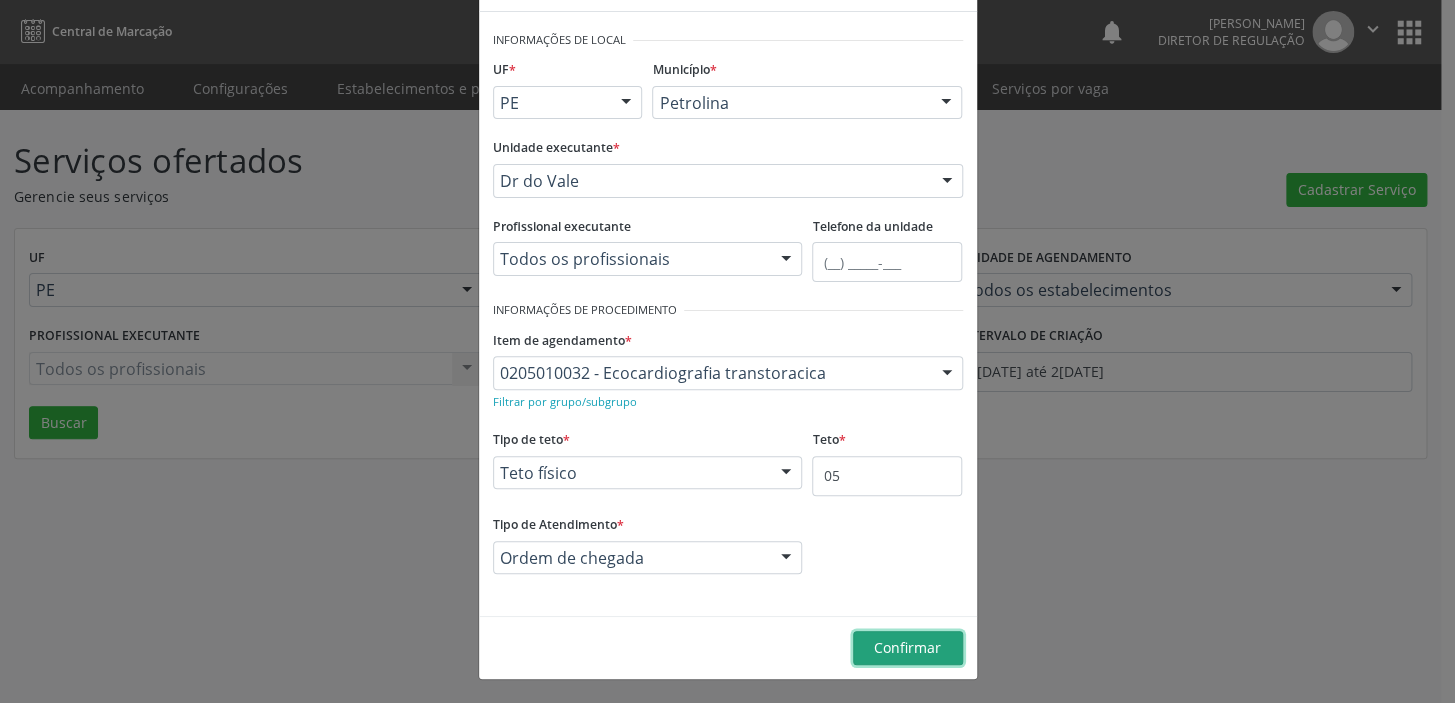 click on "Confirmar" at bounding box center [907, 647] 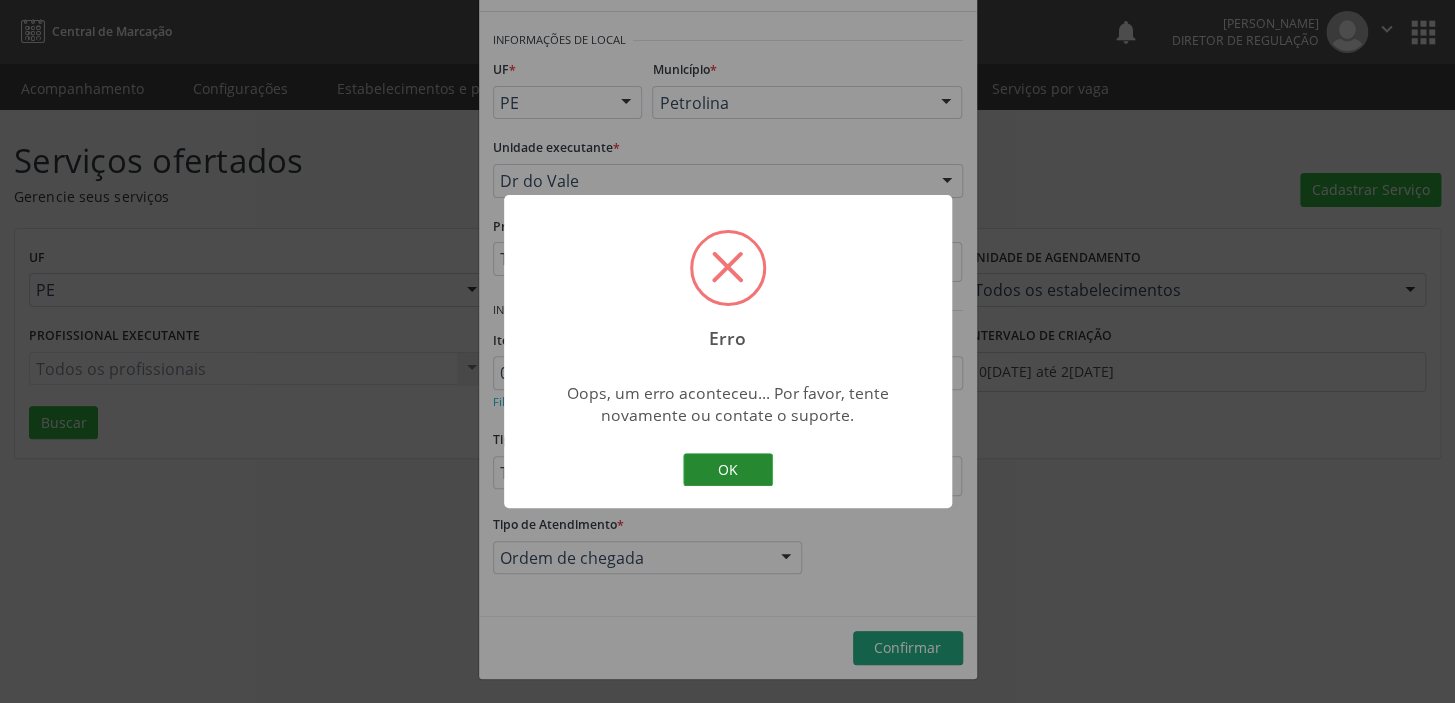 click on "OK" at bounding box center [728, 470] 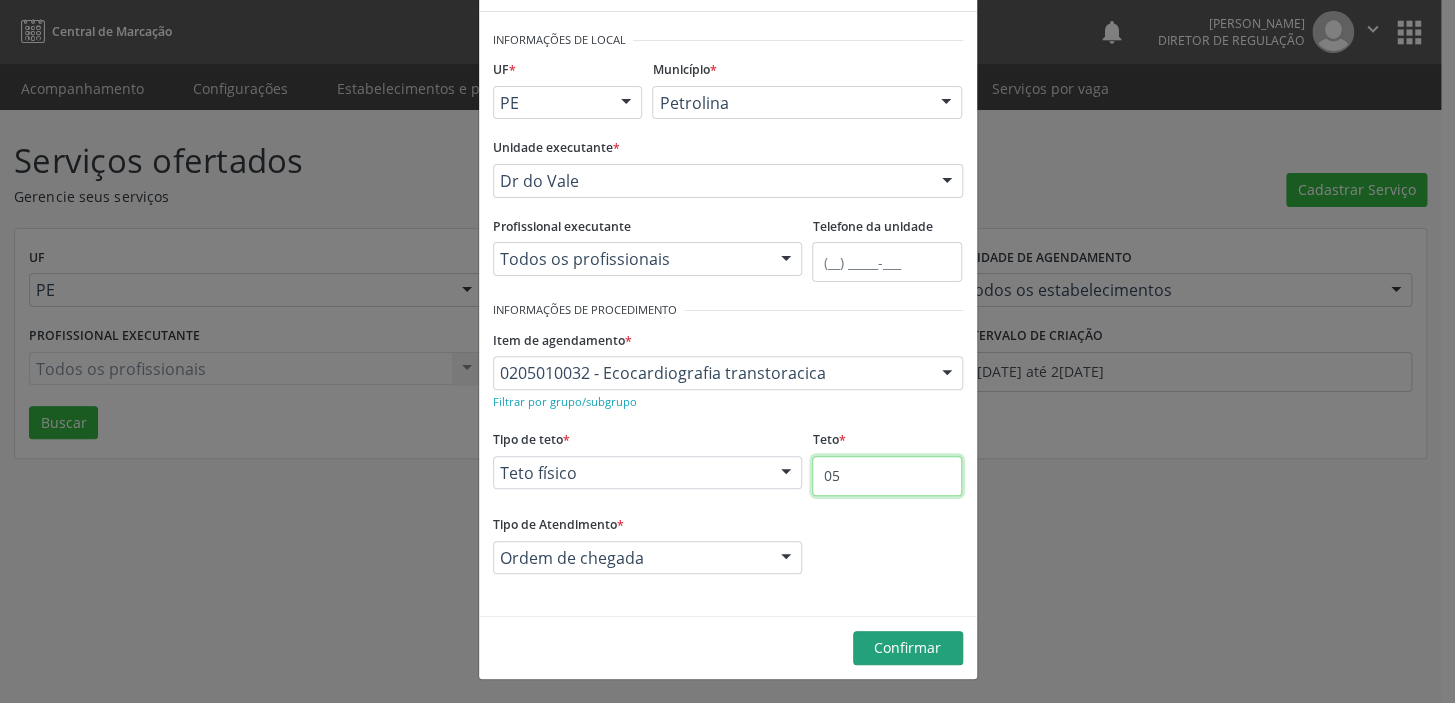click on "05" at bounding box center (887, 476) 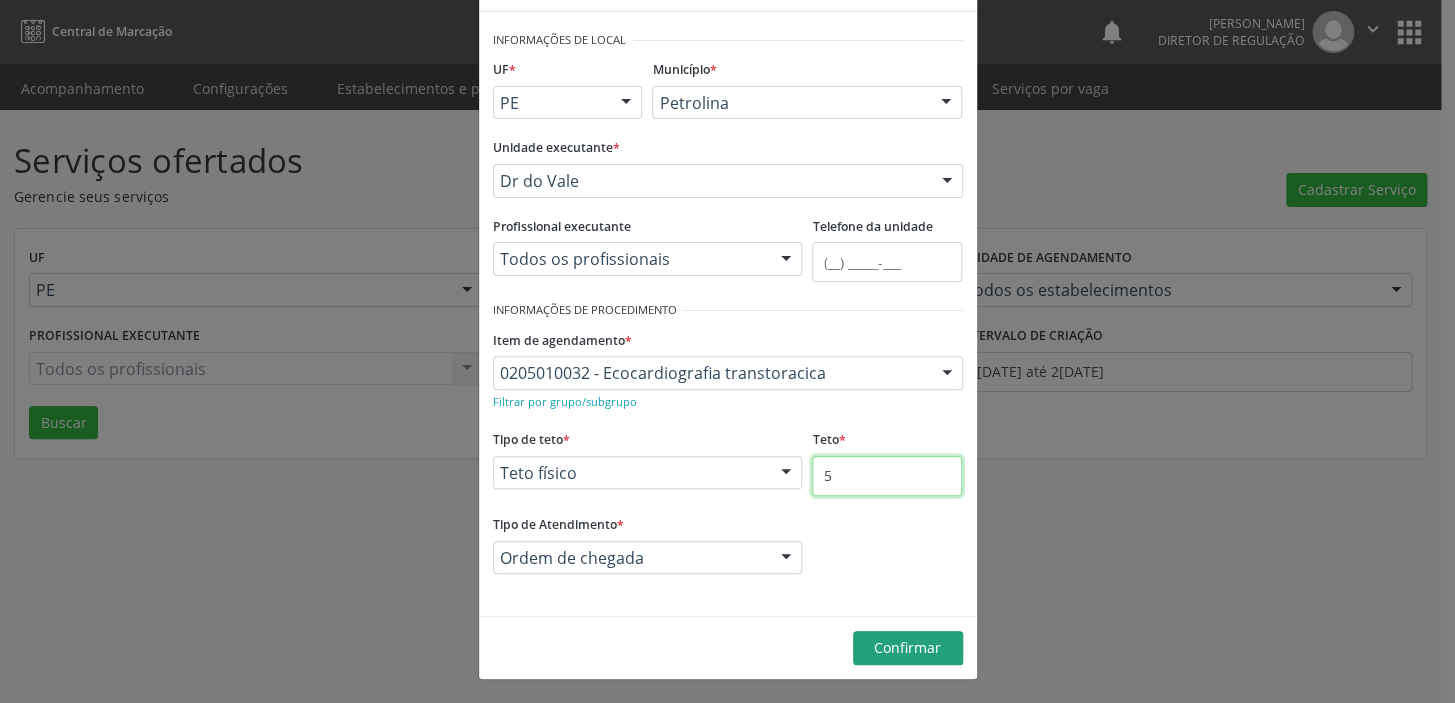 type on "5" 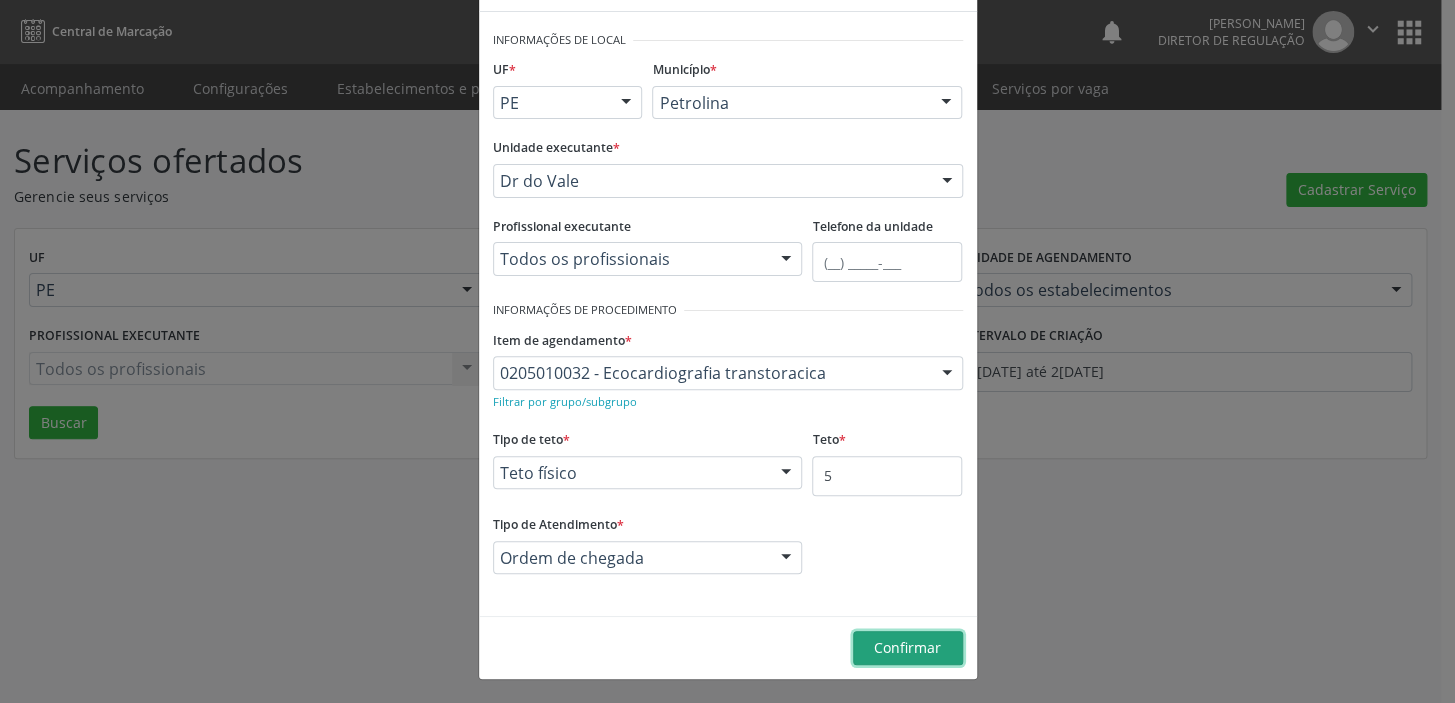 click on "Confirmar" at bounding box center (907, 647) 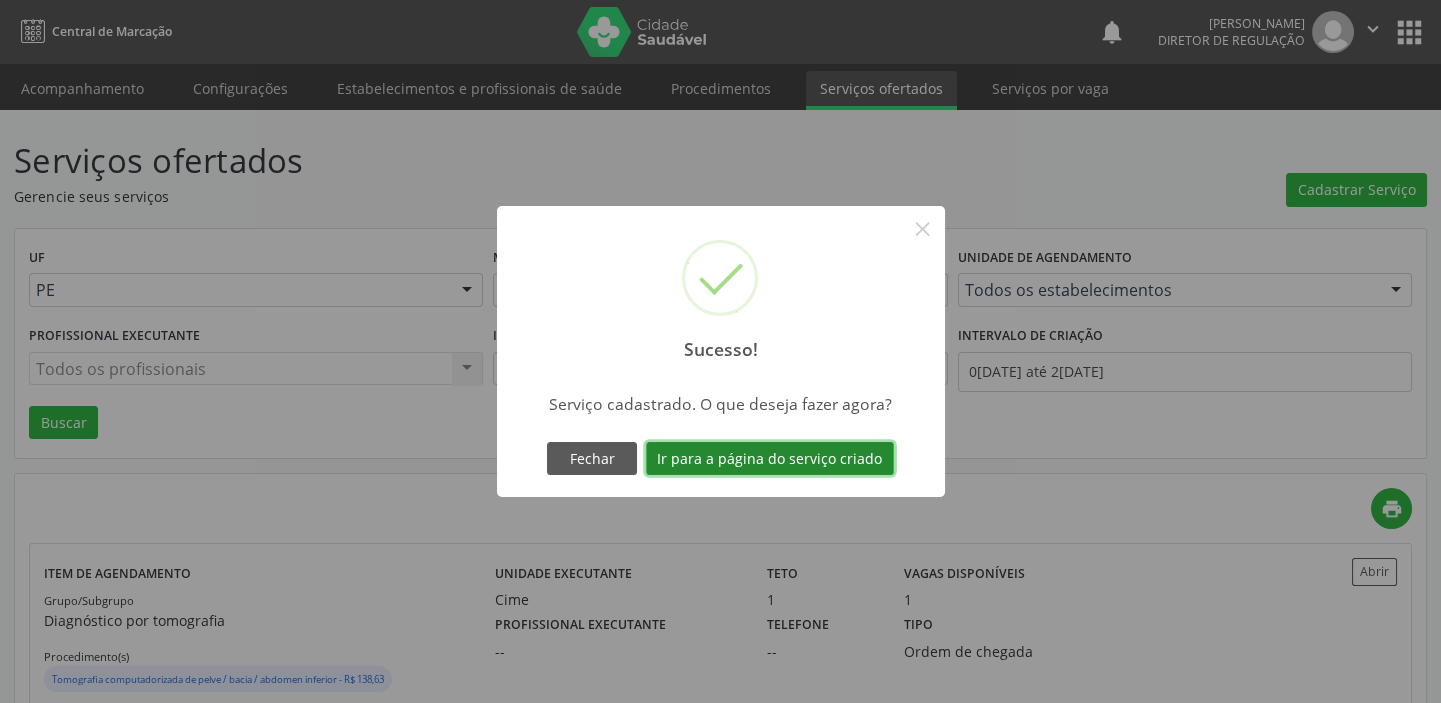 click on "Ir para a página do serviço criado" at bounding box center [770, 459] 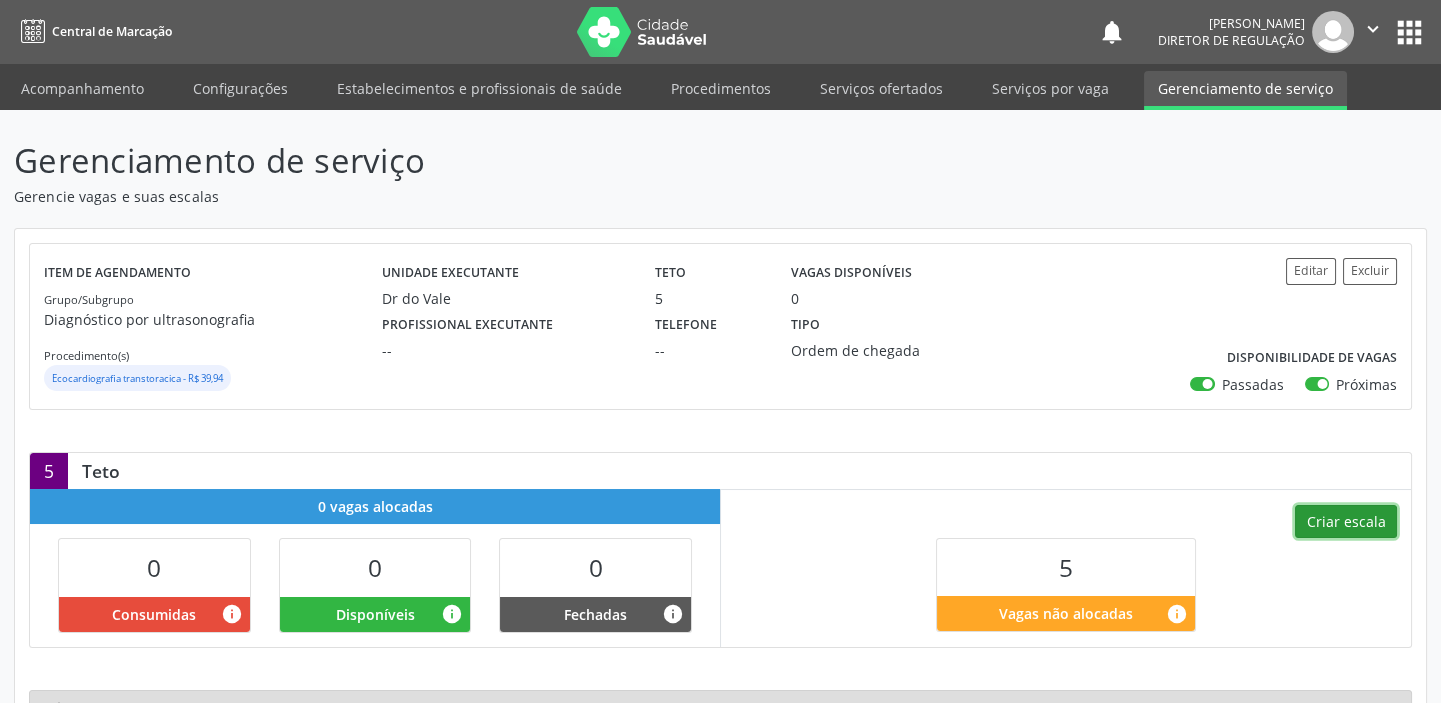 click on "Criar escala" at bounding box center [1346, 522] 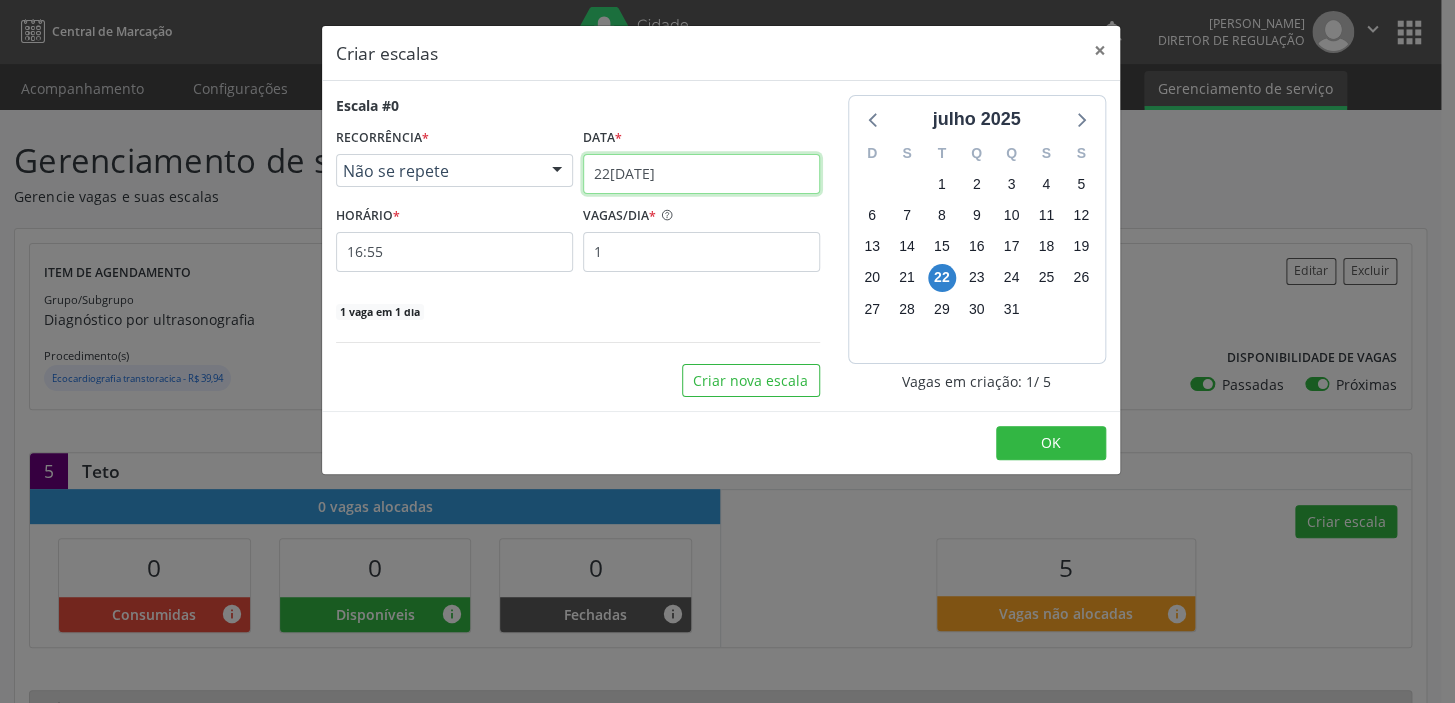 click on "2[DATE]" at bounding box center [701, 174] 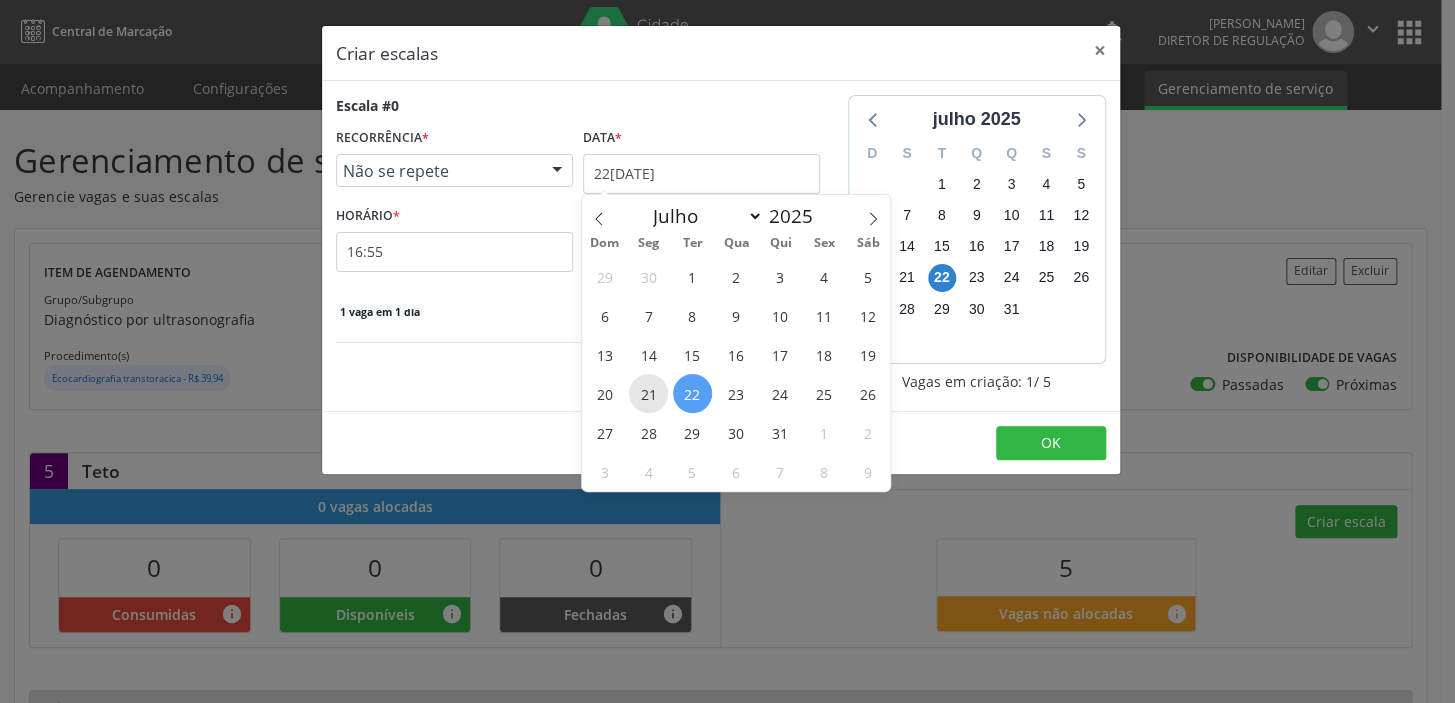 click on "21" at bounding box center [648, 393] 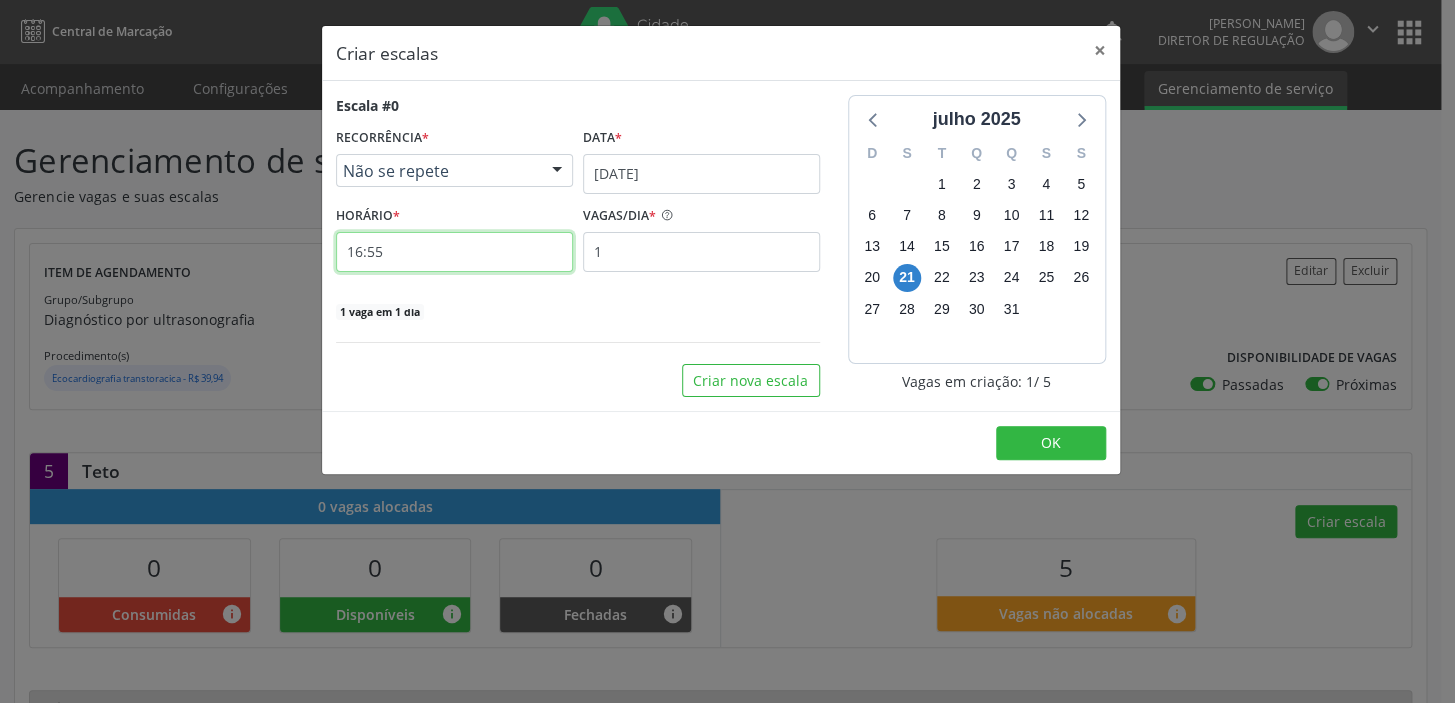 click on "16:55" at bounding box center [454, 252] 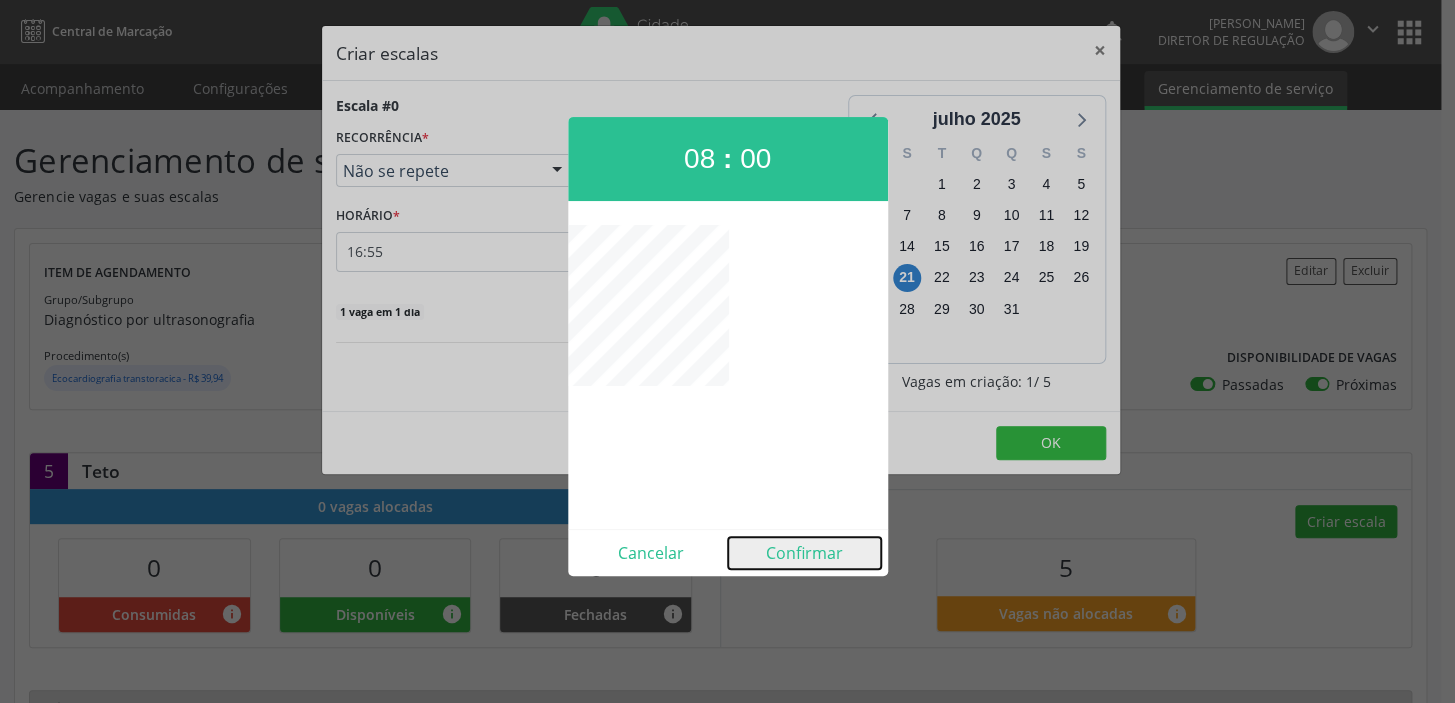 click on "Confirmar" at bounding box center (804, 553) 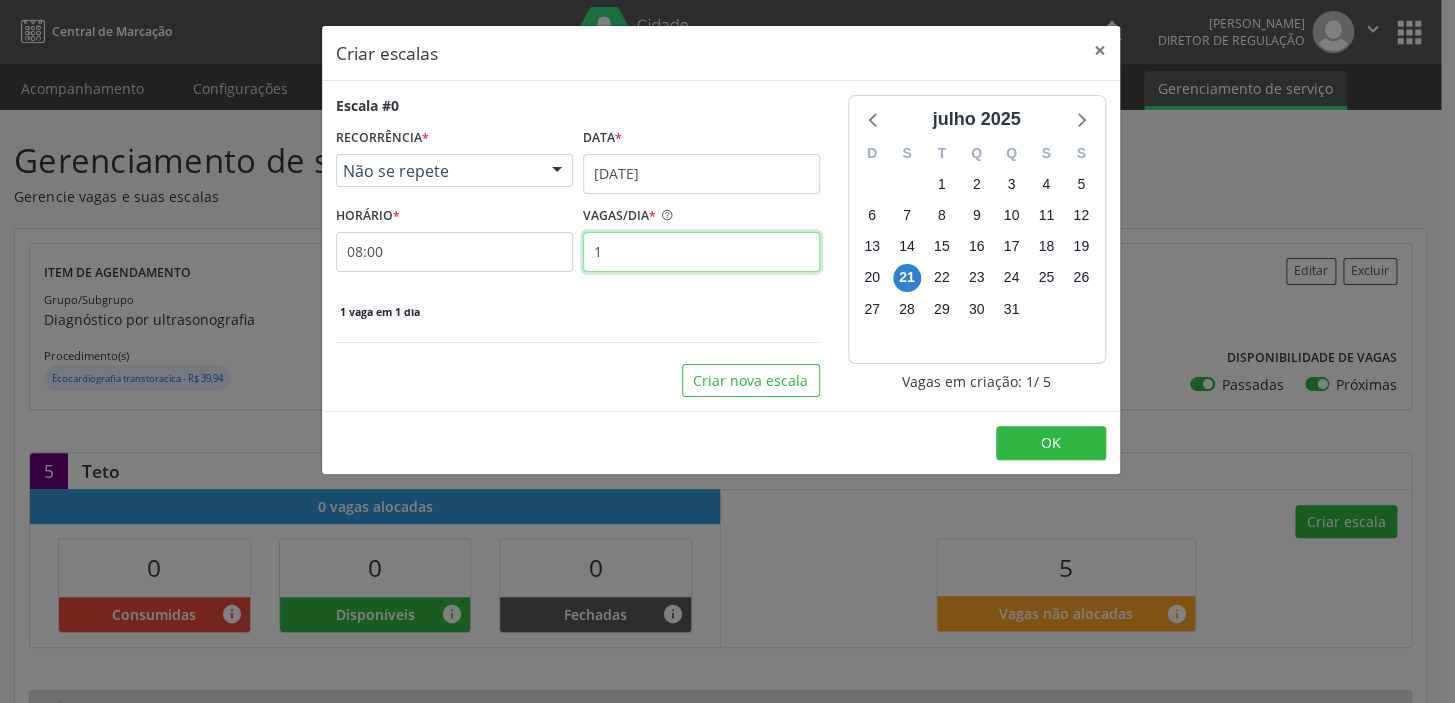 click on "1" at bounding box center [701, 252] 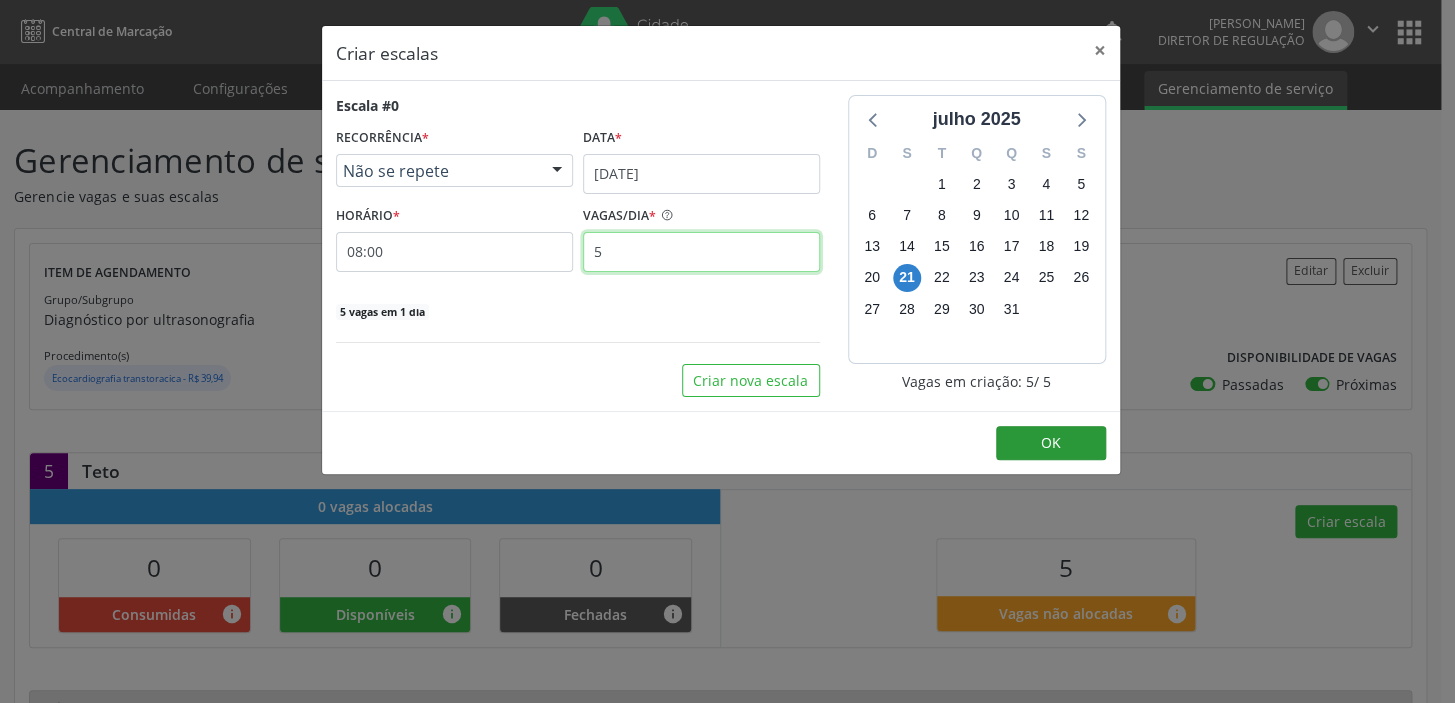 type on "5" 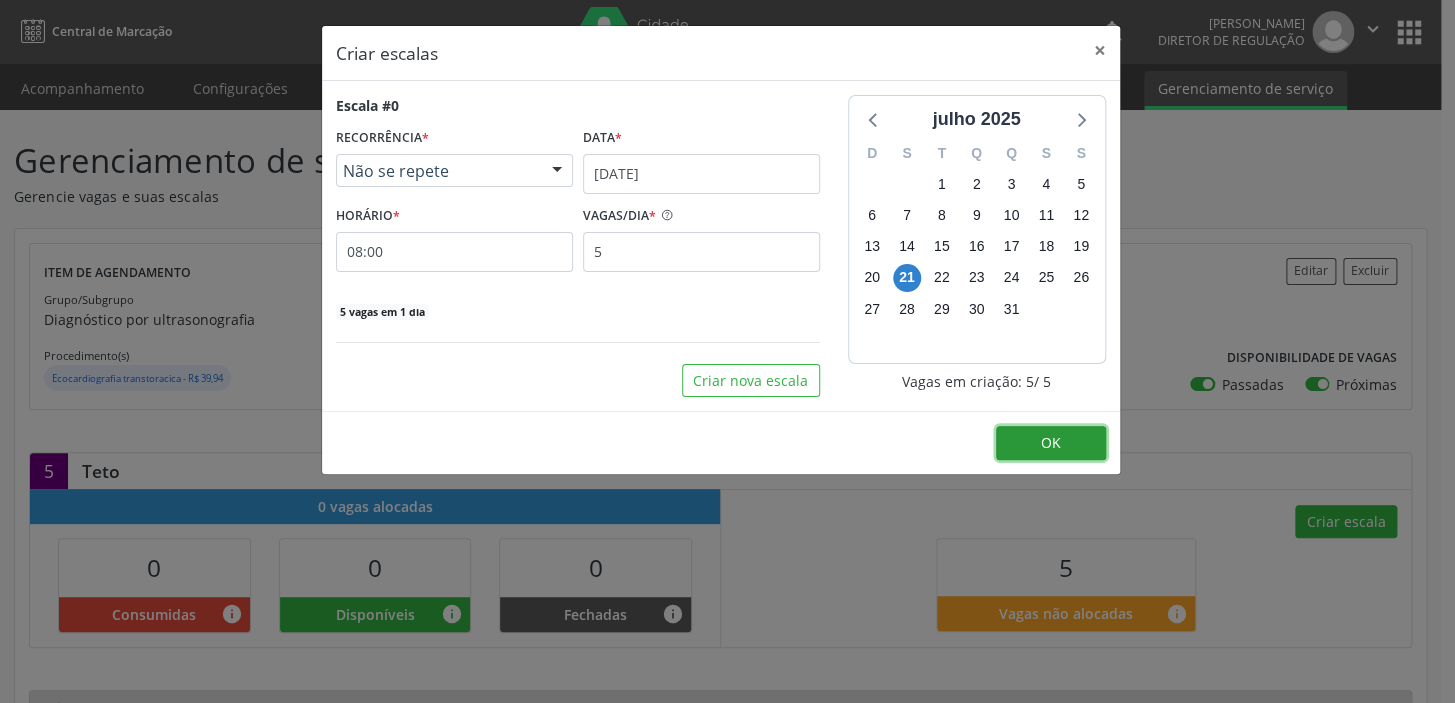 click on "OK" at bounding box center (1051, 442) 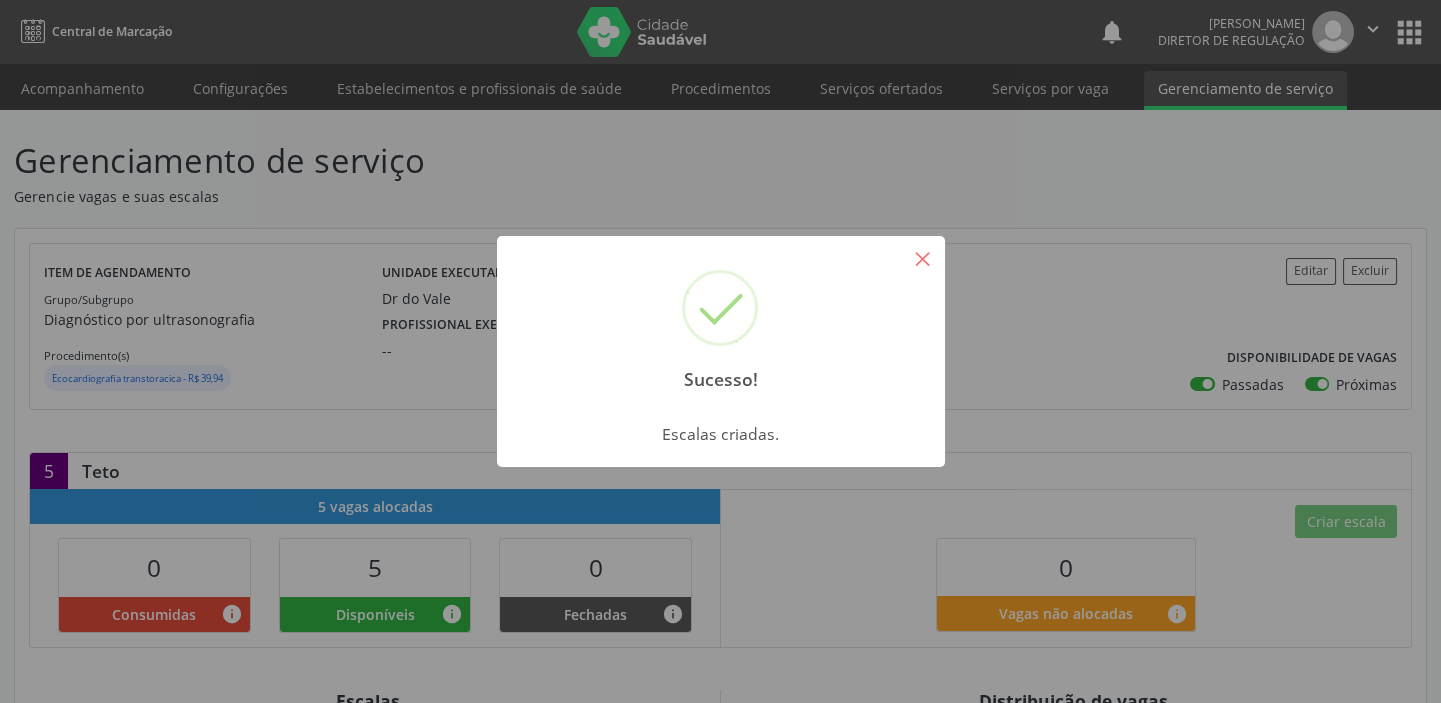 click on "×" at bounding box center (923, 258) 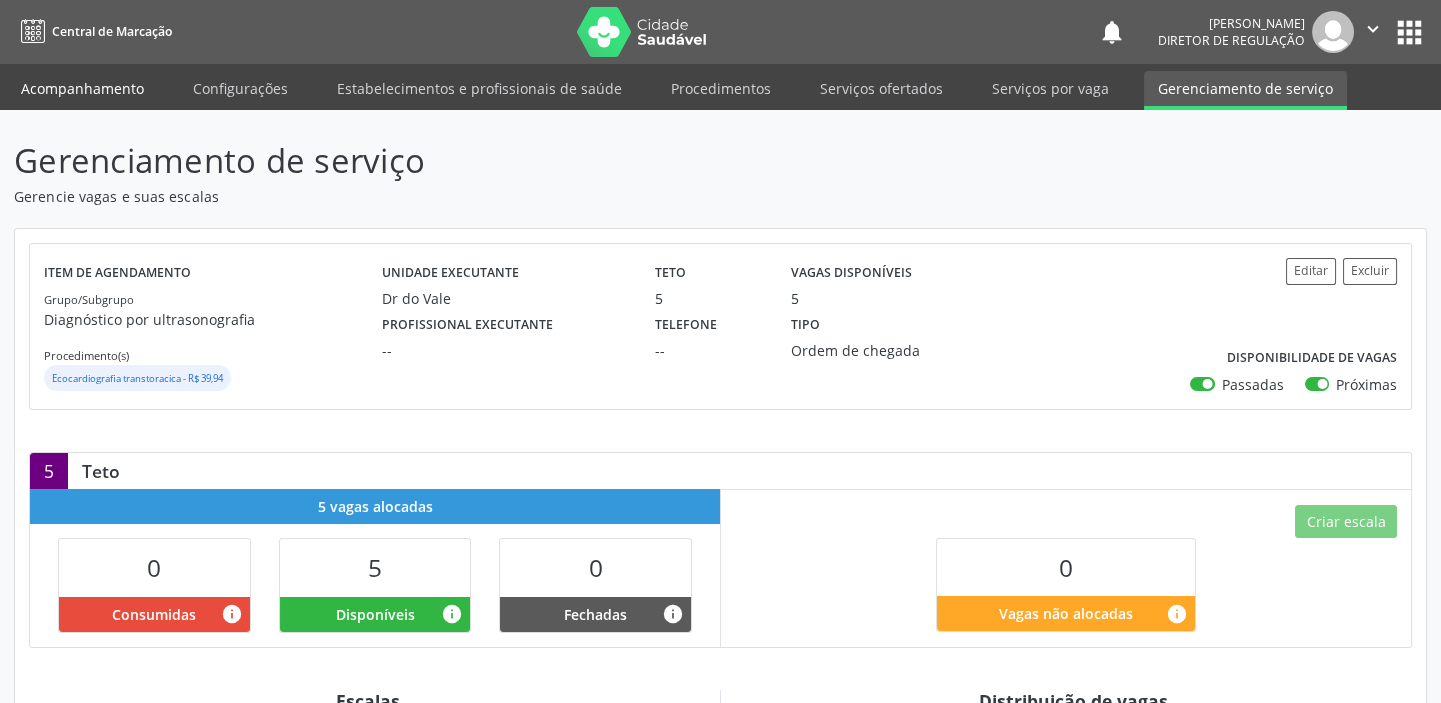 click on "Acompanhamento" at bounding box center (82, 88) 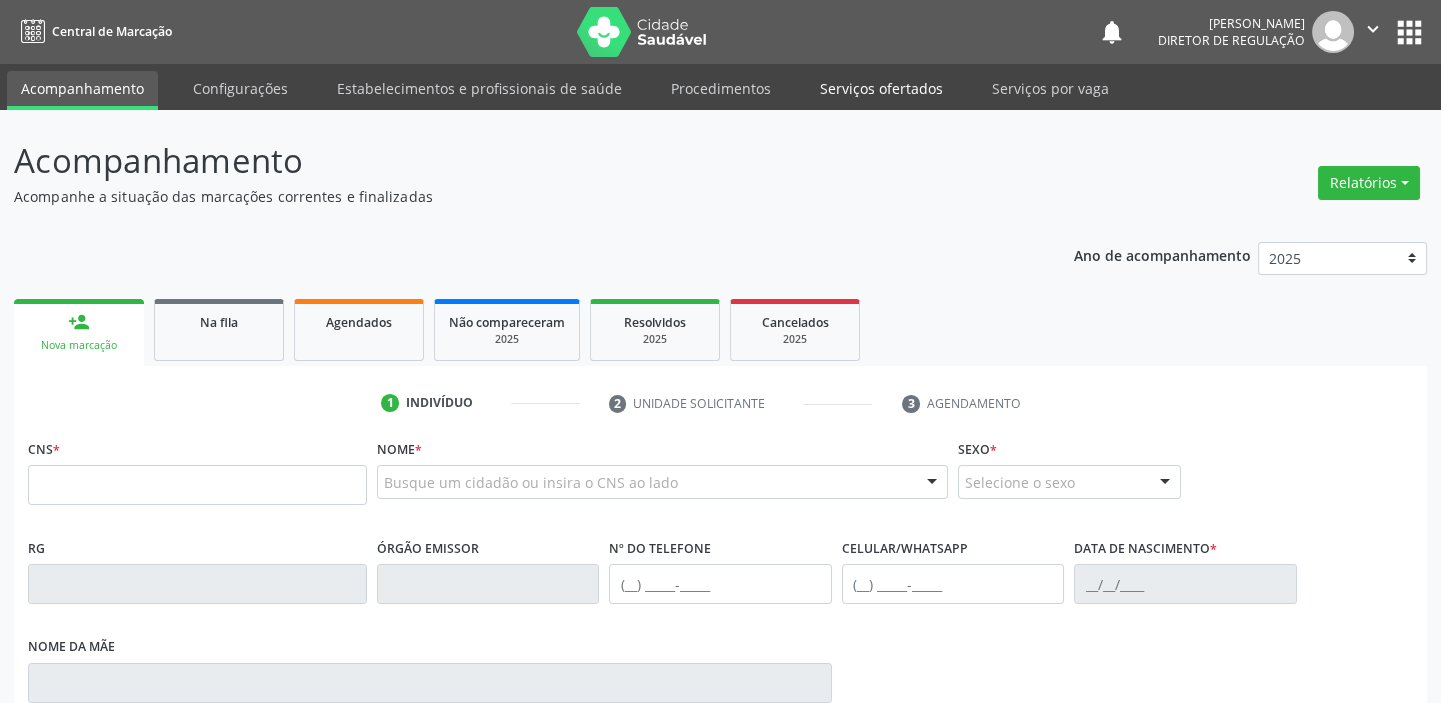 click on "Serviços ofertados" at bounding box center [881, 88] 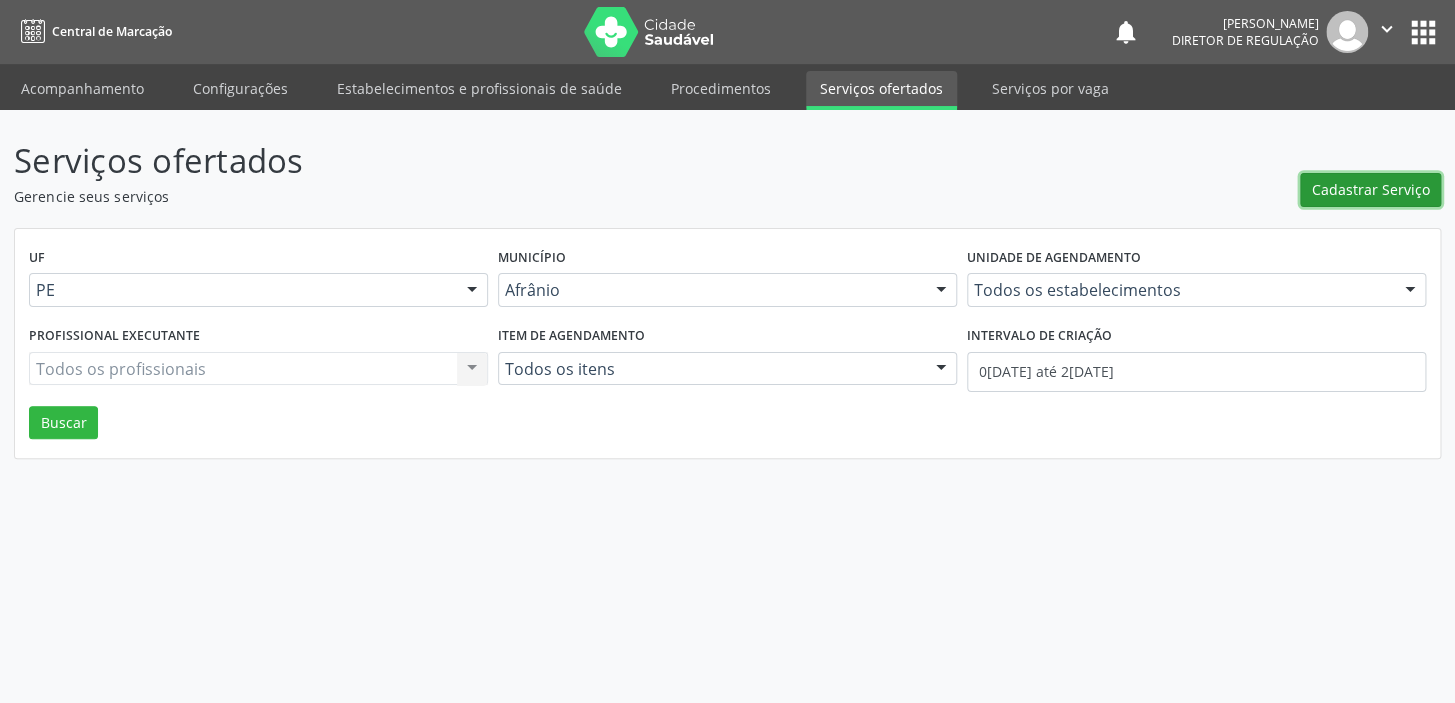 click on "Cadastrar Serviço" at bounding box center (1371, 189) 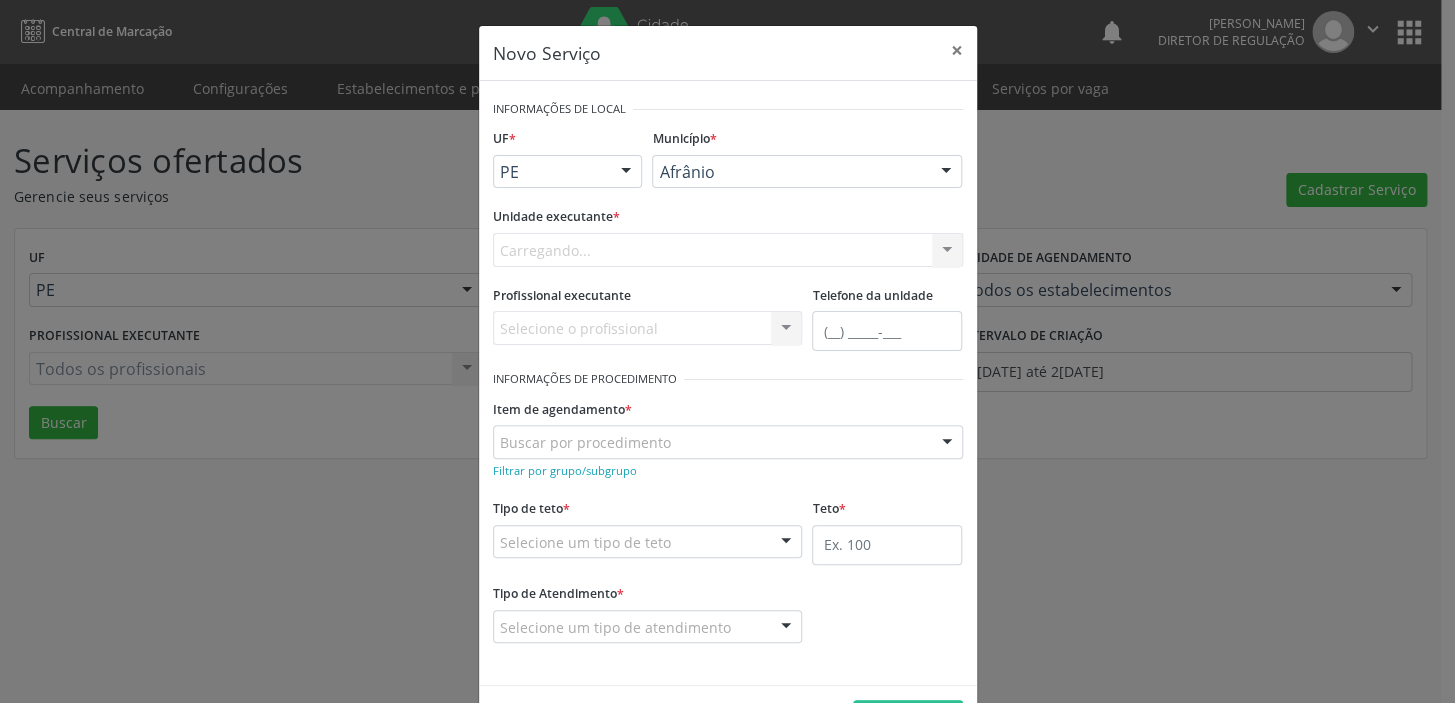 scroll, scrollTop: 0, scrollLeft: 0, axis: both 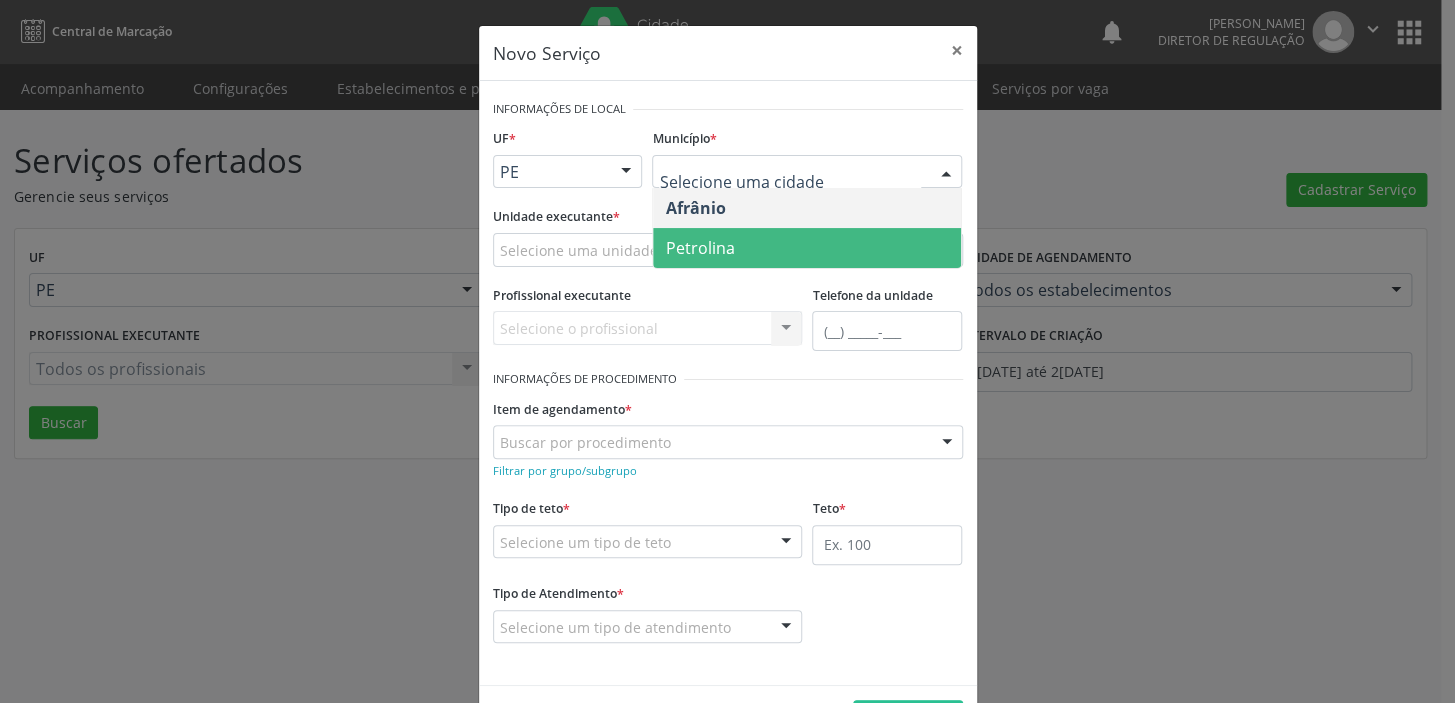 click on "Petrolina" at bounding box center [699, 248] 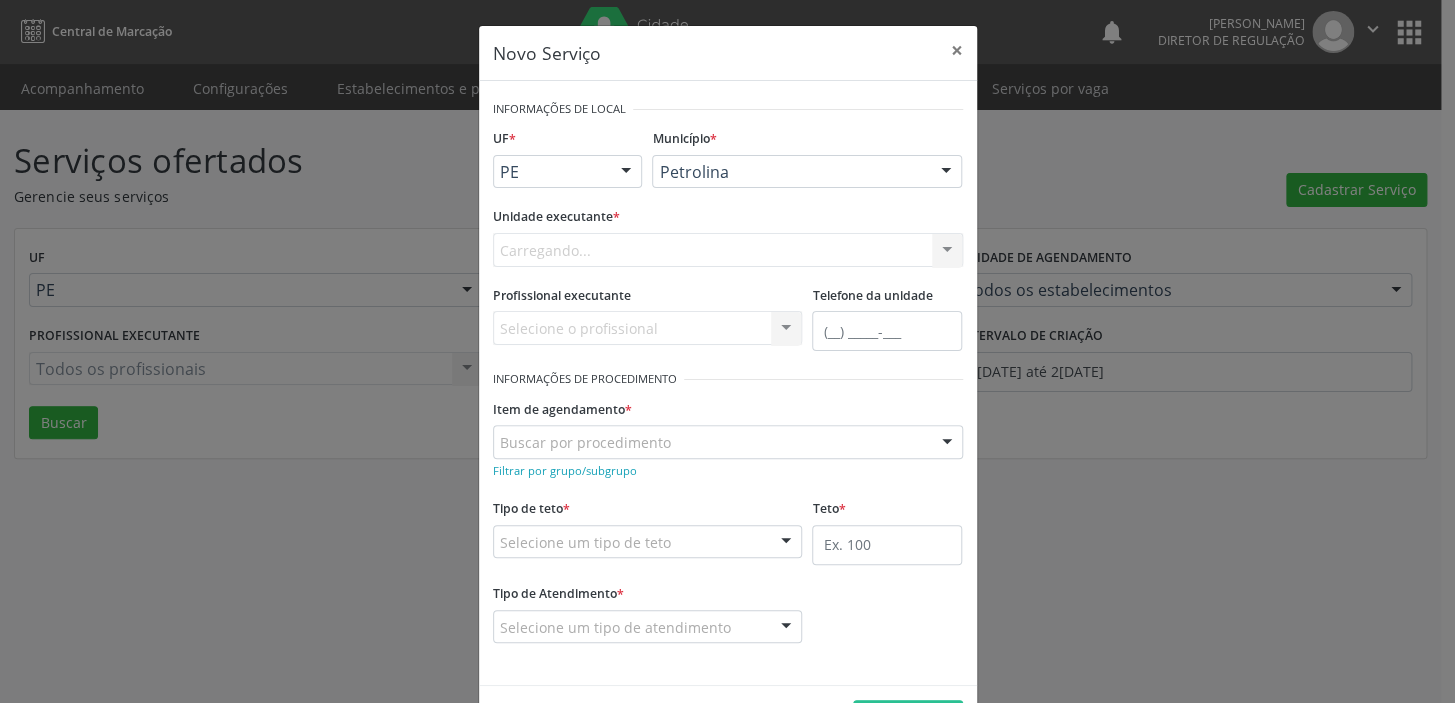 click on "Carregando...
Academia da Saude de Afranio   Academia da Saude do Bairro [PERSON_NAME]   Academia da Saude do Distrito de [GEOGRAPHIC_DATA] do Distrito de Extrema   [GEOGRAPHIC_DATA] do [PERSON_NAME]   Ambulatorio Municipal de Saude   Caf Central de Abastecimento Farmaceutico   Centro de Atencao Psicossocial de Afranio Pe   Centro de Especialidades   Cime   Cuidar   Equipe de Atencao Basica Prisional Tipo I com Saude Mental   Esf [PERSON_NAME] Nonato   Esf Custodia Maria da Conceicao   Esf [PERSON_NAME] e [PERSON_NAME]   Esf [PERSON_NAME]   Esf de Barra das Melancias   Esf de Extrema   Farmacia Basica do Municipio de [GEOGRAPHIC_DATA][PERSON_NAME] [MEDICAL_DATA] Ambulatorio Municipal   Laboratorio de Protese Dentario   Lid Laboratorio de Investigacoes e Diagnosticos               Selac" at bounding box center (728, 250) 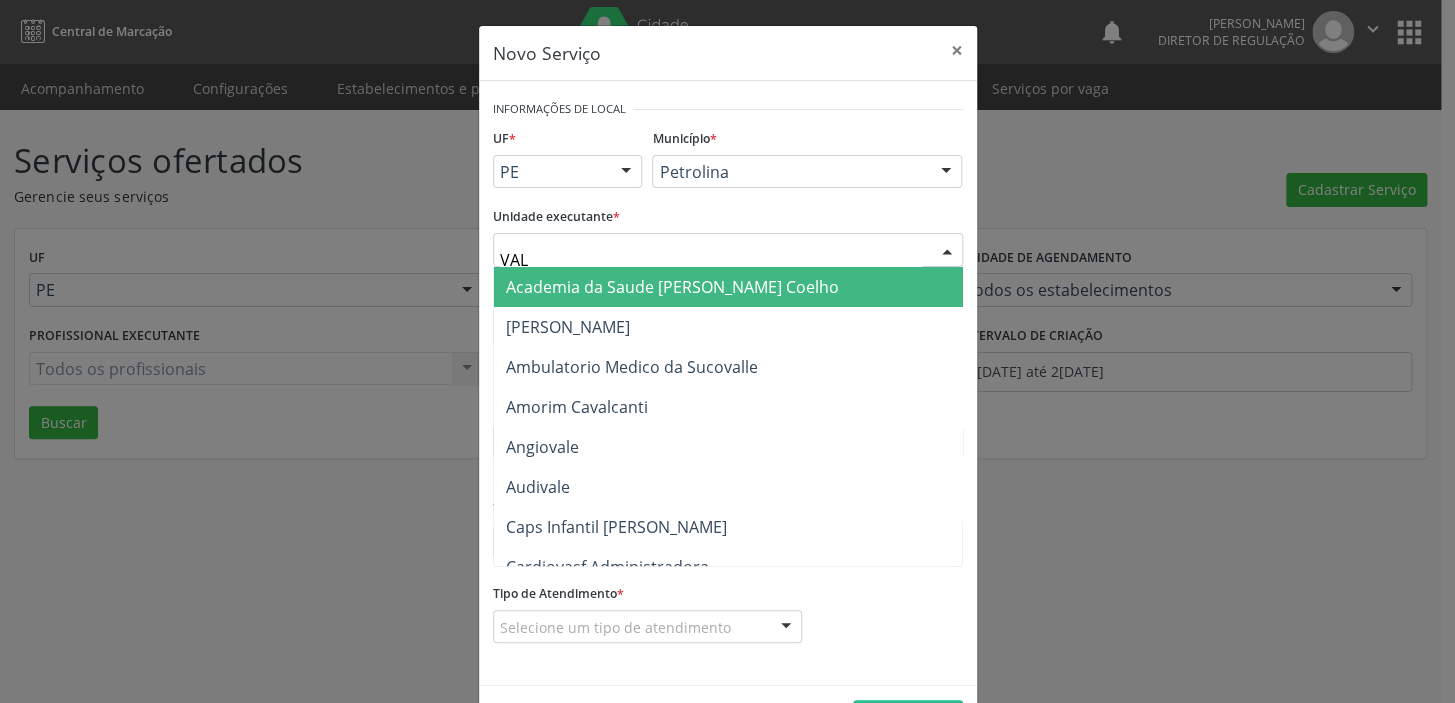type on "VALE" 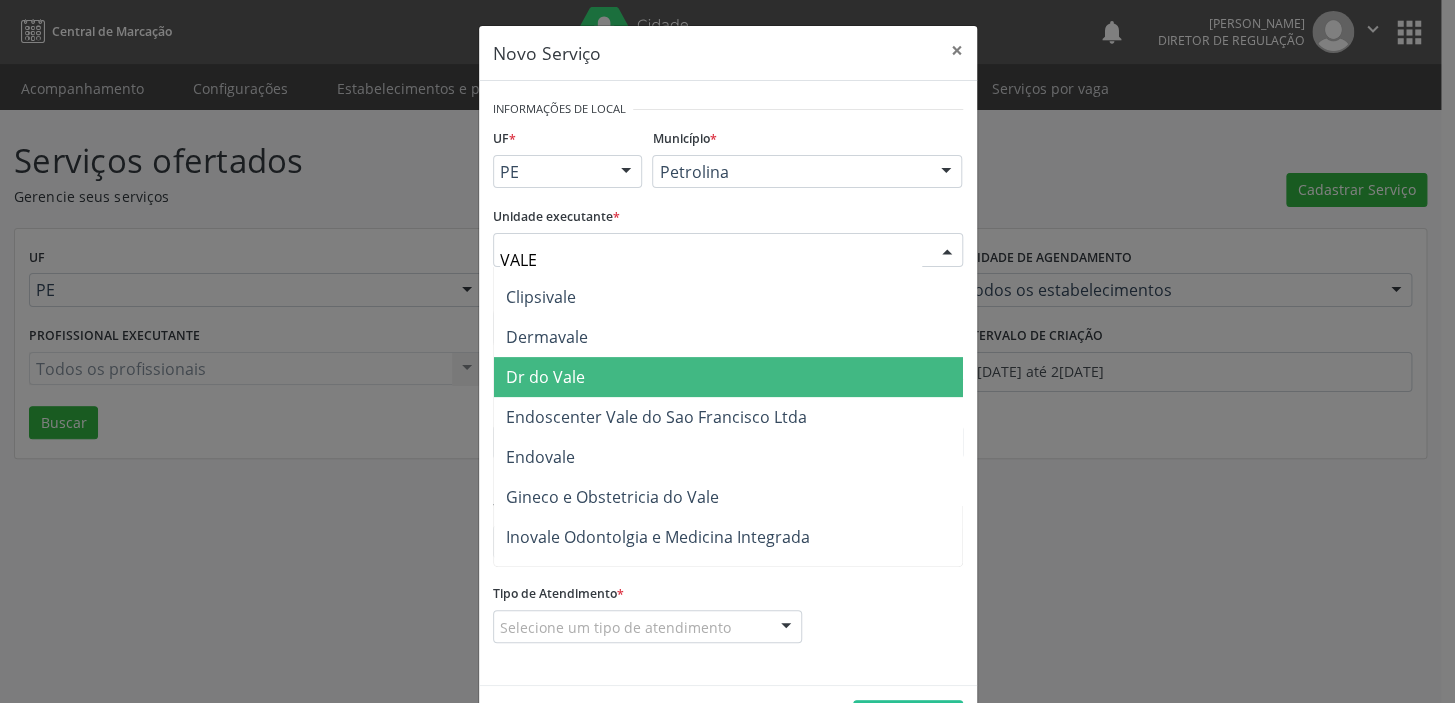 scroll, scrollTop: 272, scrollLeft: 0, axis: vertical 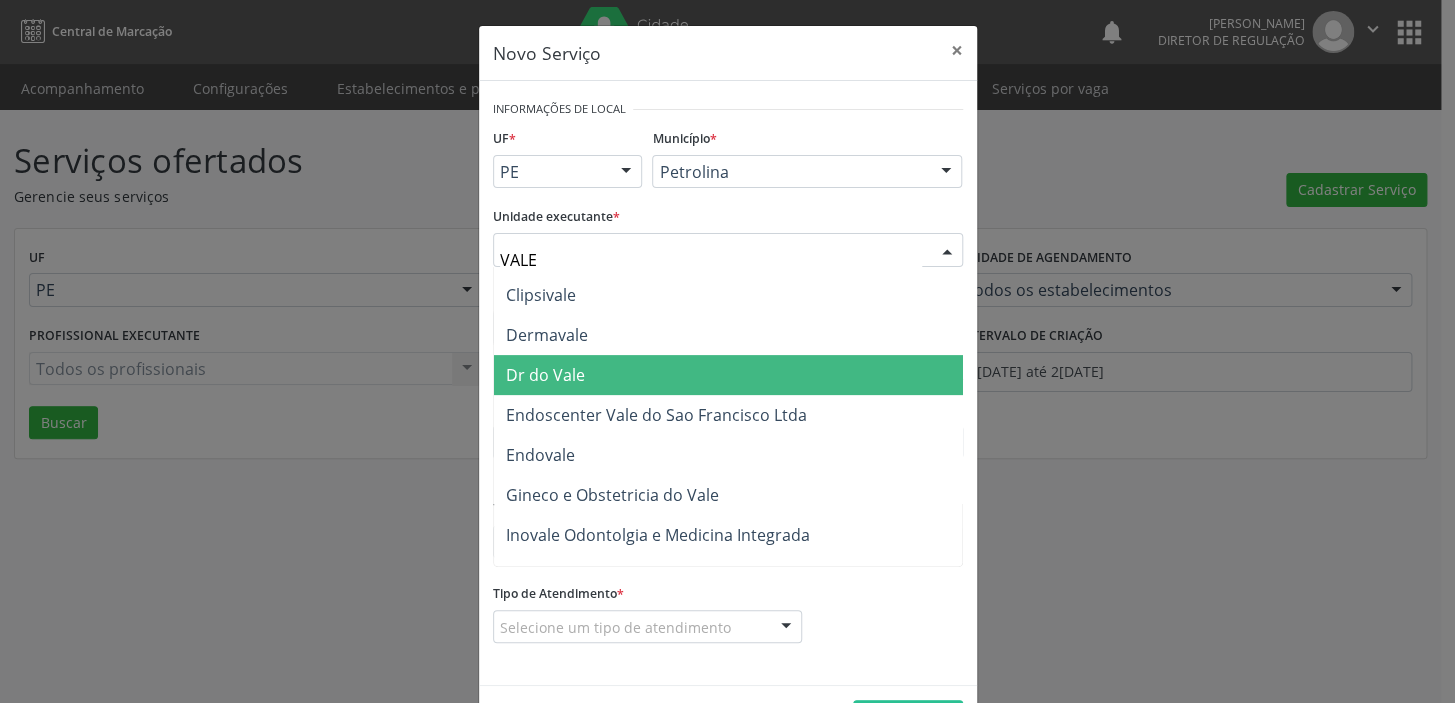 click on "Dr do Vale" at bounding box center [545, 375] 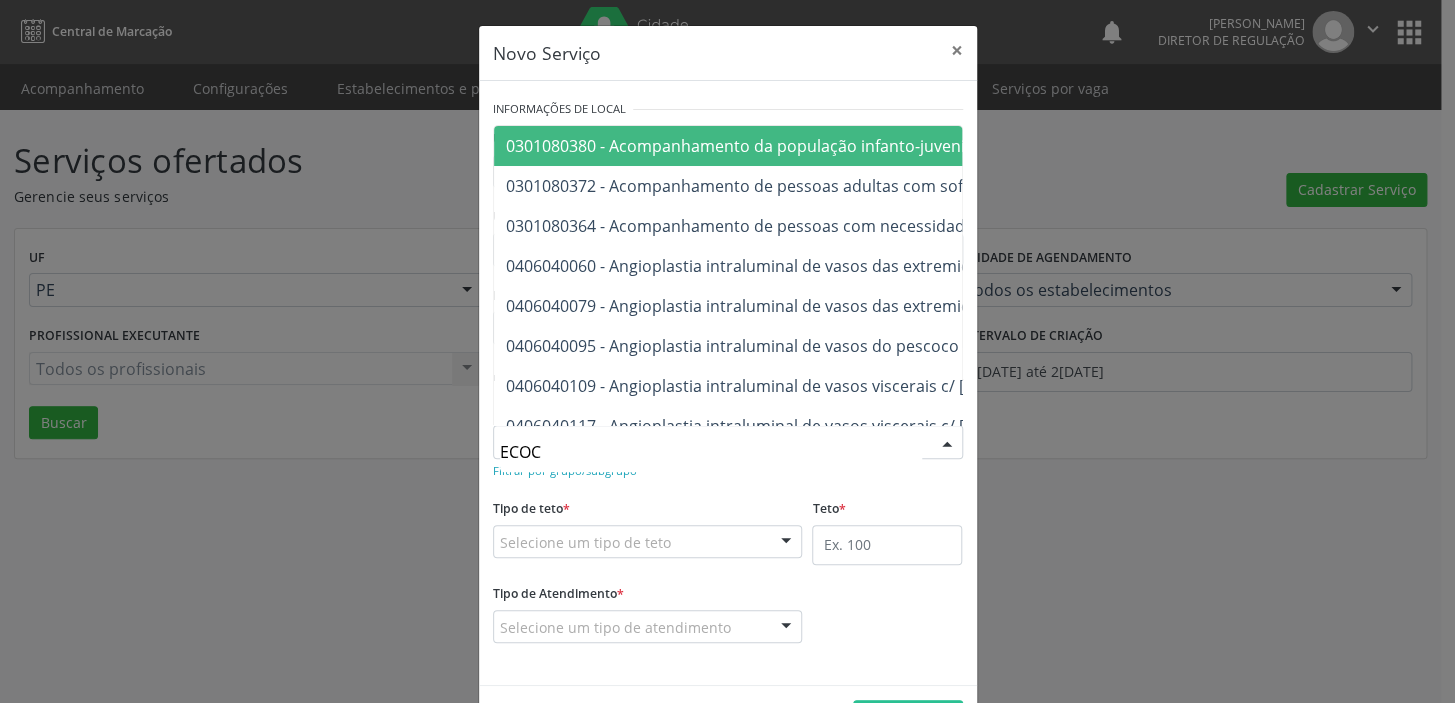 type on "ECOCA" 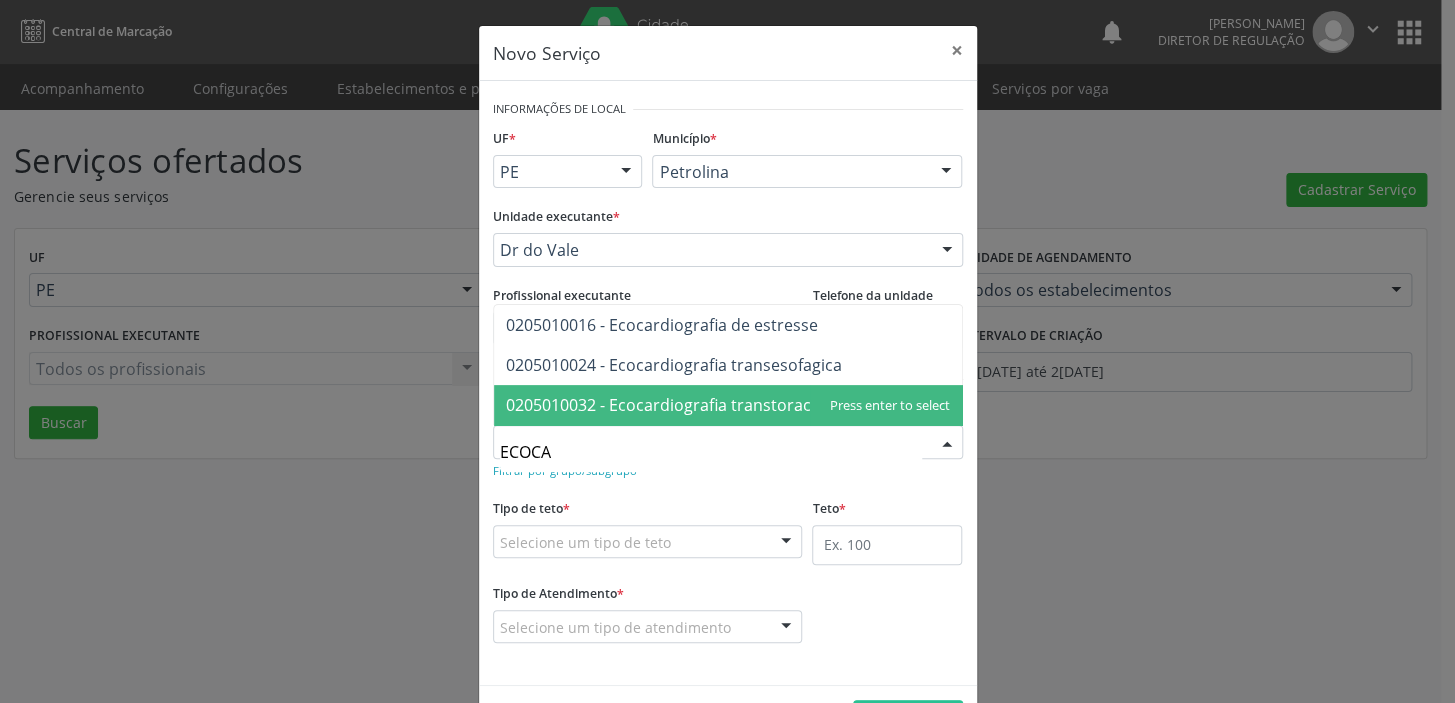 click on "0205010032 - Ecocardiografia transtoracica" at bounding box center [669, 405] 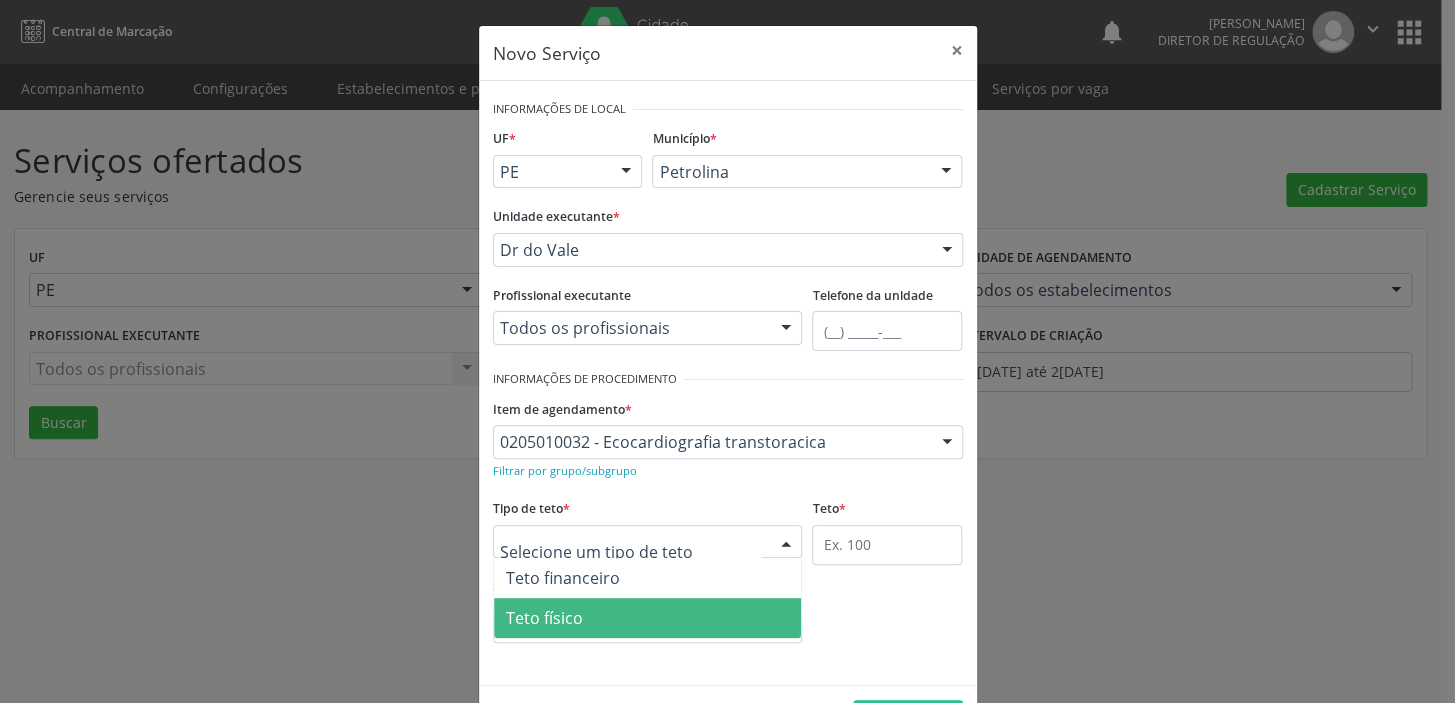 click on "Teto físico" at bounding box center (544, 618) 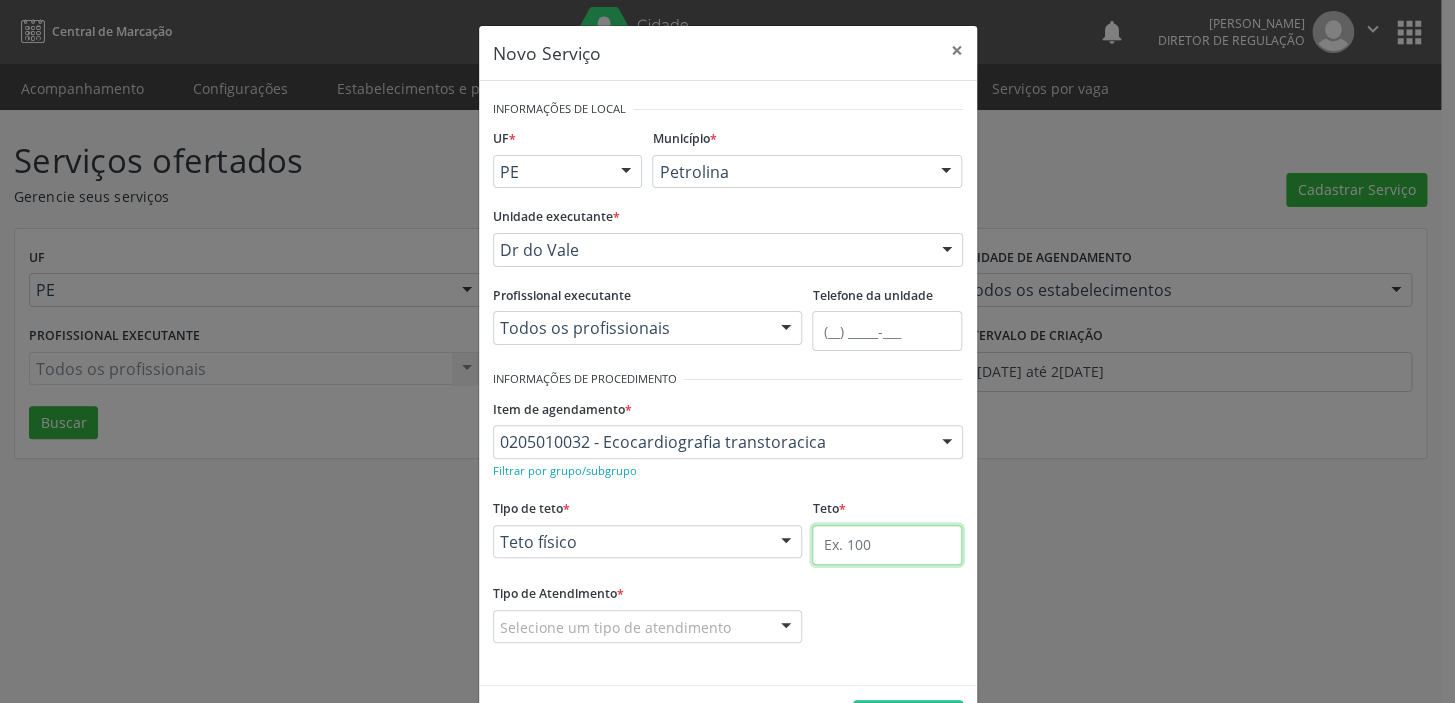 click at bounding box center [887, 545] 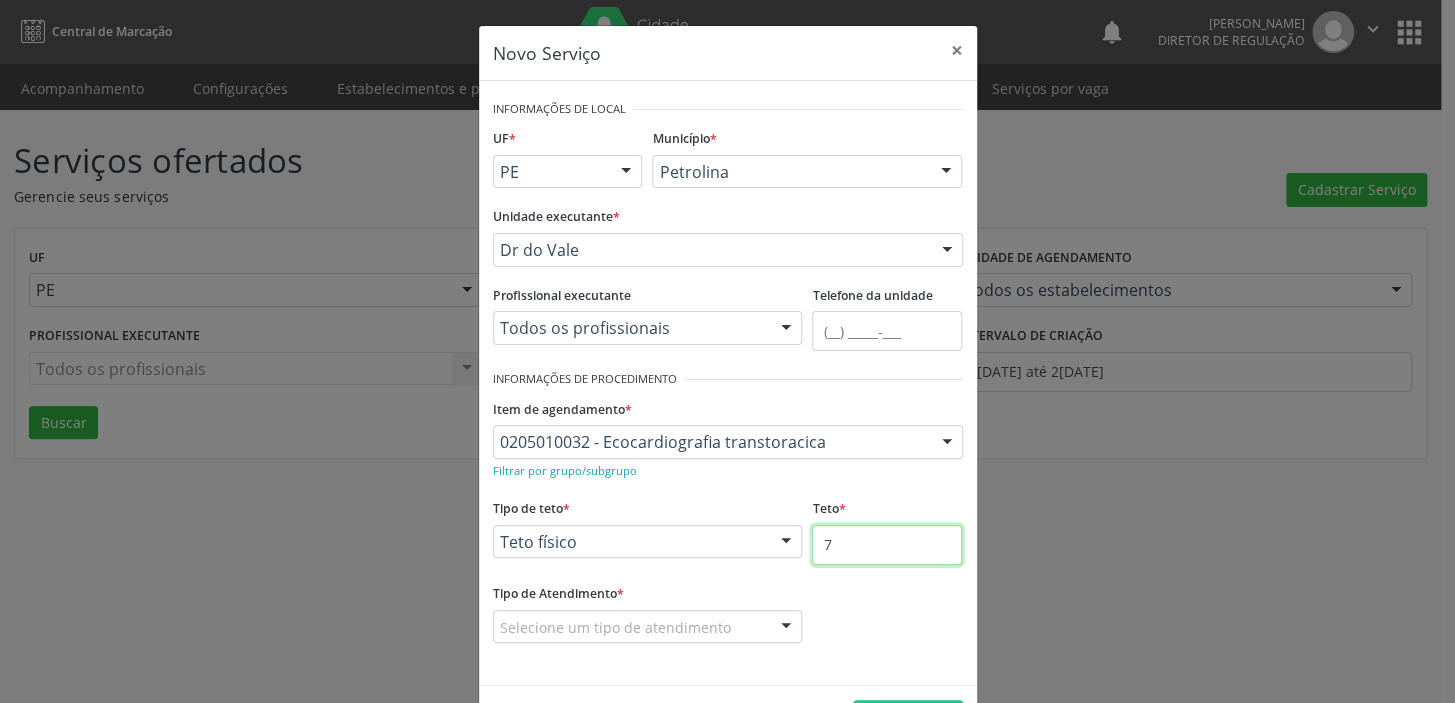type on "7" 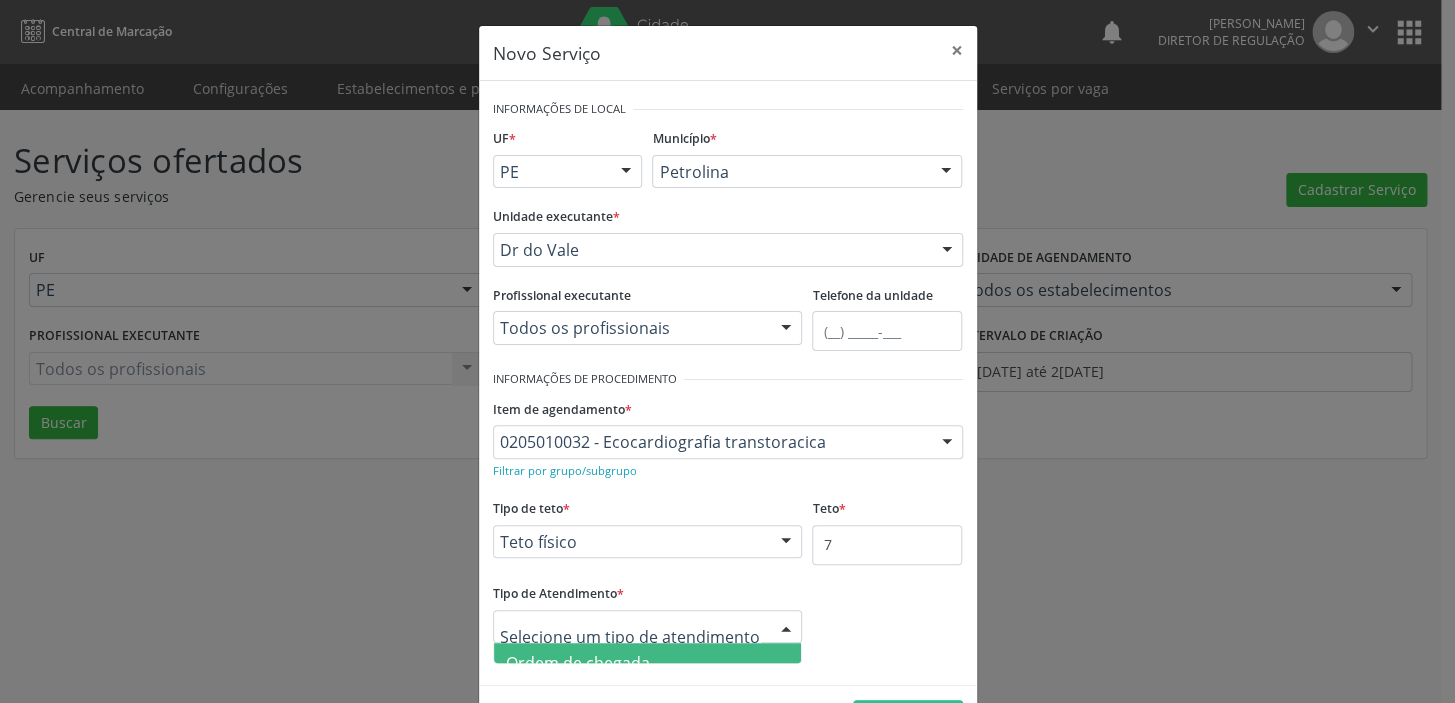 click on "Ordem de chegada" at bounding box center [578, 663] 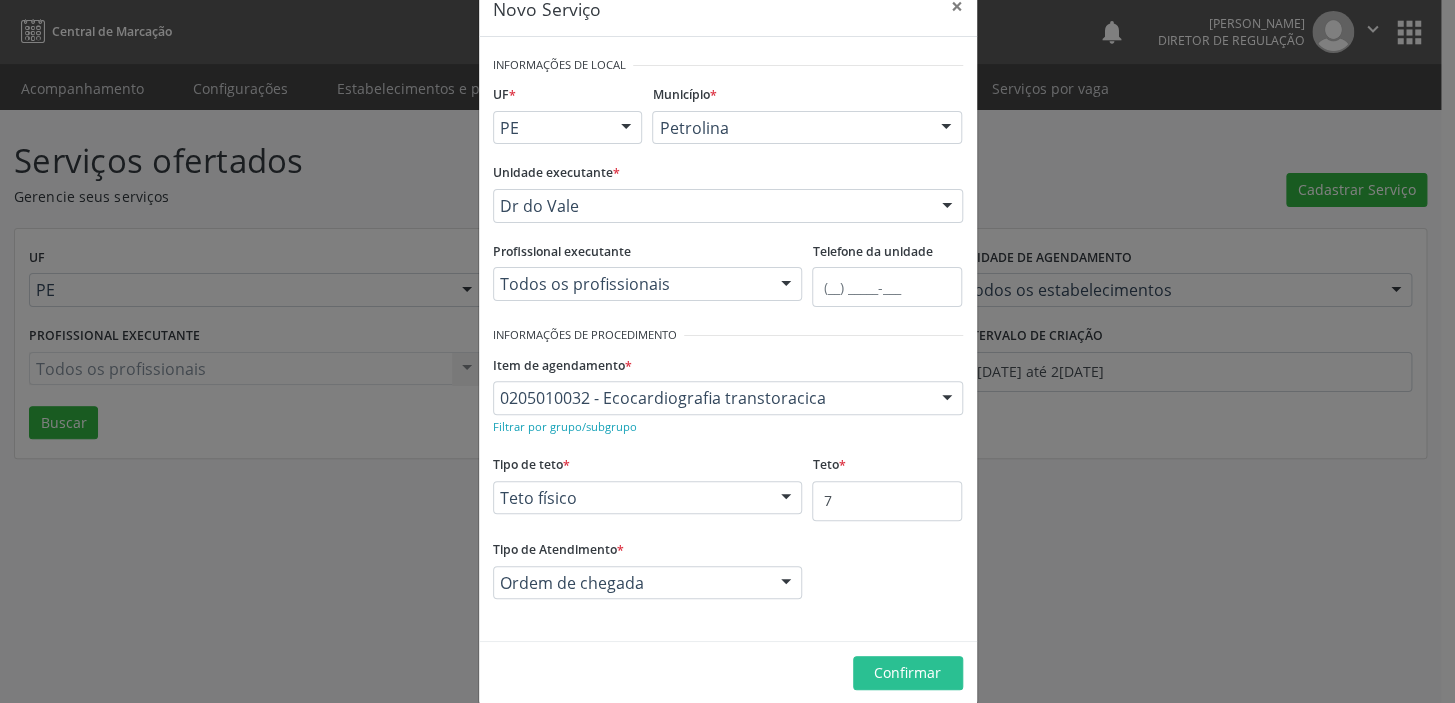 scroll, scrollTop: 69, scrollLeft: 0, axis: vertical 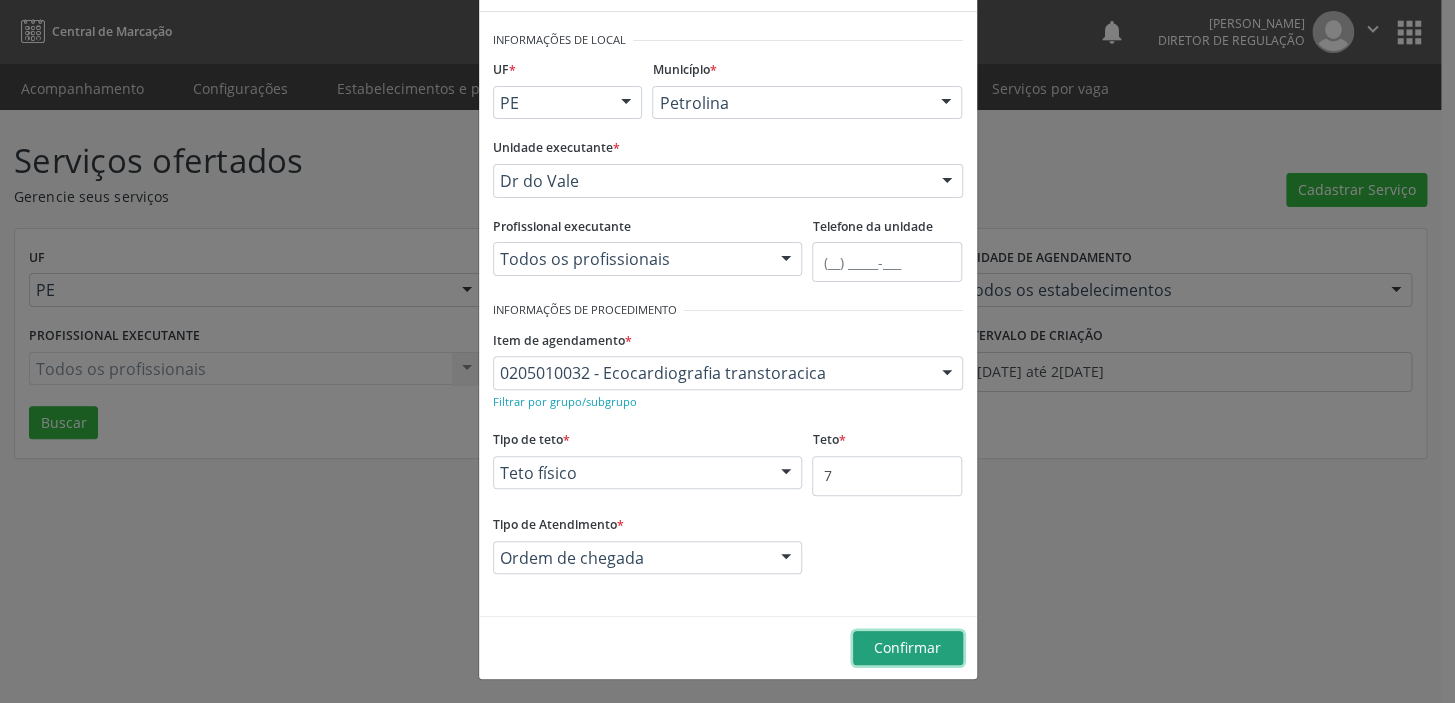click on "Confirmar" at bounding box center [907, 647] 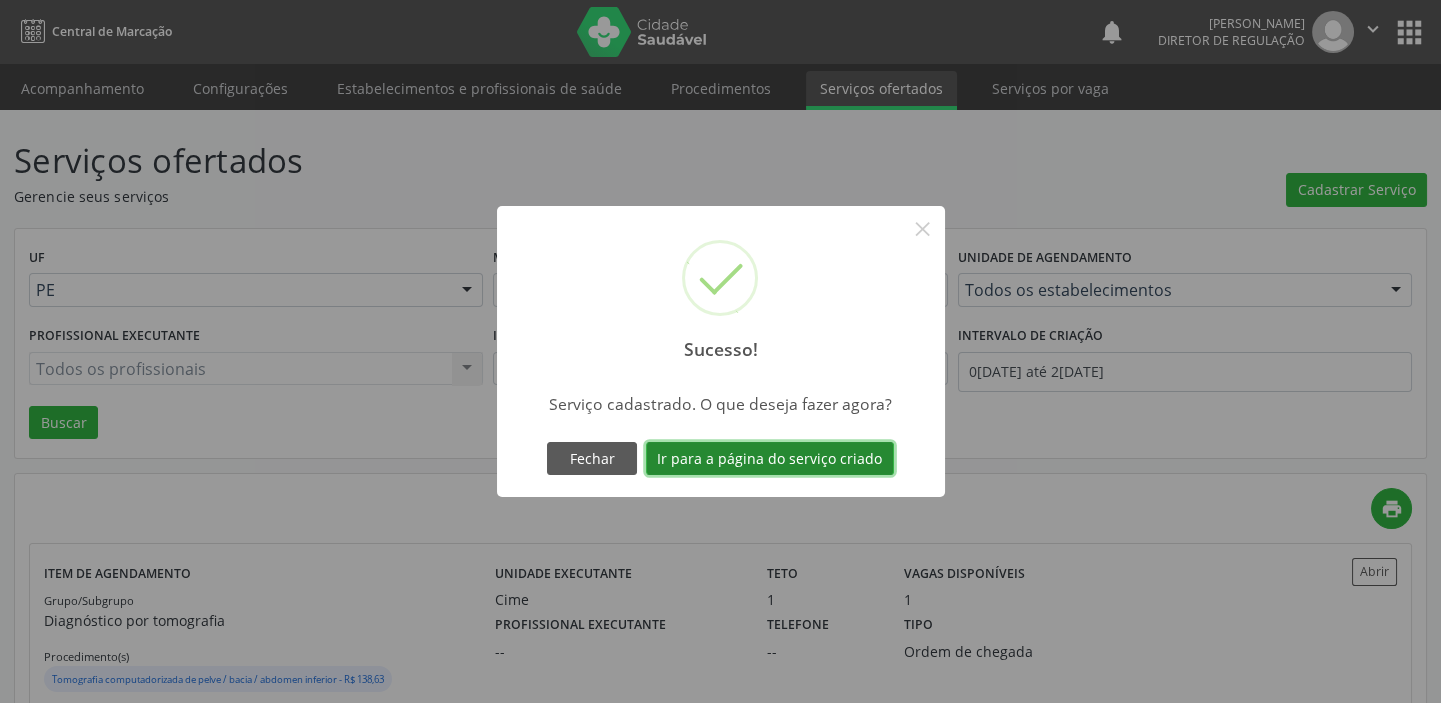 click on "Ir para a página do serviço criado" at bounding box center (770, 459) 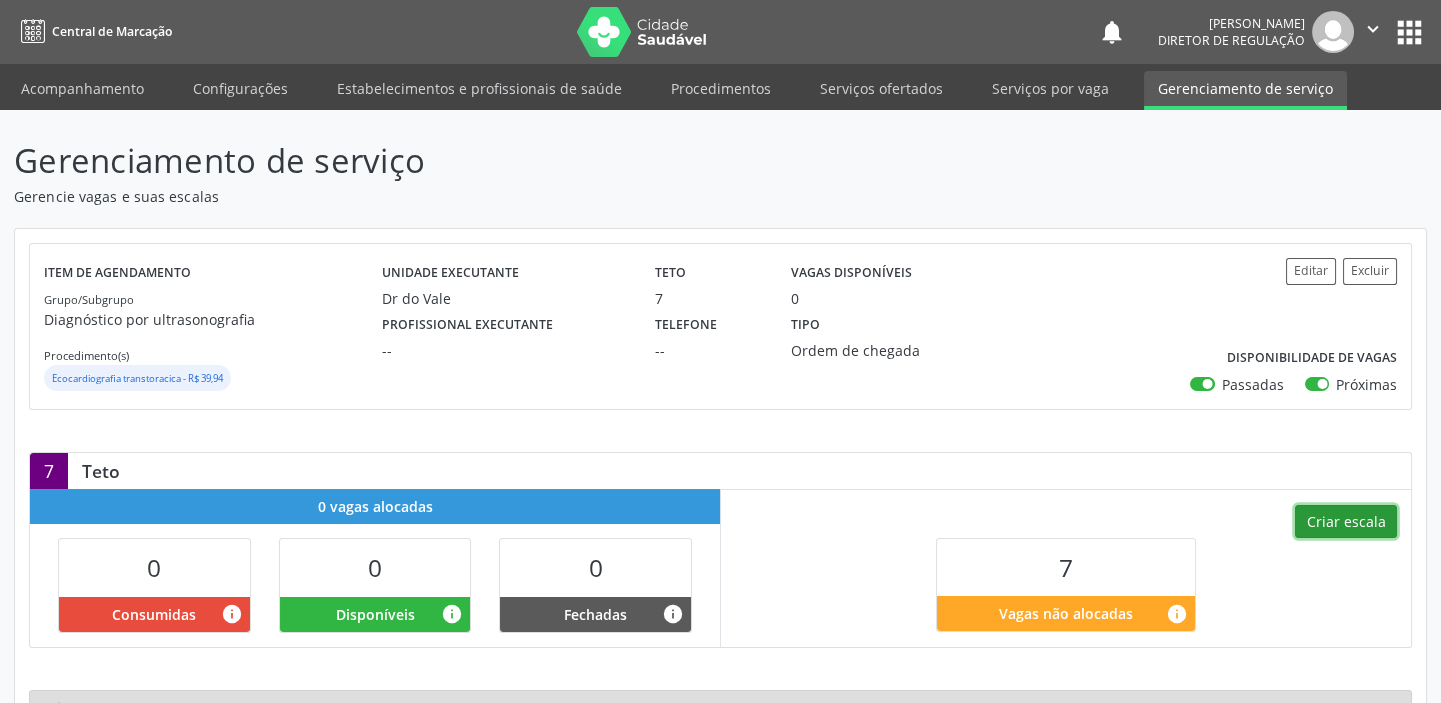 click on "Criar escala" at bounding box center (1346, 522) 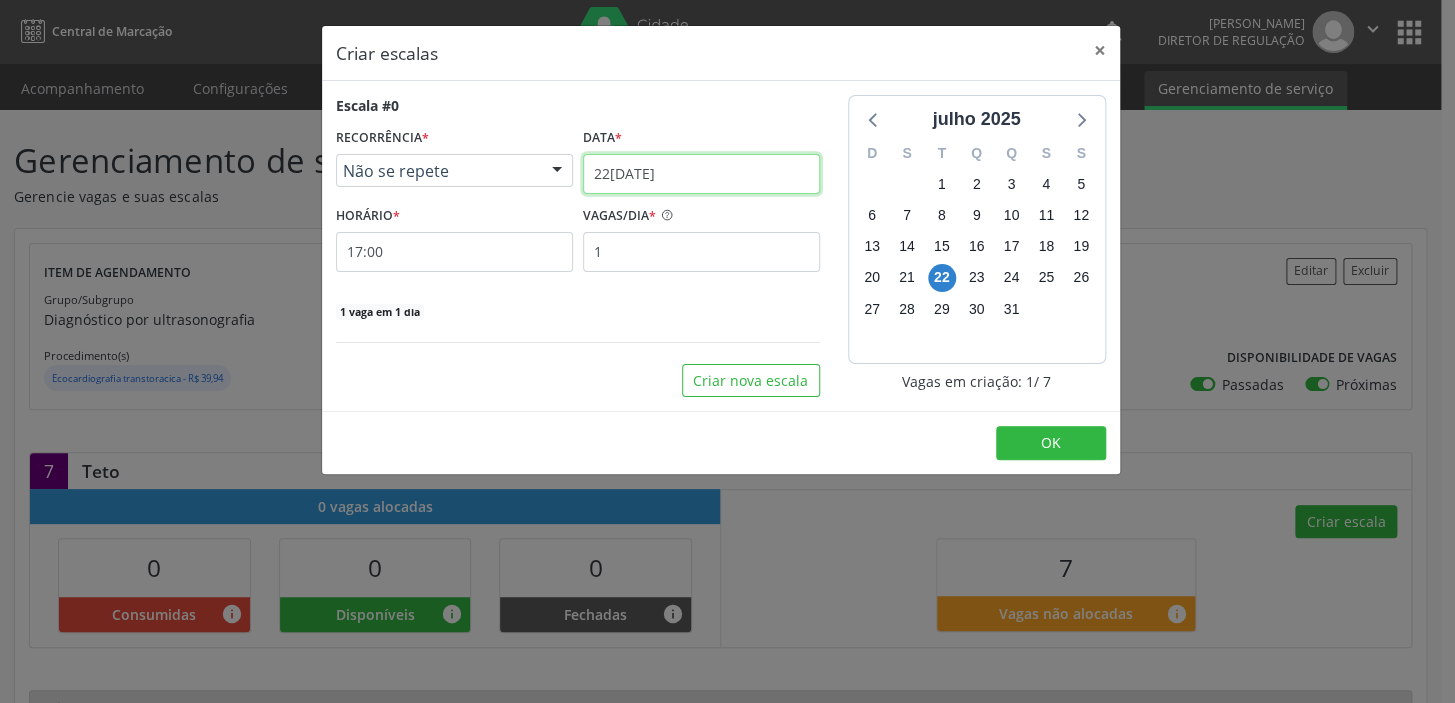 click on "2[DATE]" at bounding box center [701, 174] 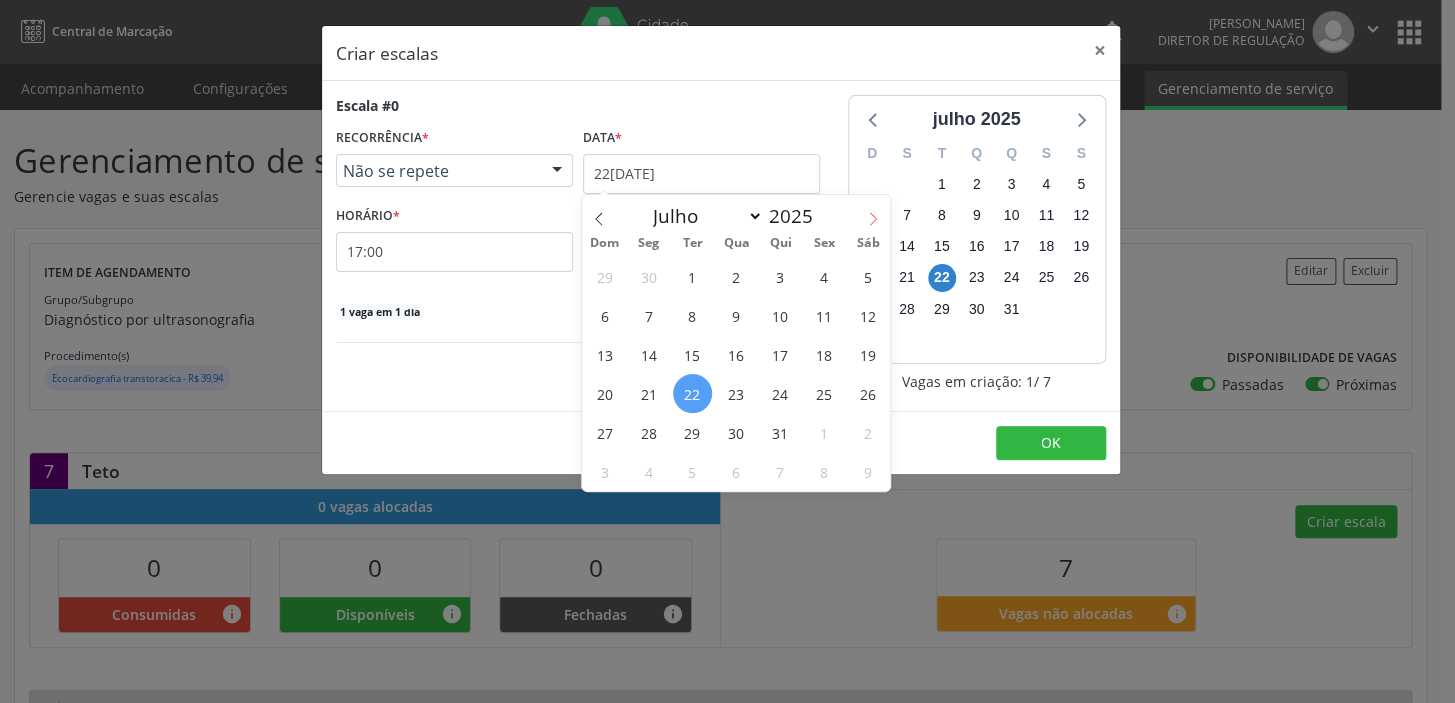 click 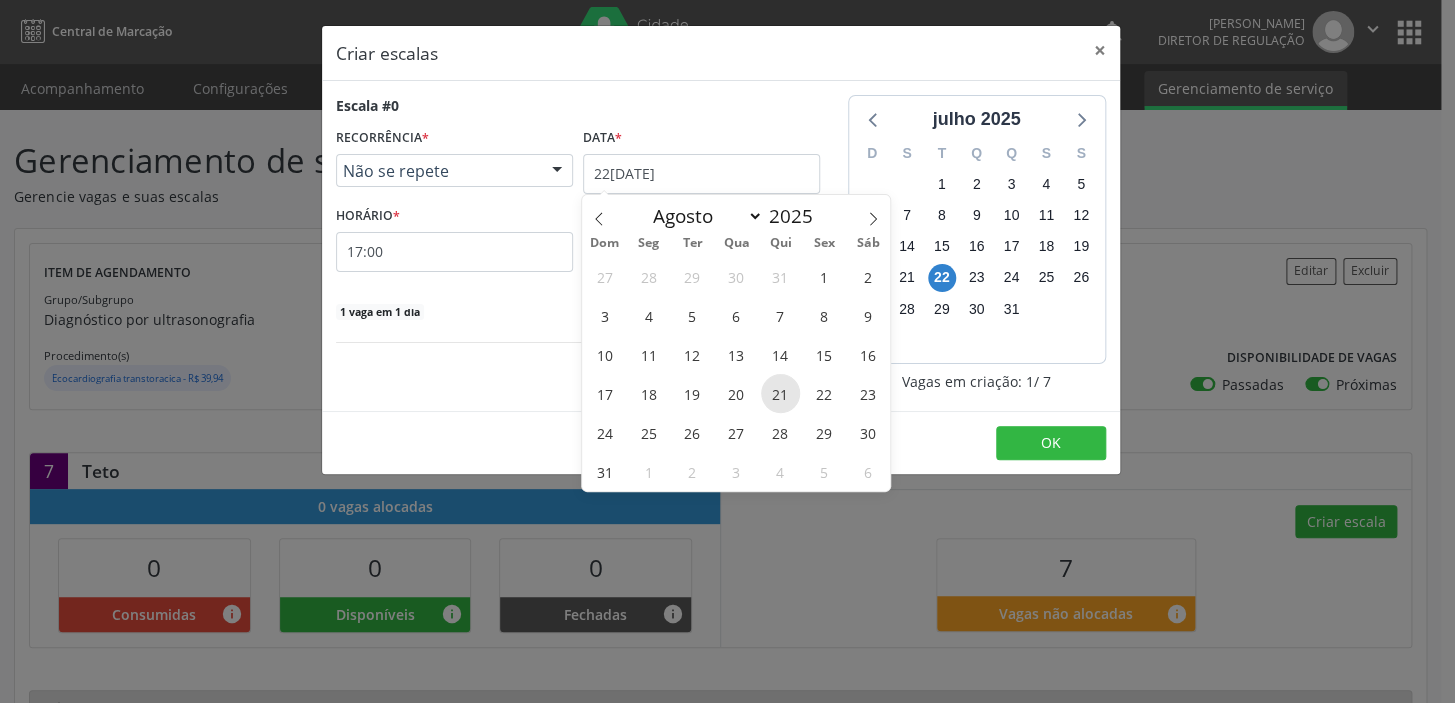 click on "21" at bounding box center (780, 393) 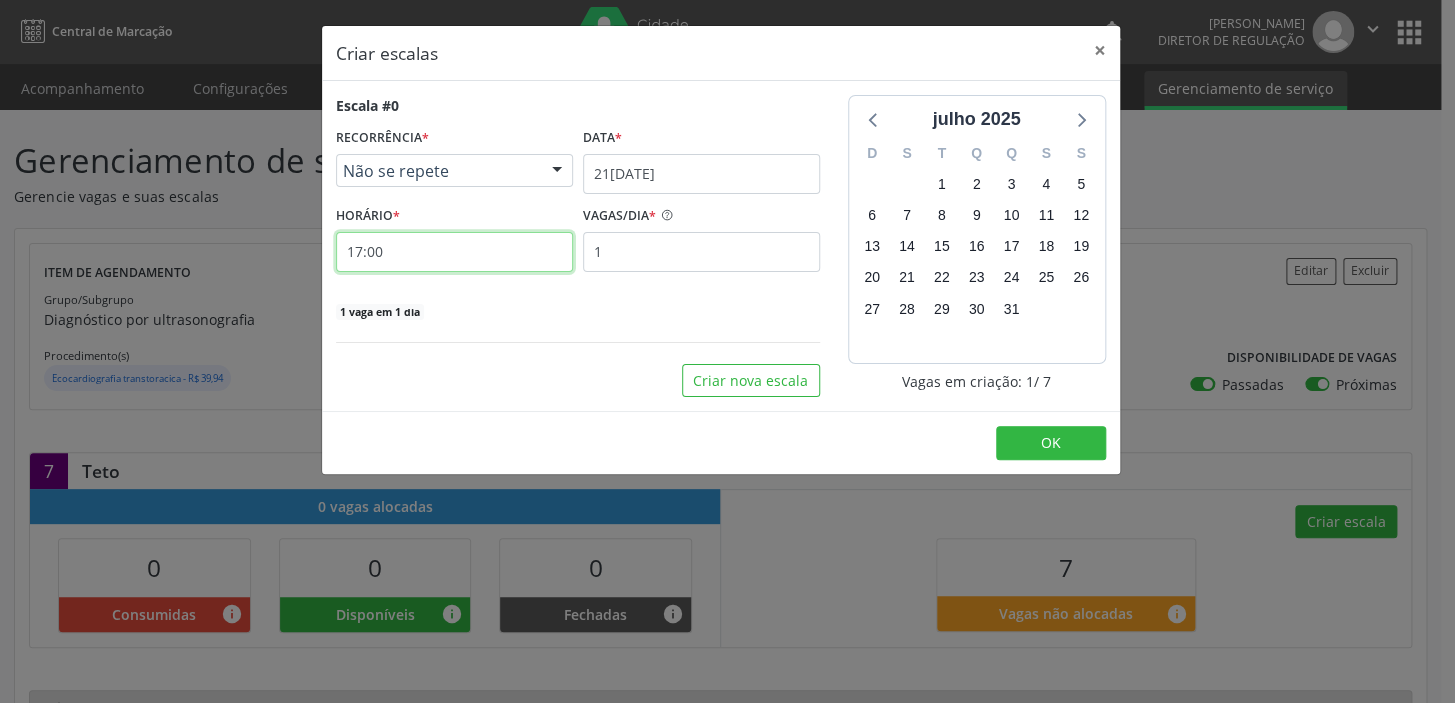 click on "17:00" at bounding box center (454, 252) 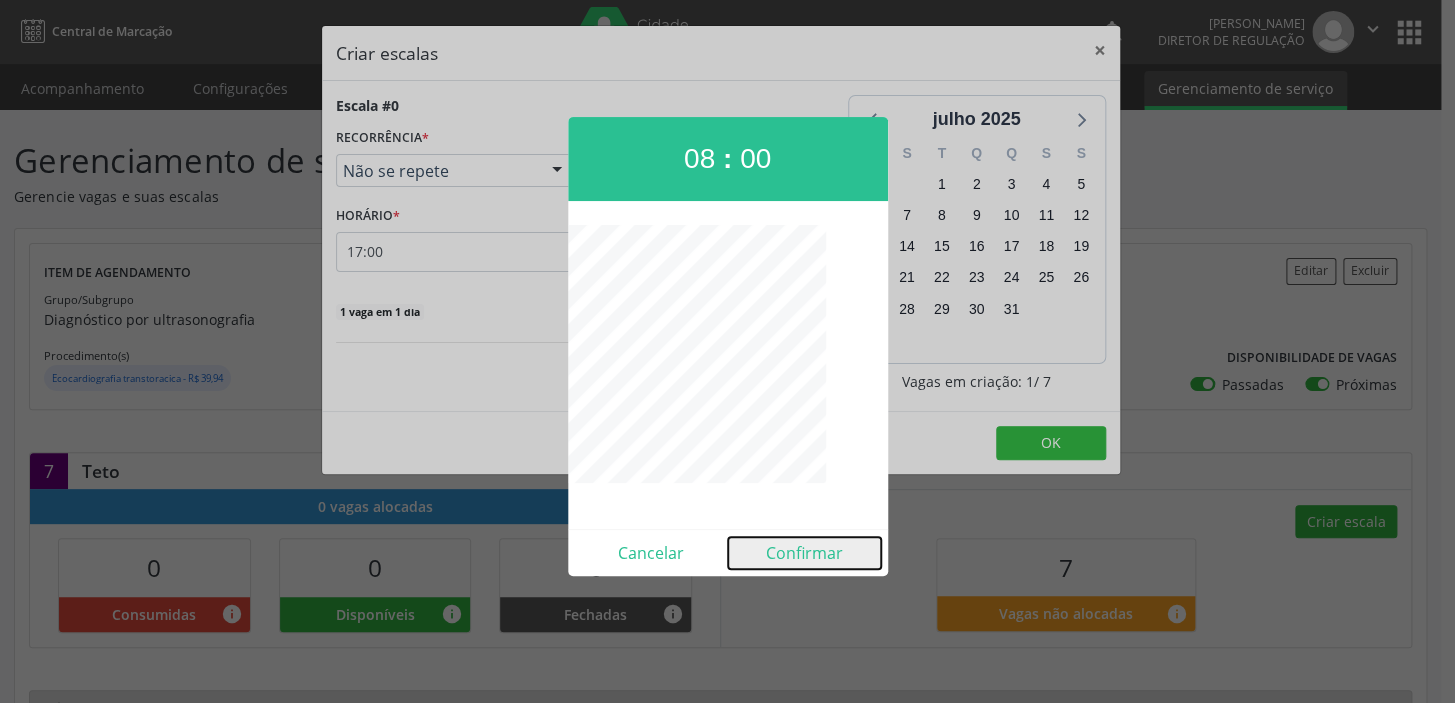 click on "Confirmar" at bounding box center (804, 553) 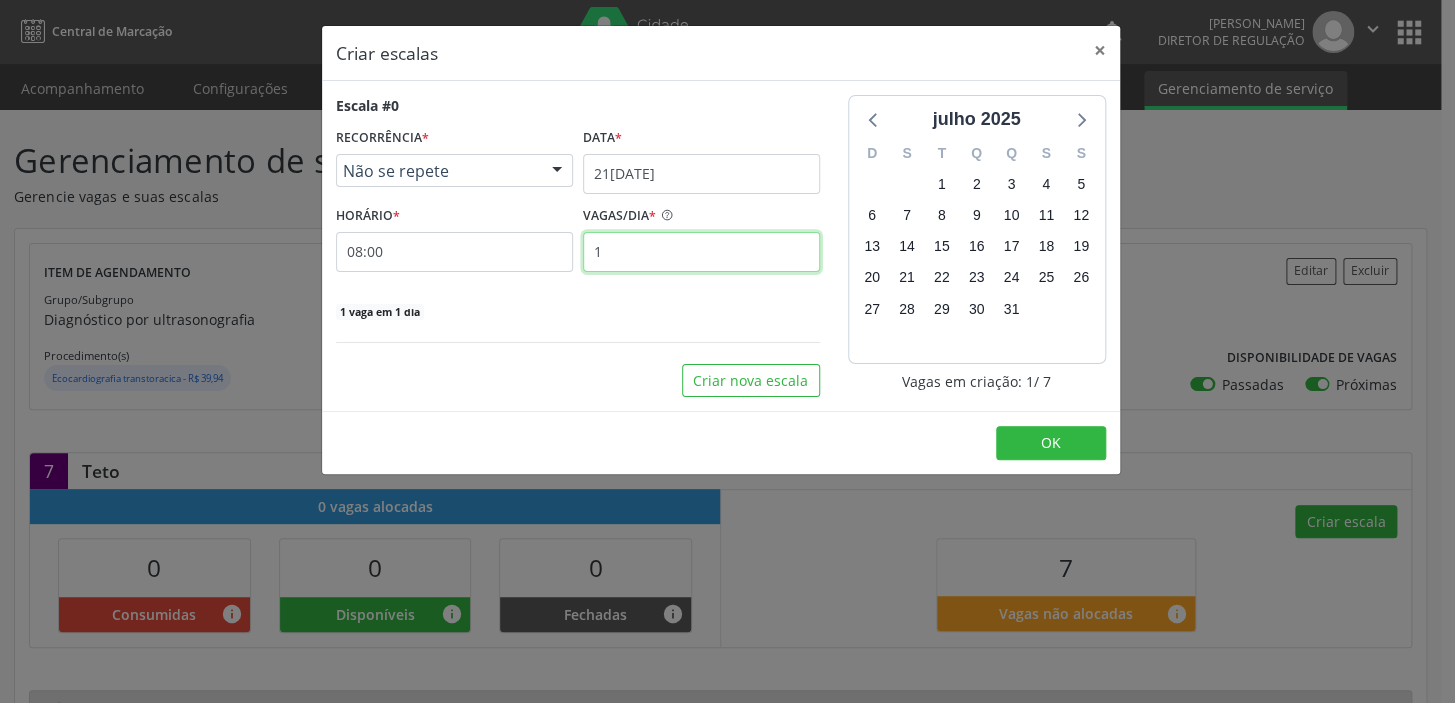 click on "1" at bounding box center (701, 252) 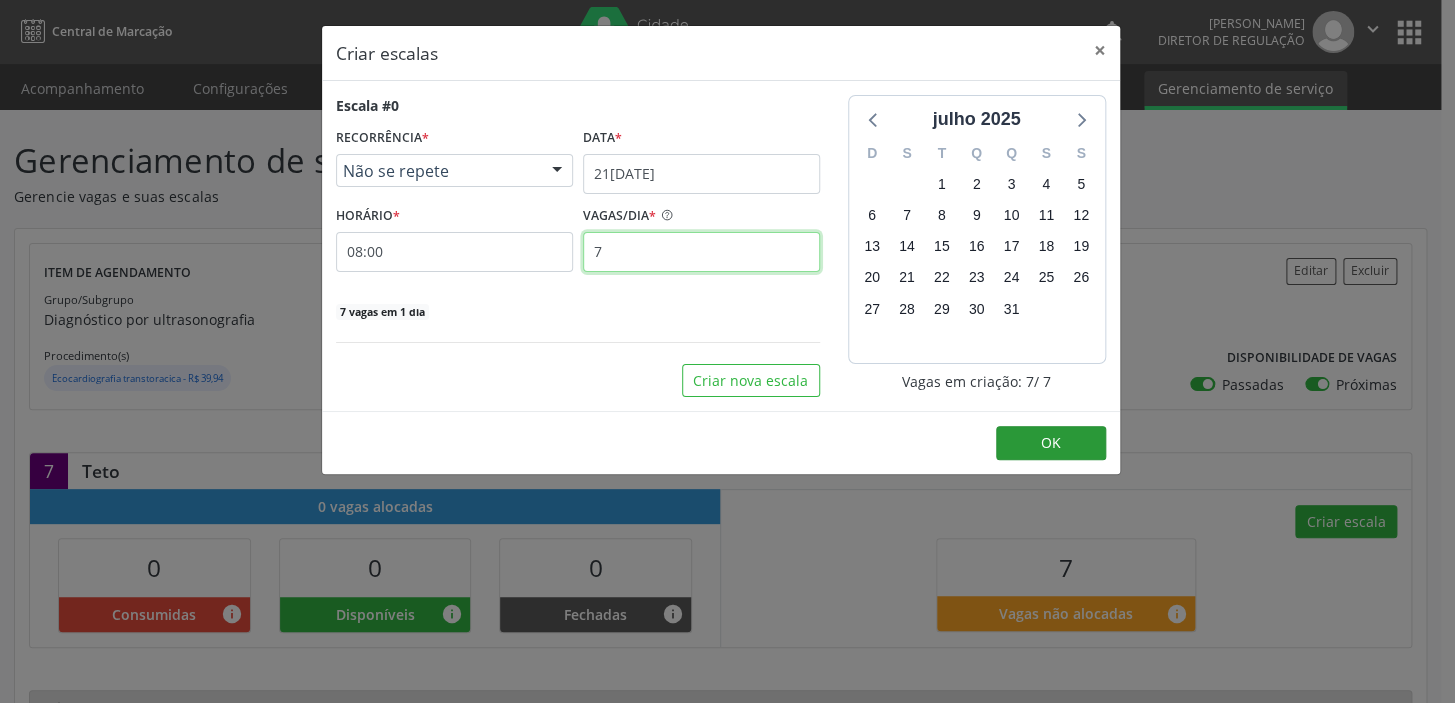 type on "7" 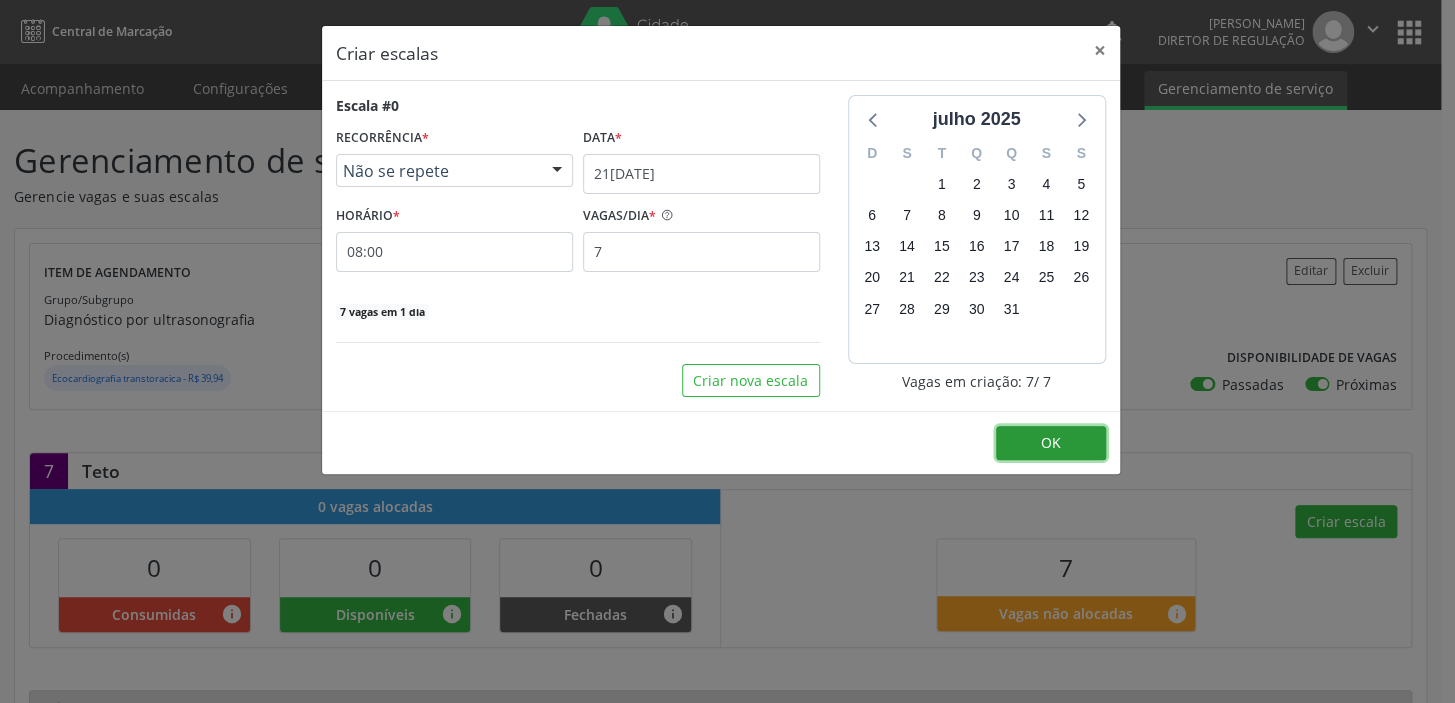 click on "OK" at bounding box center (1051, 443) 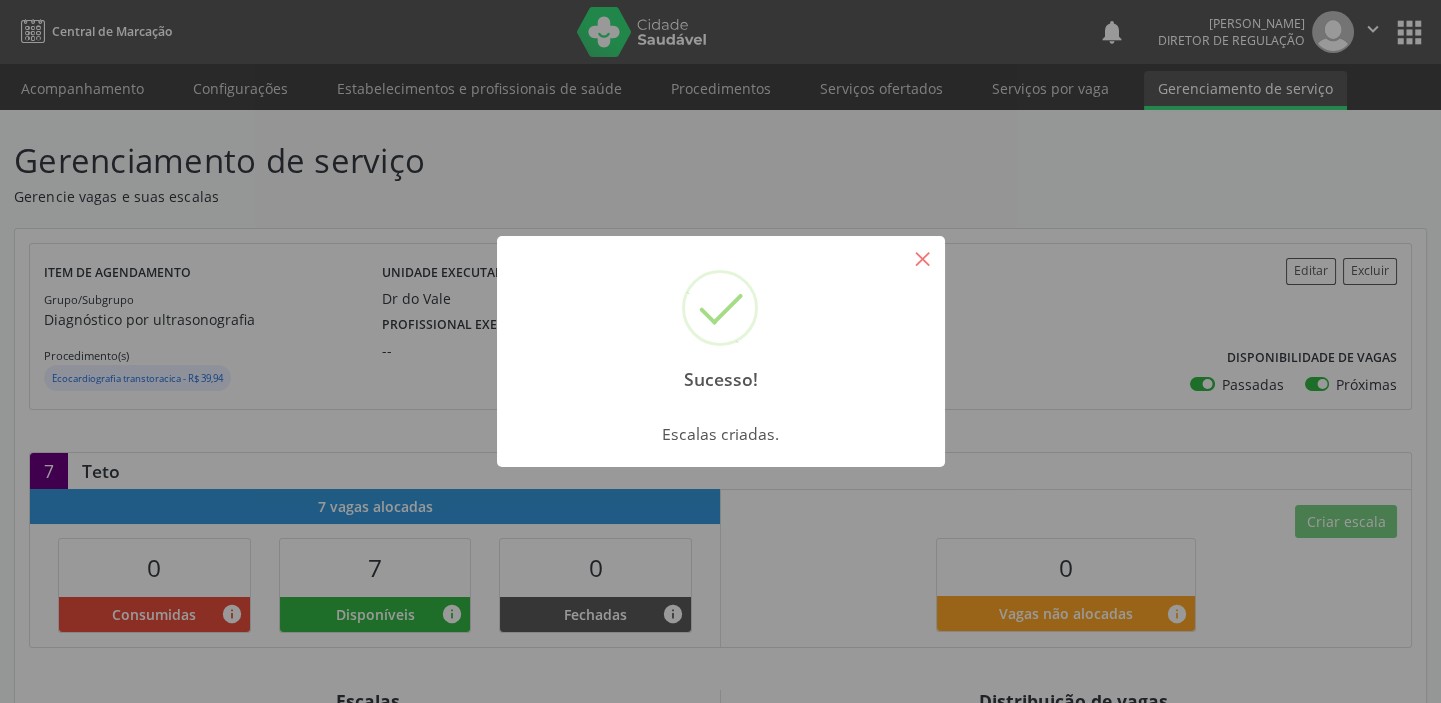 click on "×" at bounding box center [923, 258] 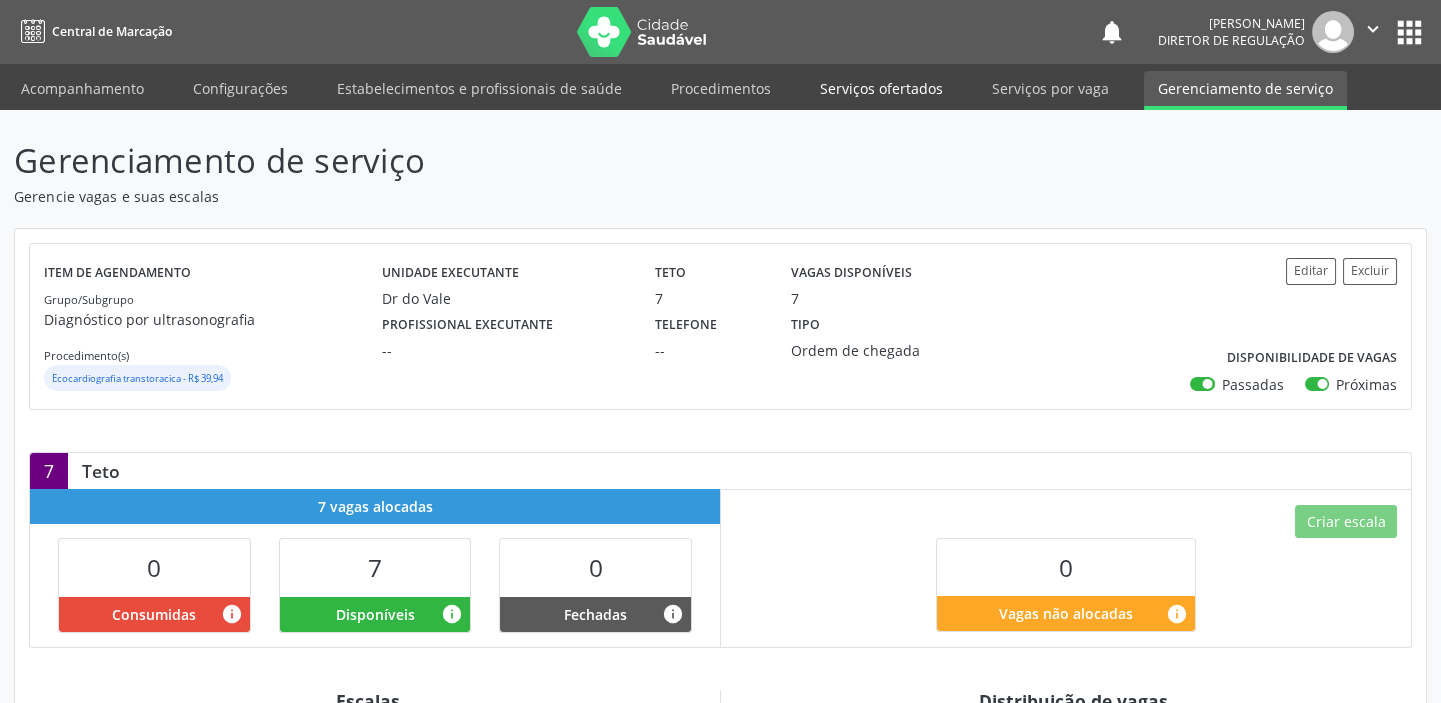 click on "Serviços ofertados" at bounding box center (881, 88) 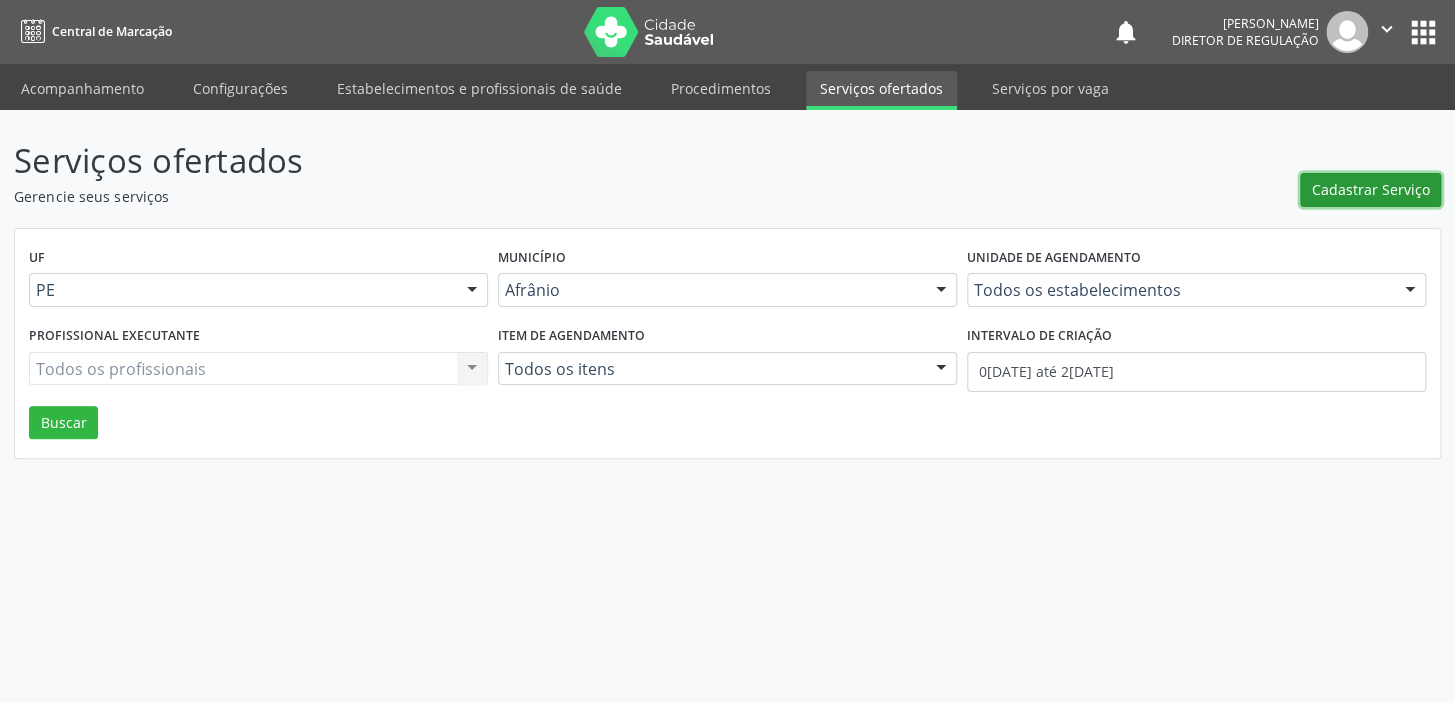 click on "Cadastrar Serviço" at bounding box center [1371, 189] 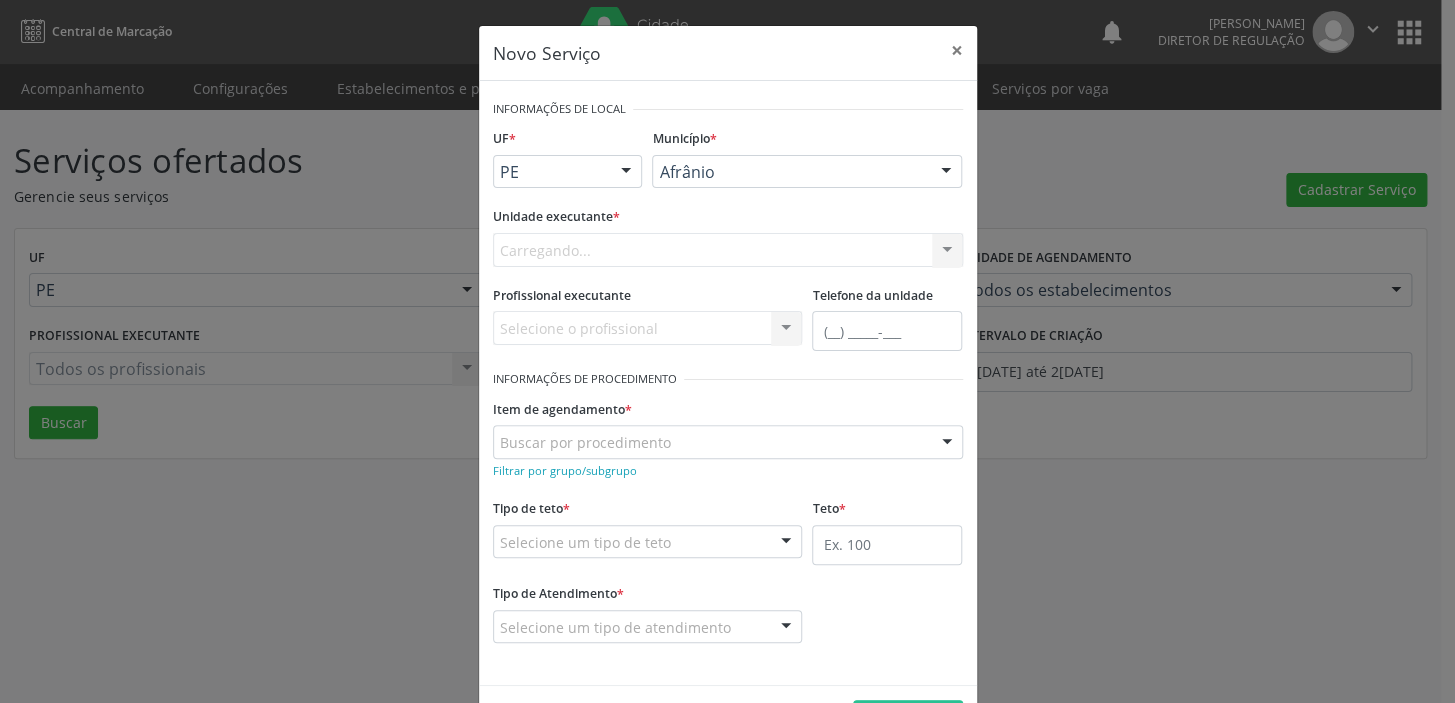 scroll, scrollTop: 0, scrollLeft: 0, axis: both 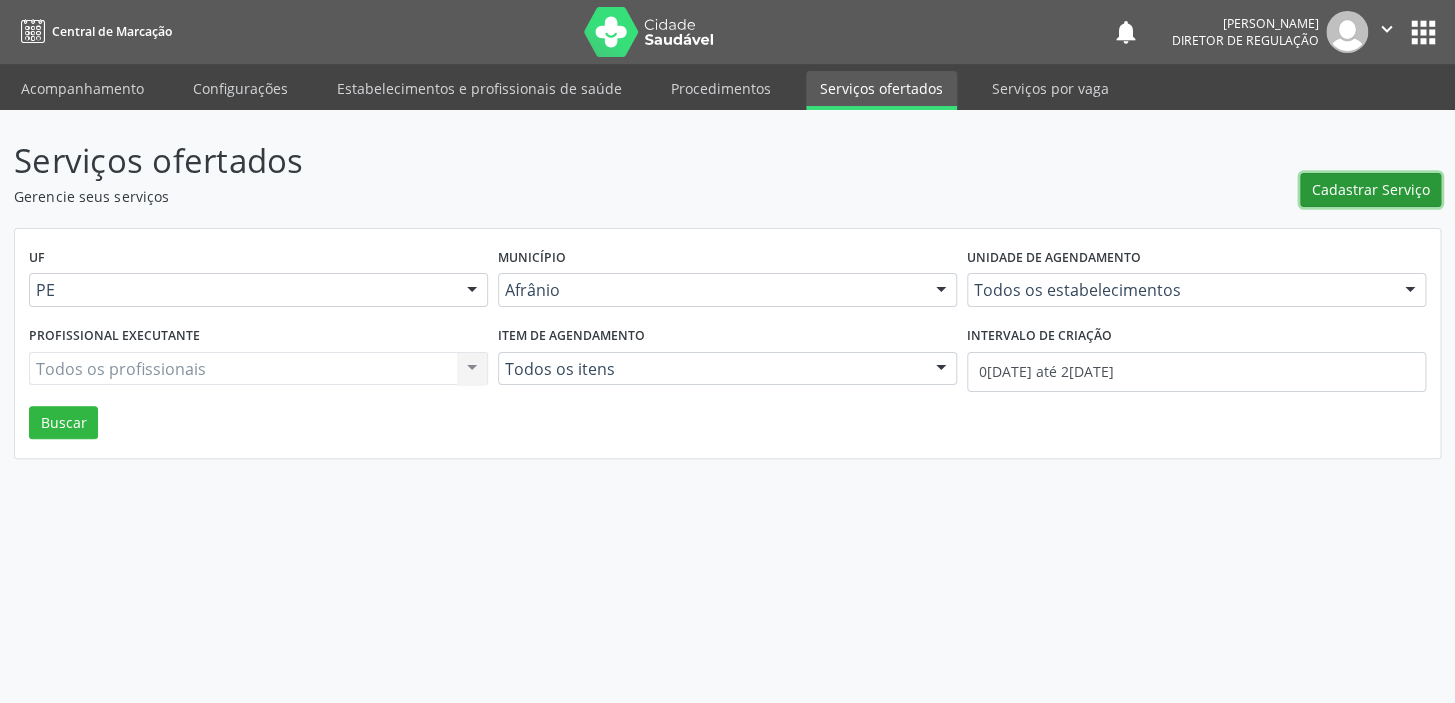 click on "Cadastrar Serviço" at bounding box center (1371, 189) 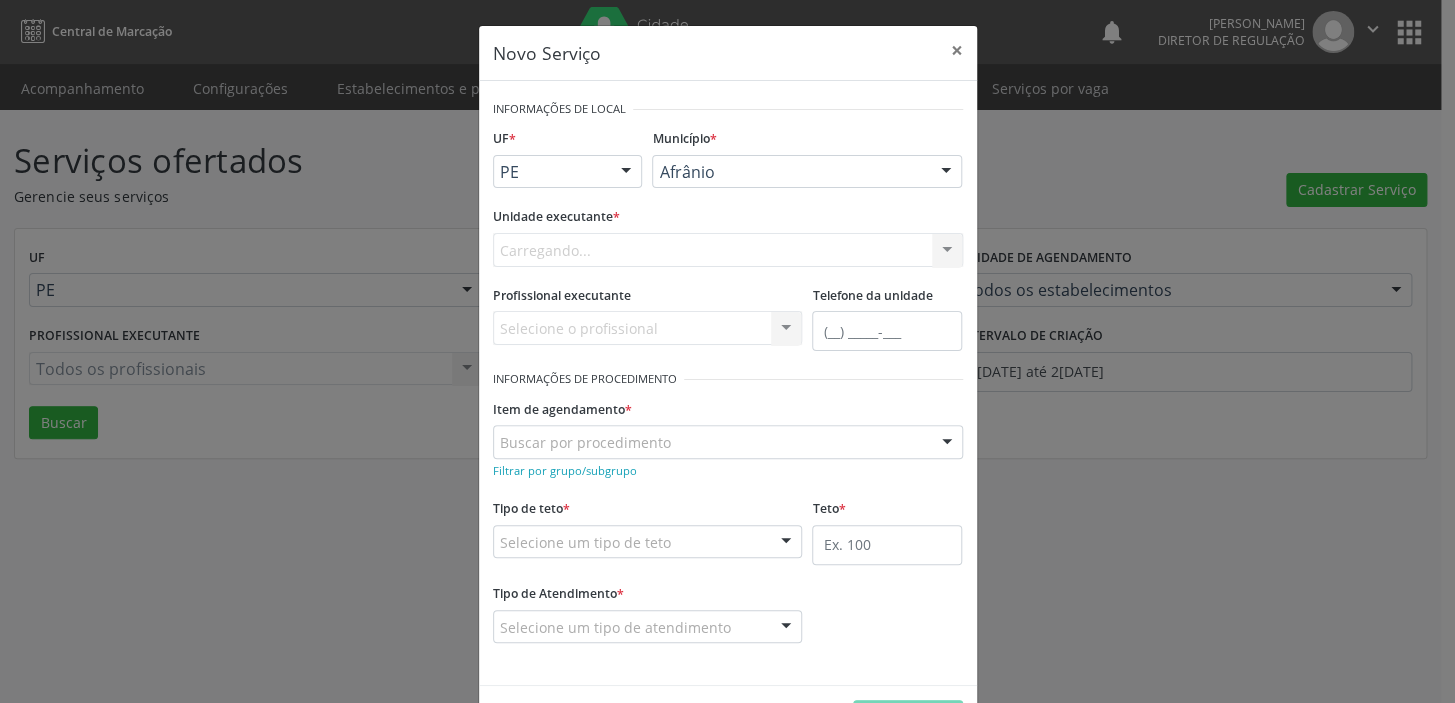 scroll, scrollTop: 0, scrollLeft: 0, axis: both 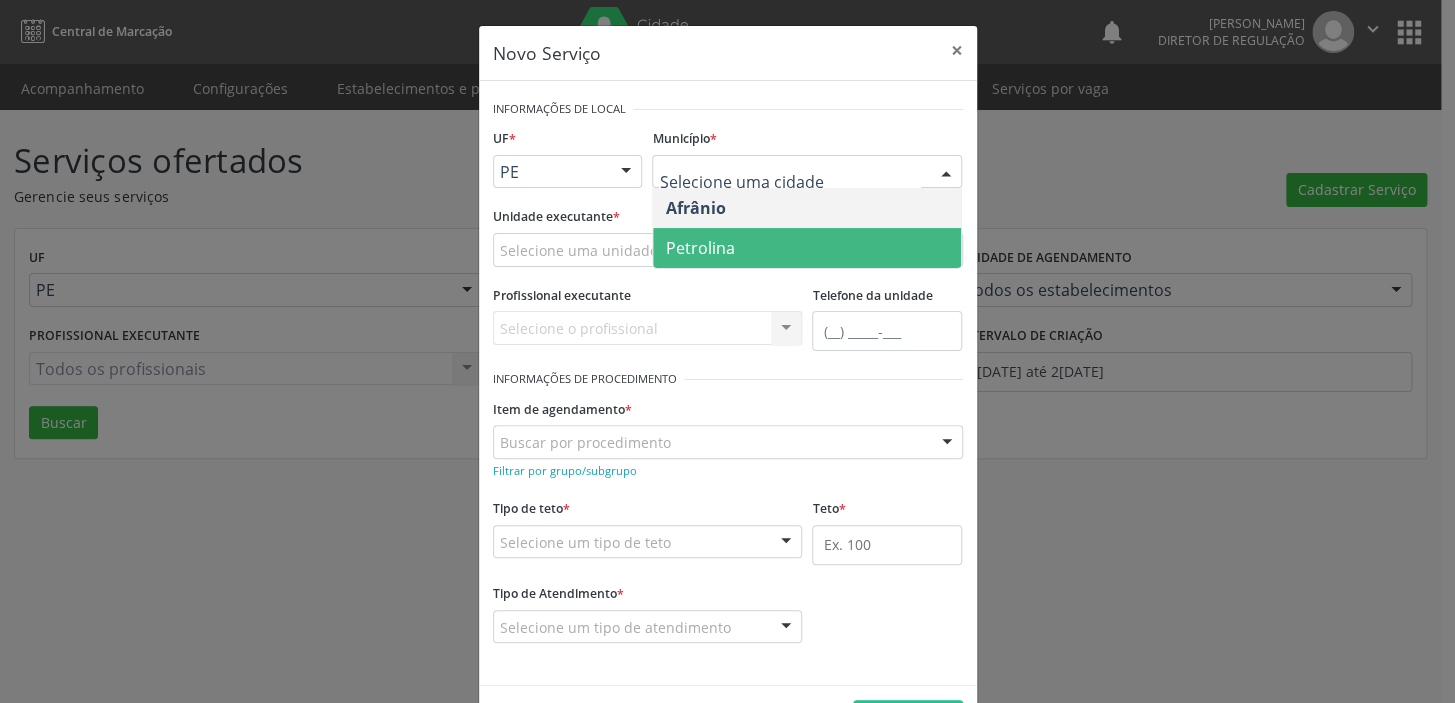 click on "Petrolina" at bounding box center [699, 248] 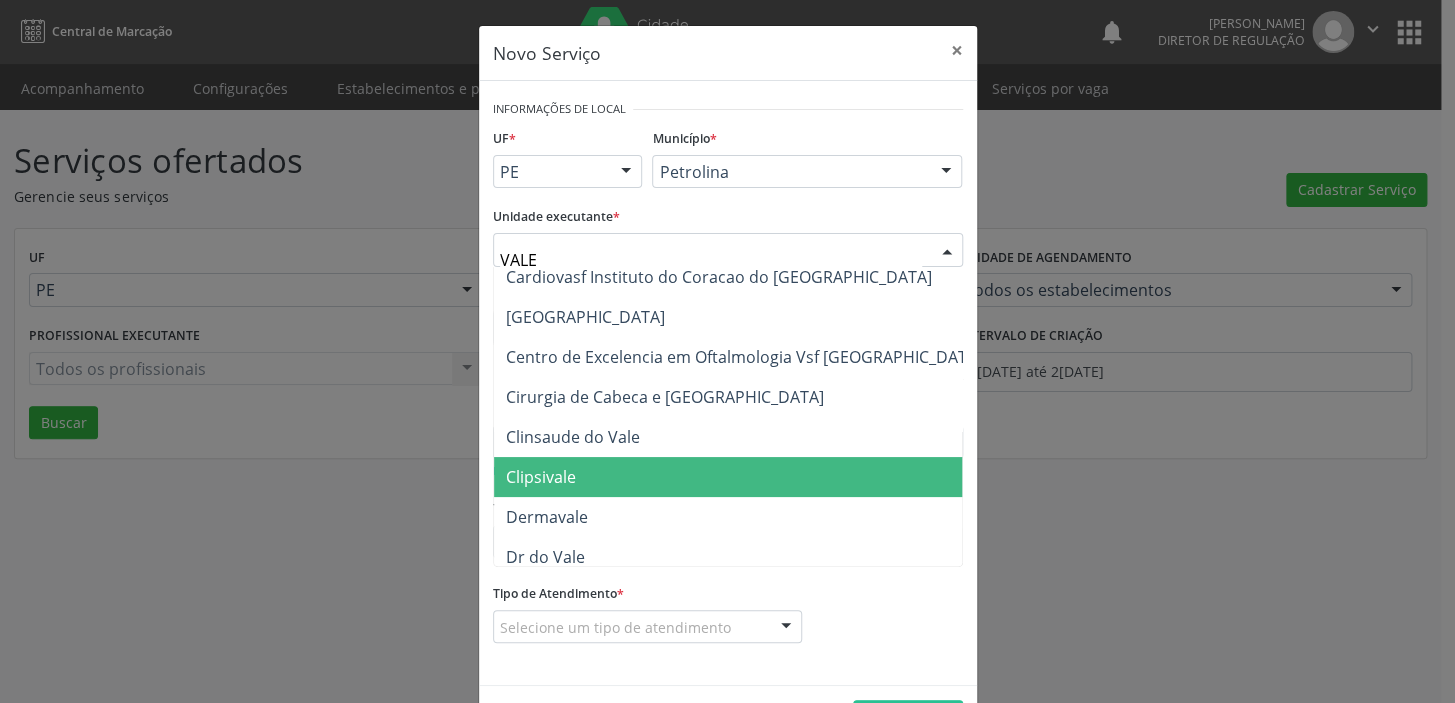 scroll, scrollTop: 181, scrollLeft: 0, axis: vertical 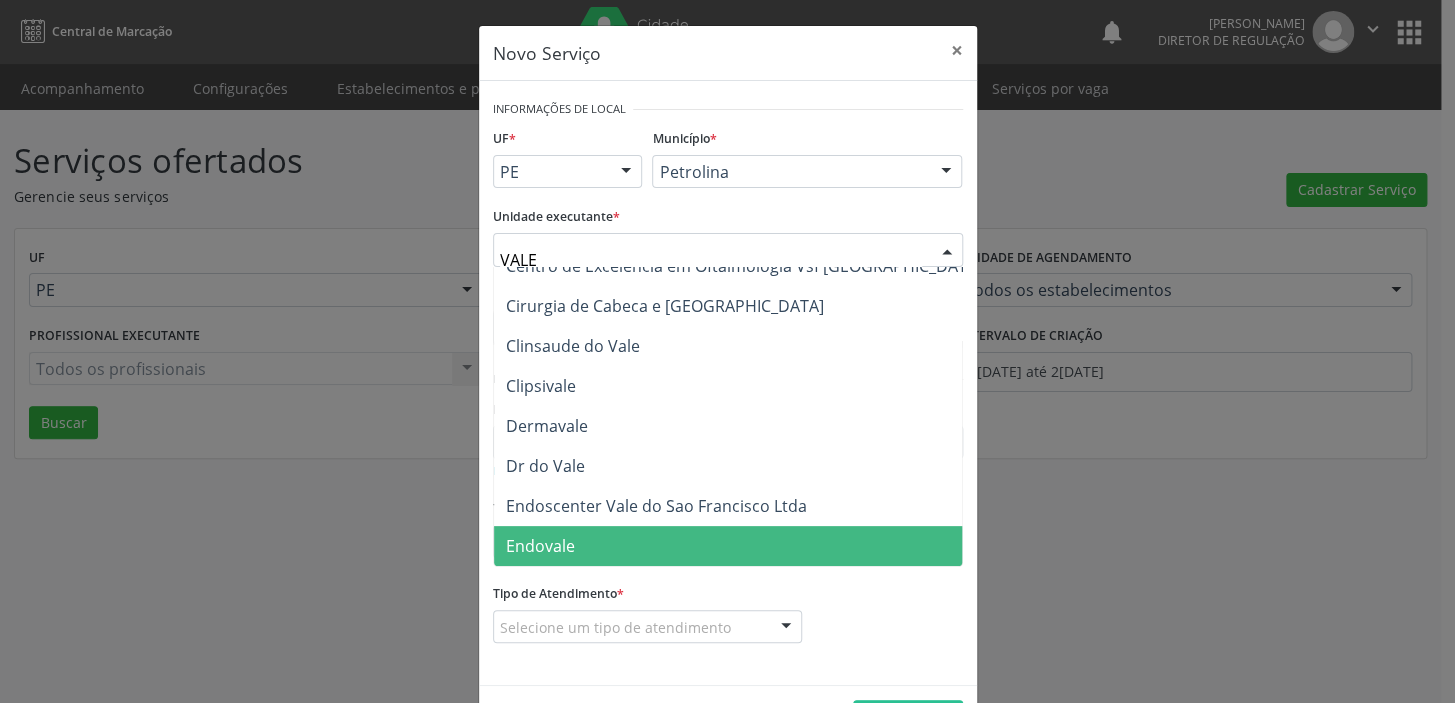 click on "Endovale" at bounding box center (744, 546) 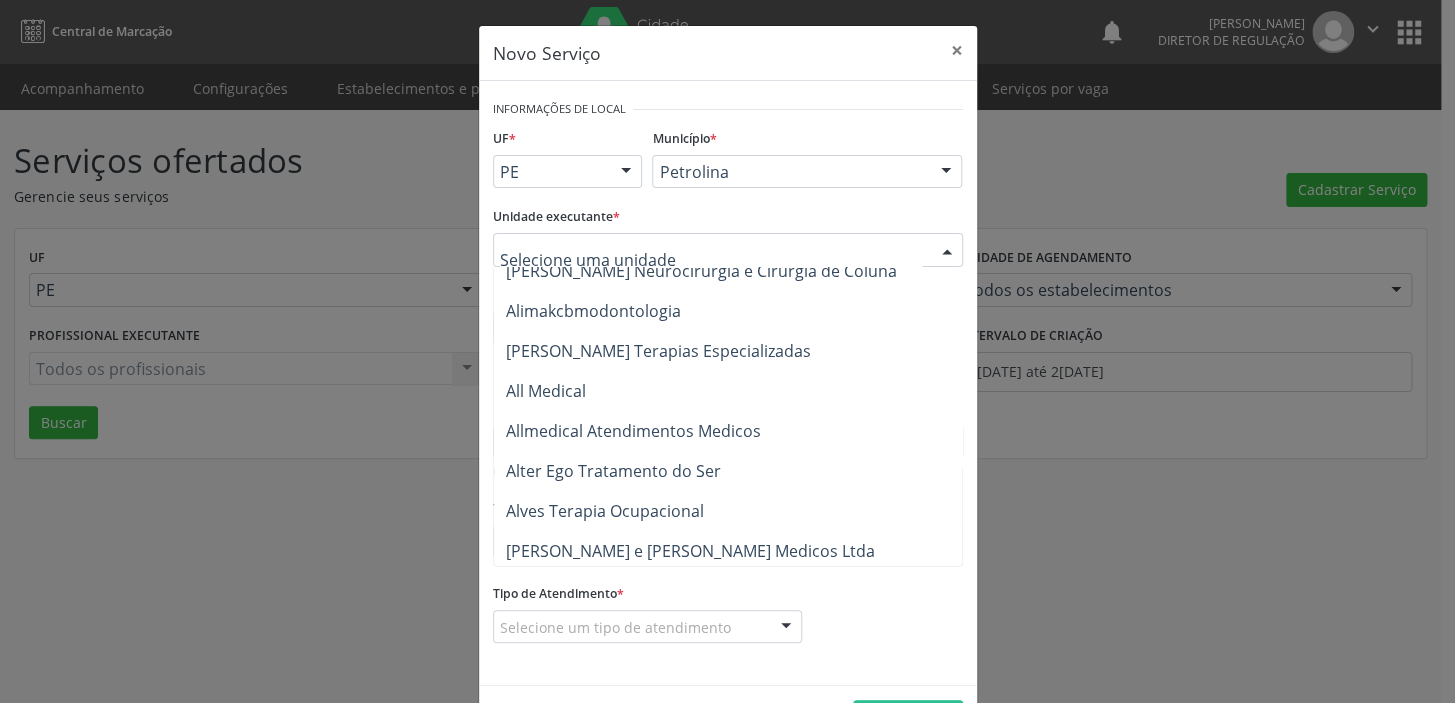 scroll, scrollTop: 818, scrollLeft: 0, axis: vertical 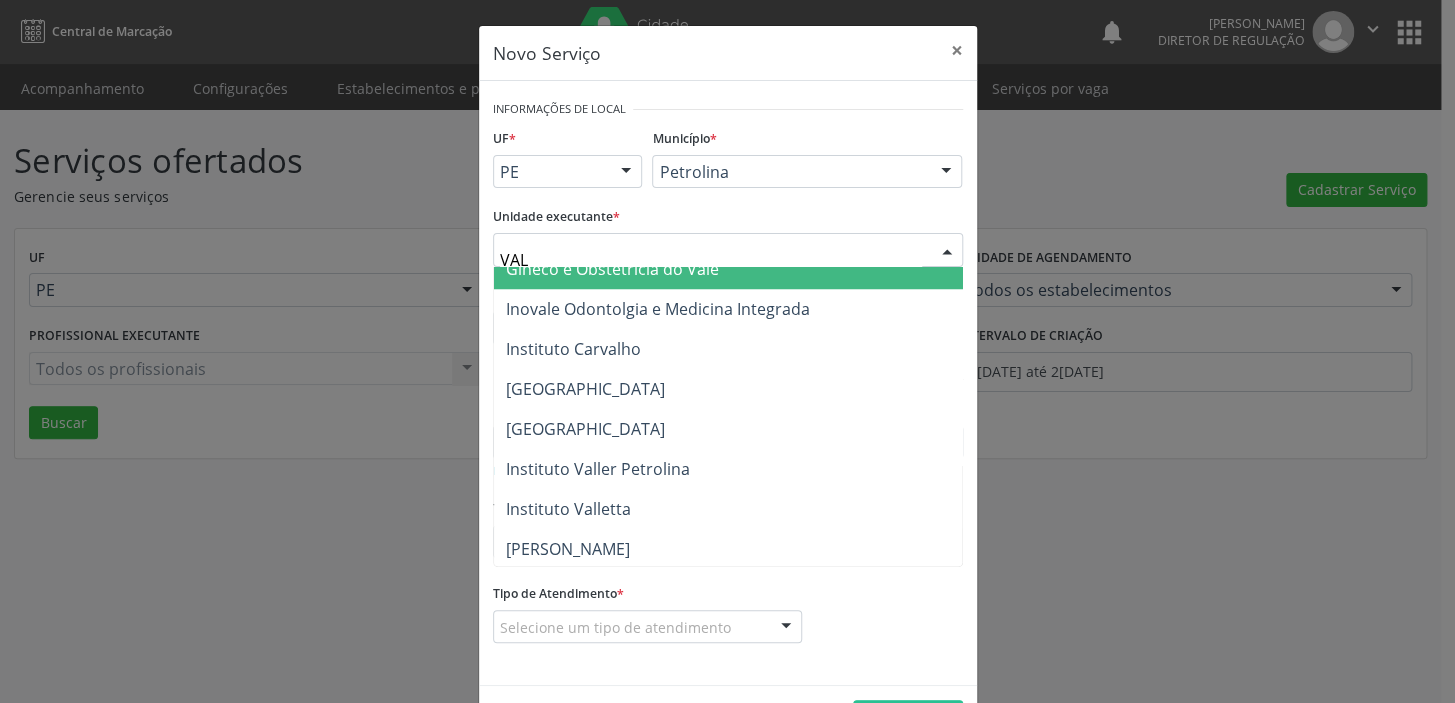 type on "VALE" 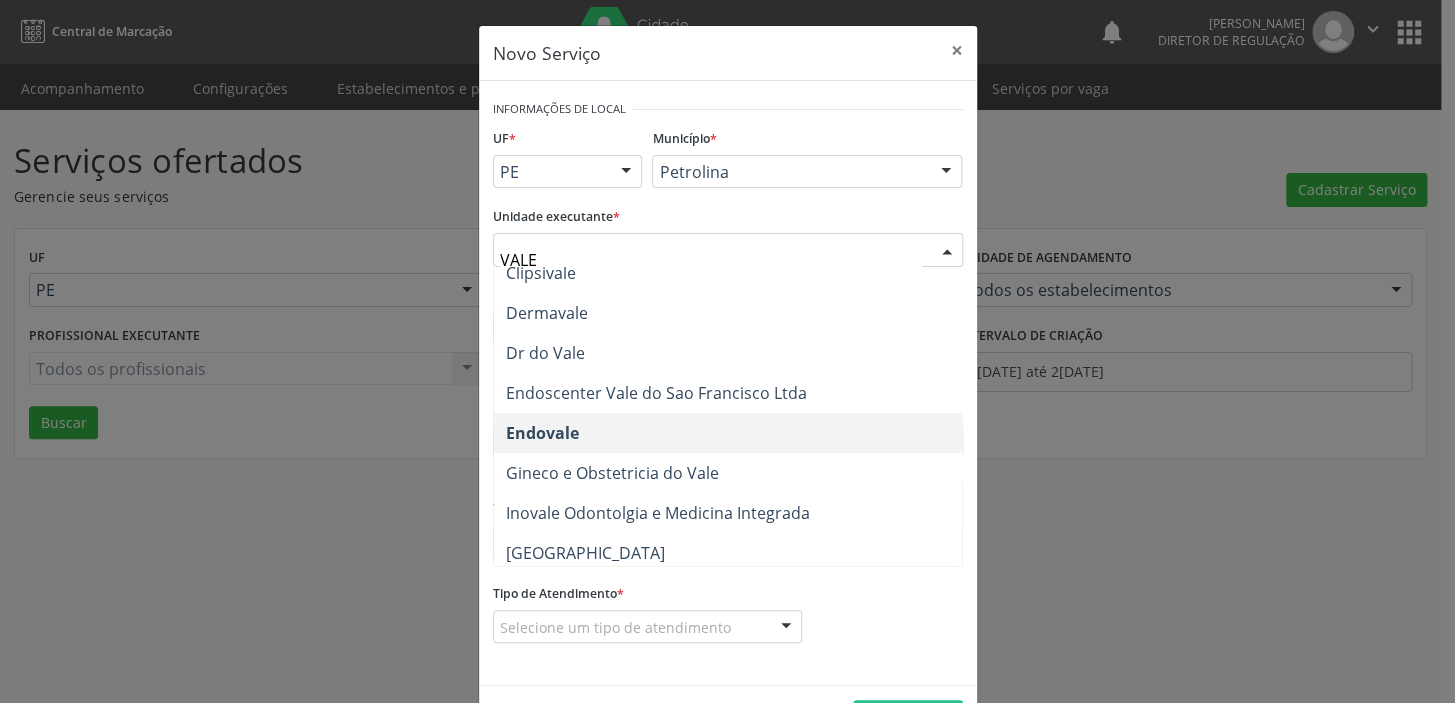 scroll, scrollTop: 275, scrollLeft: 0, axis: vertical 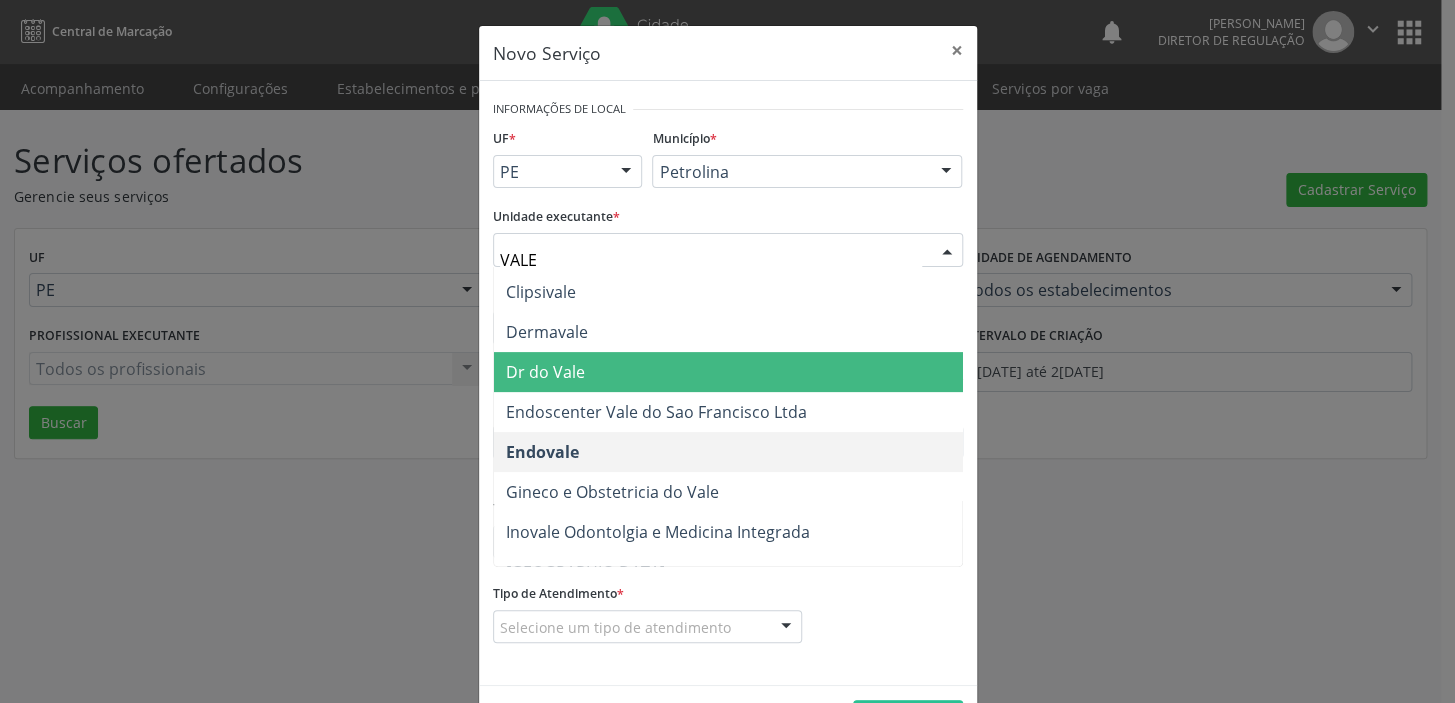 click on "Dr do Vale" at bounding box center [744, 372] 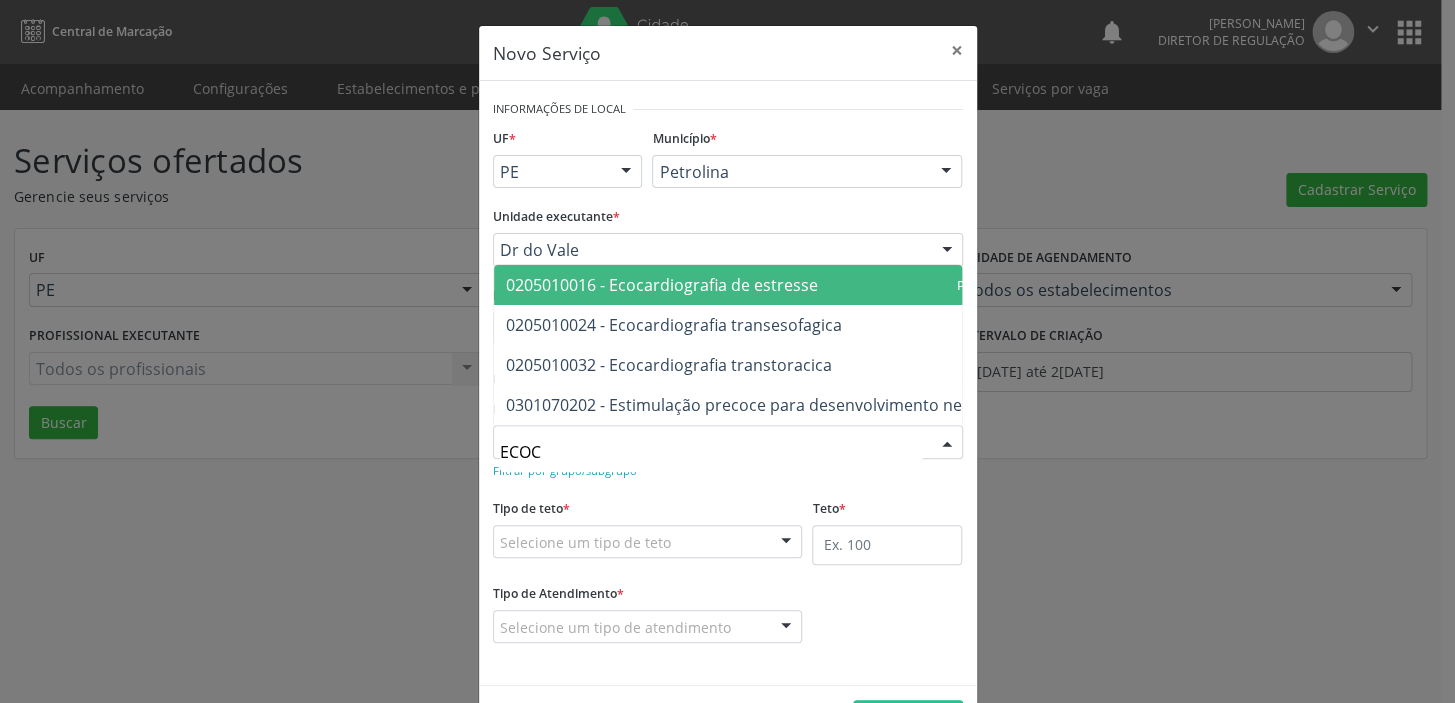 type on "ECOCA" 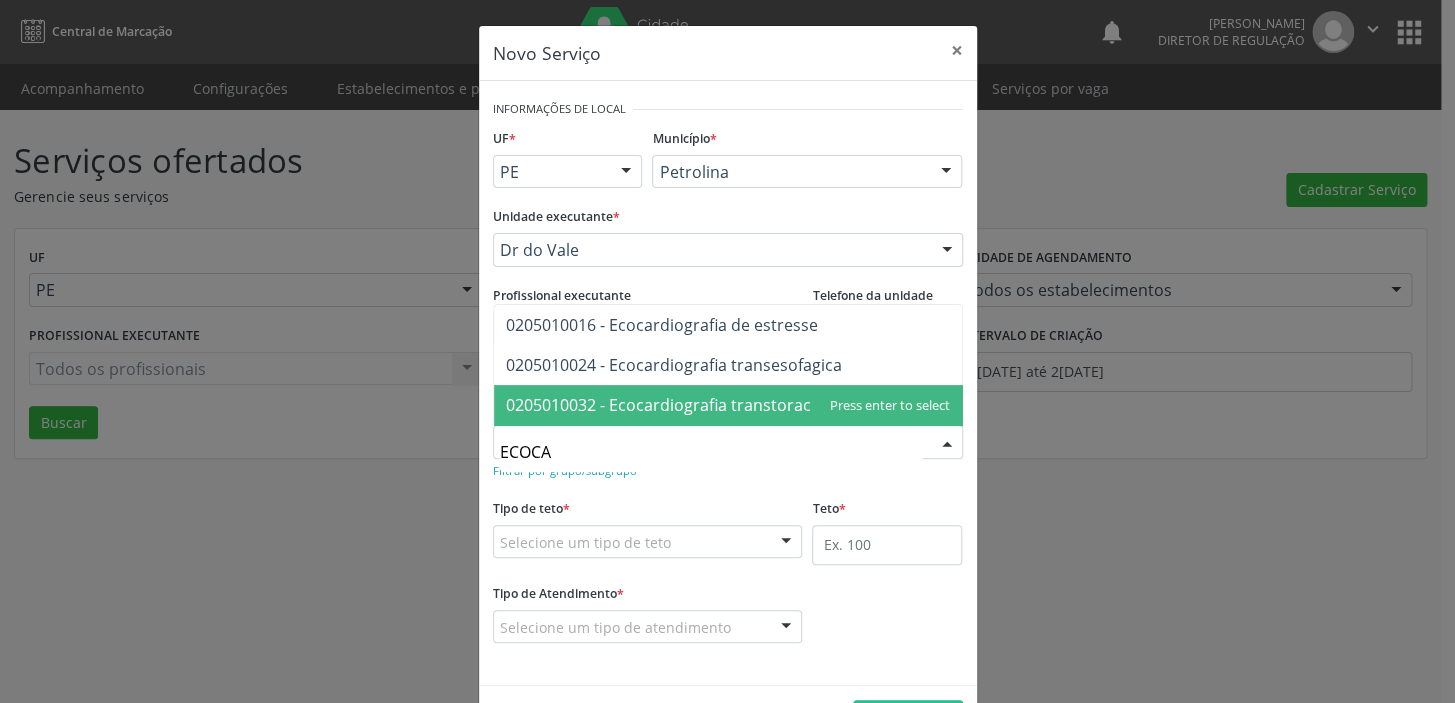 click on "0205010032 - Ecocardiografia transtoracica" at bounding box center [669, 405] 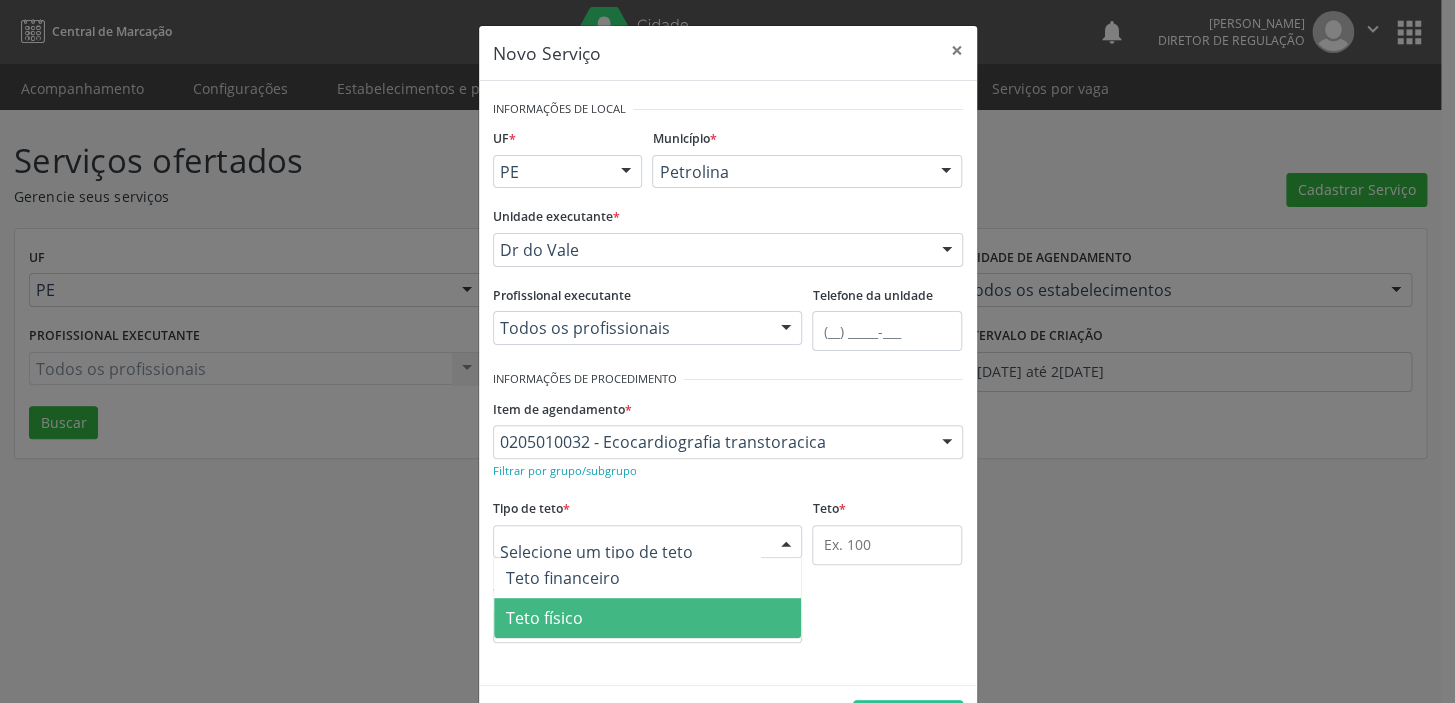 drag, startPoint x: 535, startPoint y: 618, endPoint x: 589, endPoint y: 613, distance: 54.230988 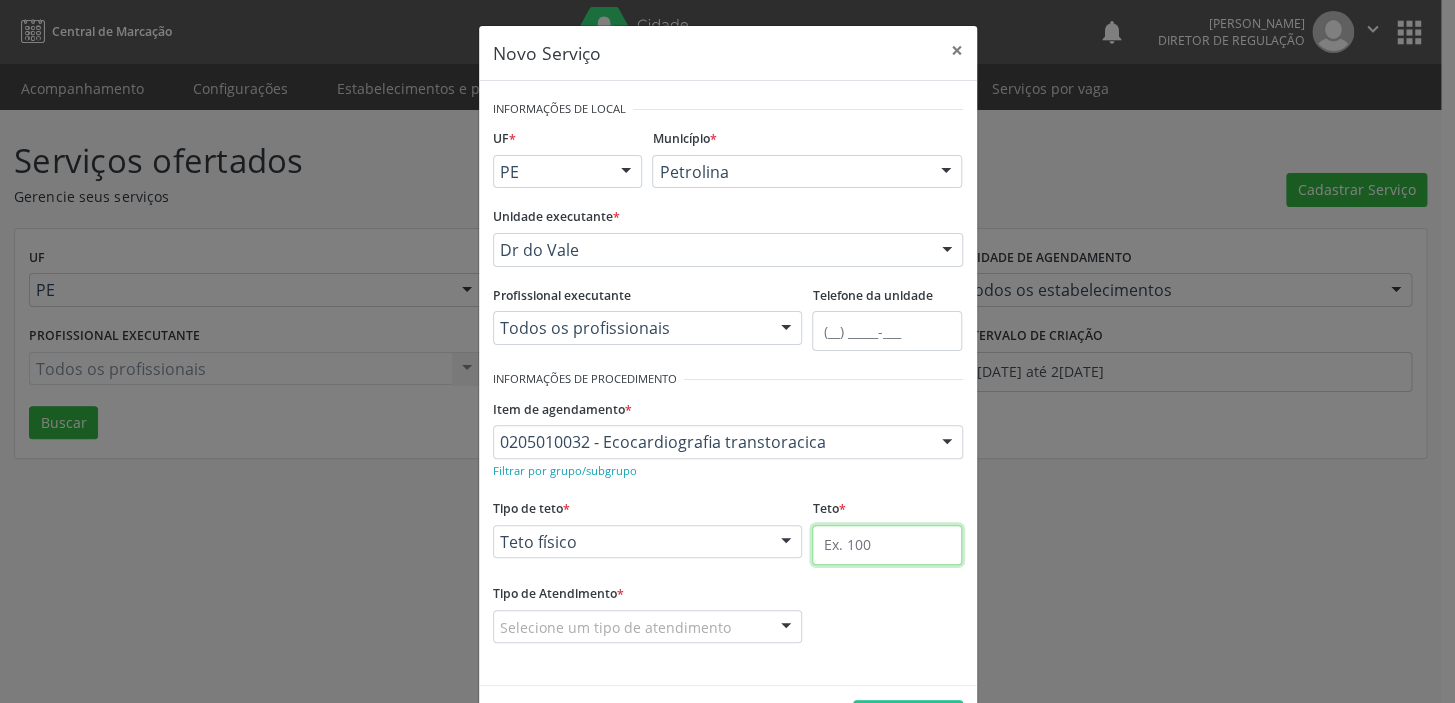 click at bounding box center (887, 545) 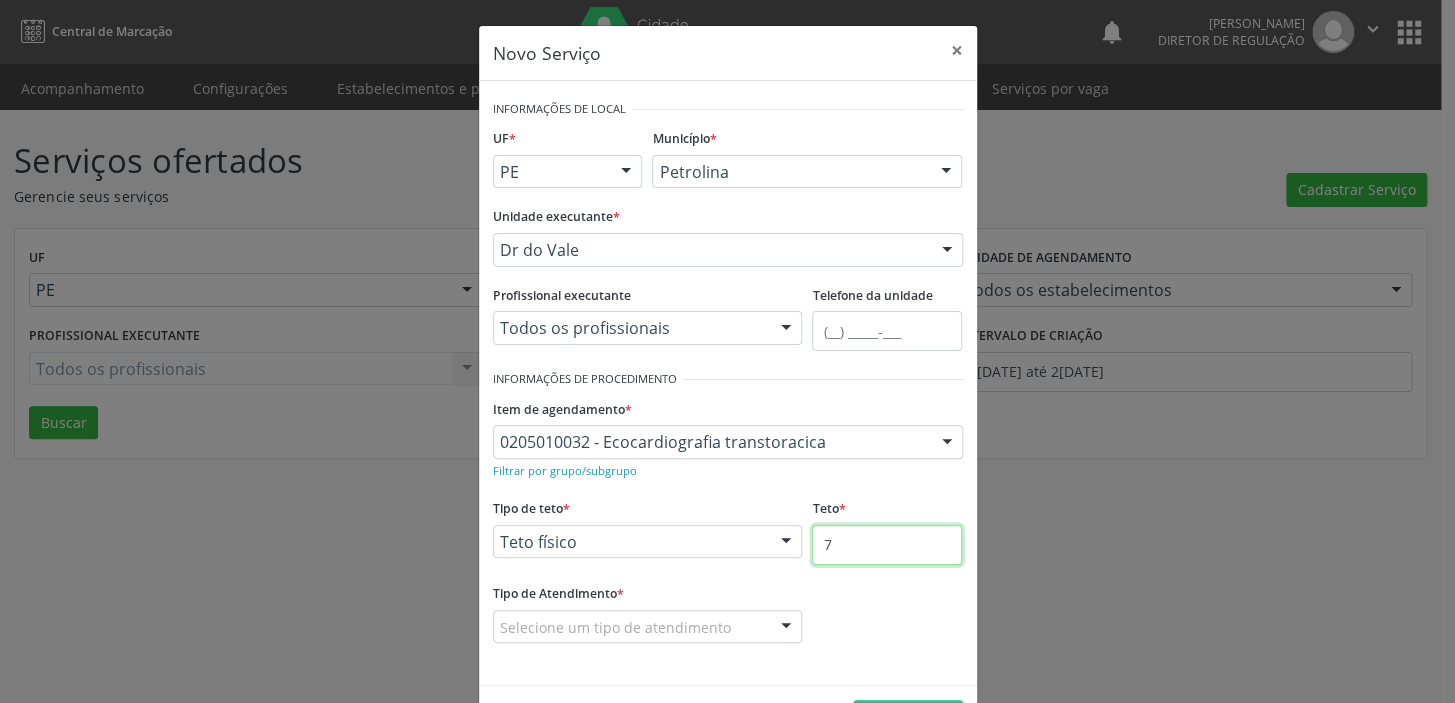 type on "7" 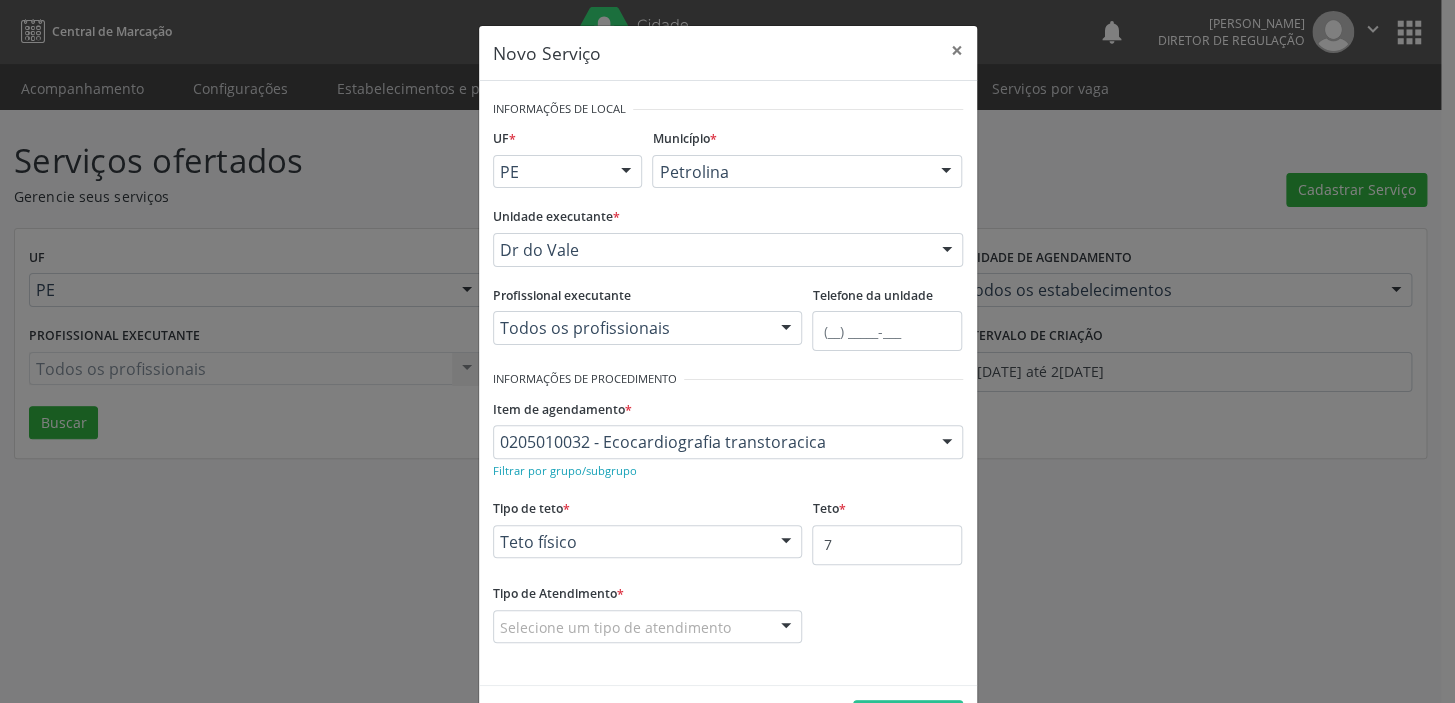 click on "Selecione um tipo de atendimento" at bounding box center (648, 627) 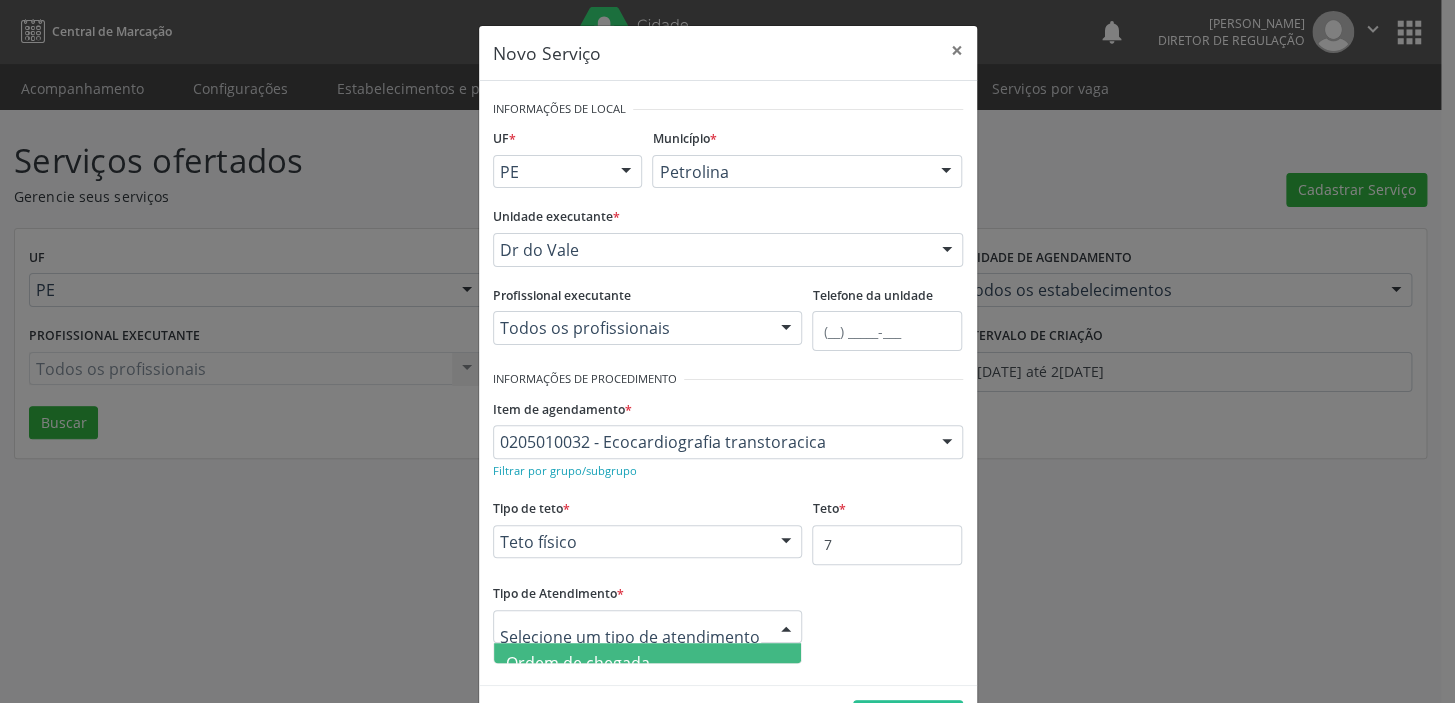 click on "Ordem de chegada" at bounding box center [578, 663] 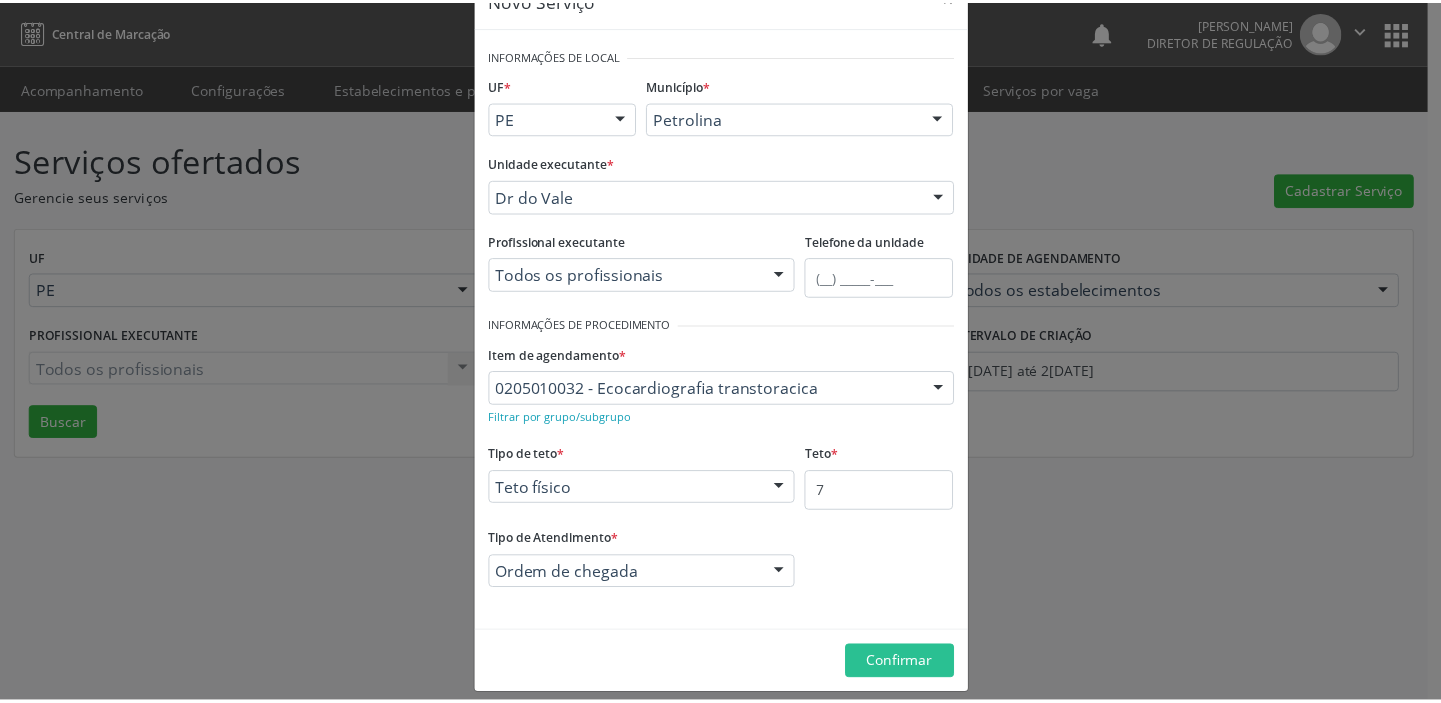 scroll, scrollTop: 69, scrollLeft: 0, axis: vertical 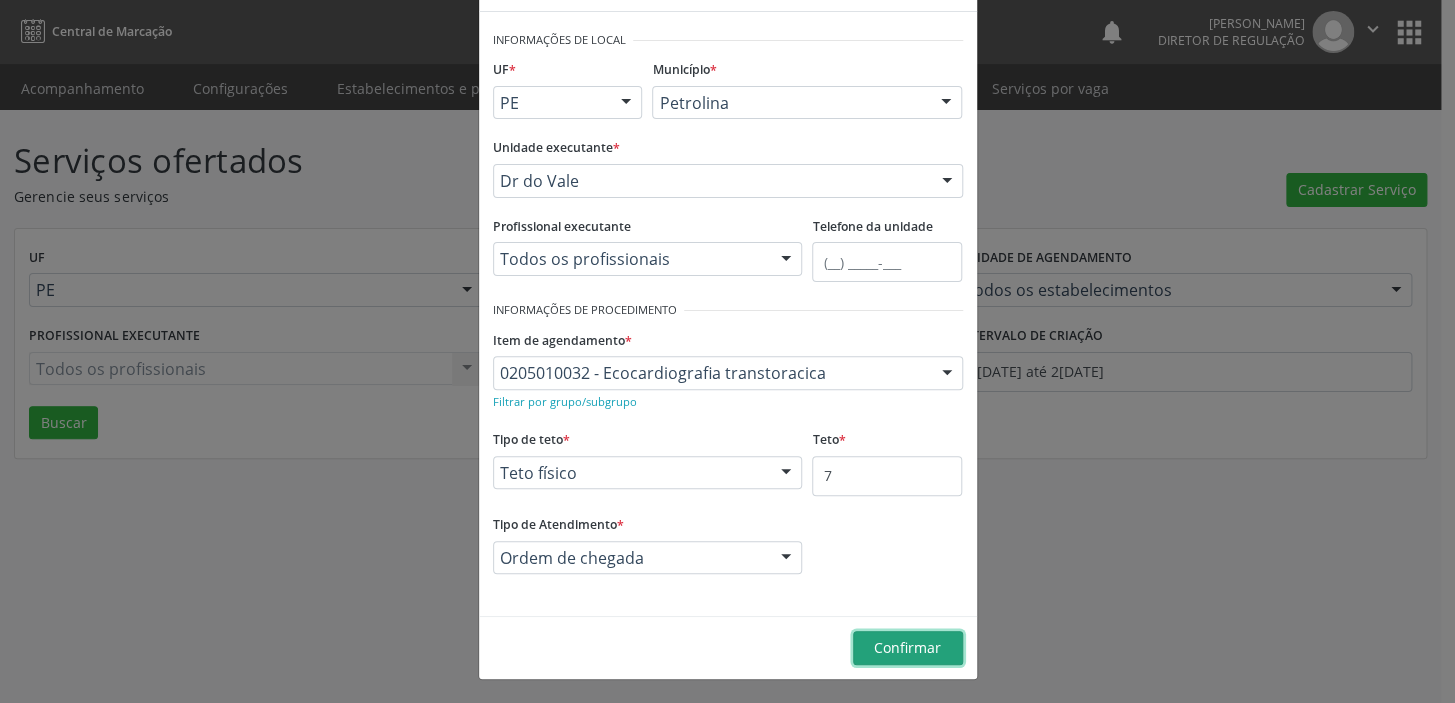 click on "Confirmar" at bounding box center [907, 647] 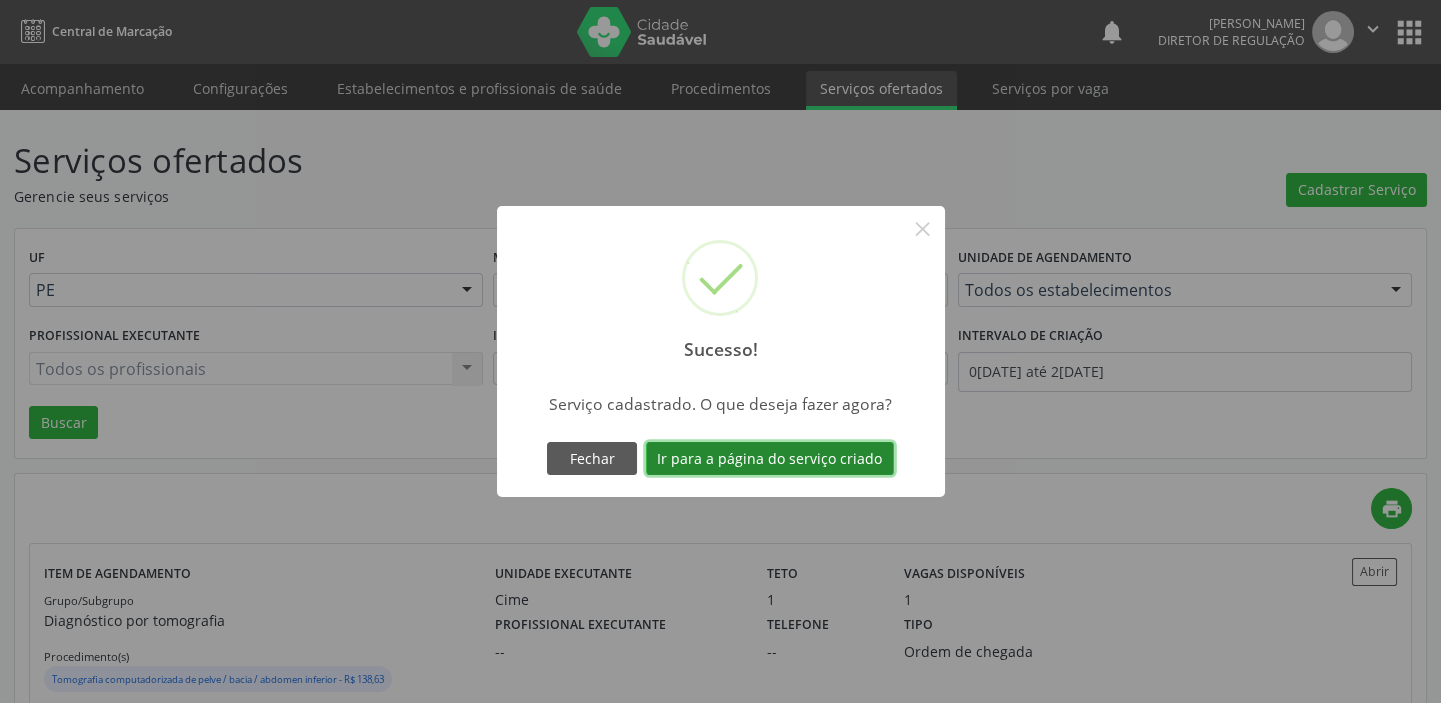click on "Ir para a página do serviço criado" at bounding box center [770, 459] 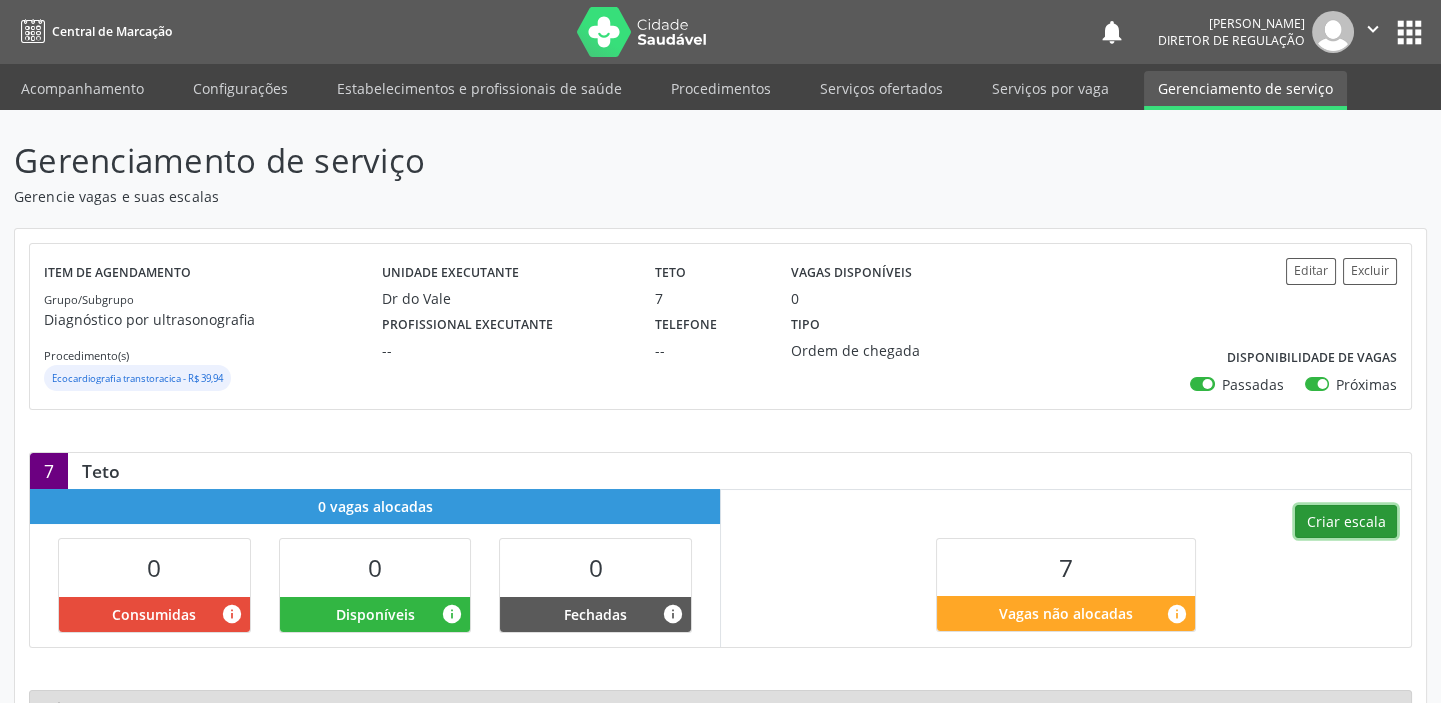 click on "Criar escala" at bounding box center [1346, 522] 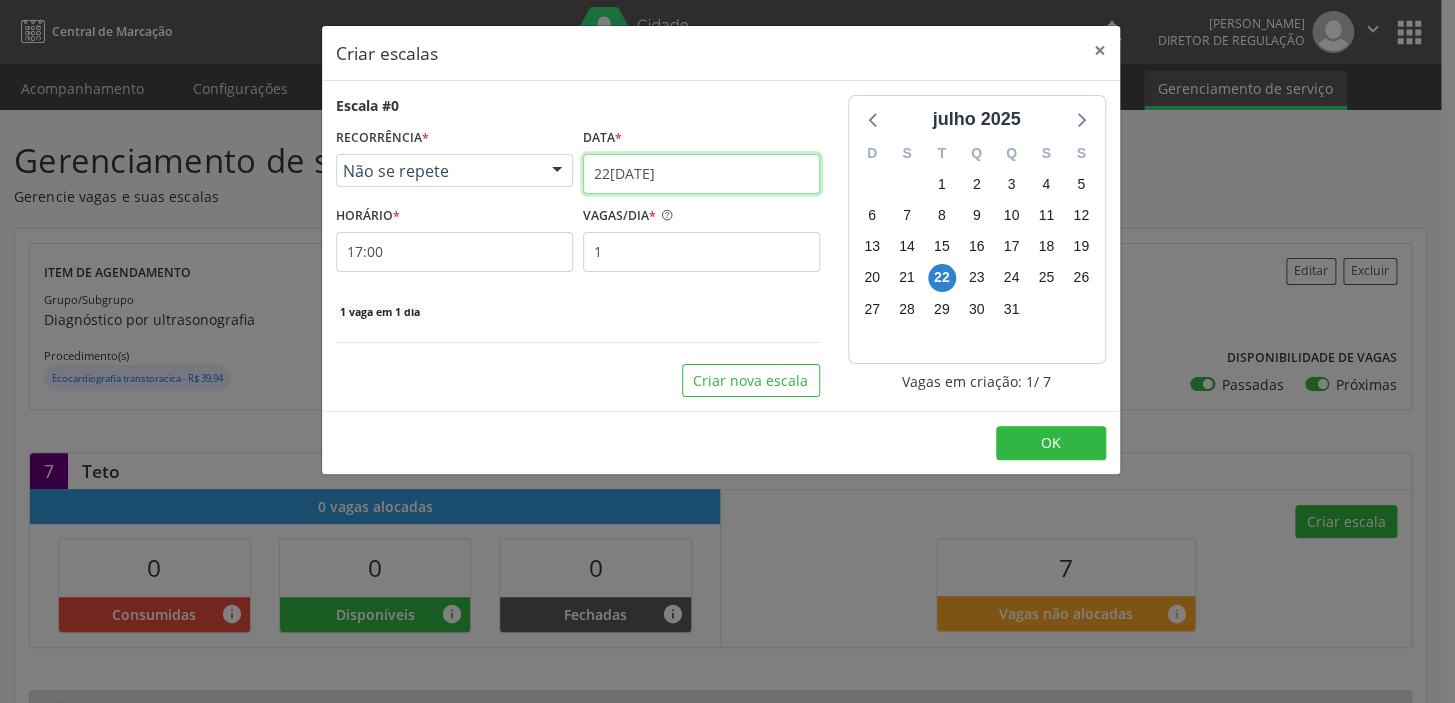 click on "2[DATE]" at bounding box center [701, 174] 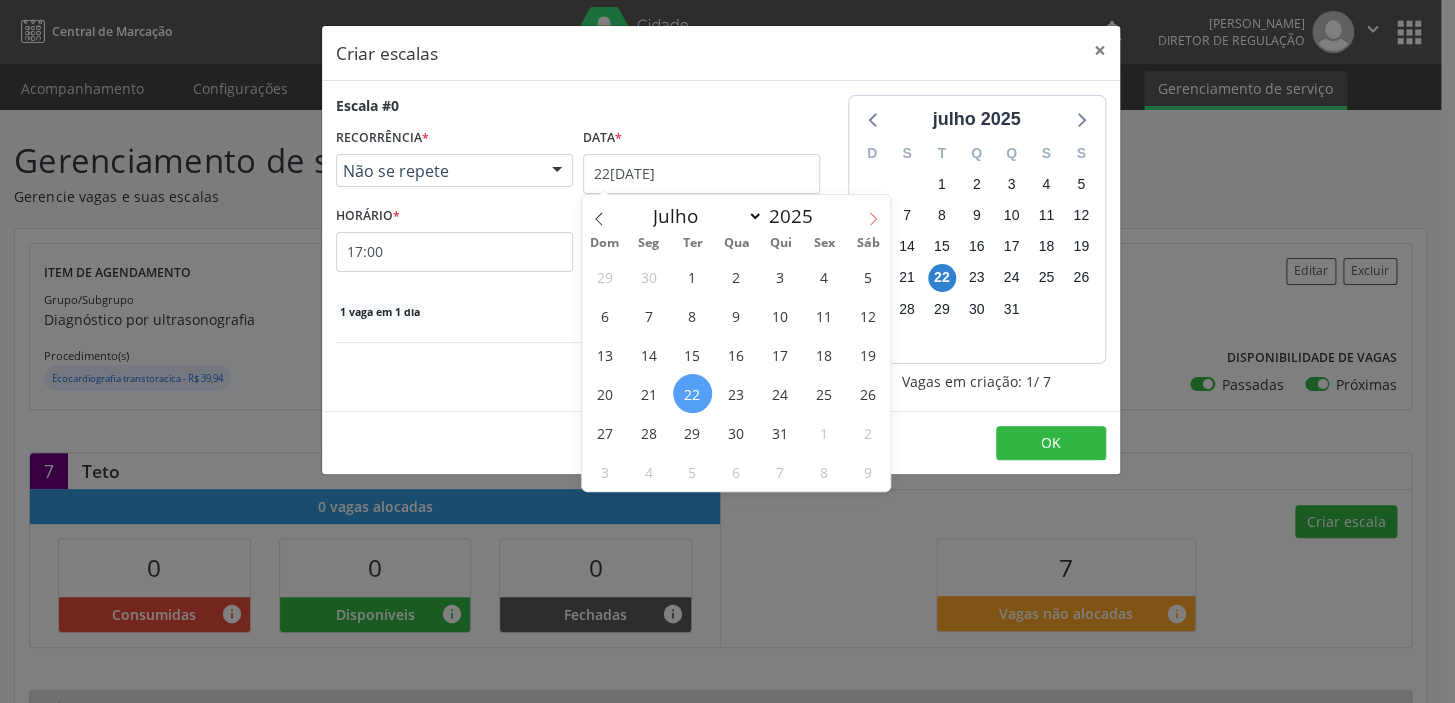 click 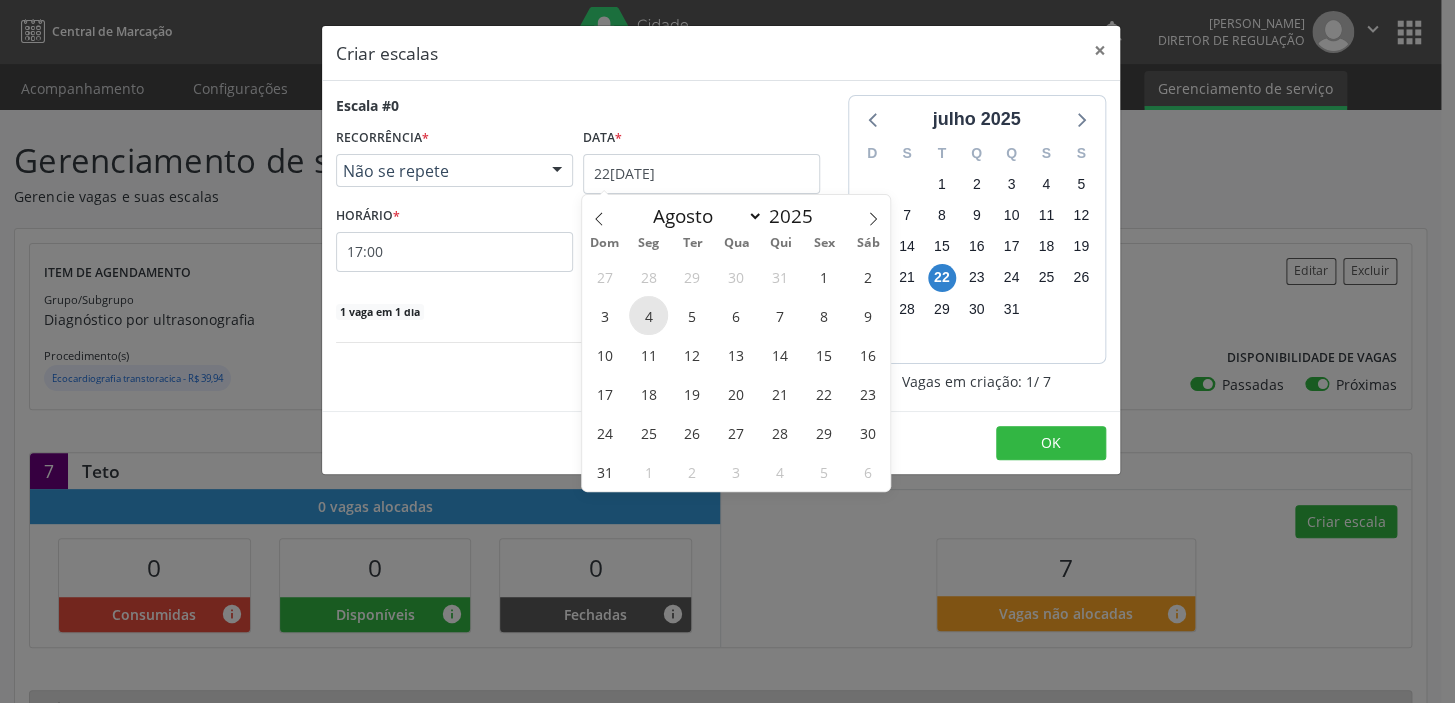 click on "4" at bounding box center [648, 315] 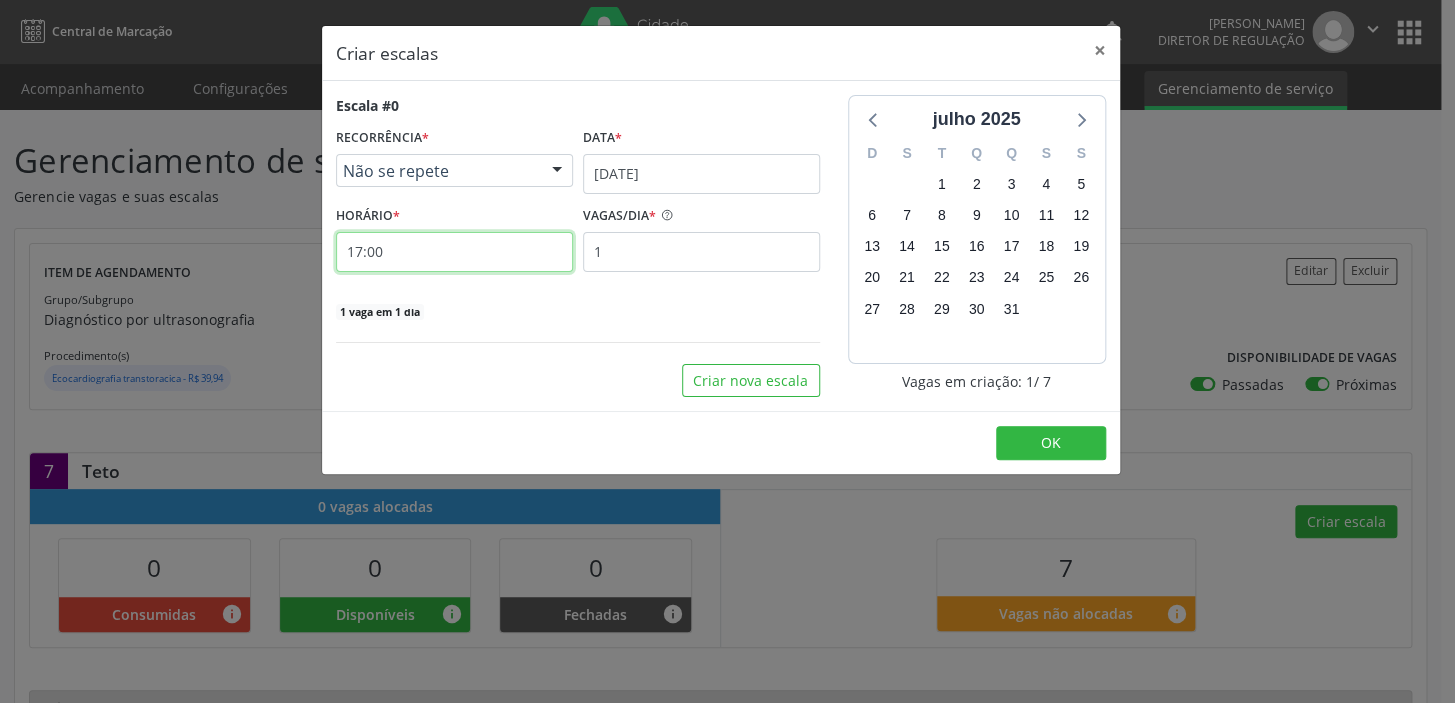 click on "17:00" at bounding box center [454, 252] 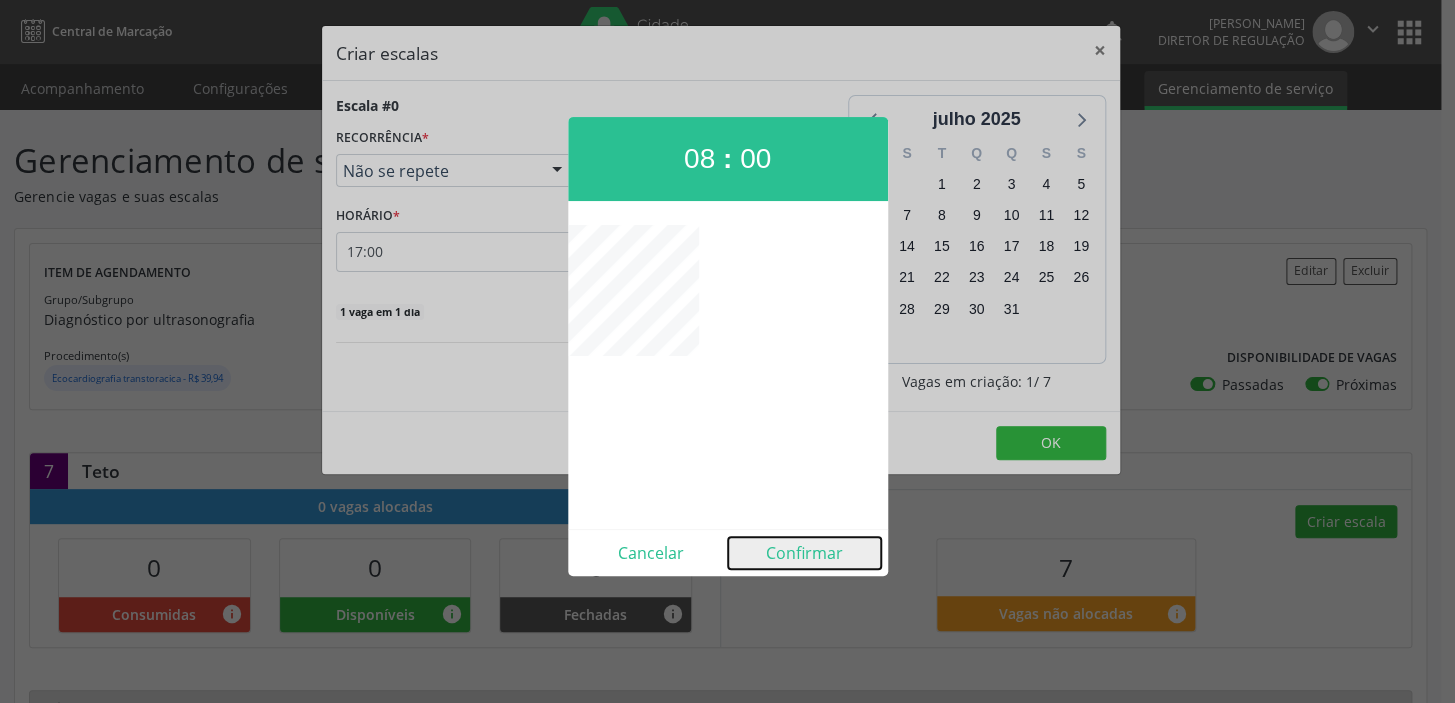 click on "Confirmar" at bounding box center [804, 553] 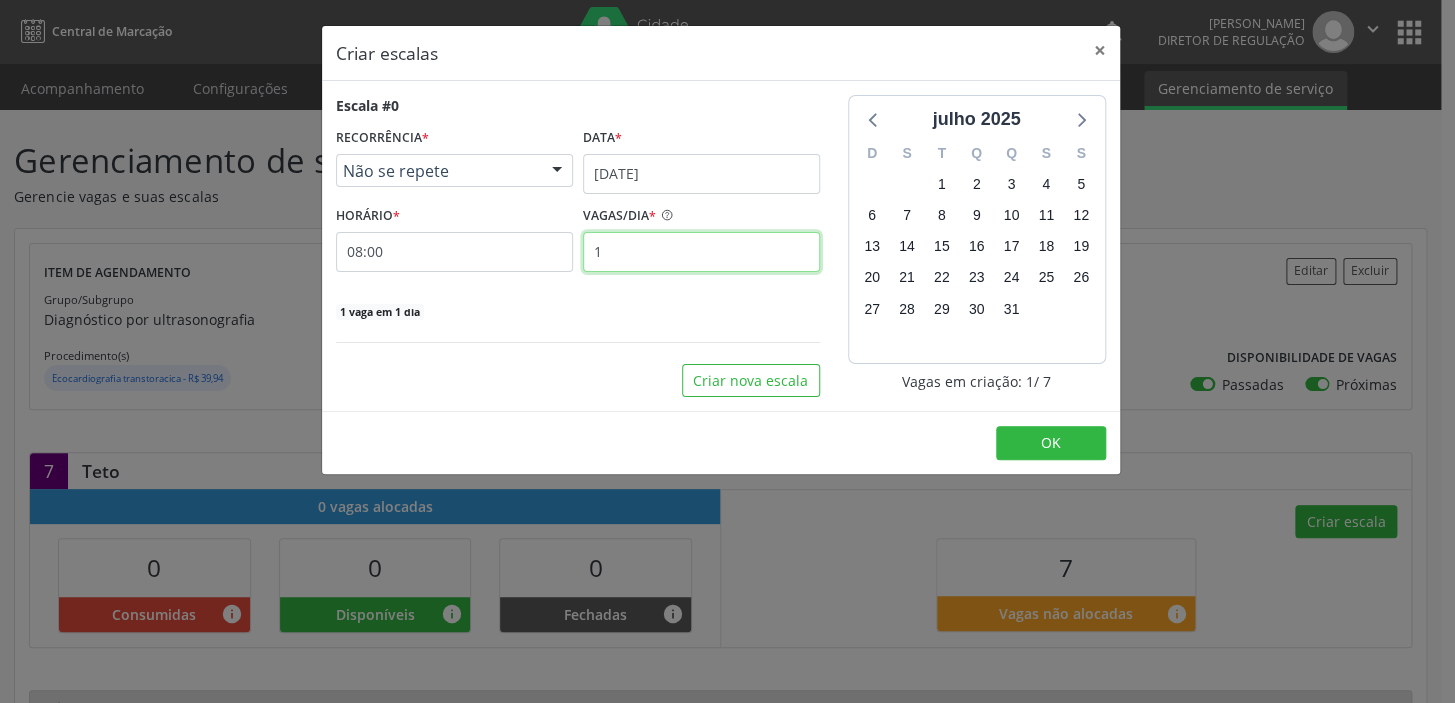 click on "1" at bounding box center (701, 252) 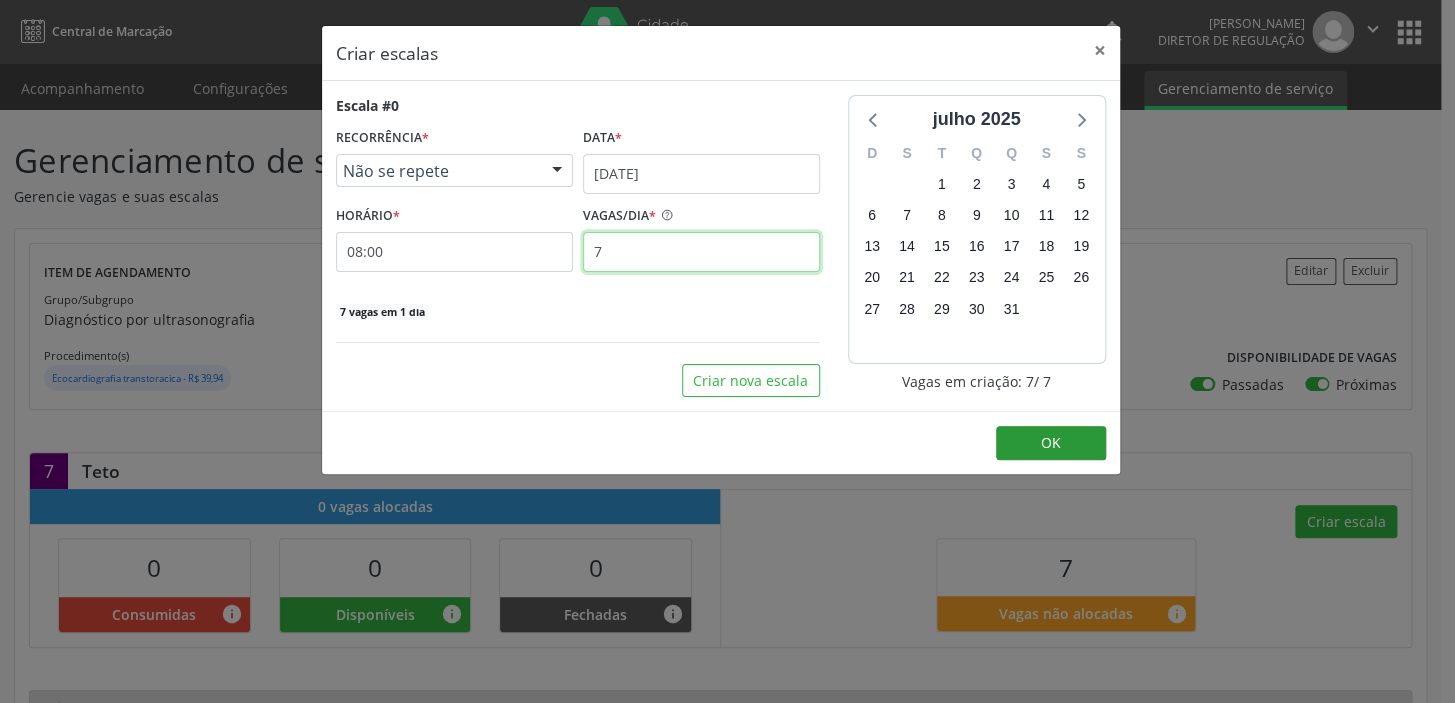 type on "7" 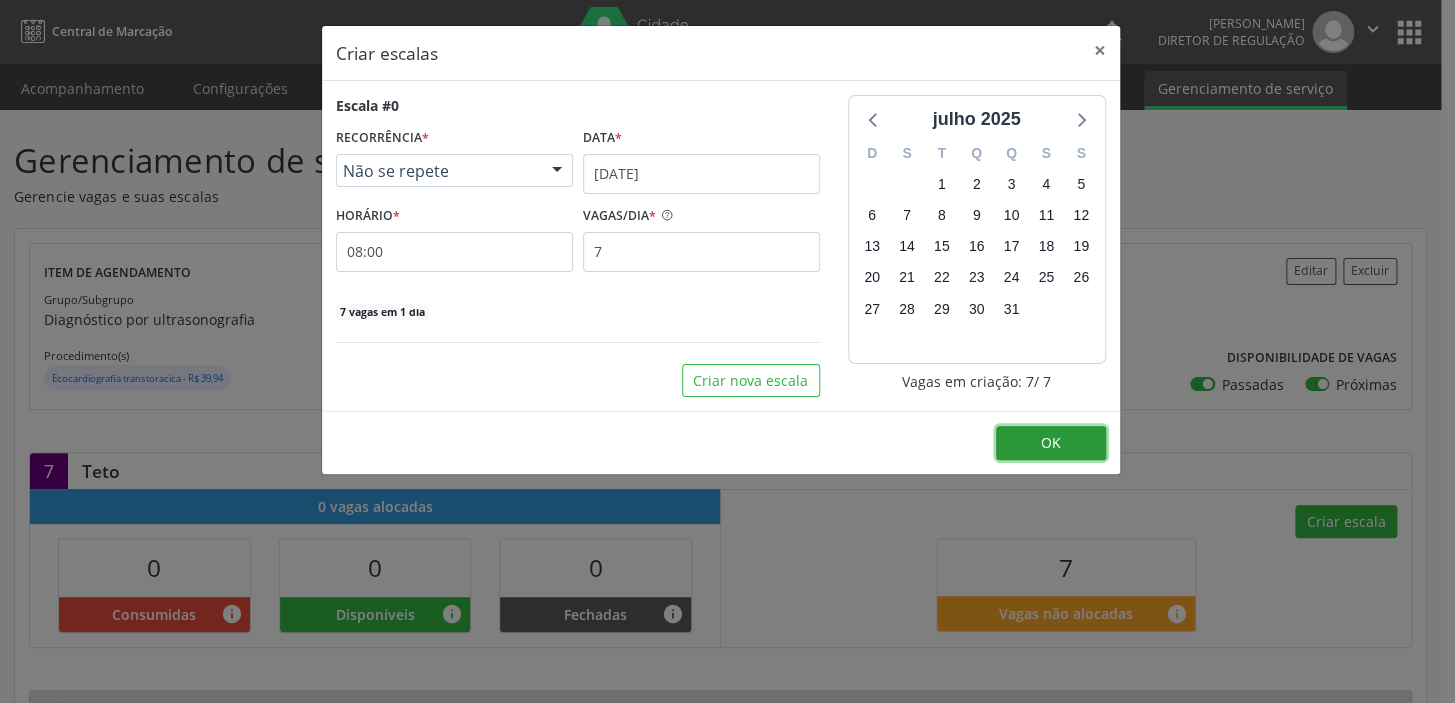 click on "OK" at bounding box center [1051, 442] 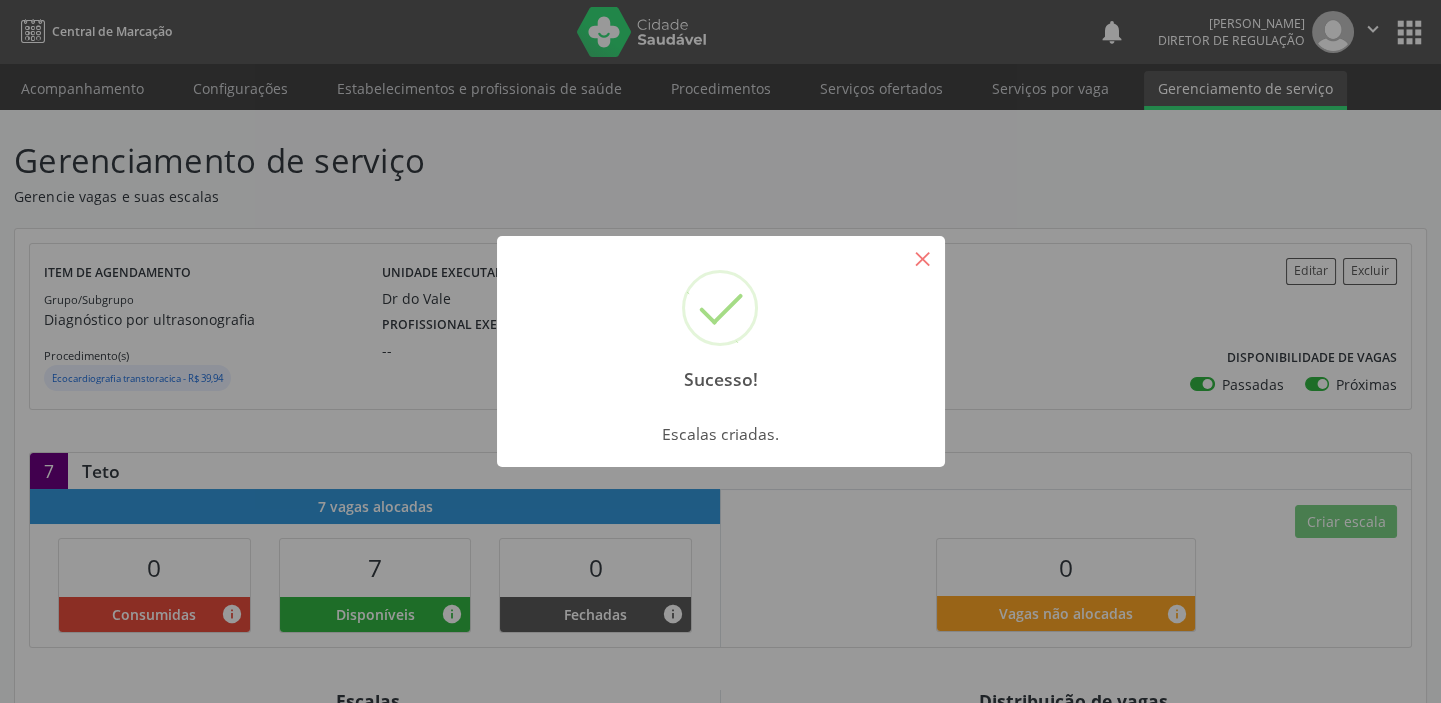click on "×" at bounding box center (923, 258) 